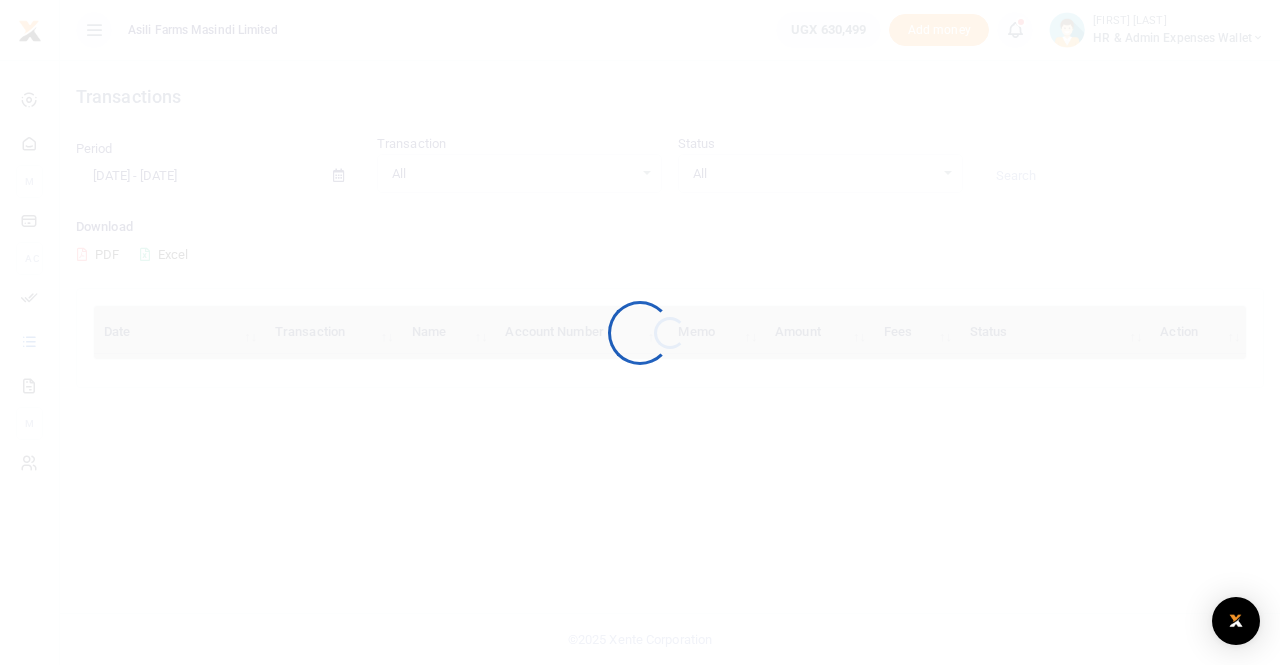 scroll, scrollTop: 0, scrollLeft: 0, axis: both 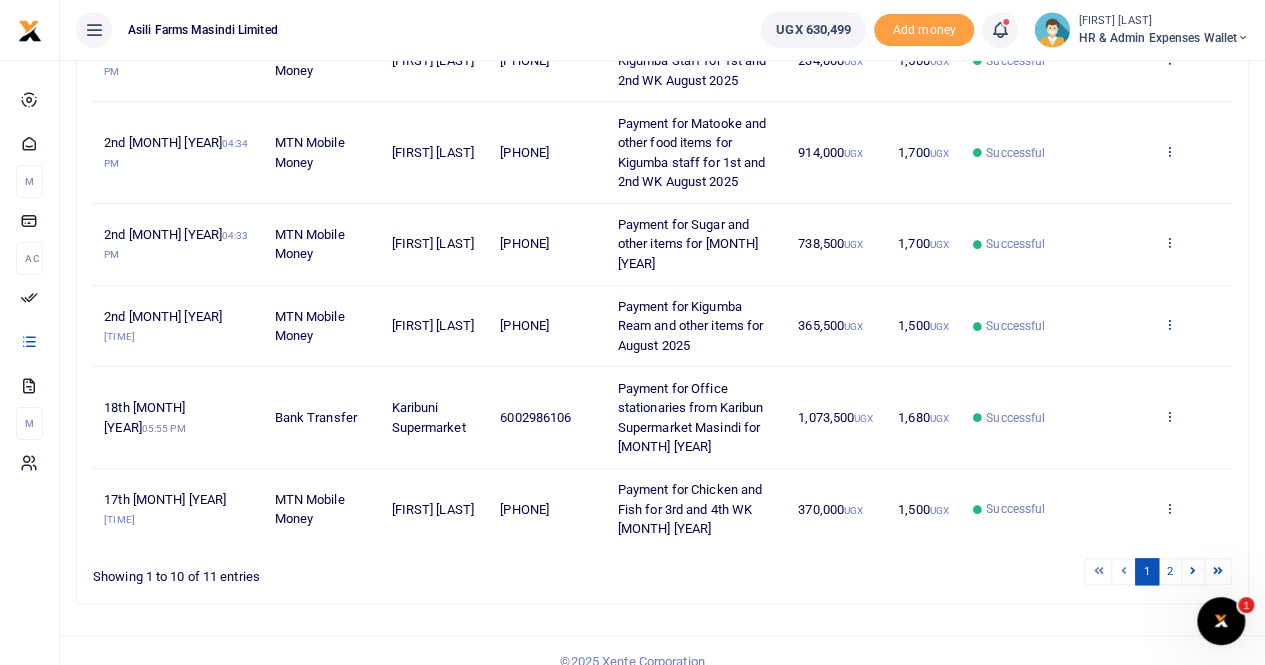 click at bounding box center (1169, 324) 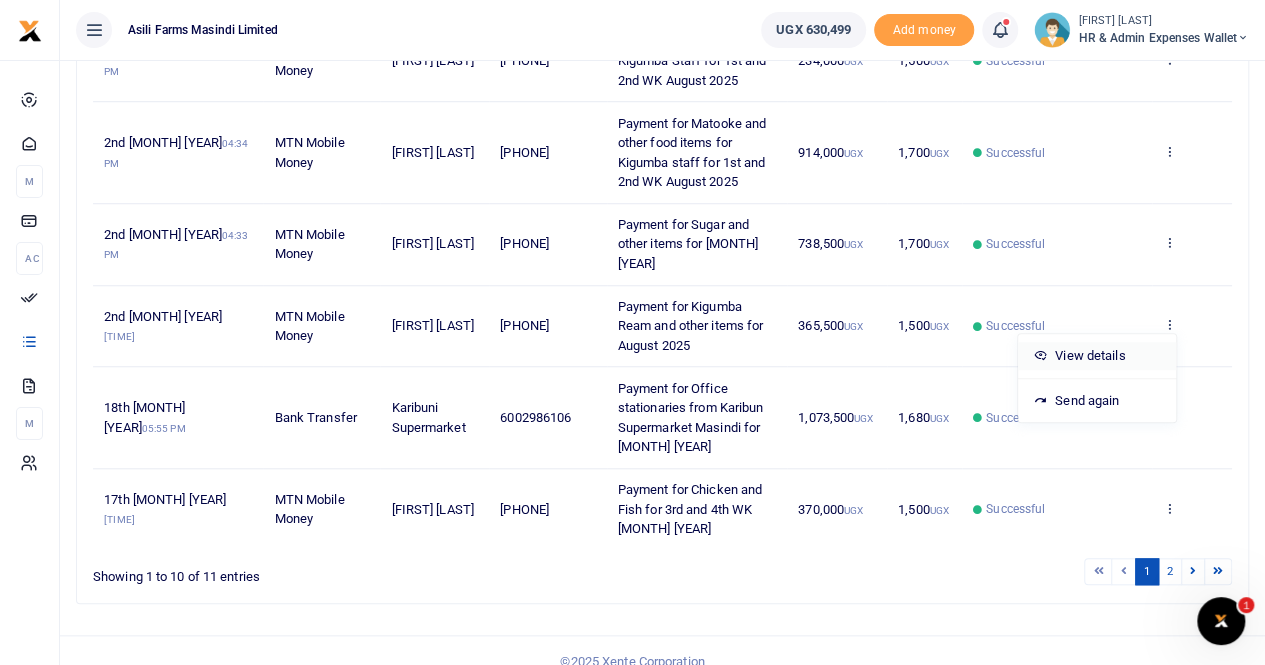 click on "View details" at bounding box center [1097, 356] 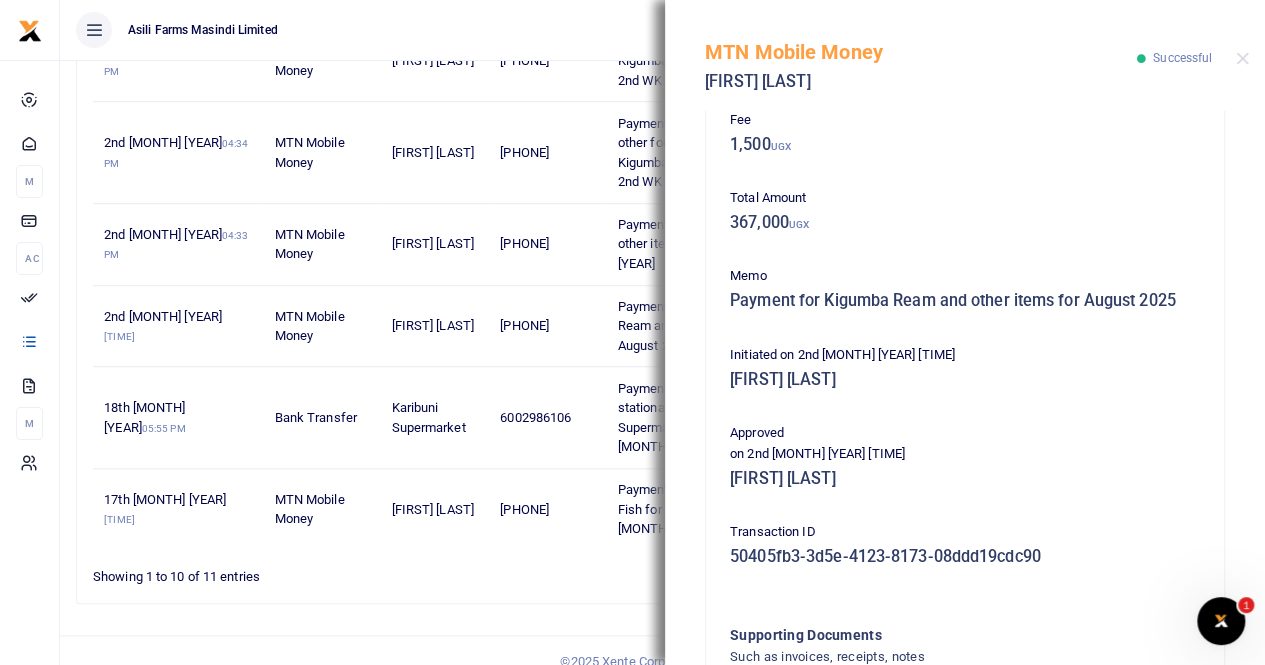 scroll, scrollTop: 397, scrollLeft: 0, axis: vertical 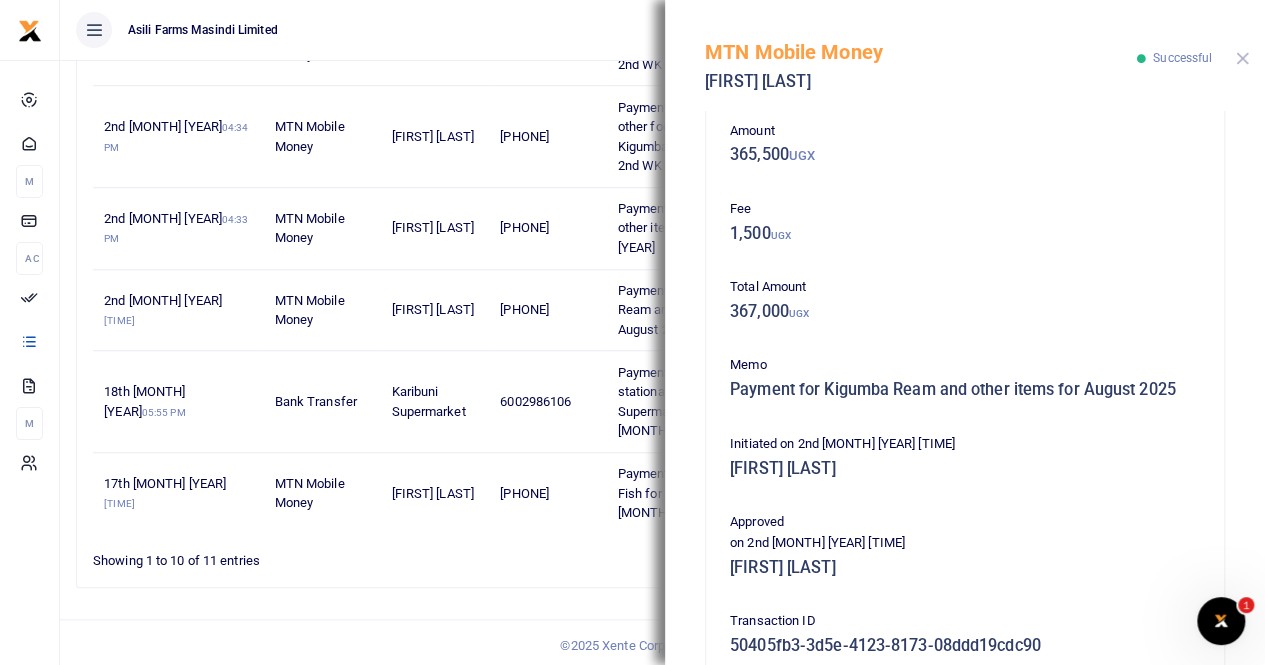 click at bounding box center (1242, 58) 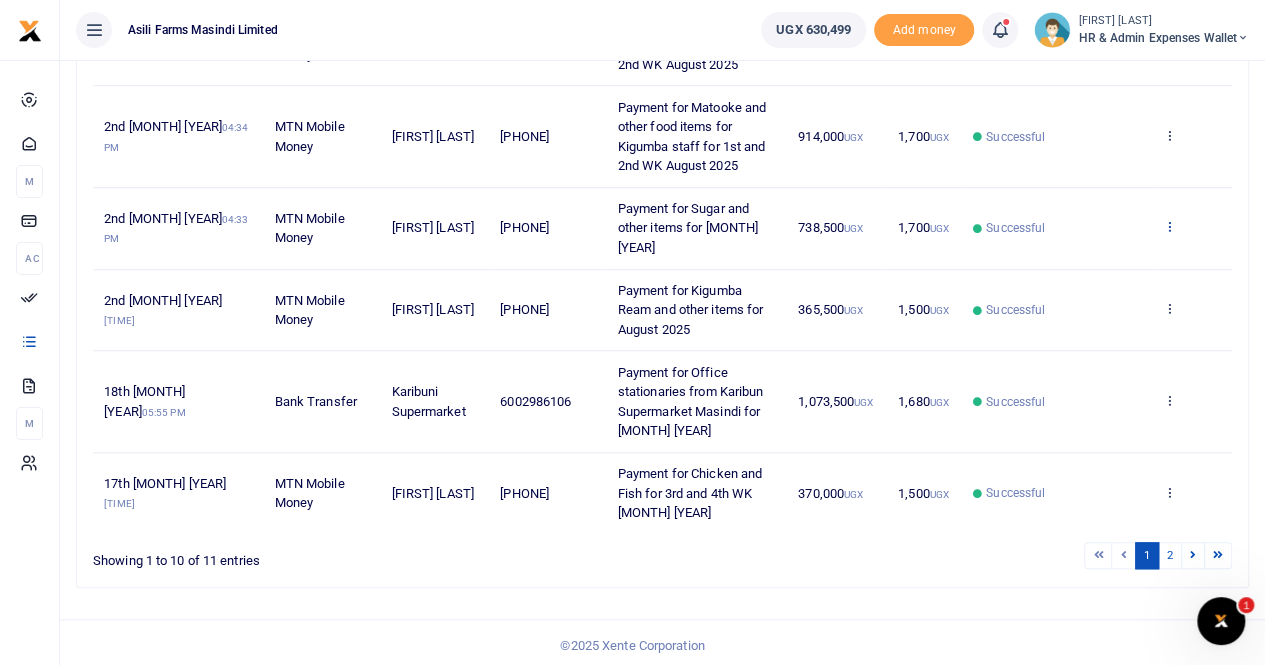 click at bounding box center (1169, 226) 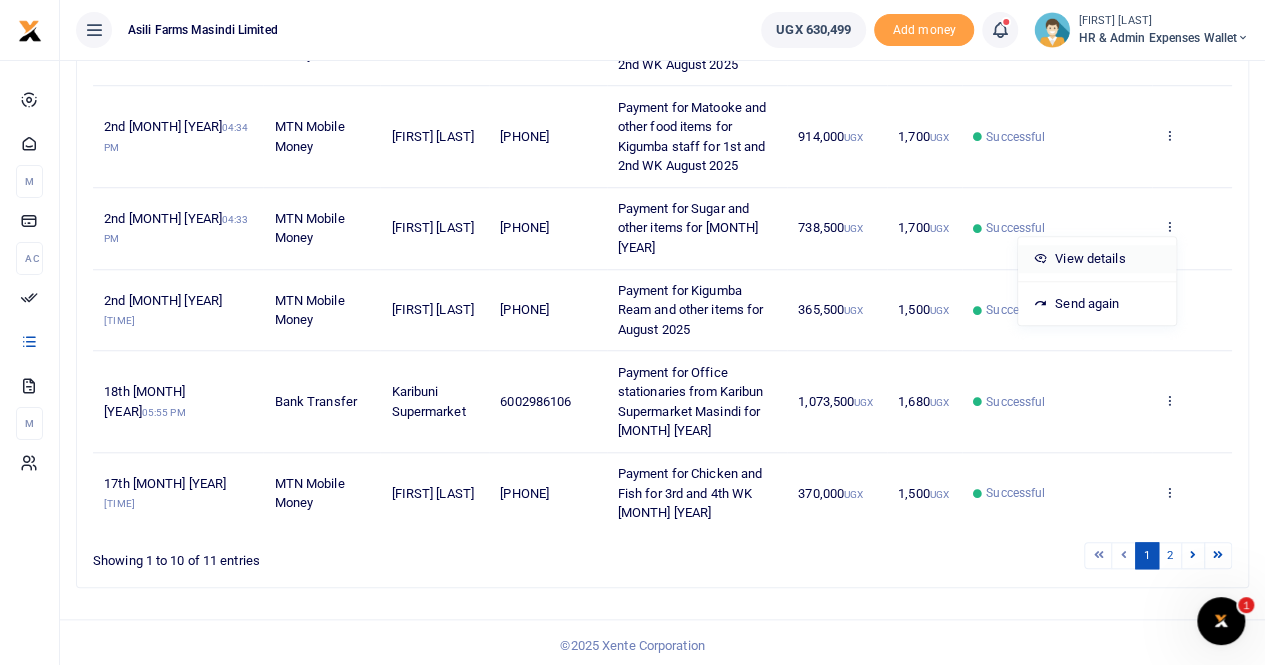 click on "View details" at bounding box center (1097, 259) 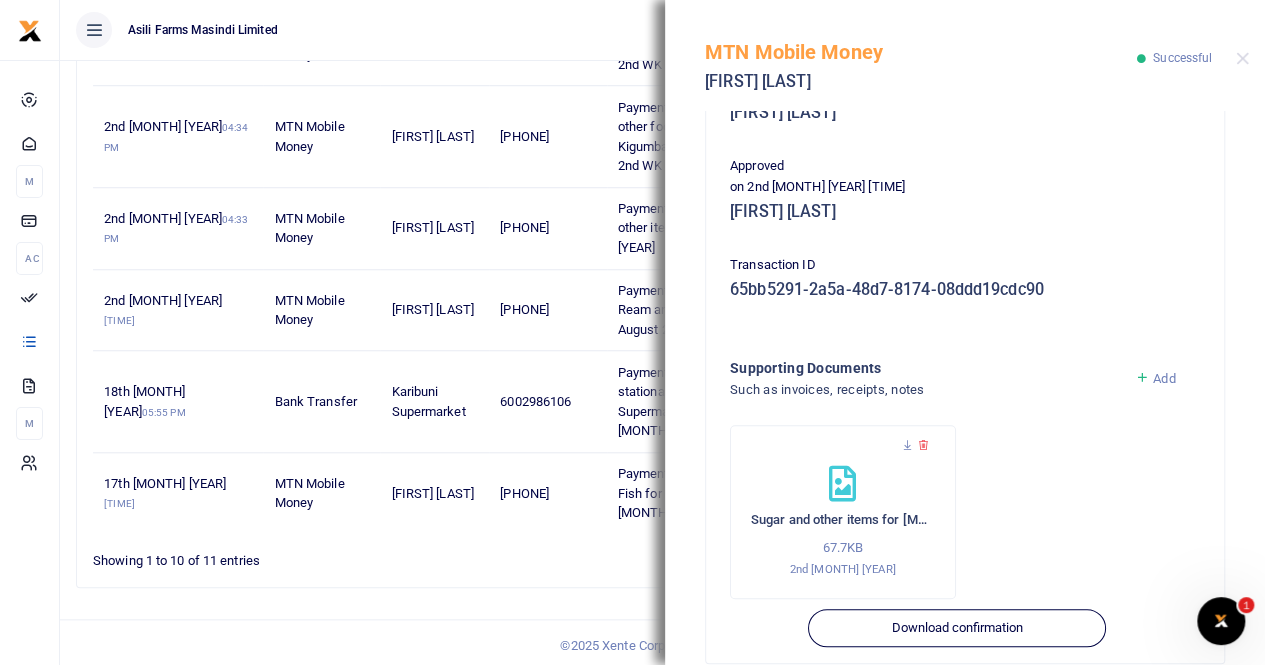 scroll, scrollTop: 482, scrollLeft: 0, axis: vertical 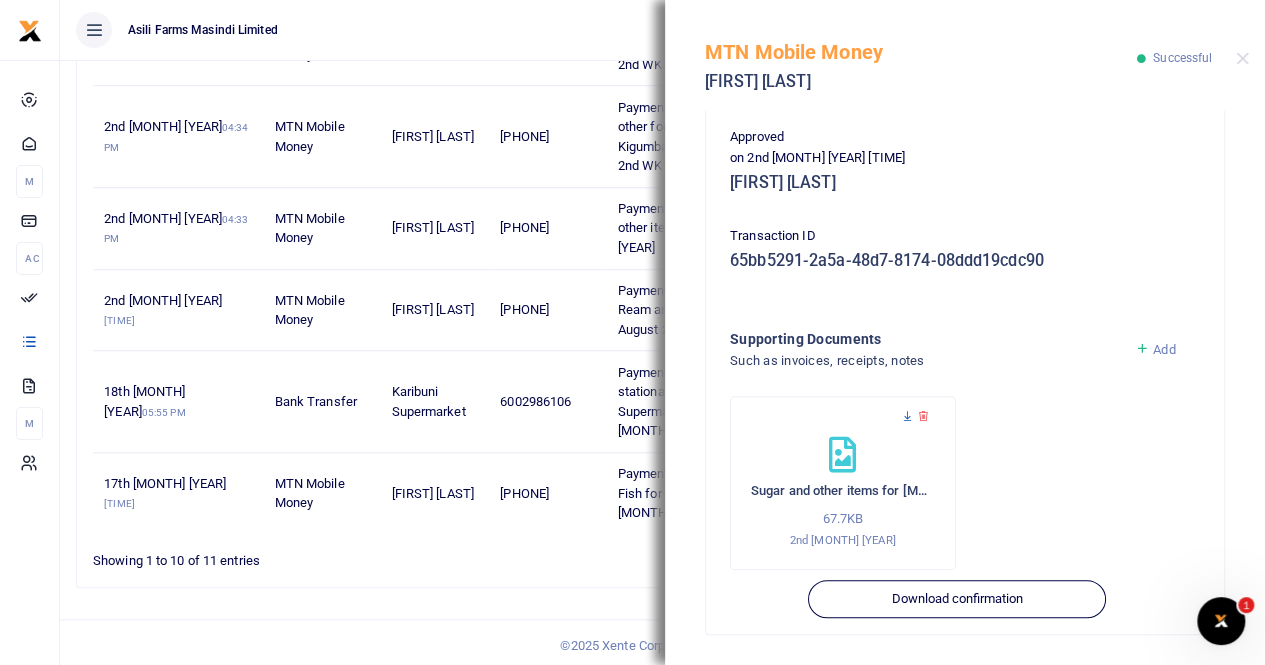 click at bounding box center [907, 416] 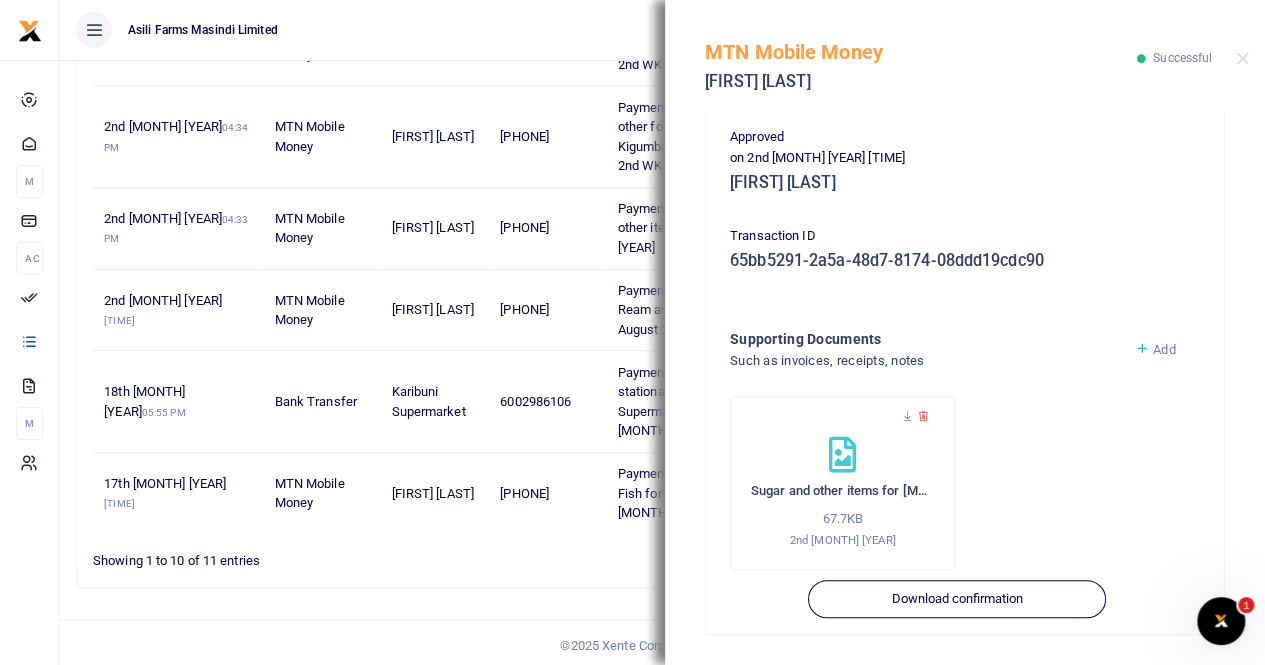 click on "Sugar and other items for August 2025
67.7KB
2nd Aug 2025" at bounding box center [843, 483] 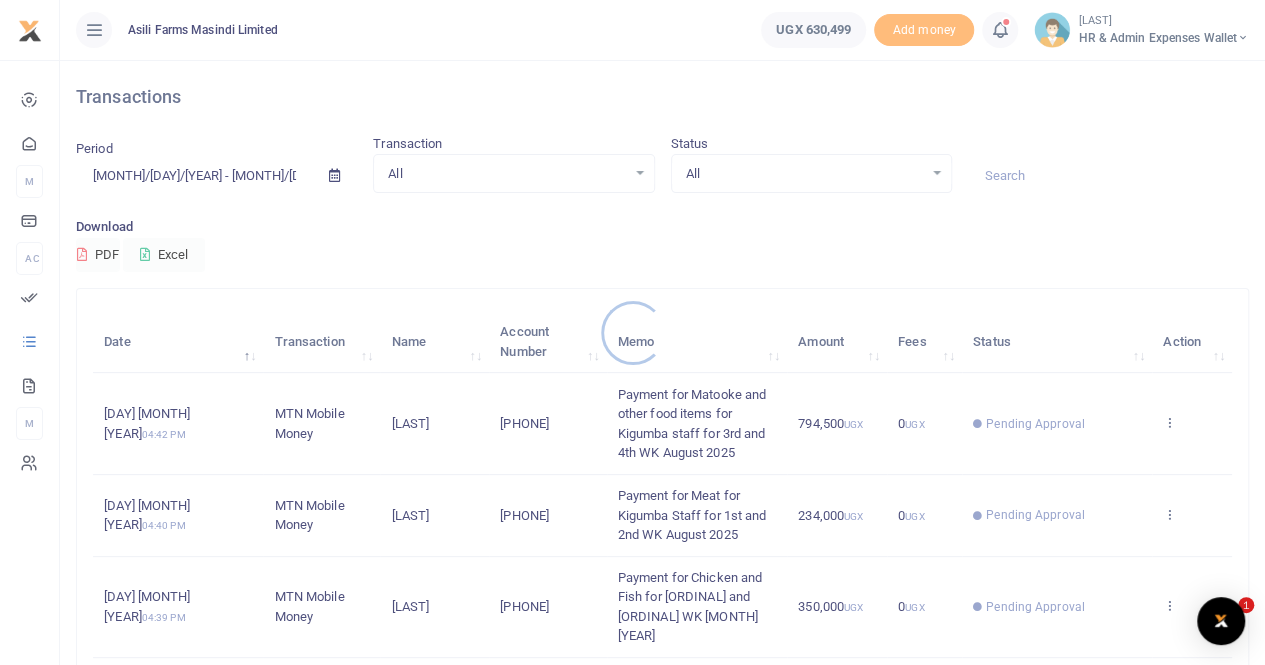 scroll, scrollTop: 42, scrollLeft: 0, axis: vertical 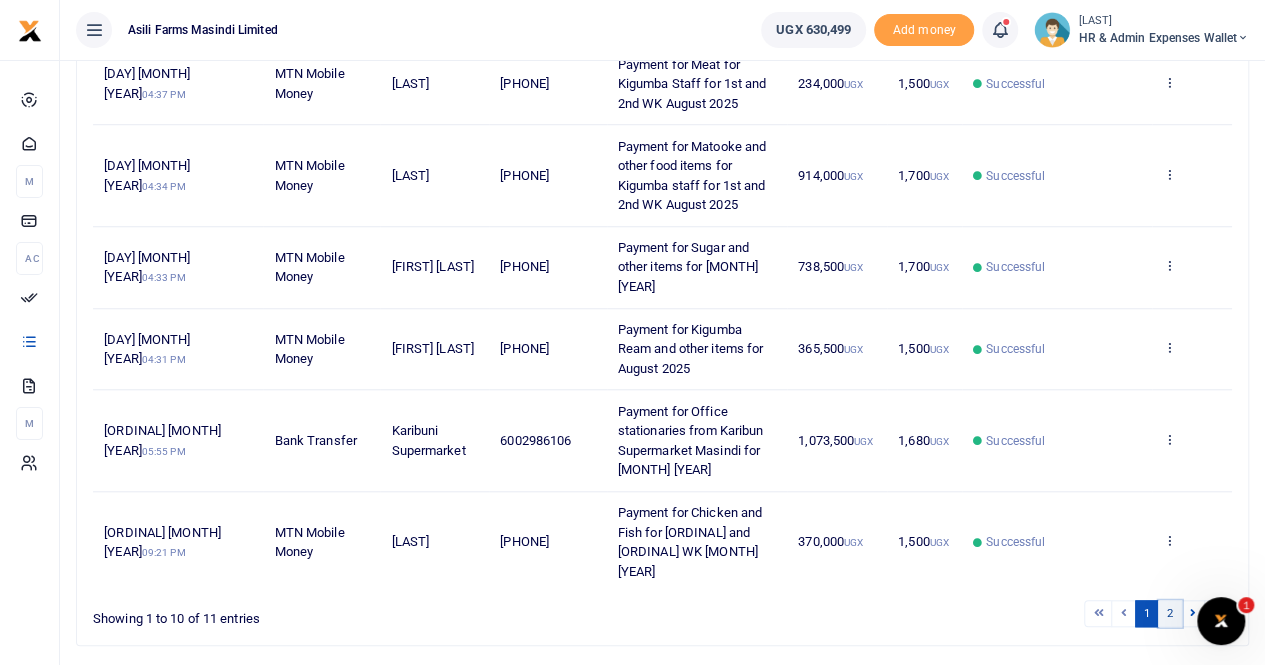 click on "2" at bounding box center (1170, 613) 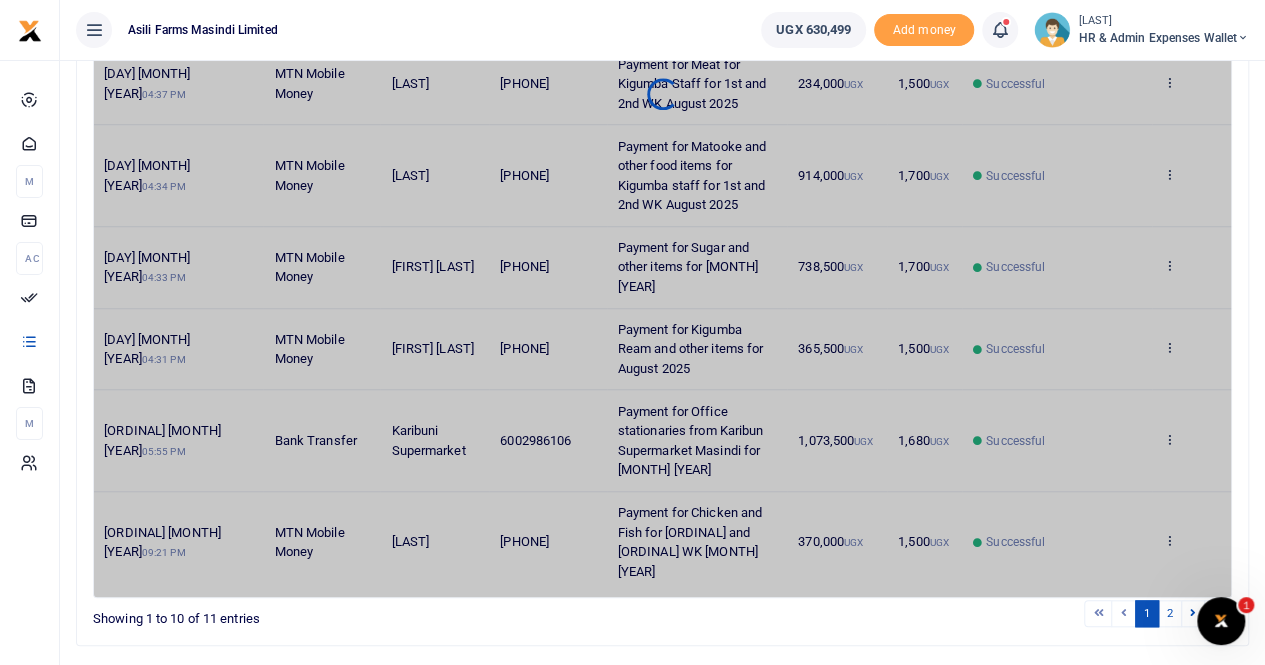 scroll, scrollTop: 0, scrollLeft: 0, axis: both 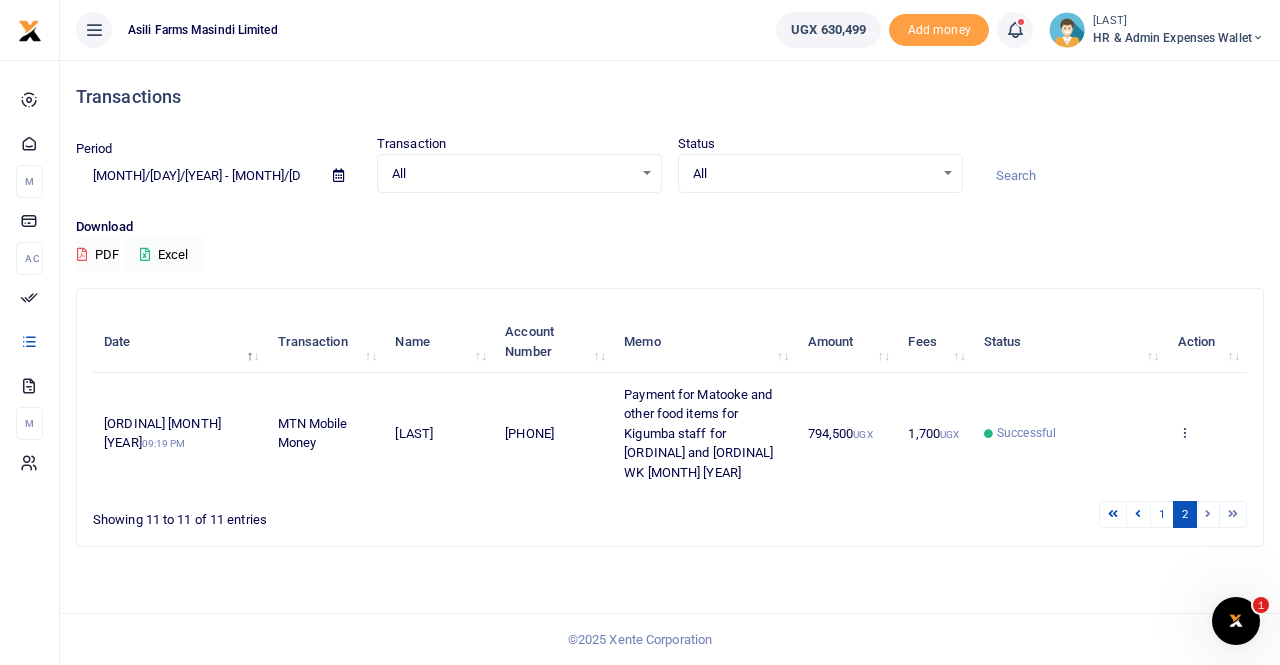 click at bounding box center (338, 175) 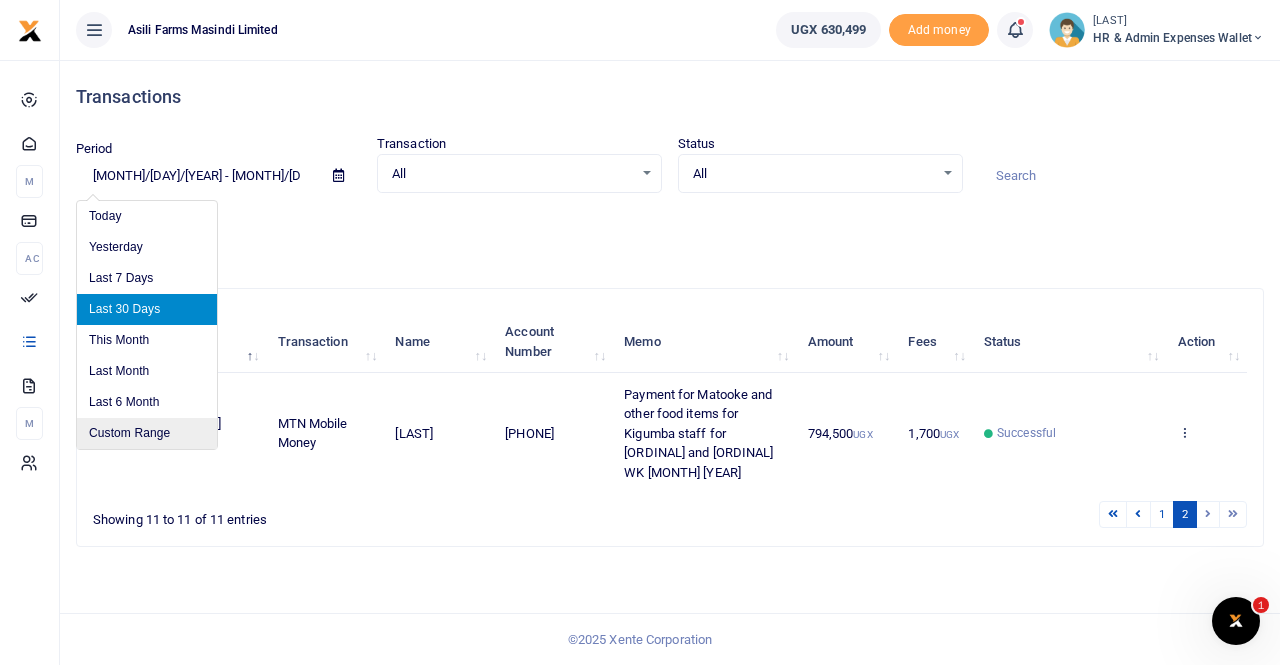 click on "Custom Range" at bounding box center (147, 433) 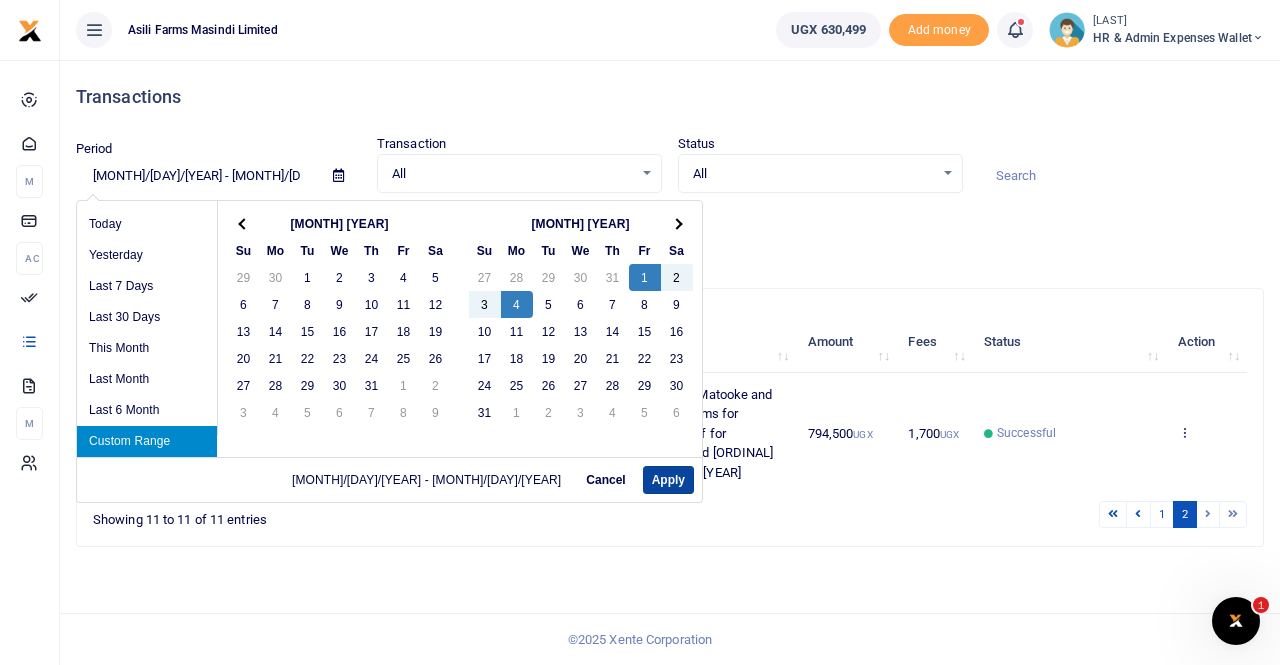 click on "Apply" at bounding box center [668, 480] 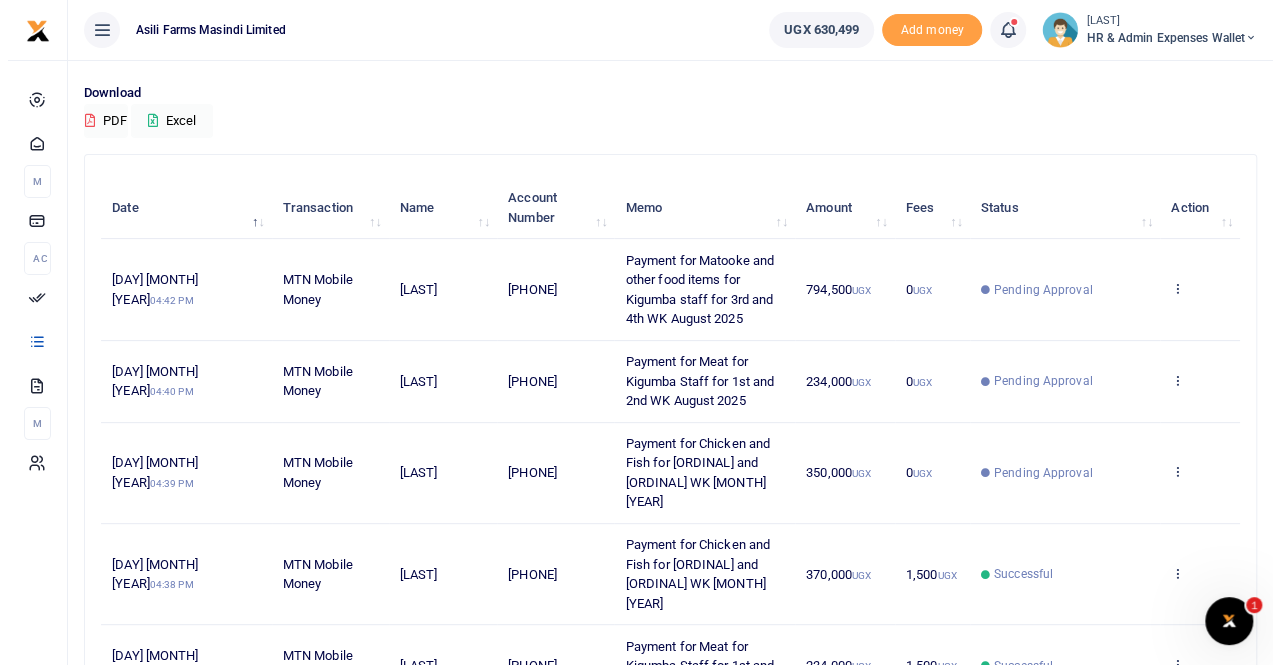 scroll, scrollTop: 0, scrollLeft: 0, axis: both 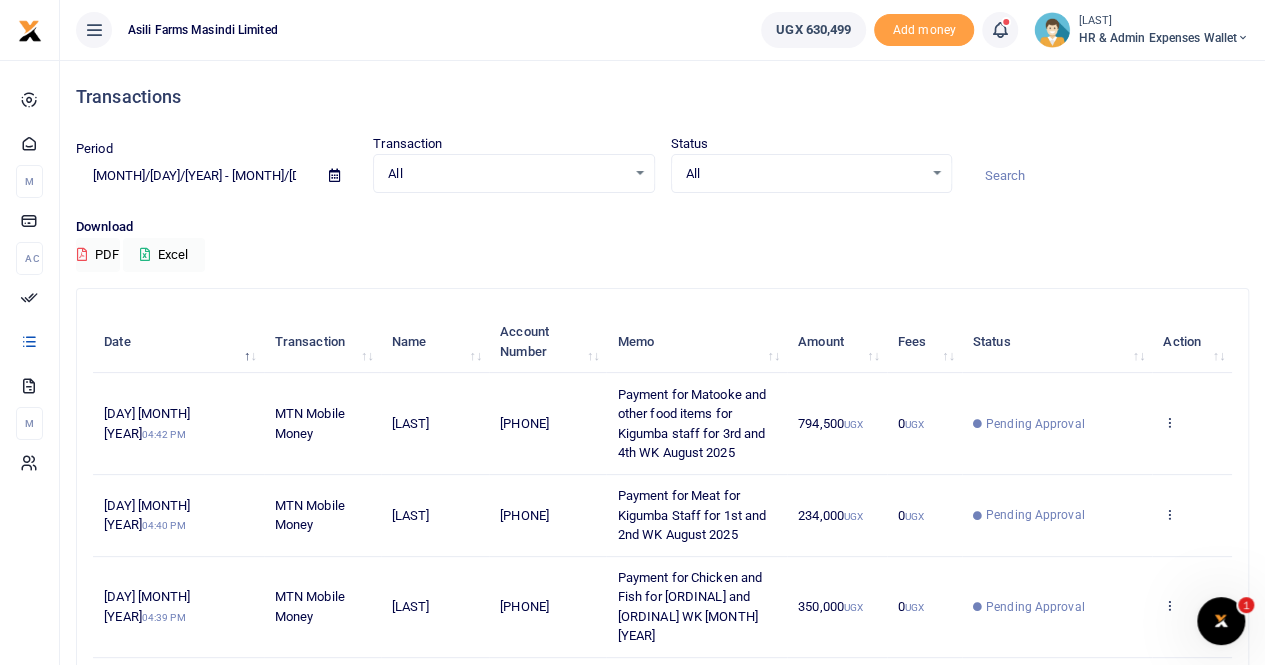 click at bounding box center (334, 175) 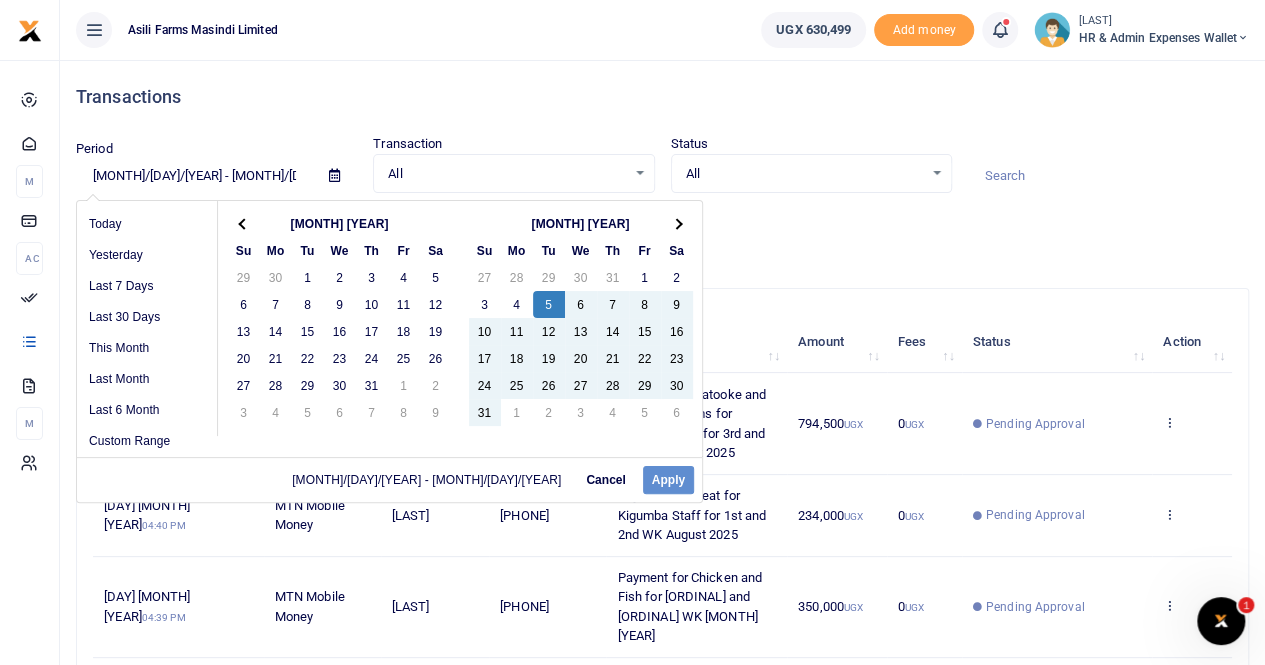click on "08/01/2025 - 08/04/2025 Cancel Apply" at bounding box center (389, 479) 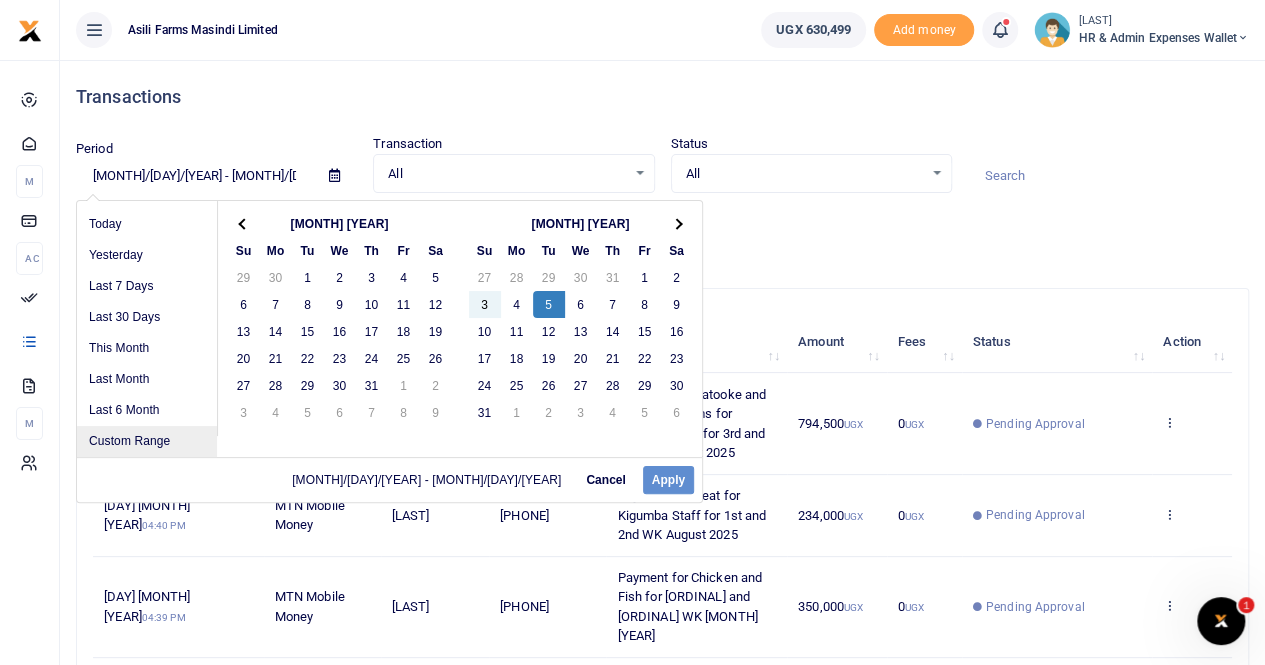 click on "Custom Range" at bounding box center (147, 441) 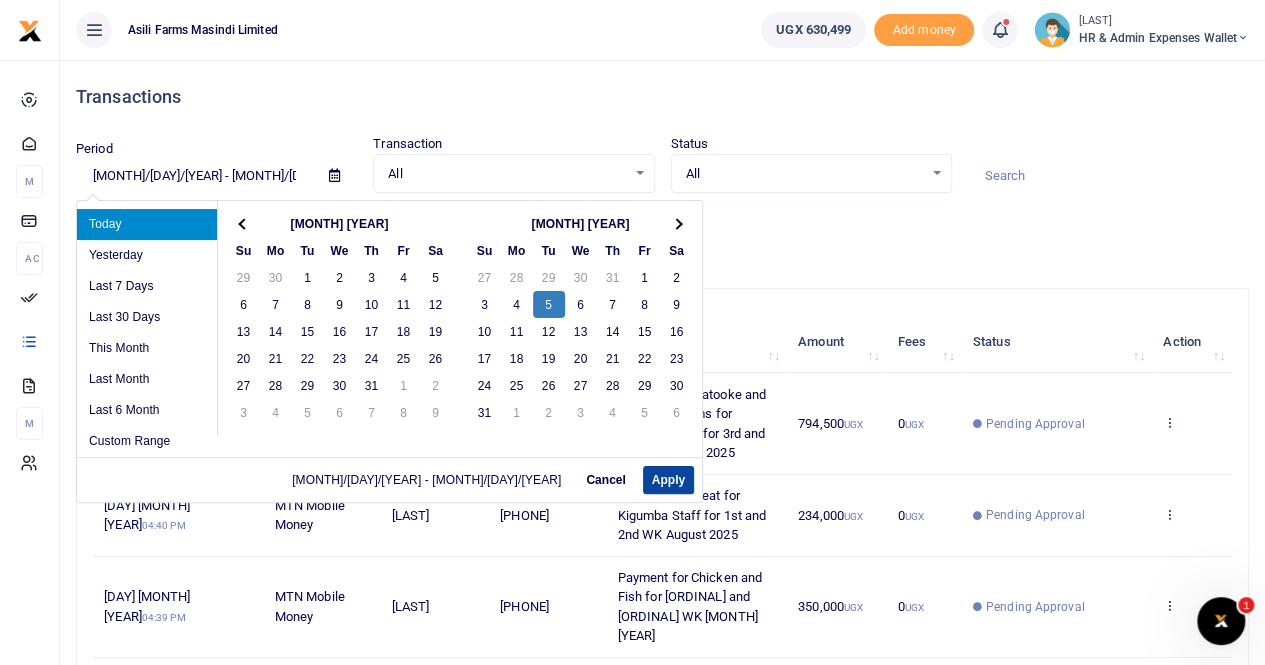click on "Apply" at bounding box center (668, 480) 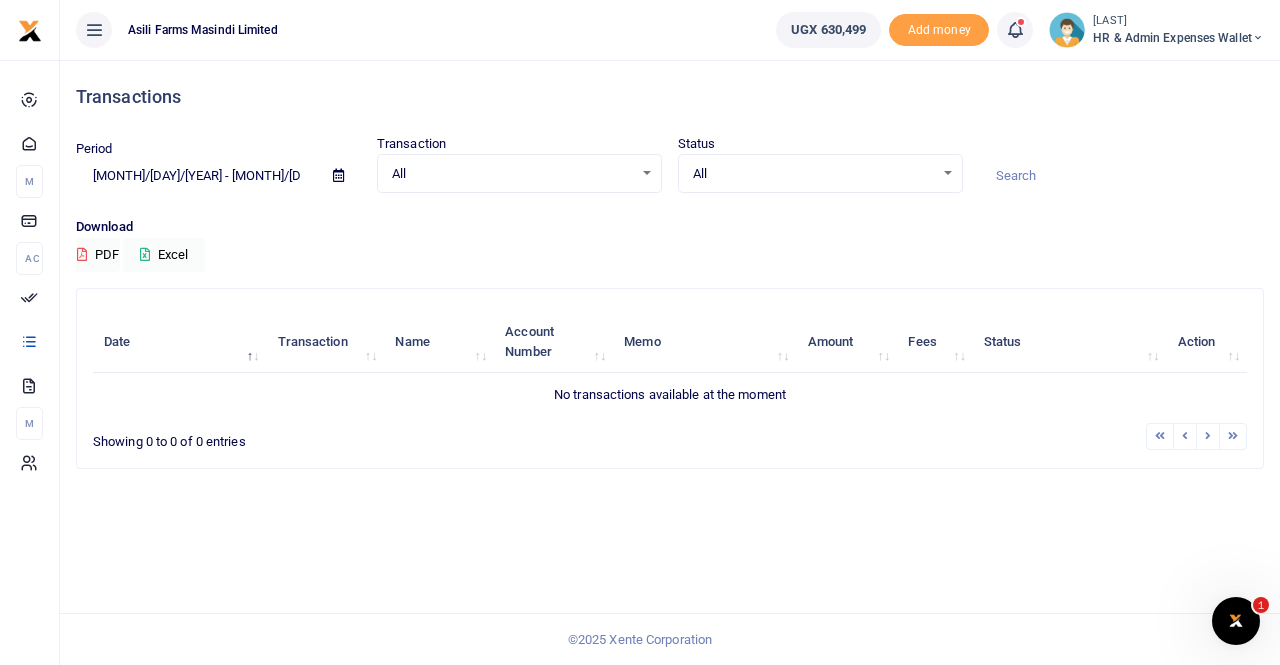 click at bounding box center (338, 175) 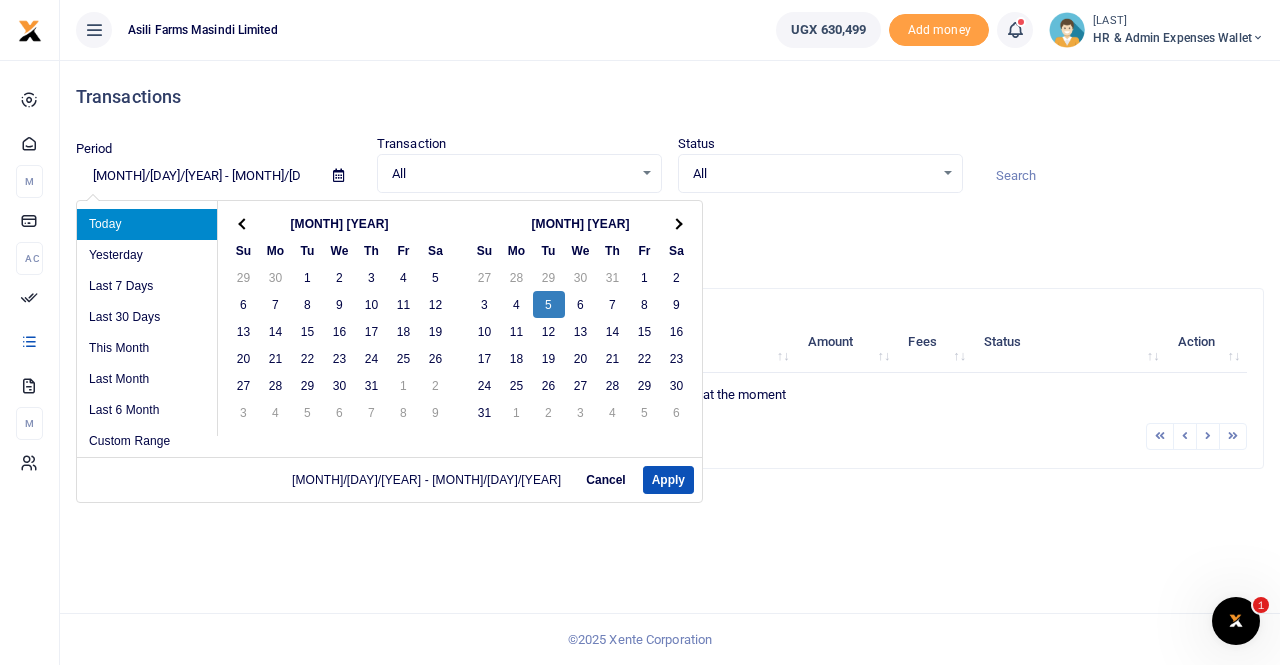 click on "Cancel" at bounding box center (605, 480) 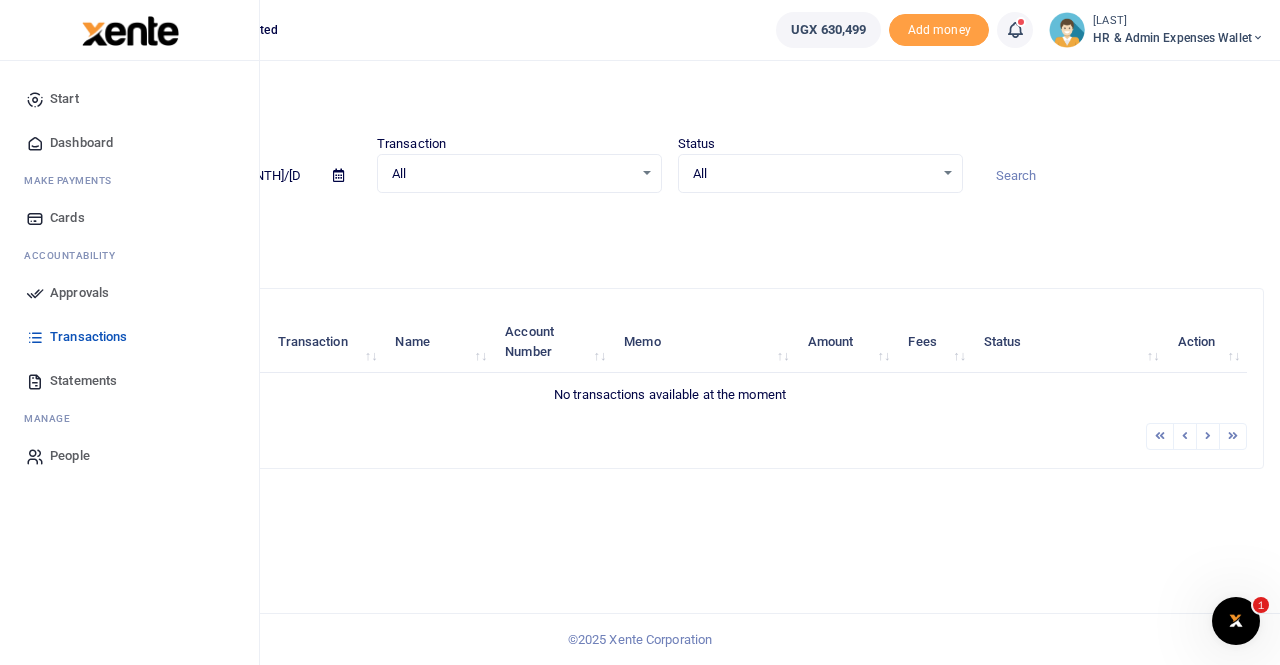 click on "Statements" at bounding box center (83, 381) 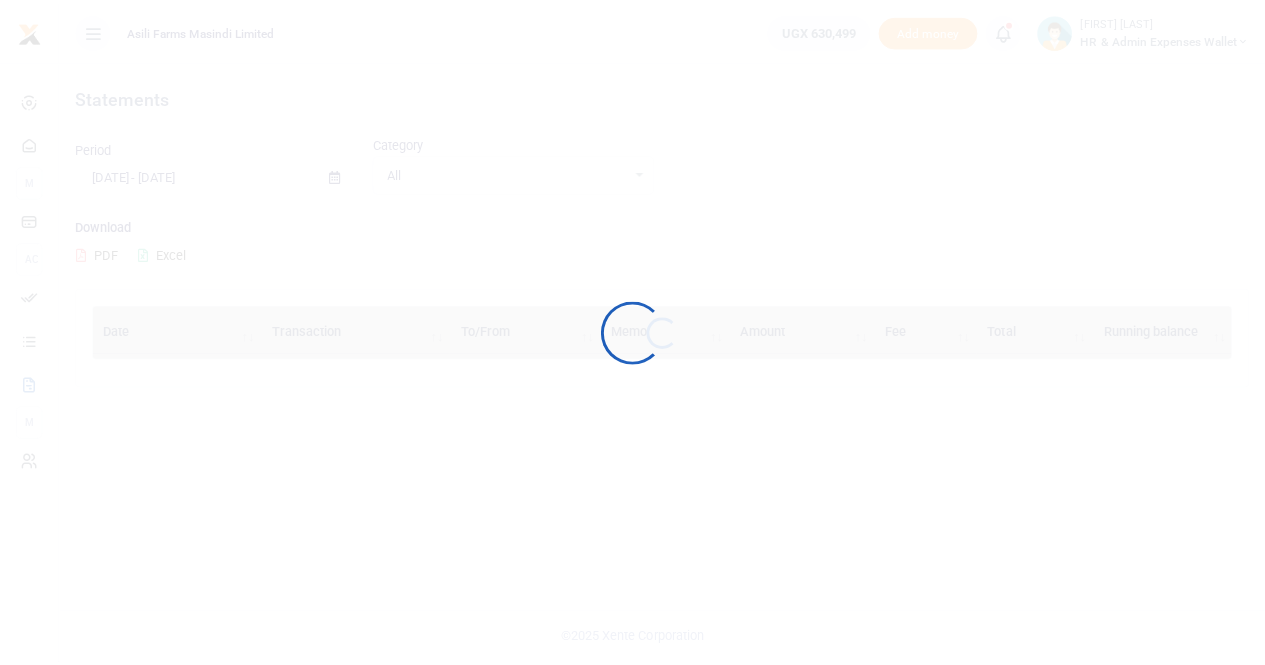 scroll, scrollTop: 0, scrollLeft: 0, axis: both 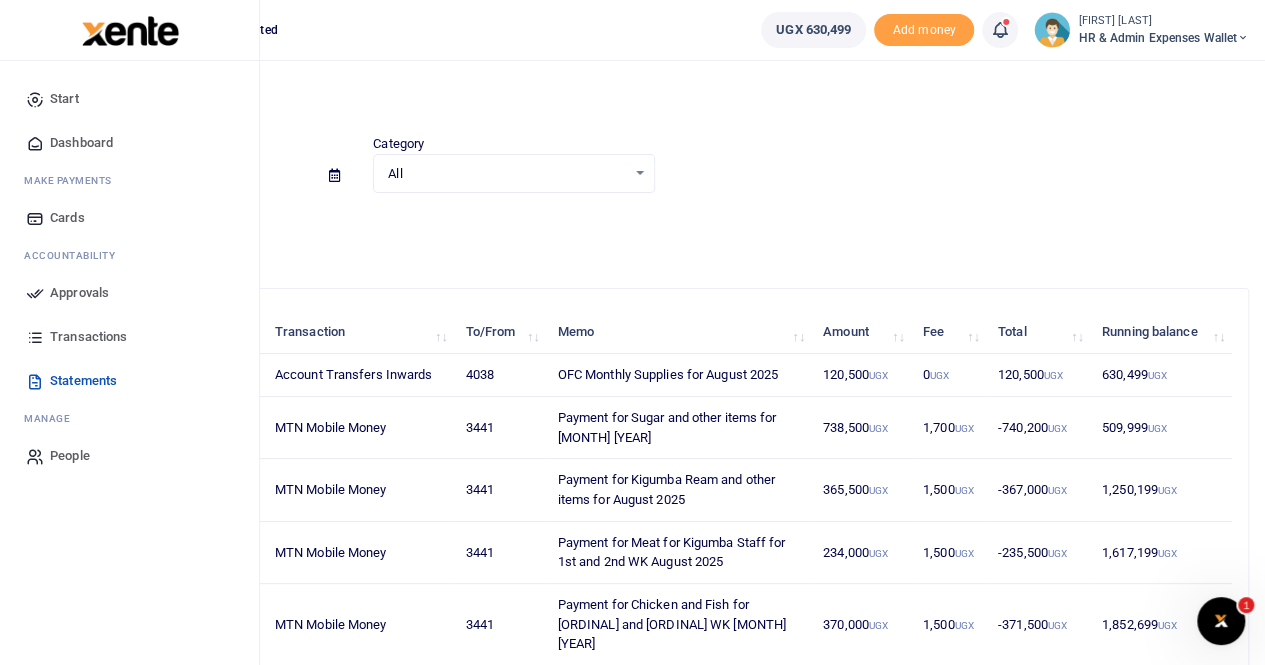 click on "Transactions" at bounding box center (88, 337) 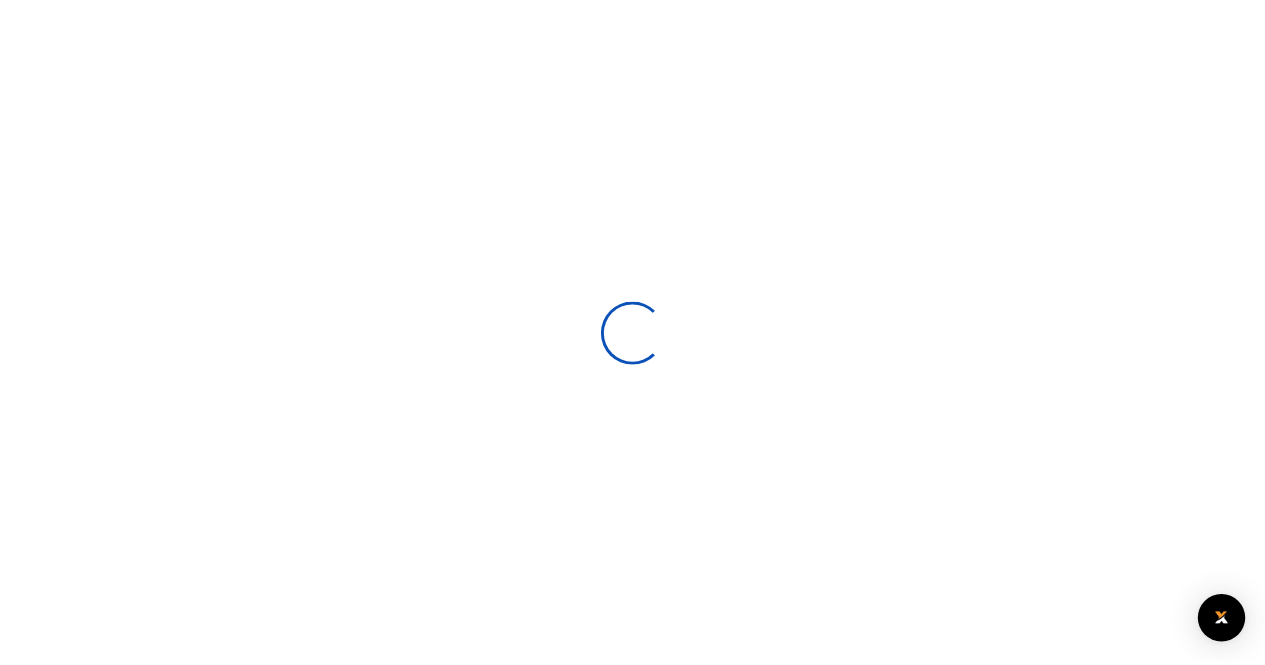 scroll, scrollTop: 0, scrollLeft: 0, axis: both 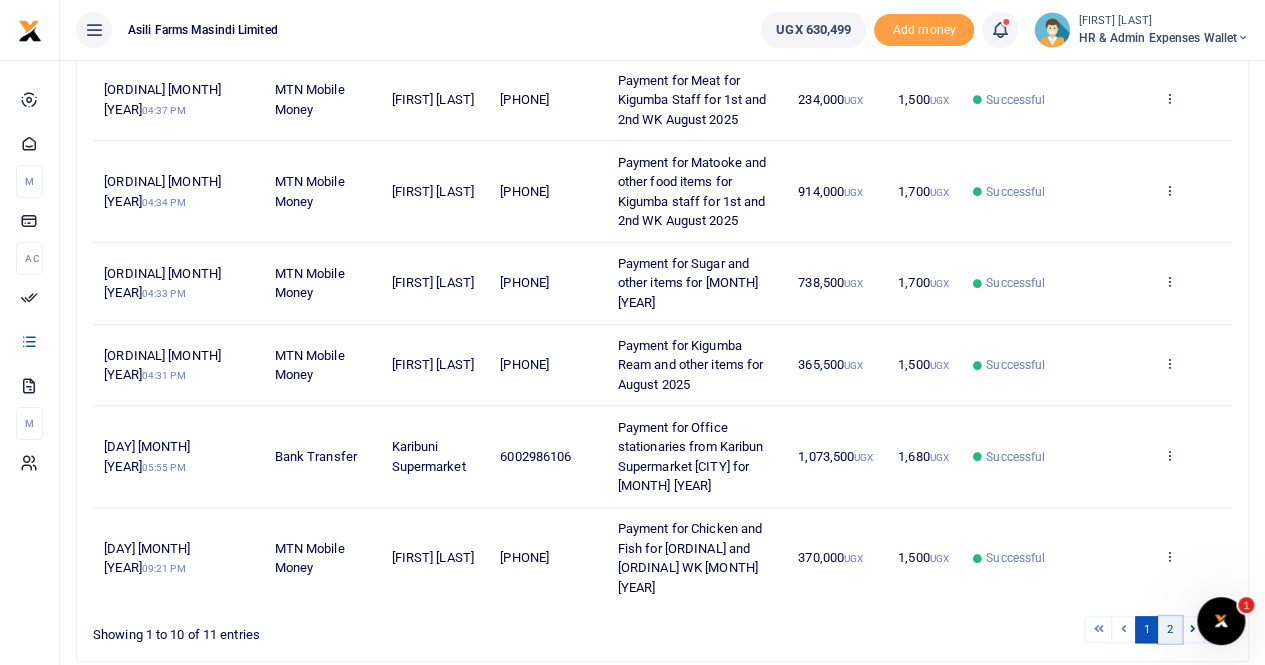click on "2" at bounding box center [1170, 629] 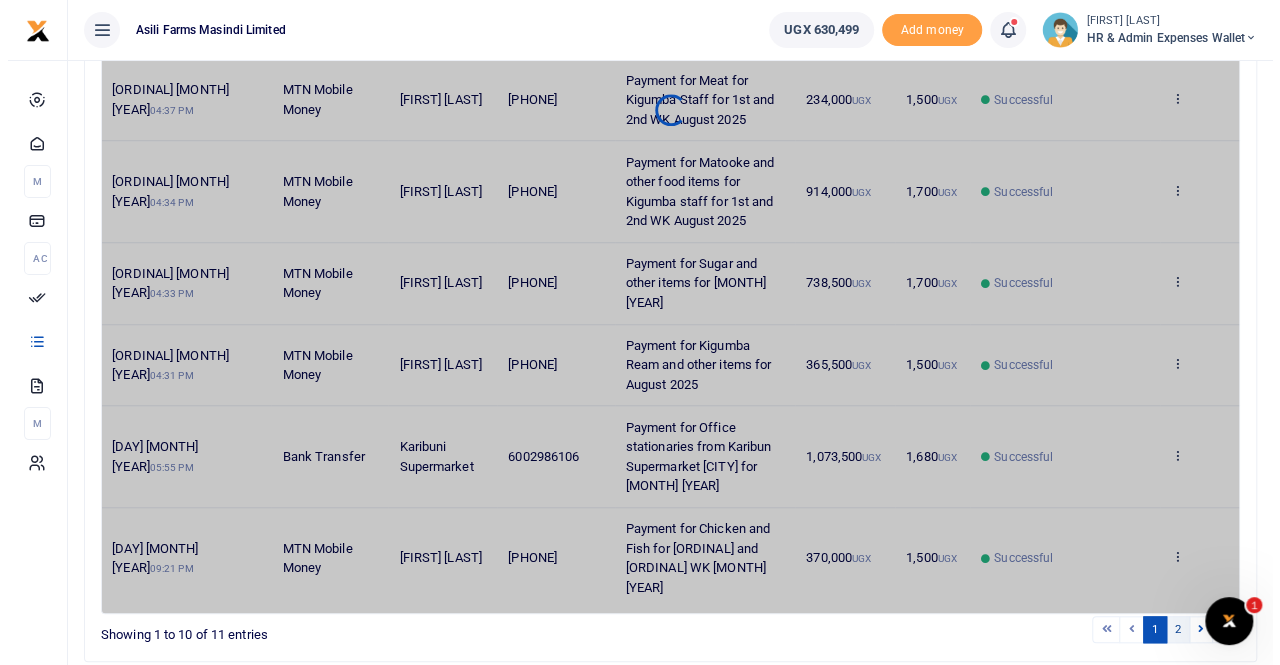 scroll, scrollTop: 0, scrollLeft: 0, axis: both 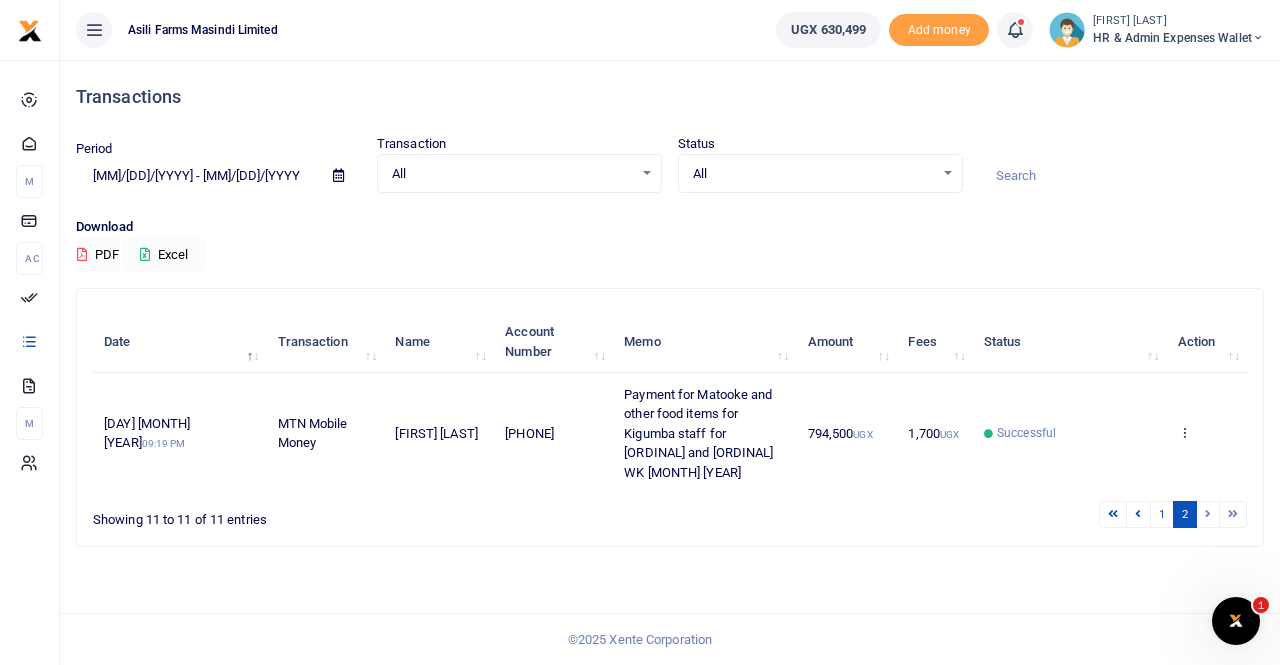 click at bounding box center (1208, 514) 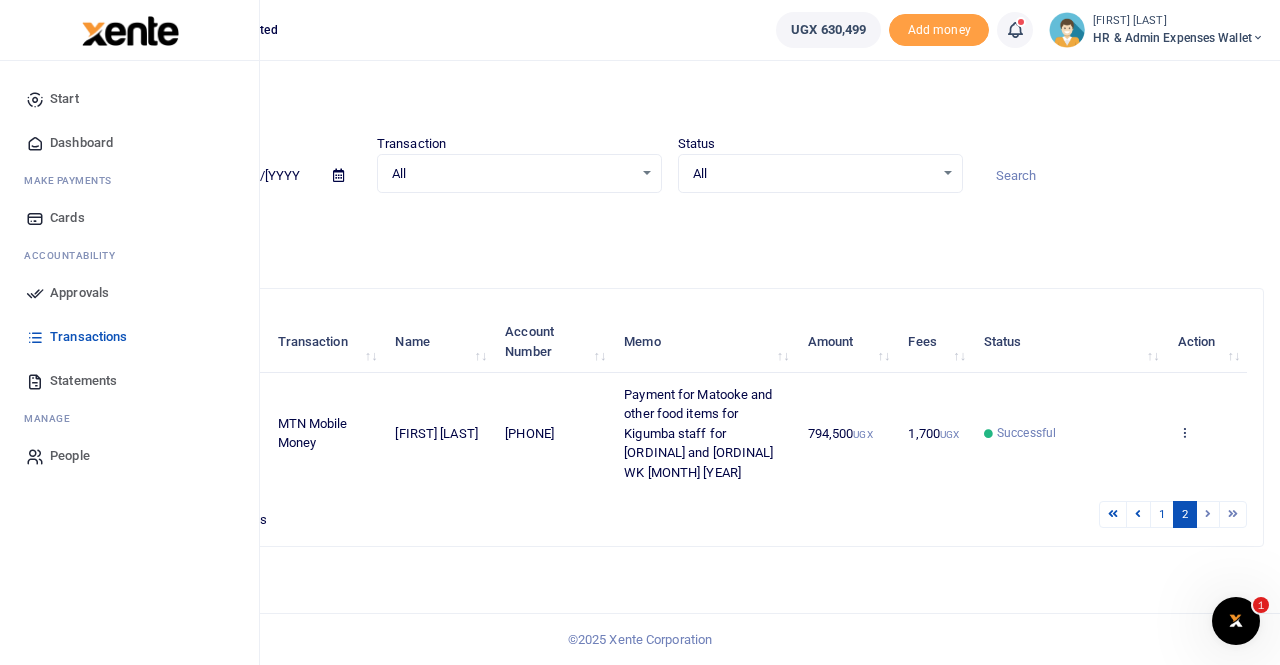 click on "Statements" at bounding box center [83, 381] 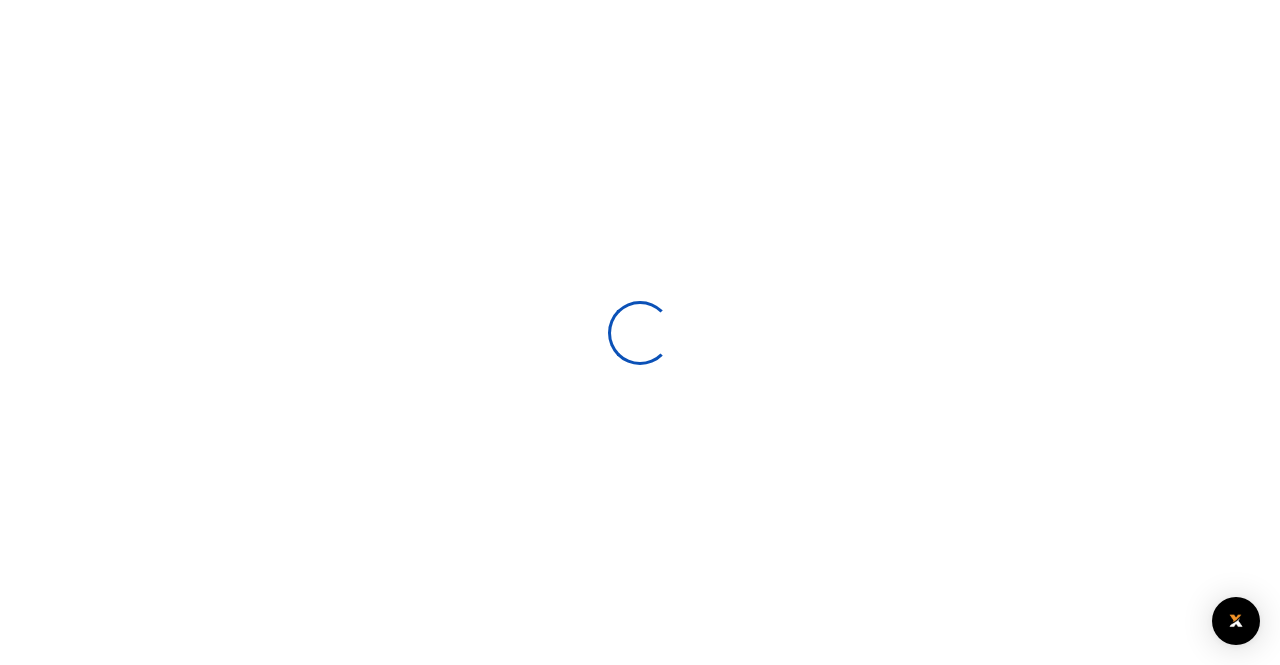 scroll, scrollTop: 0, scrollLeft: 0, axis: both 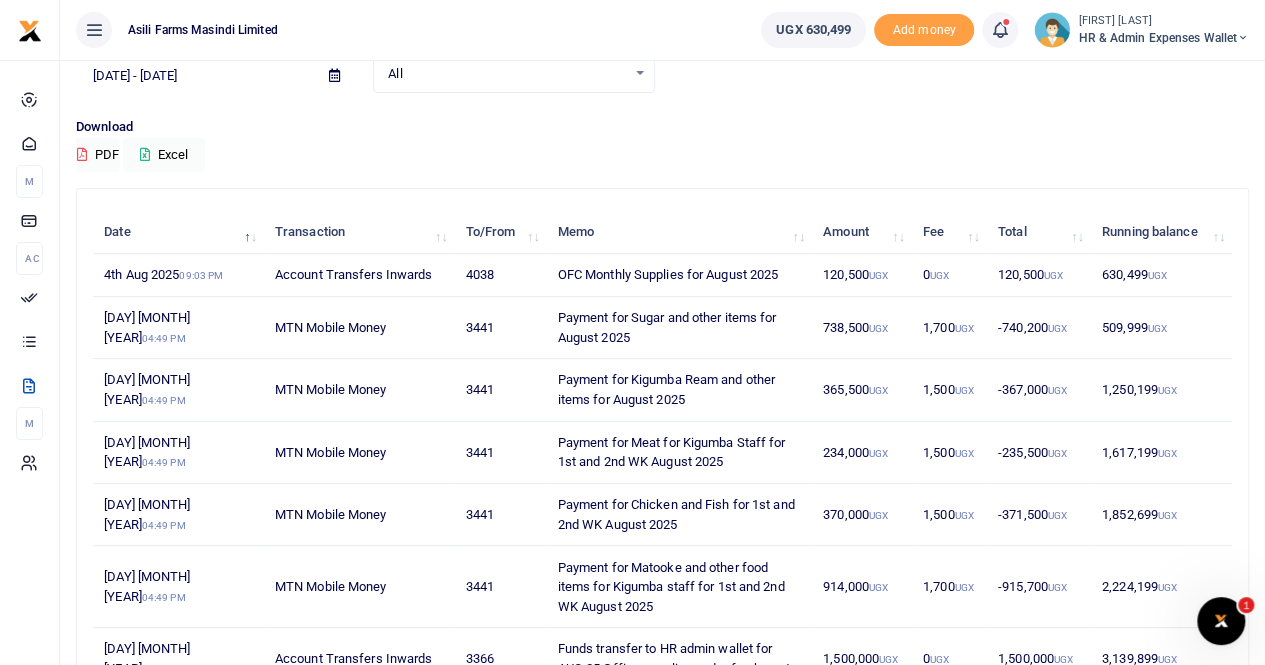 click on "OFC Monthly Supplies for August 2025" at bounding box center [678, 275] 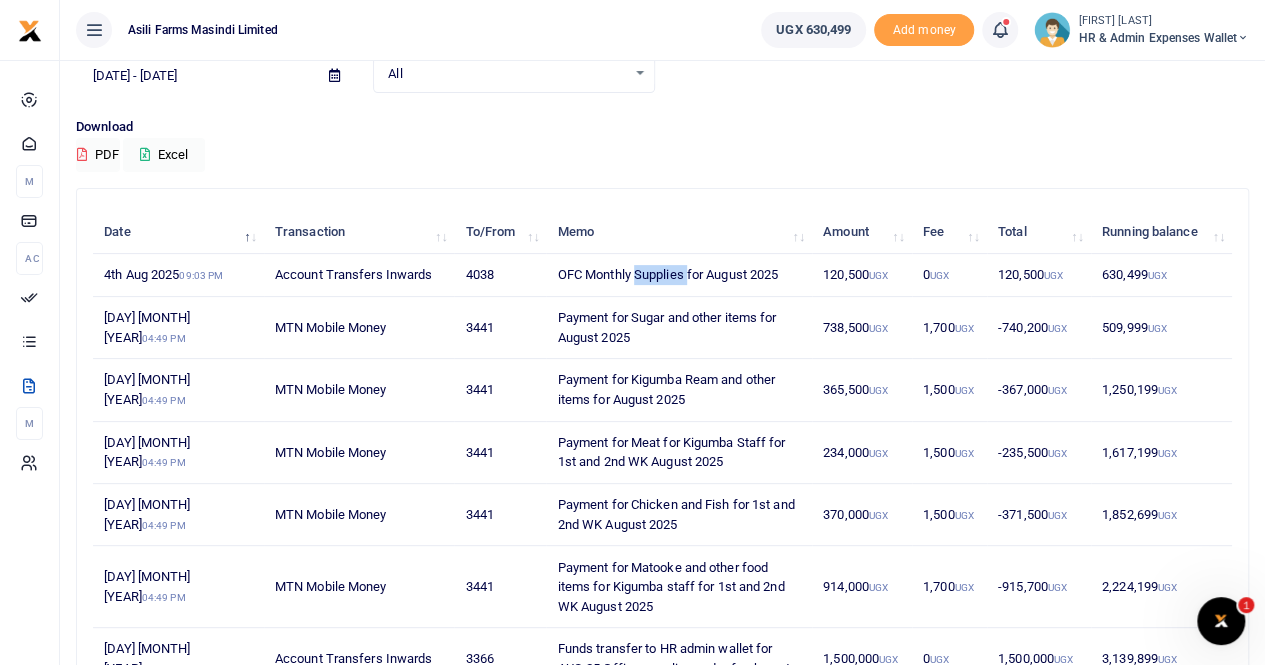click on "OFC Monthly Supplies for August 2025" at bounding box center (678, 275) 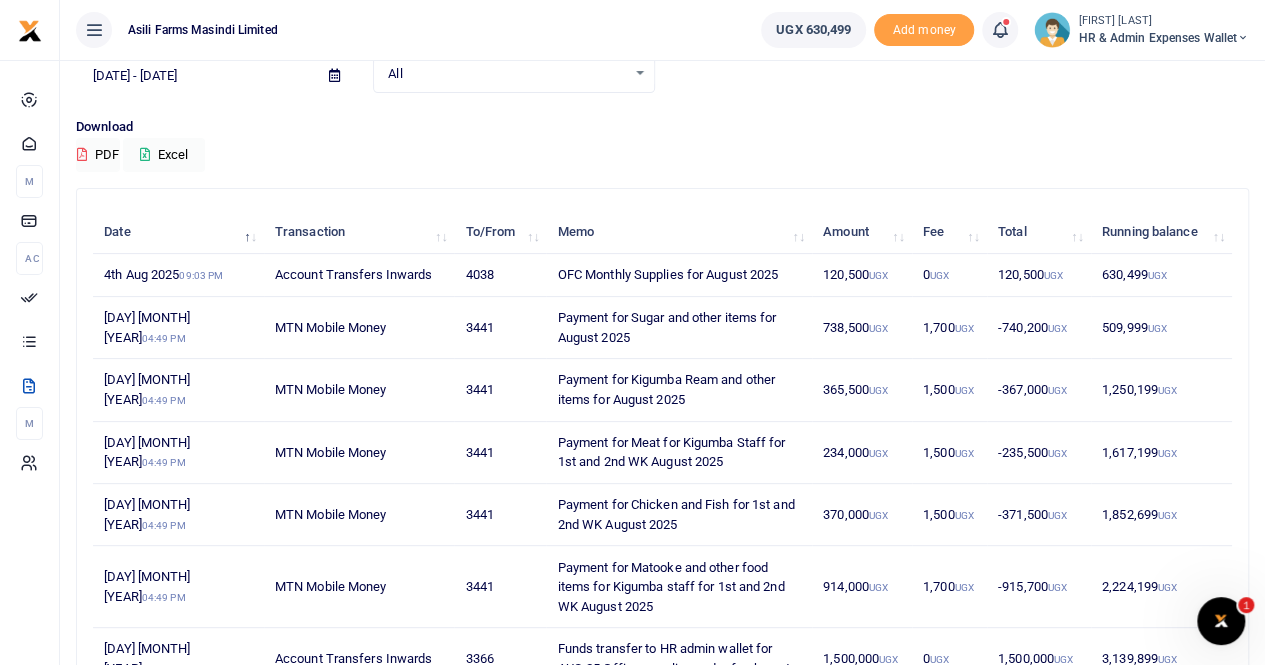 click on "OFC Monthly Supplies for August 2025" at bounding box center [678, 275] 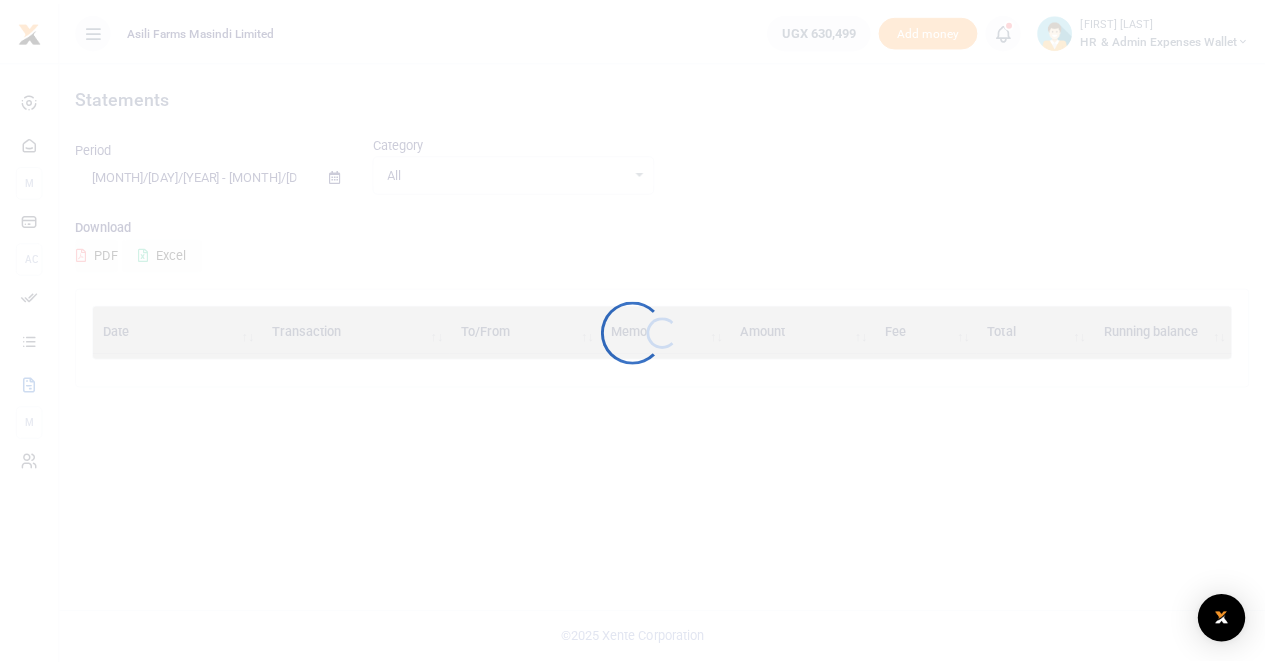 scroll, scrollTop: 0, scrollLeft: 0, axis: both 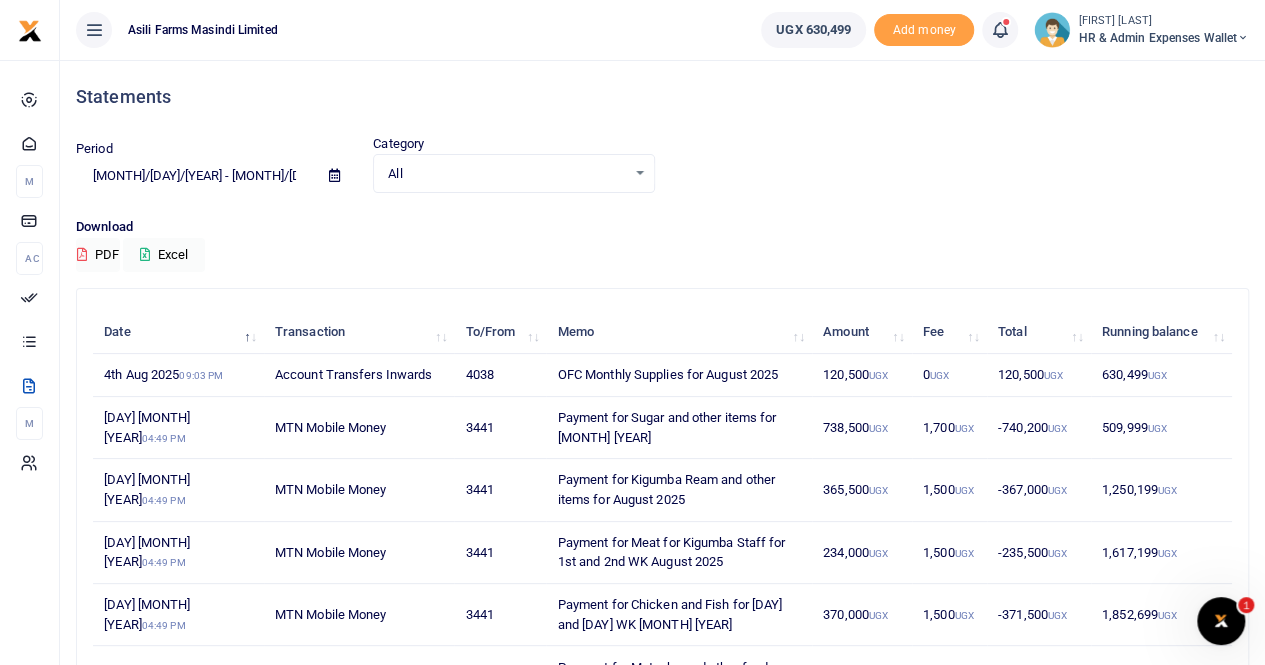 click on "HR & Admin Expenses Wallet" at bounding box center (1163, 38) 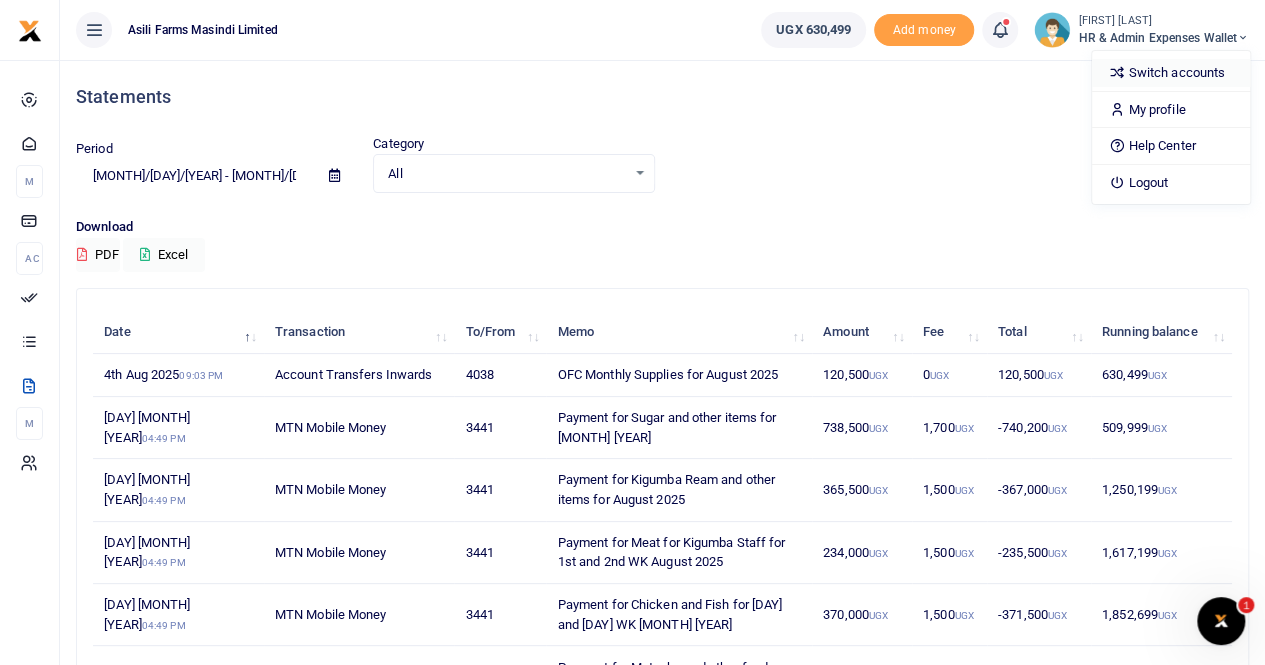 click on "Switch accounts" at bounding box center [1171, 73] 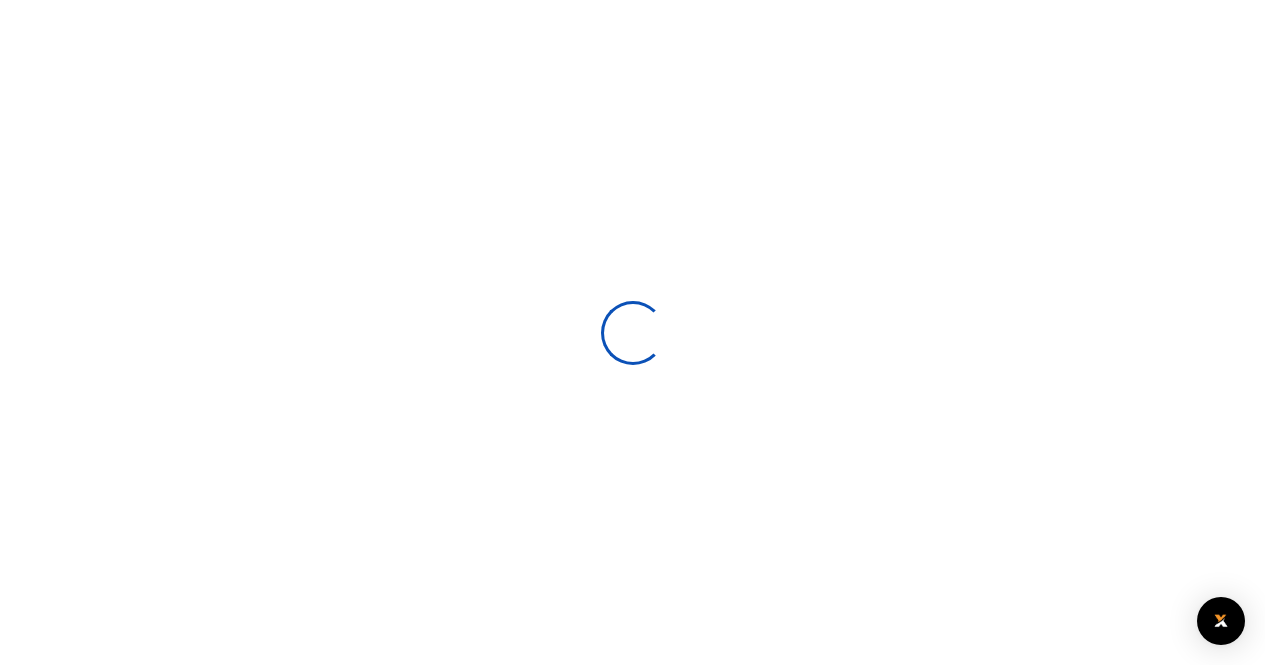 scroll, scrollTop: 0, scrollLeft: 0, axis: both 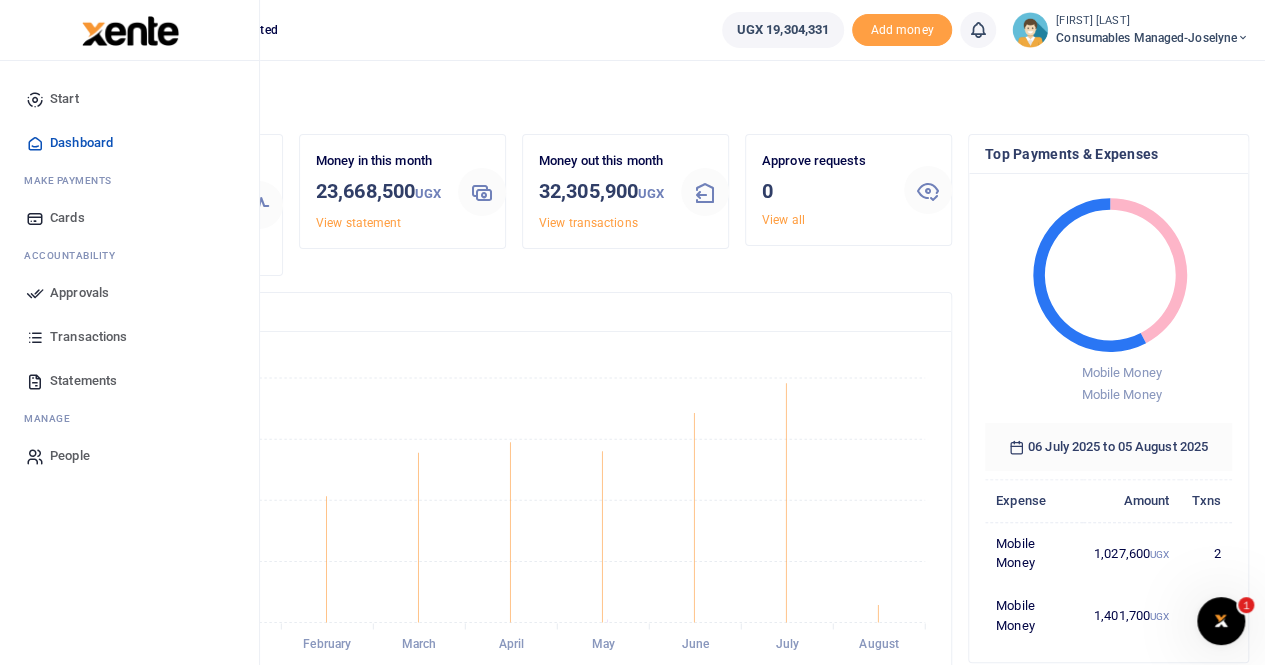 click on "Statements" at bounding box center [83, 381] 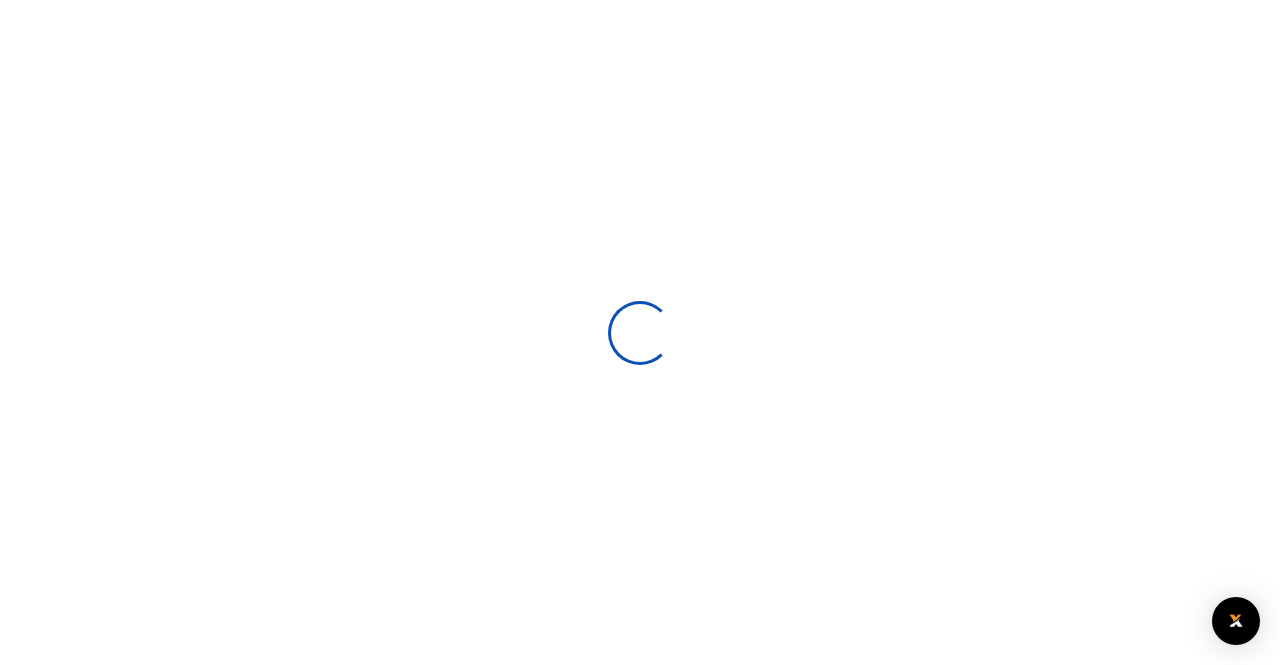 scroll, scrollTop: 0, scrollLeft: 0, axis: both 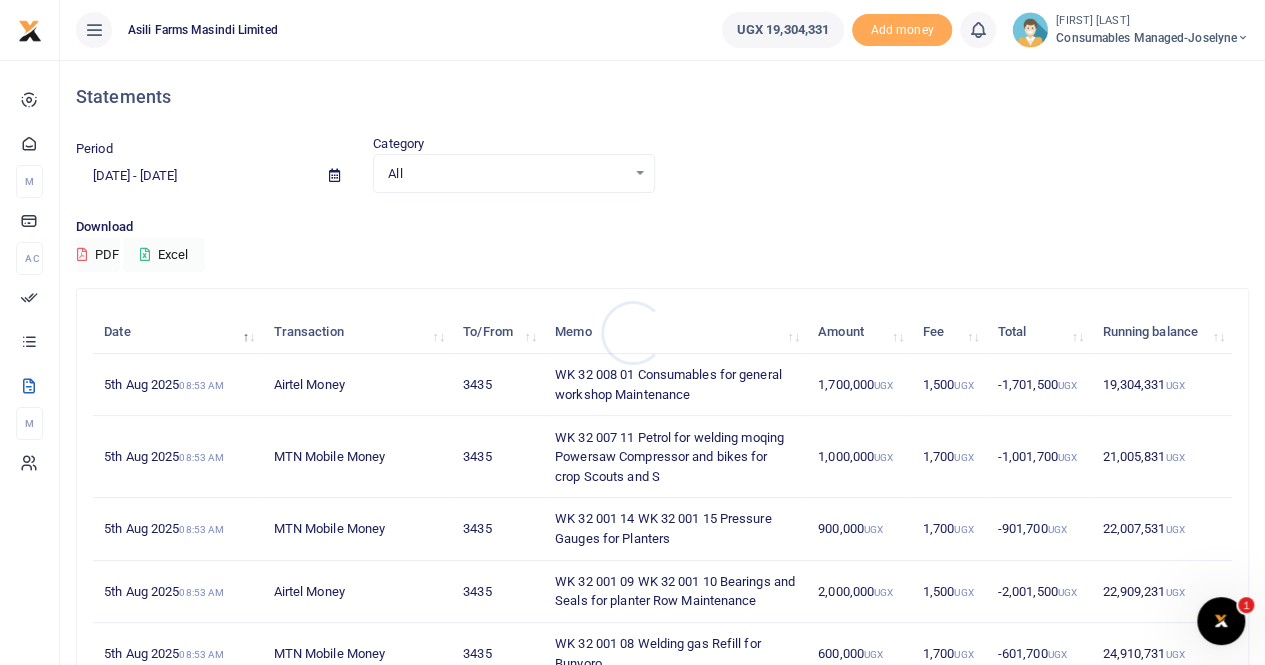 click at bounding box center [632, 332] 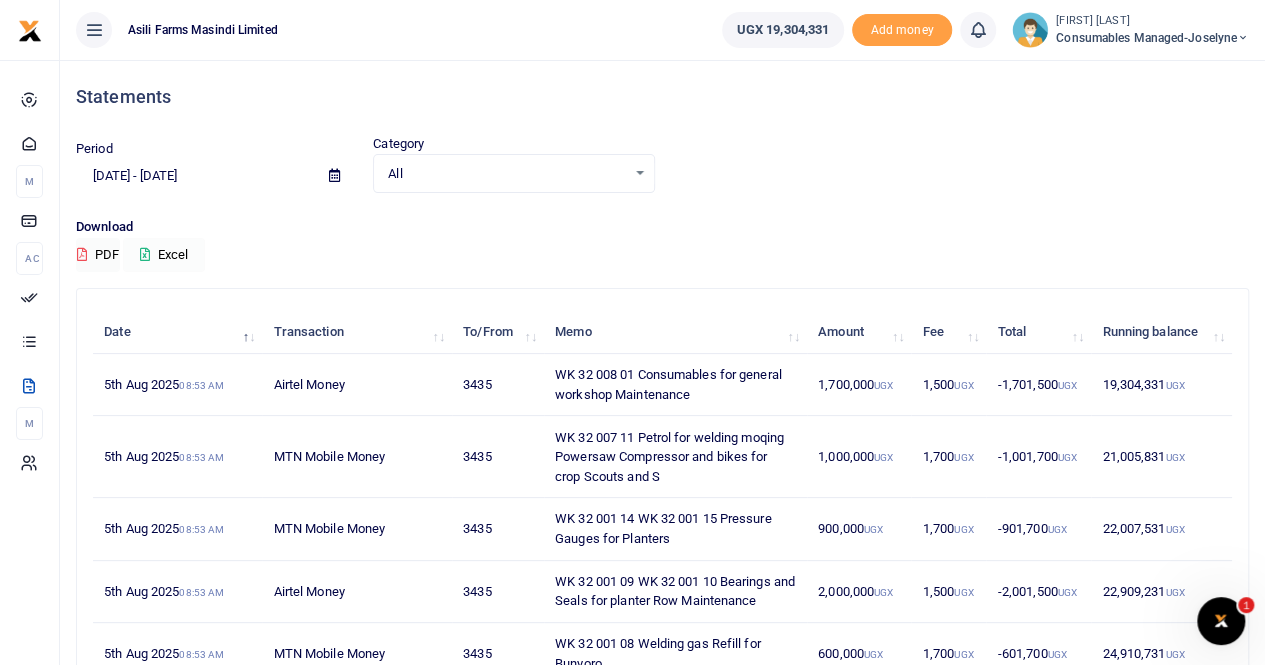 click on "Excel" at bounding box center (164, 255) 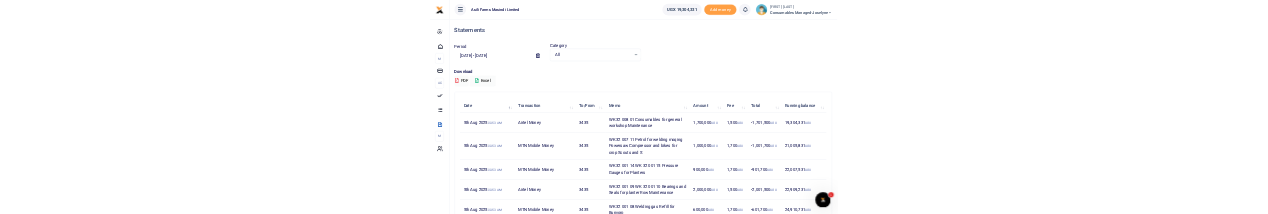 scroll, scrollTop: 0, scrollLeft: 0, axis: both 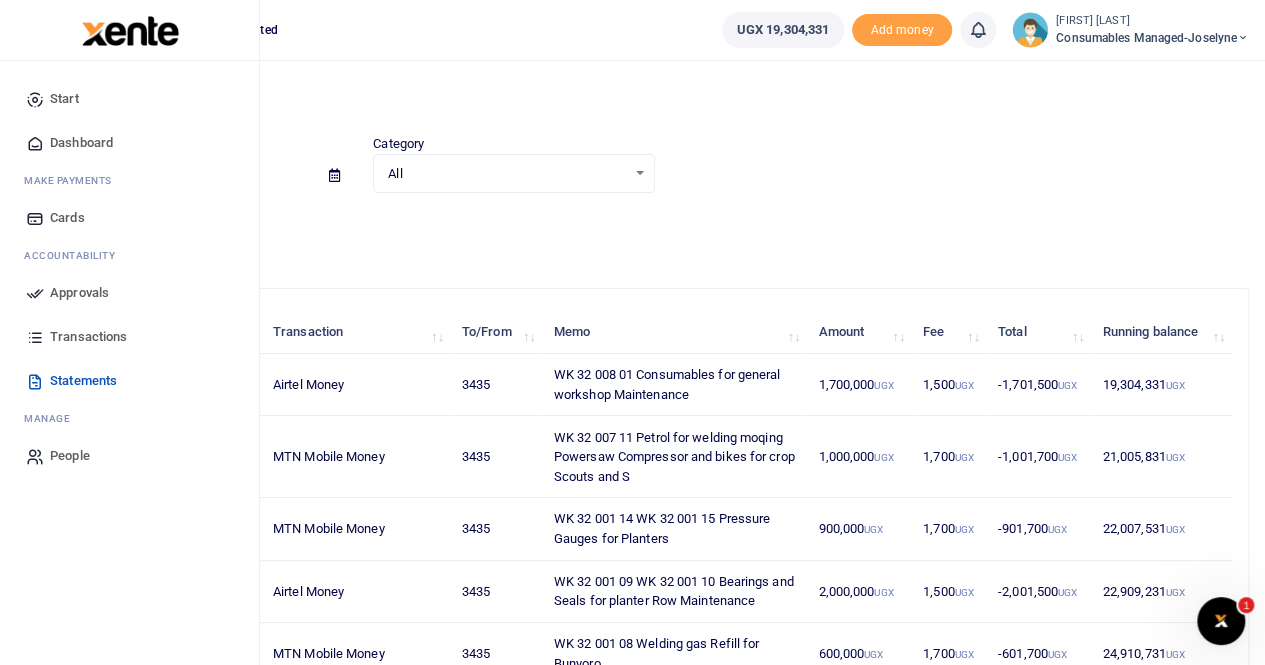 click on "Transactions" at bounding box center (88, 337) 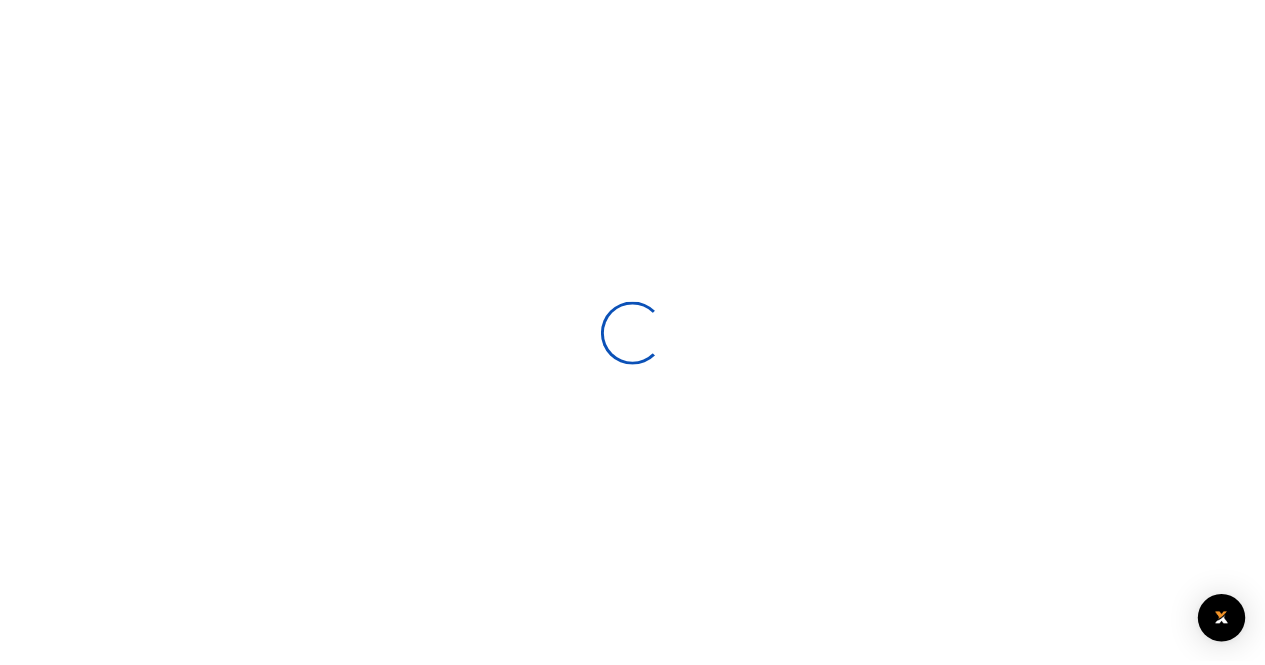 scroll, scrollTop: 0, scrollLeft: 0, axis: both 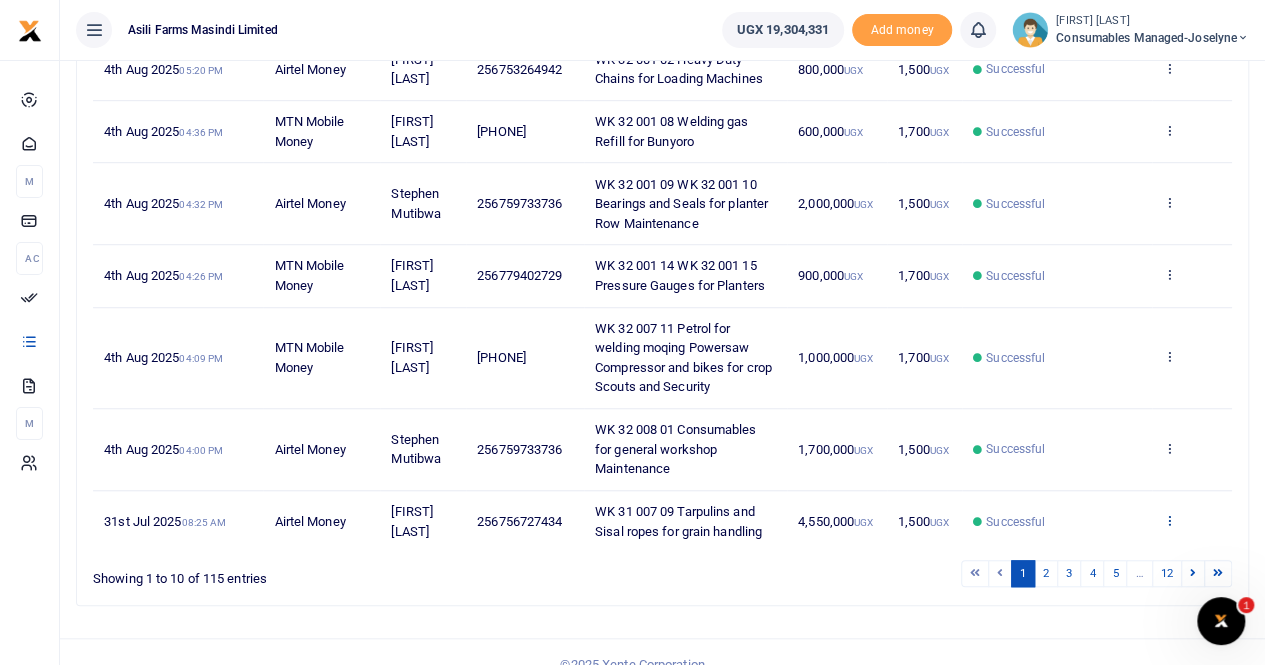 click at bounding box center [1169, 520] 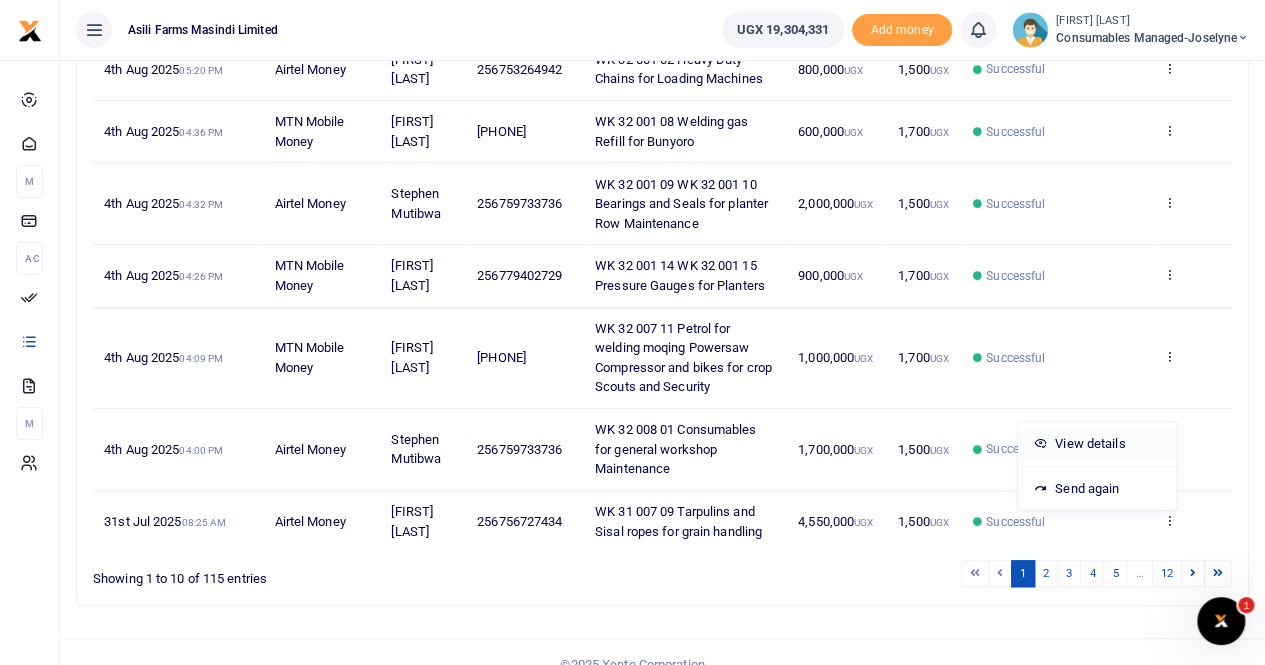 click on "View details" at bounding box center [1097, 444] 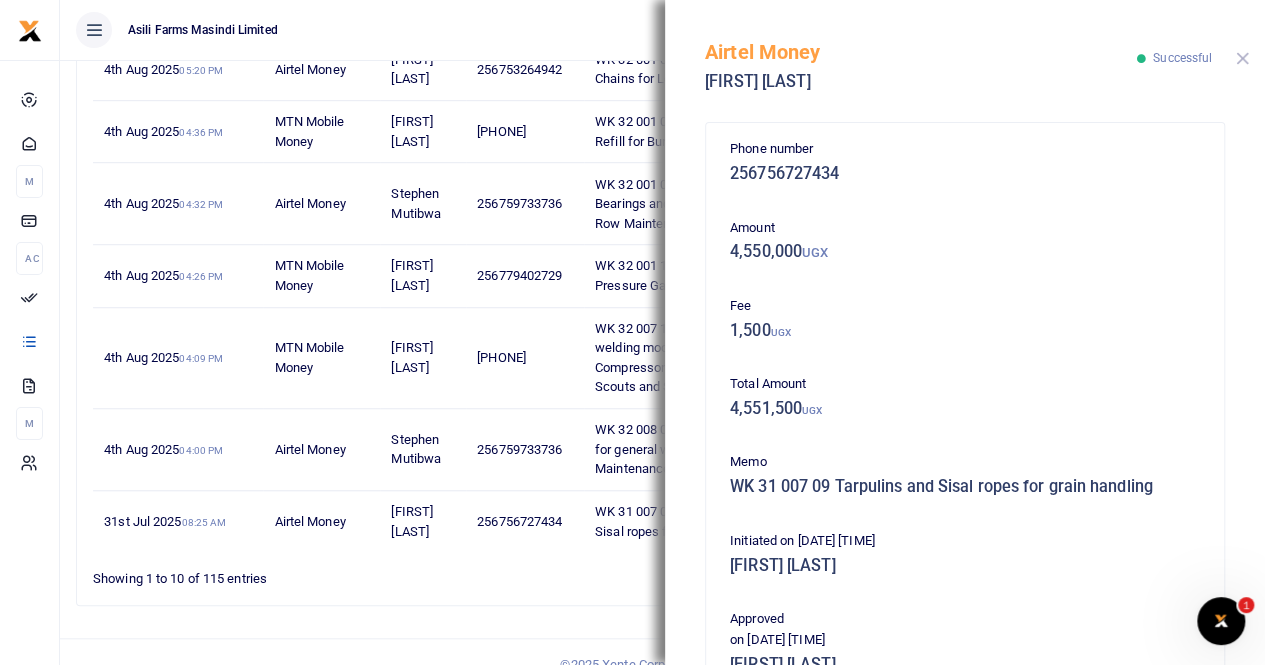 click at bounding box center [1242, 58] 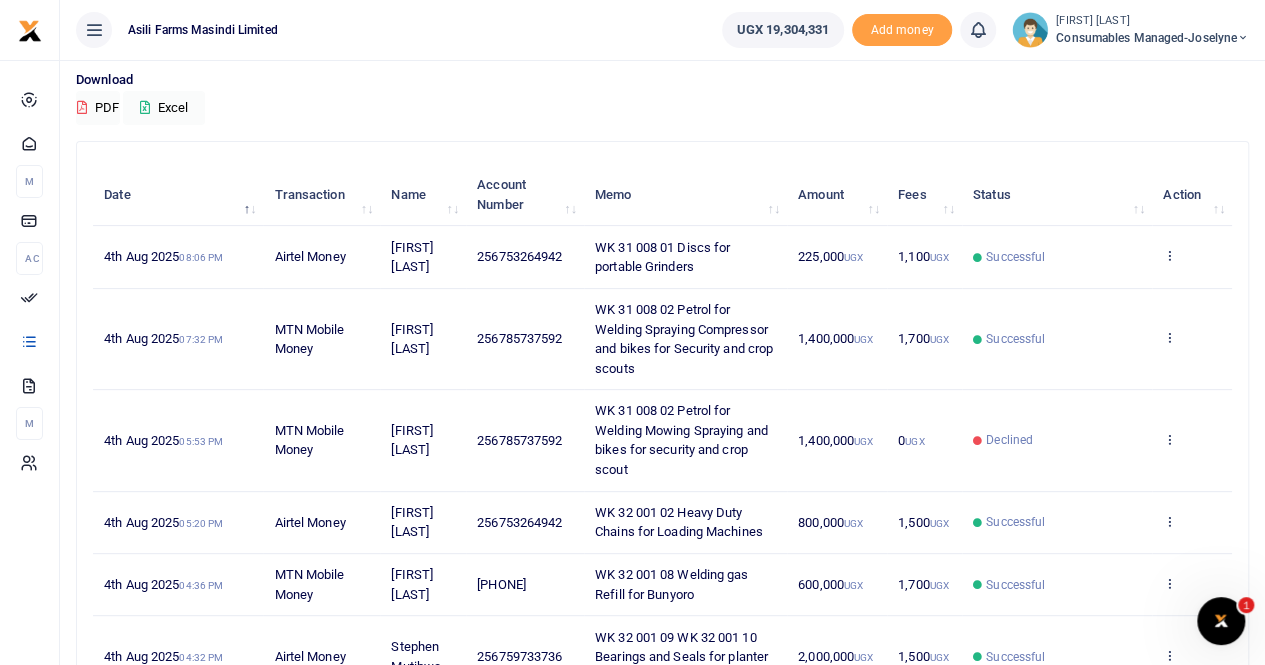 scroll, scrollTop: 0, scrollLeft: 0, axis: both 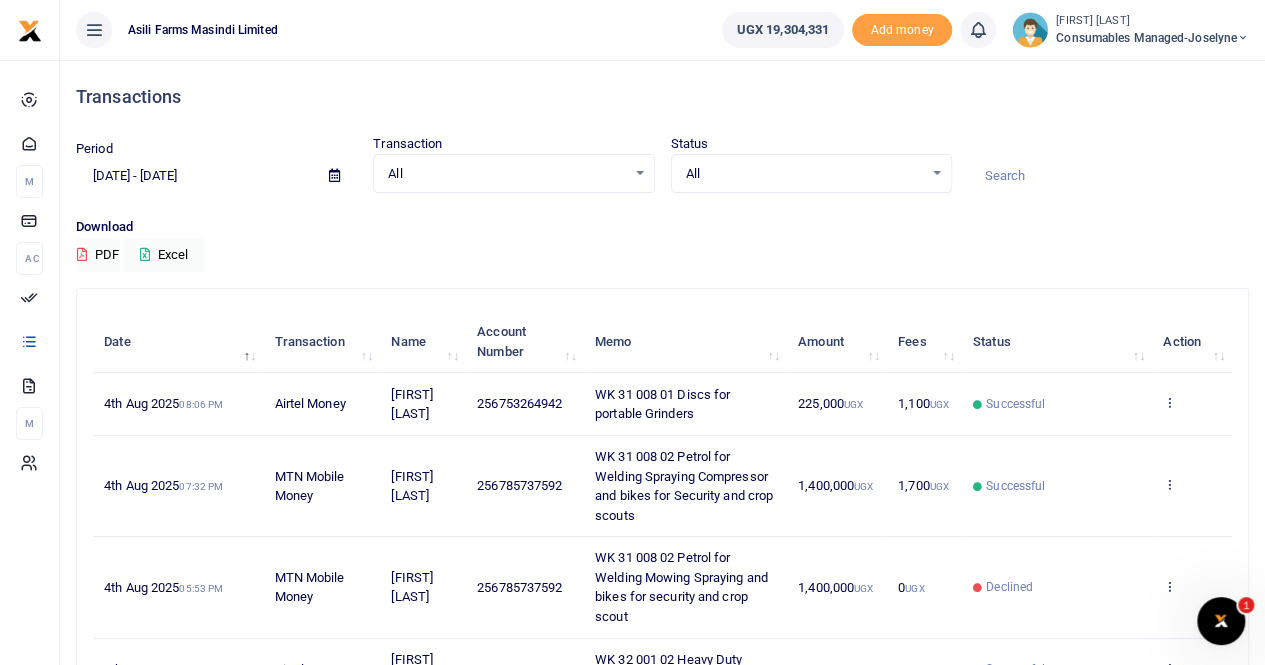 click at bounding box center [334, 175] 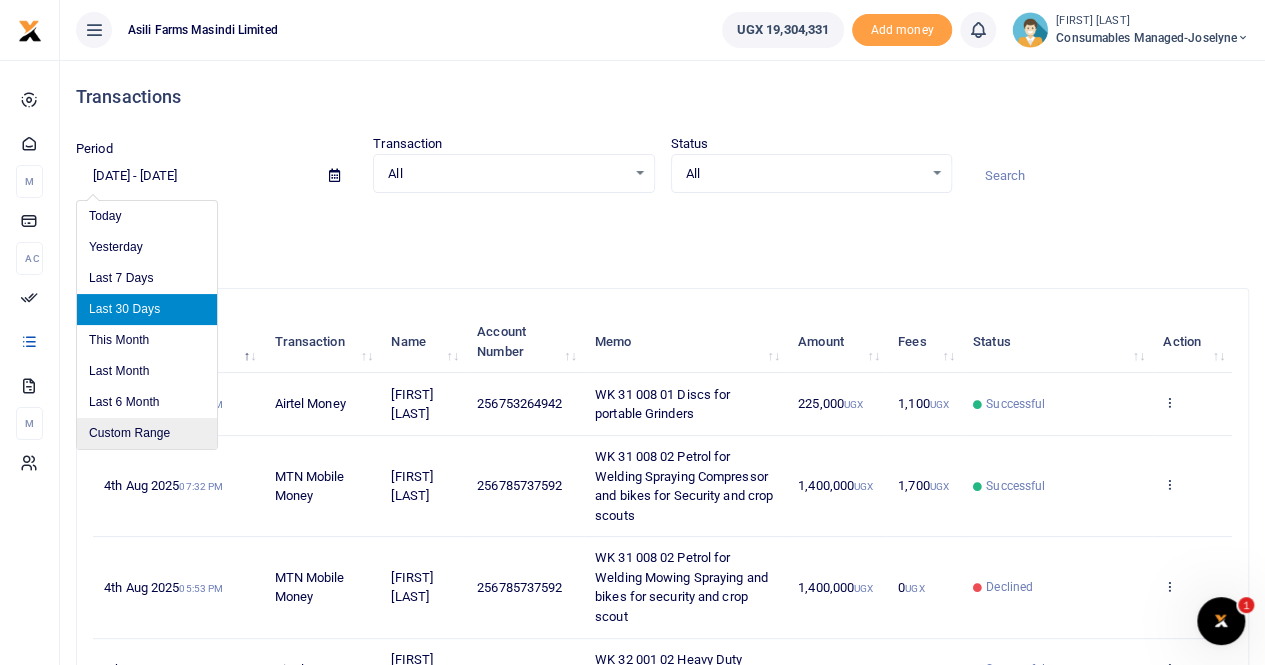 click on "Custom Range" at bounding box center [147, 433] 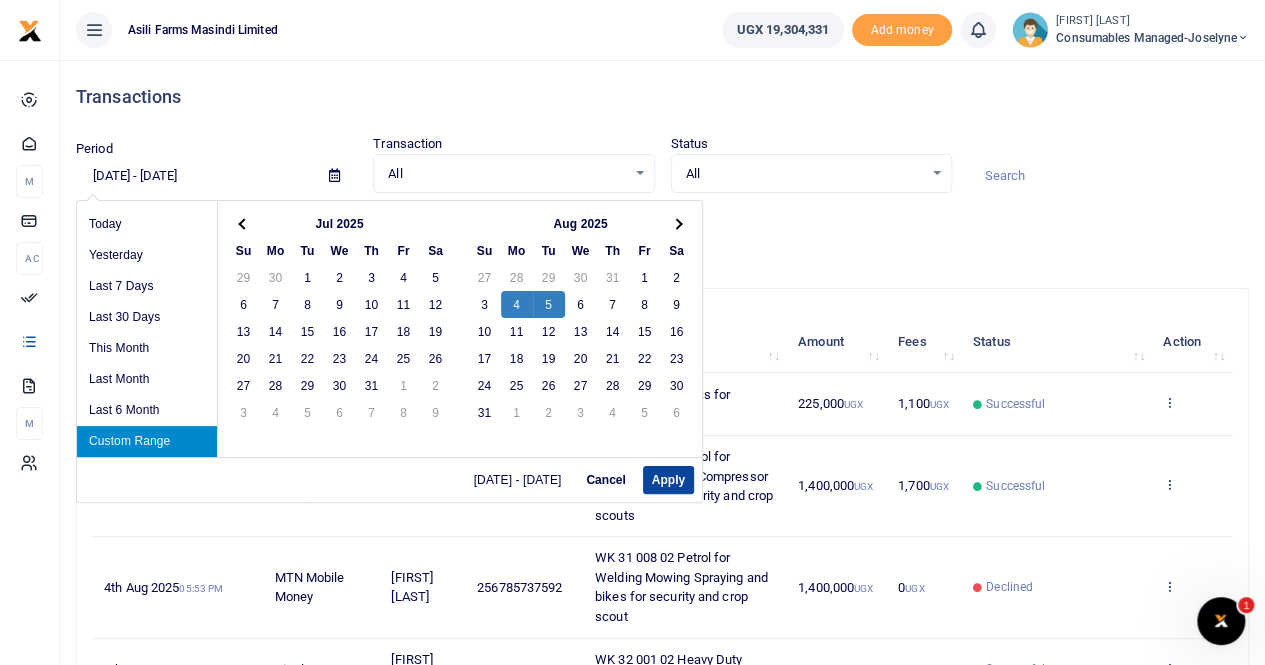 click on "Apply" at bounding box center [668, 480] 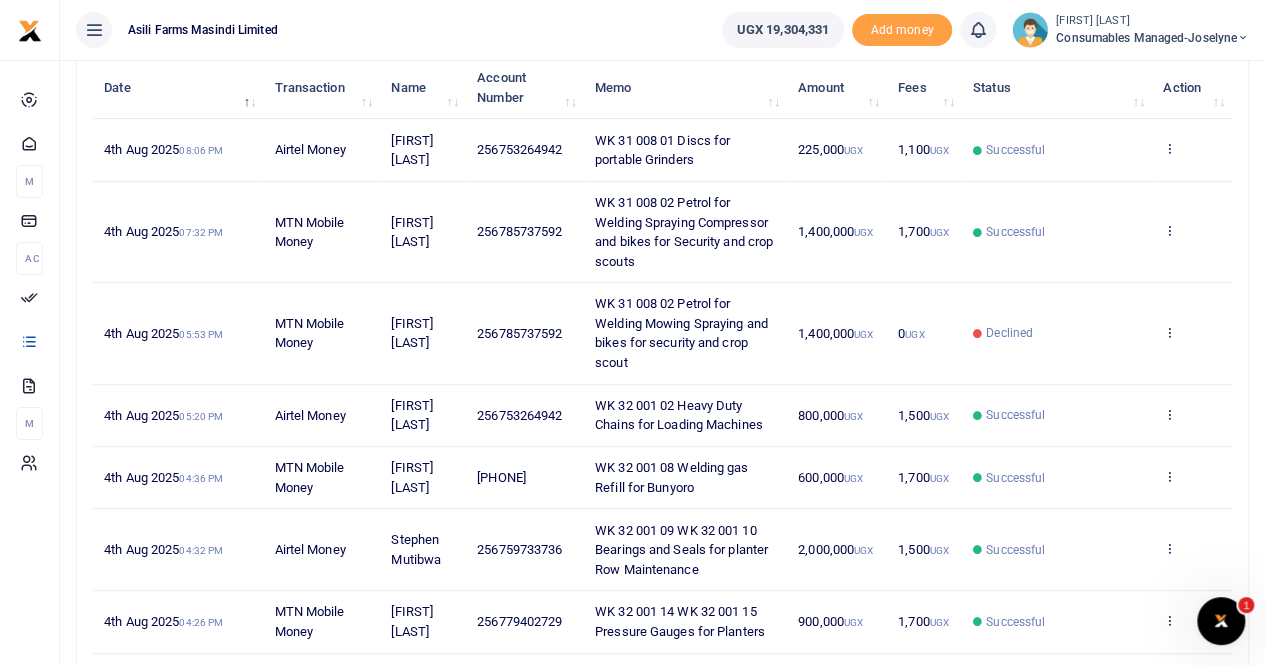 scroll, scrollTop: 200, scrollLeft: 0, axis: vertical 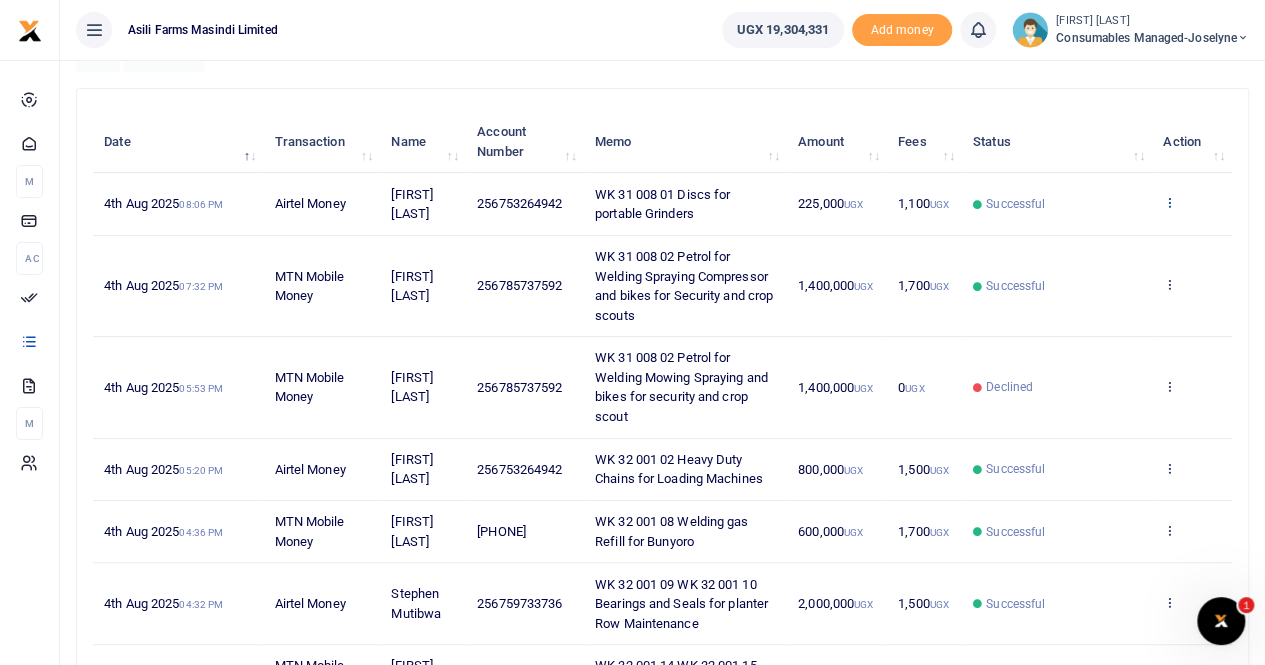 click at bounding box center [1169, 202] 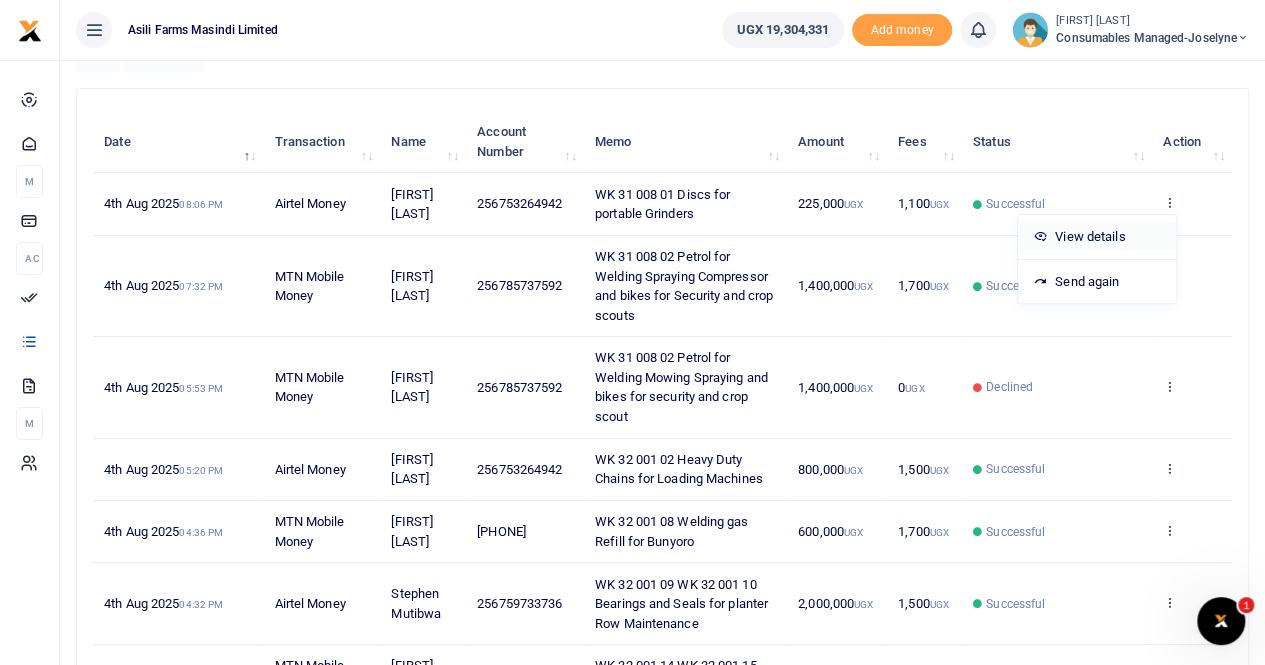 click on "View details" at bounding box center [1097, 237] 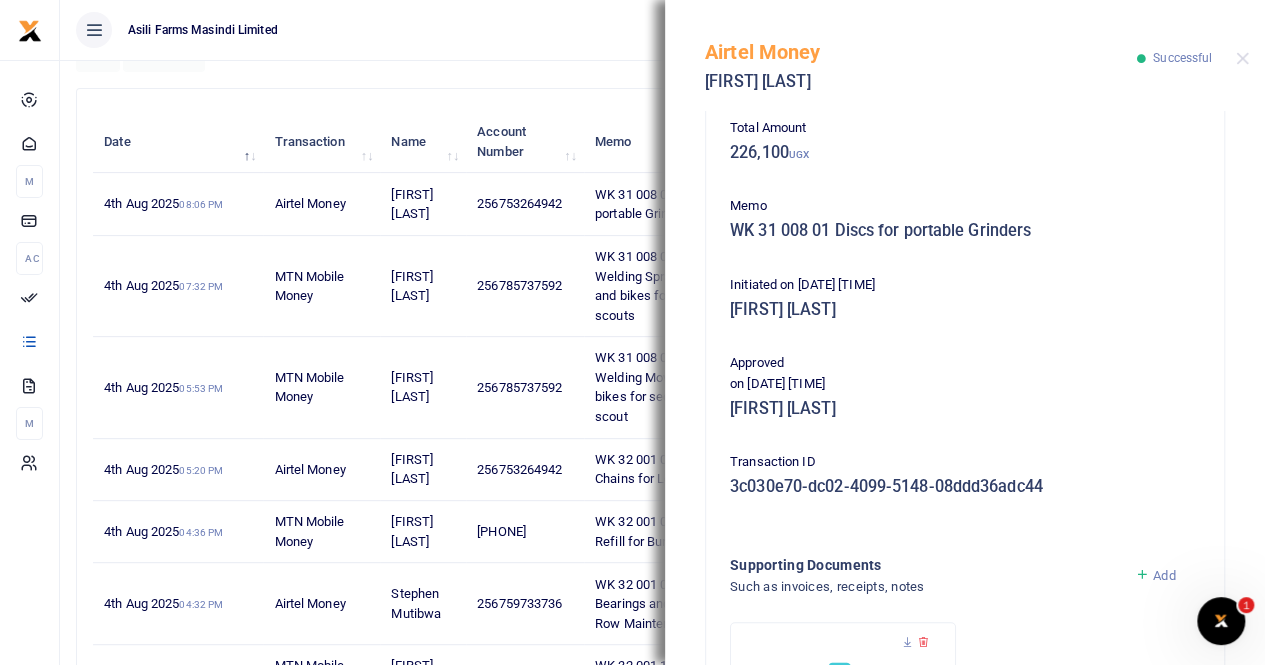 scroll, scrollTop: 482, scrollLeft: 0, axis: vertical 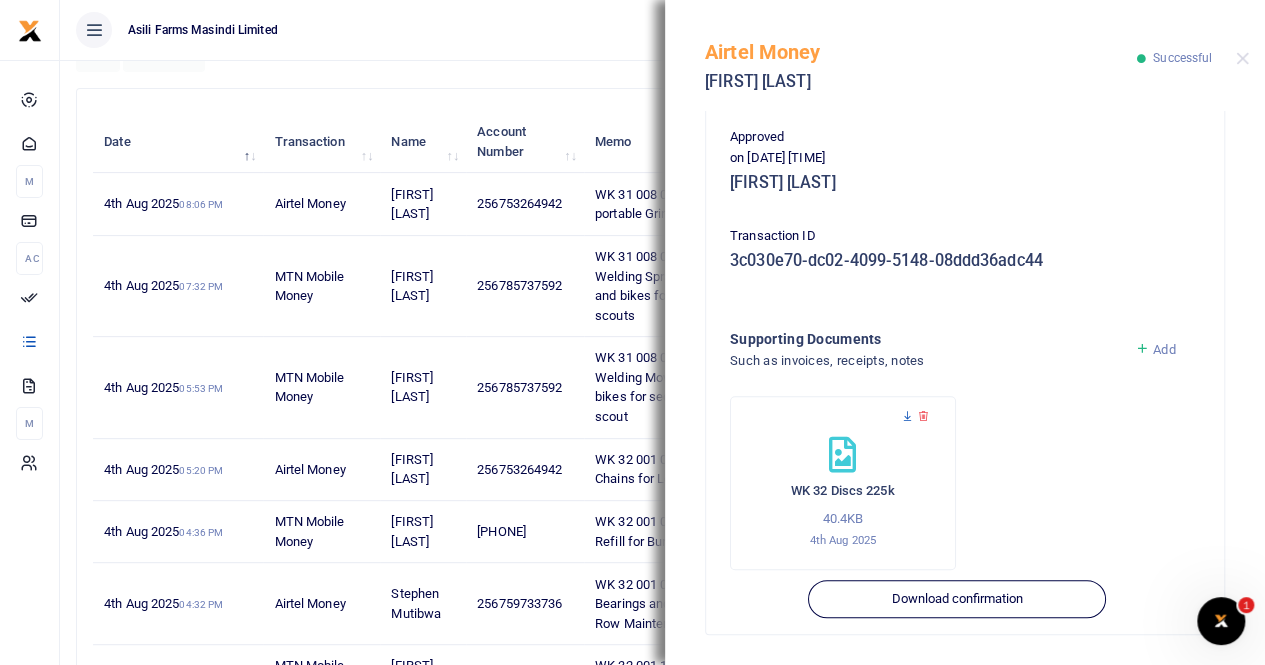 click at bounding box center [907, 416] 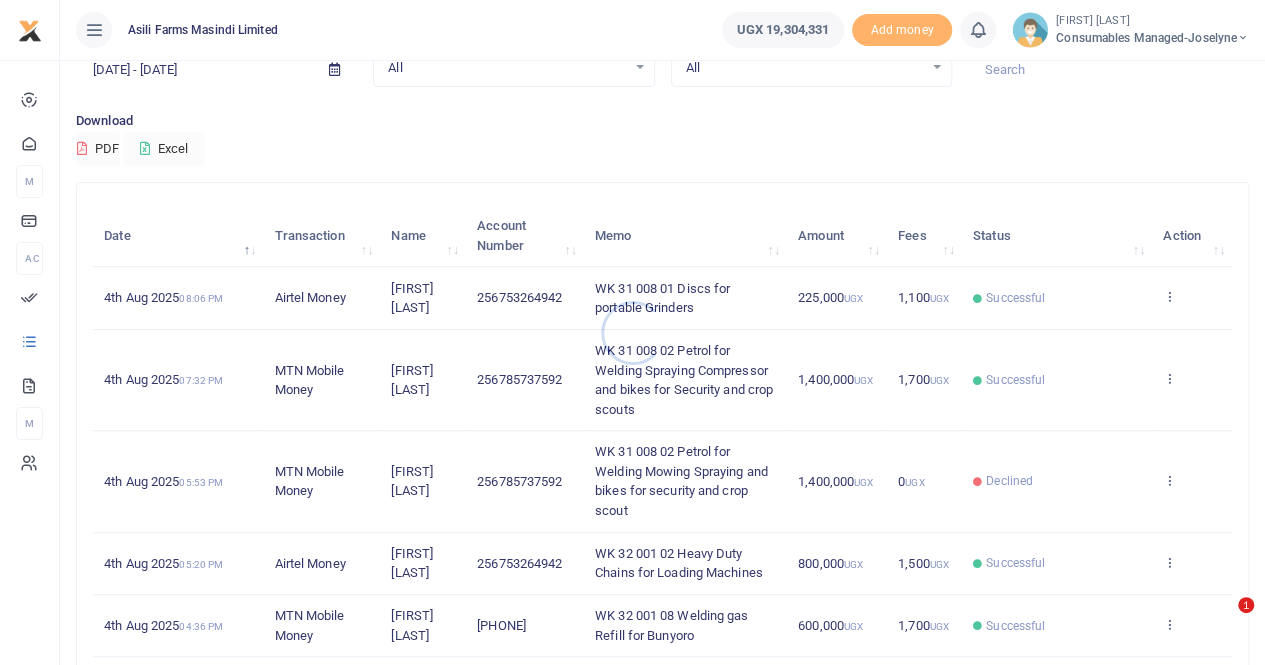 scroll, scrollTop: 200, scrollLeft: 0, axis: vertical 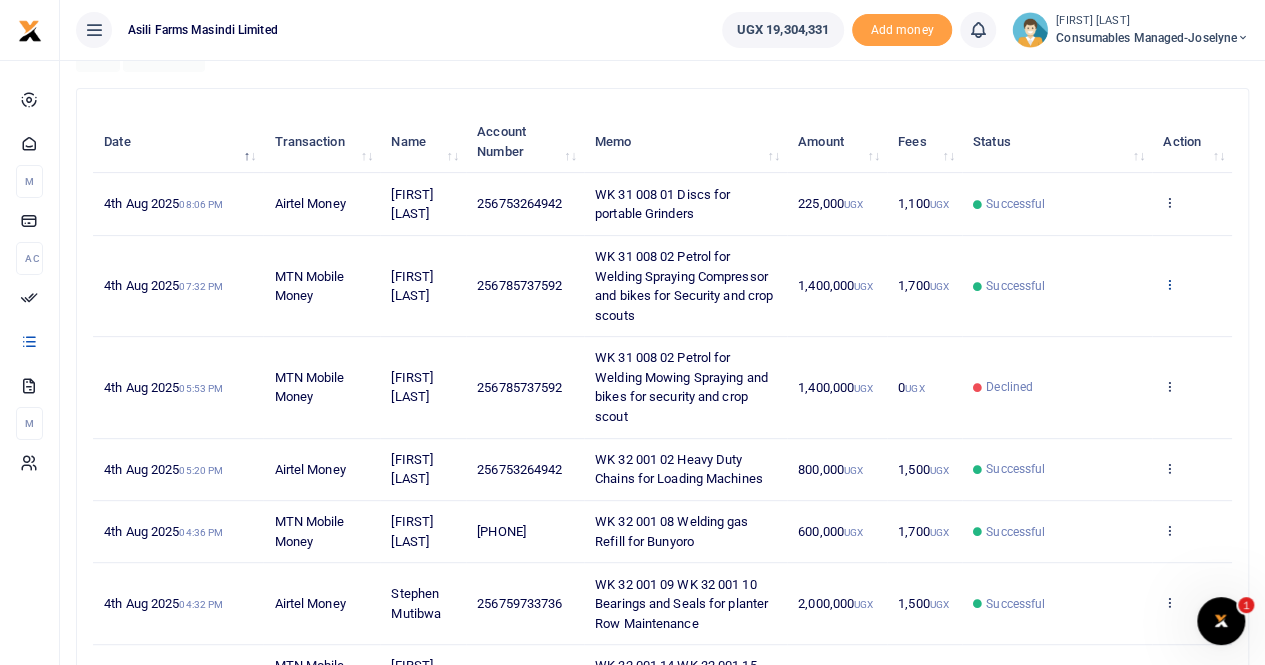 click at bounding box center (1169, 284) 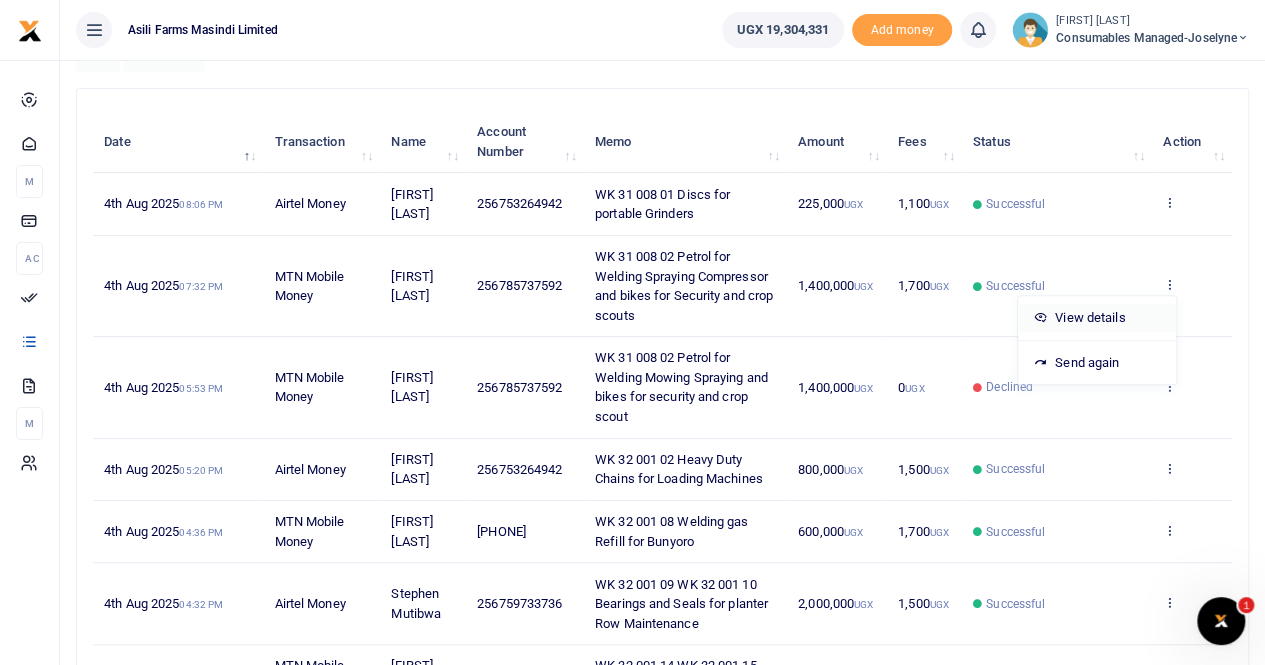 click on "View details" at bounding box center (1097, 318) 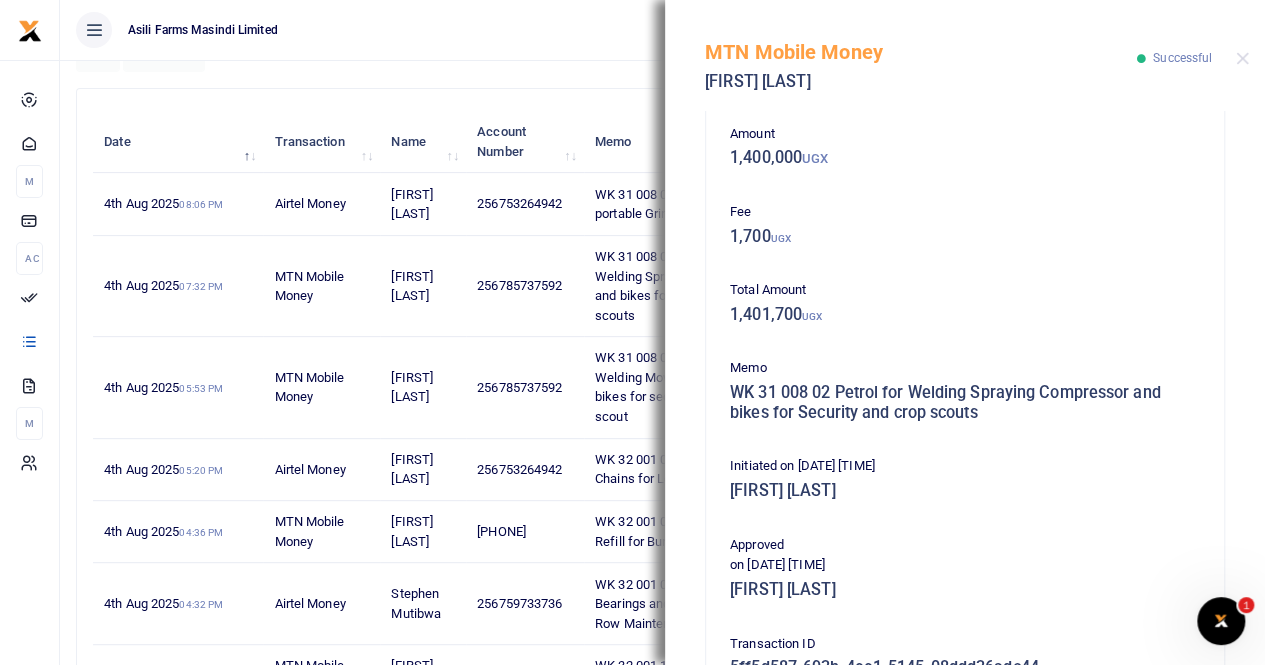 scroll, scrollTop: 501, scrollLeft: 0, axis: vertical 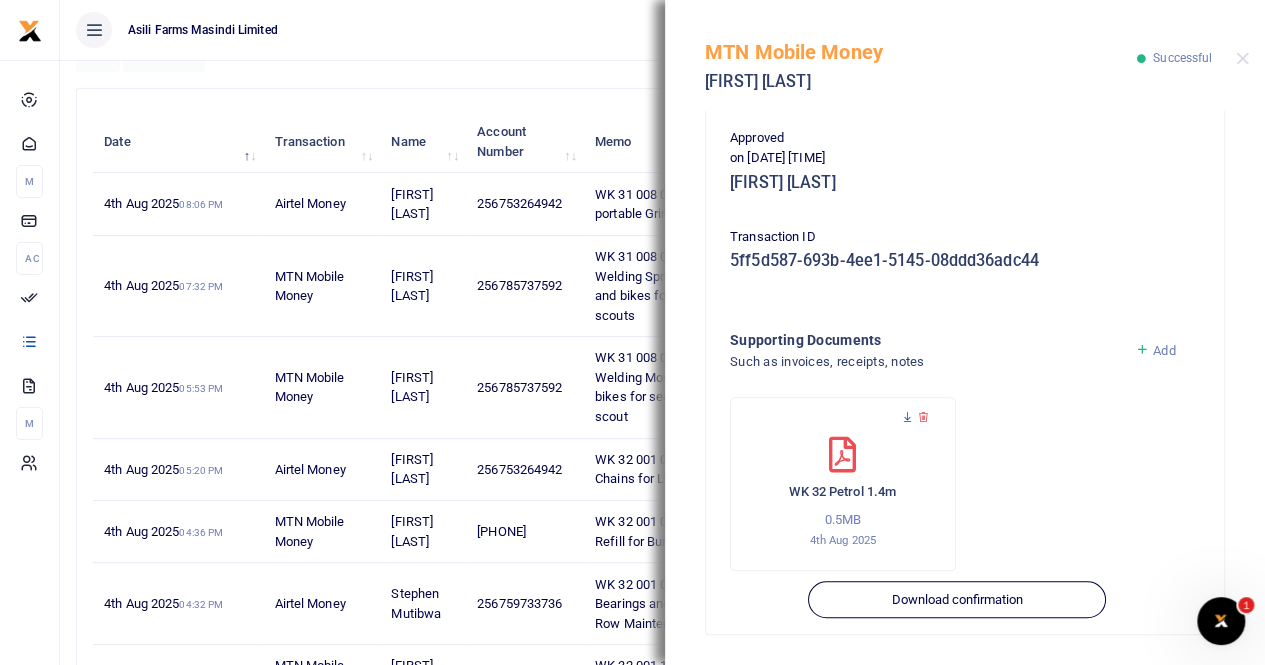click at bounding box center [907, 417] 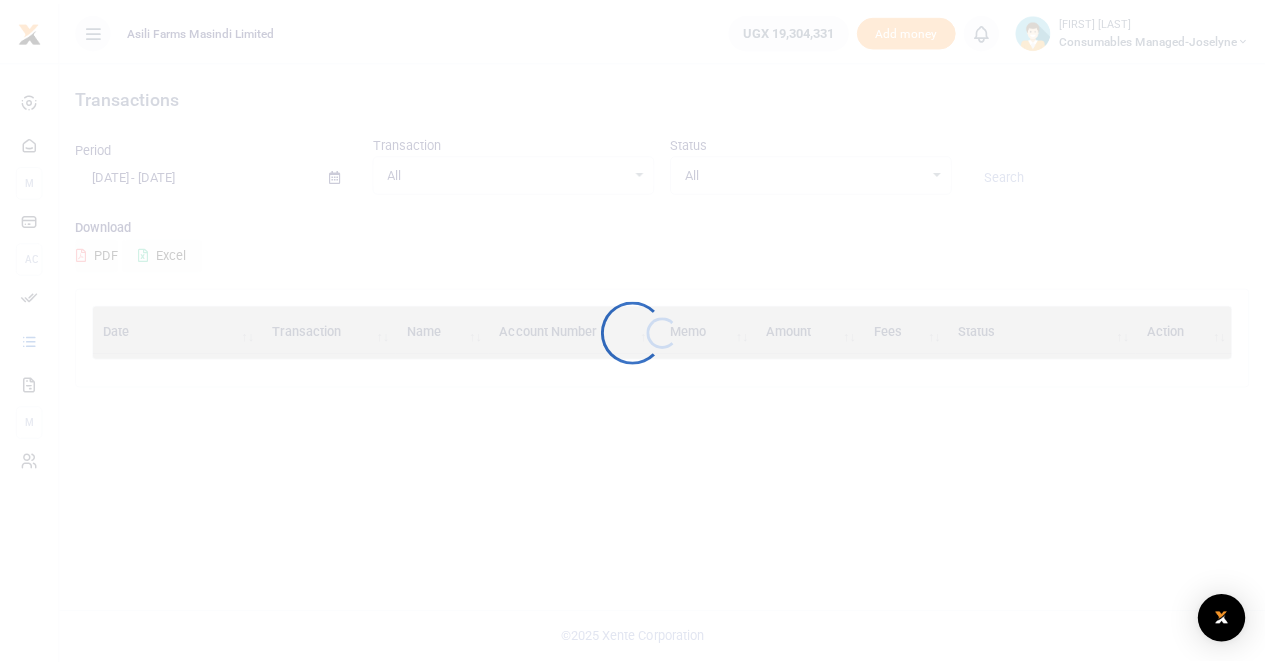 scroll, scrollTop: 0, scrollLeft: 0, axis: both 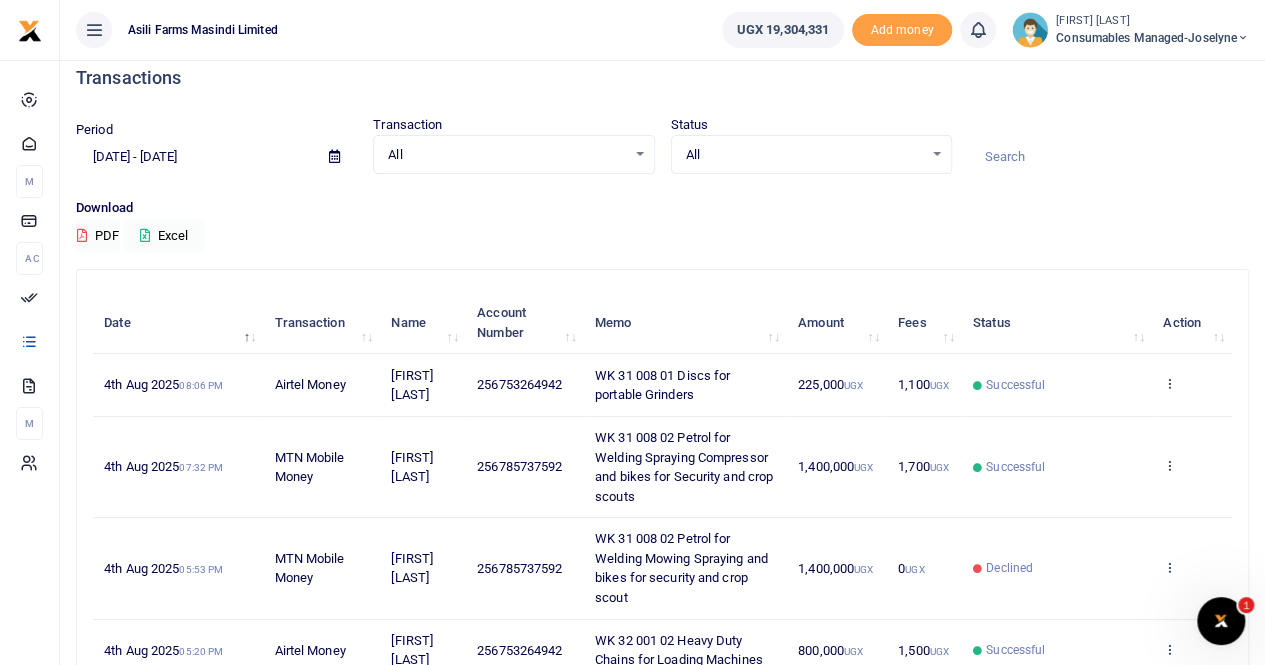 click on "Consumables managed-Joselyne" at bounding box center [1152, 38] 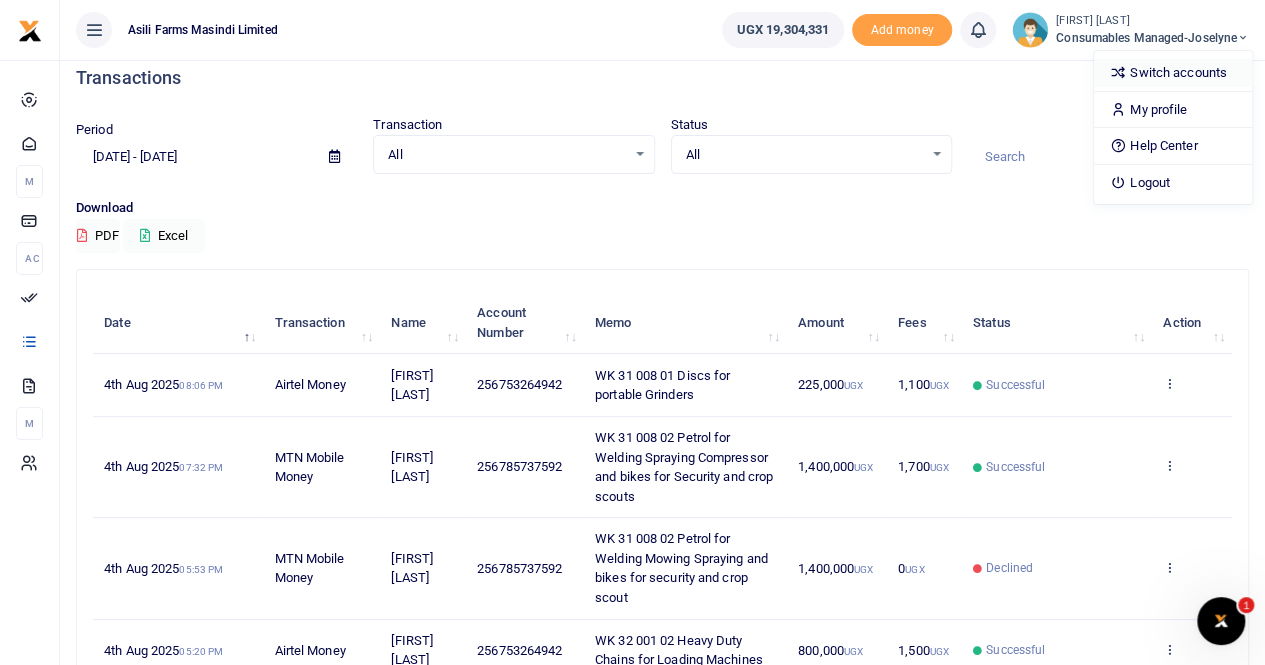click on "Switch accounts" at bounding box center [1173, 73] 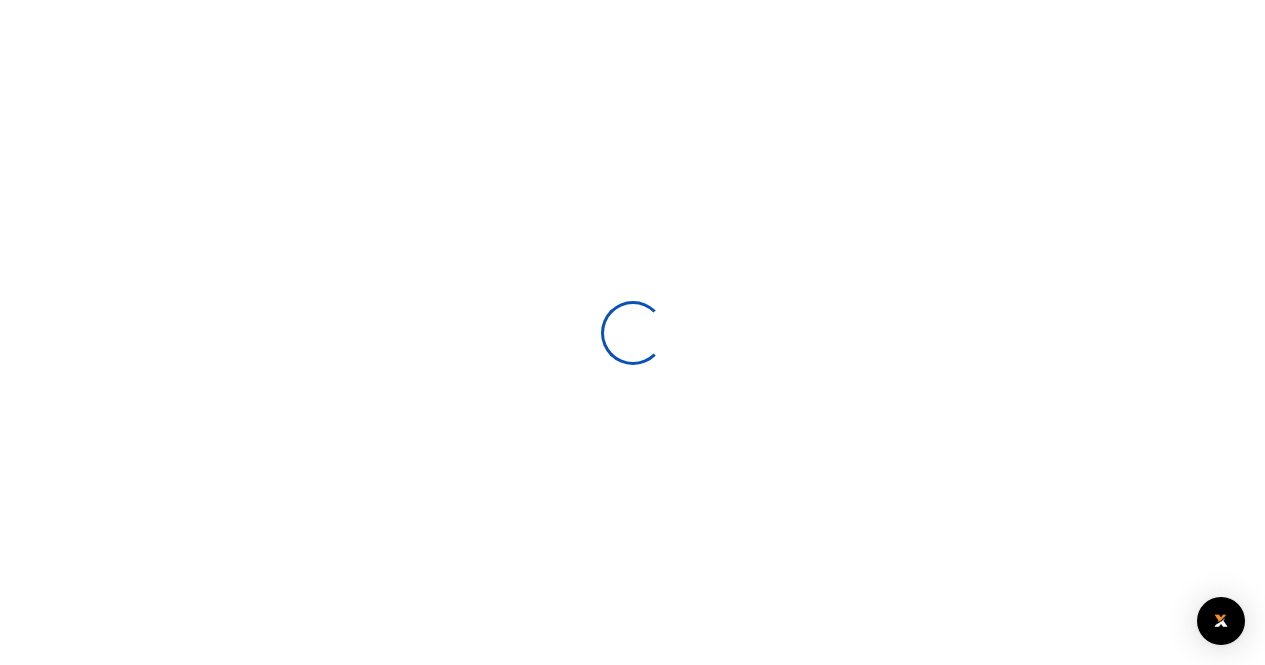 scroll, scrollTop: 0, scrollLeft: 0, axis: both 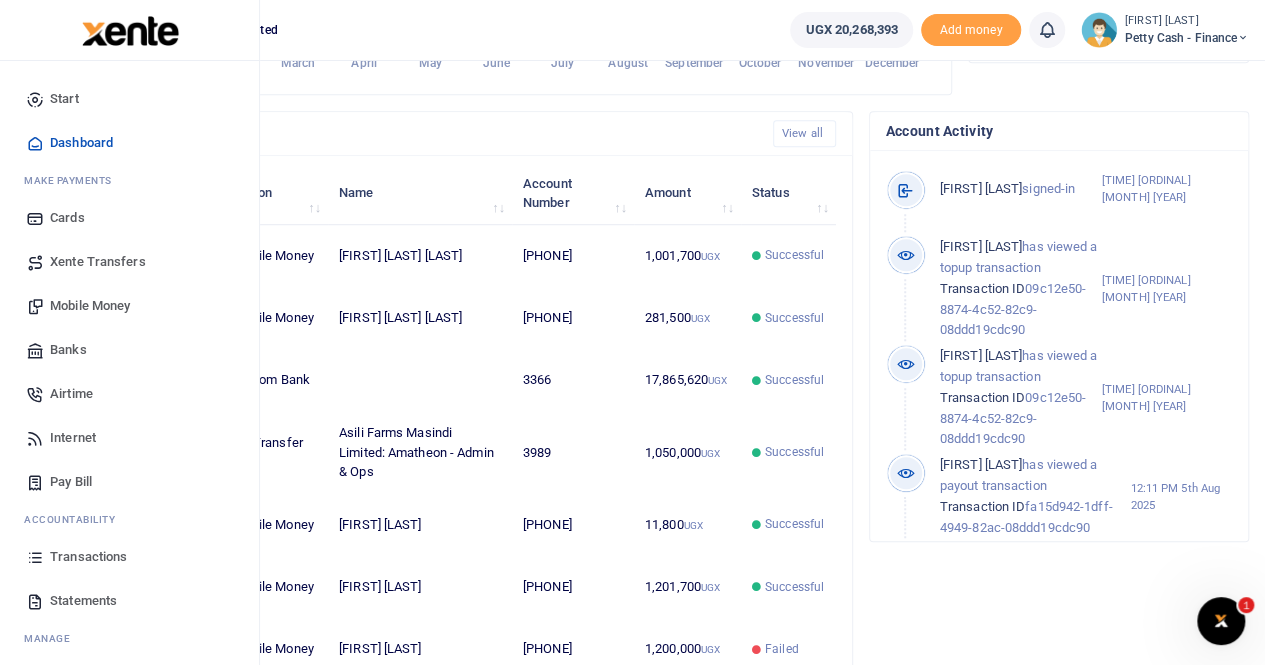 click on "Statements" at bounding box center (83, 601) 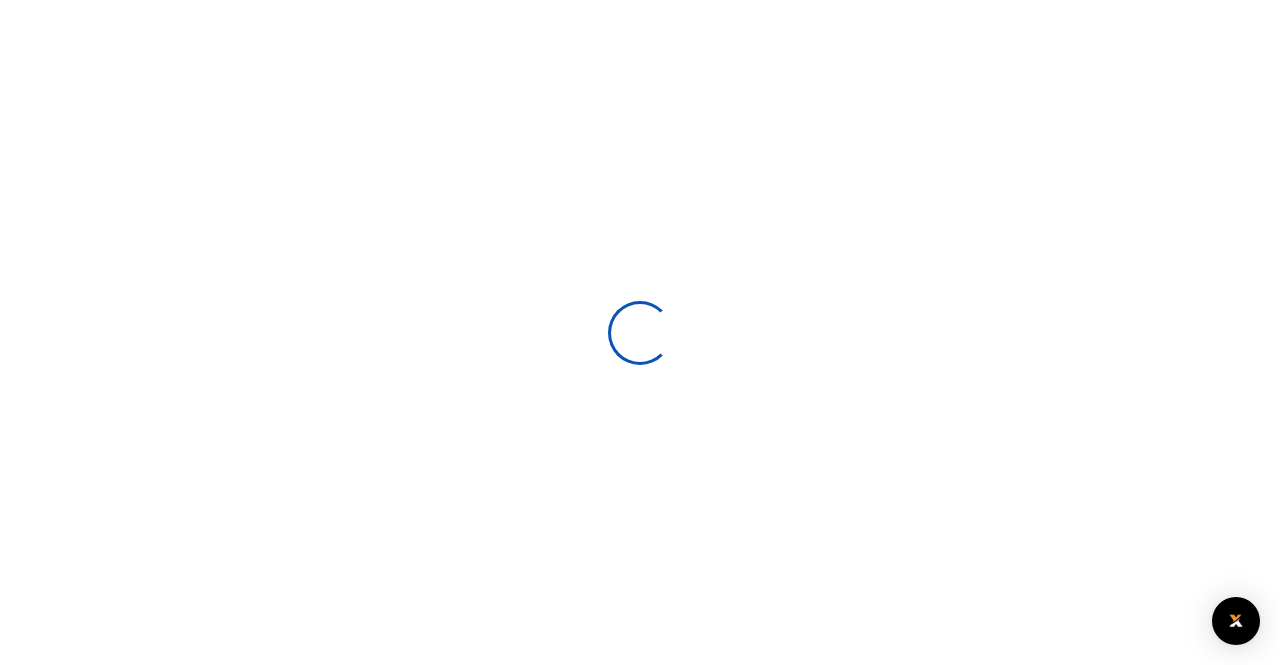 scroll, scrollTop: 0, scrollLeft: 0, axis: both 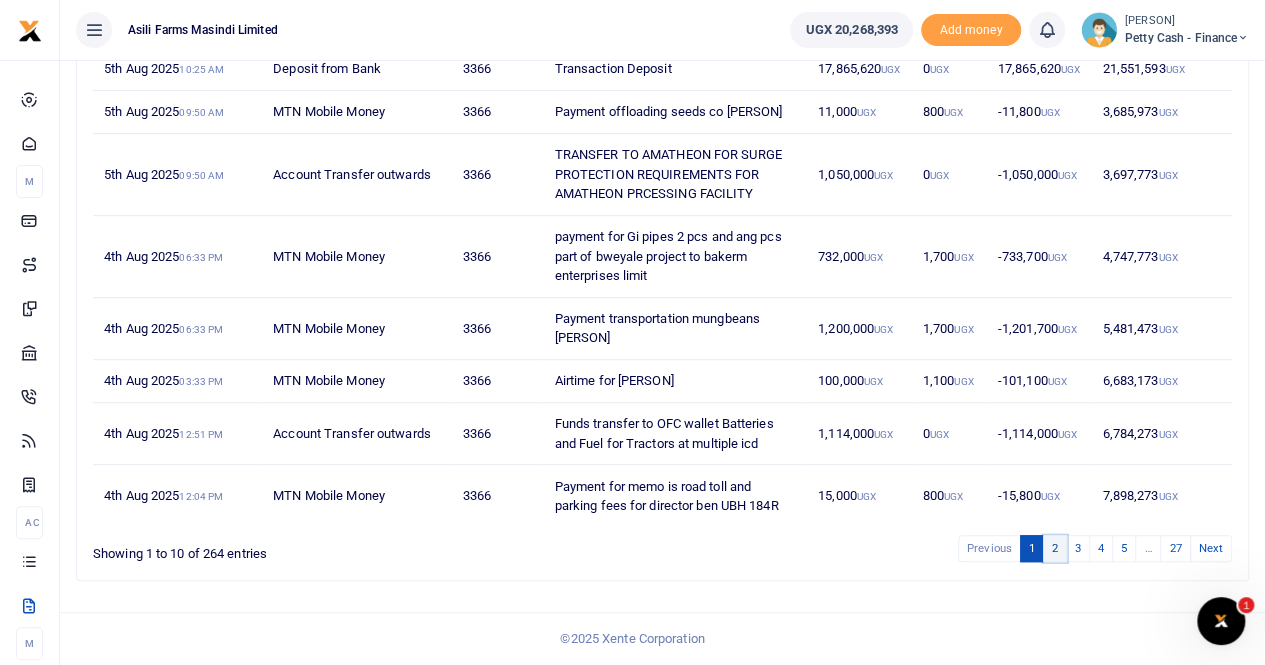 click on "2" at bounding box center (1055, 548) 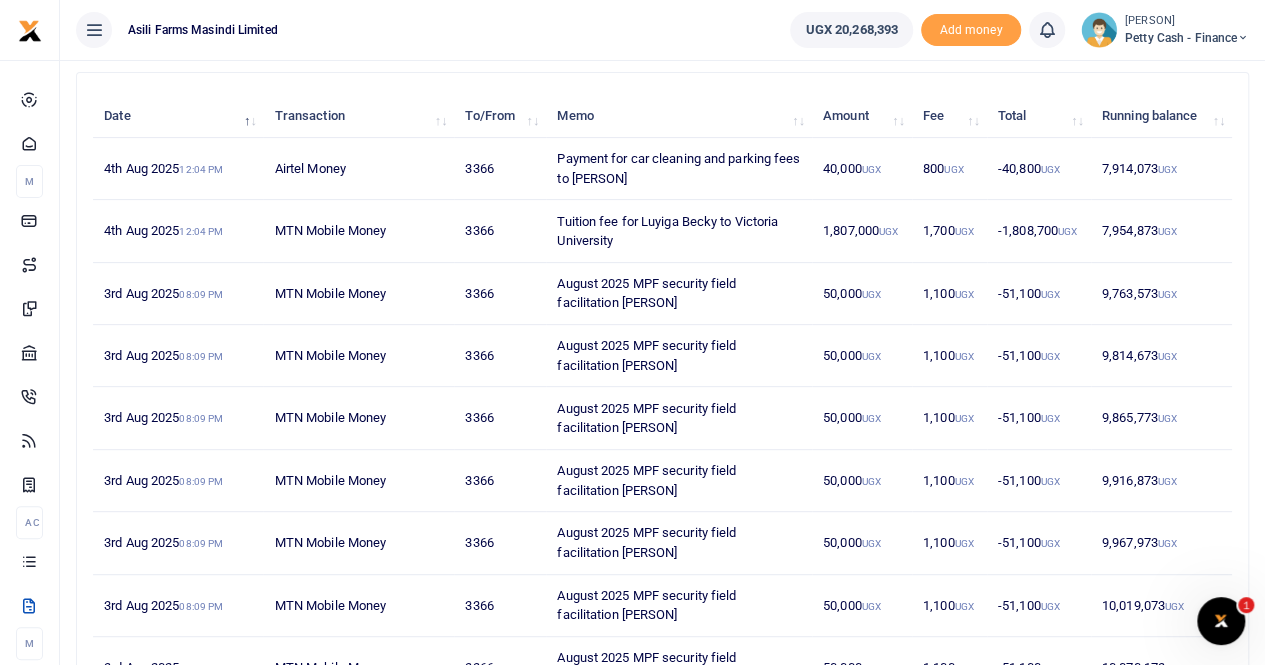 scroll, scrollTop: 463, scrollLeft: 0, axis: vertical 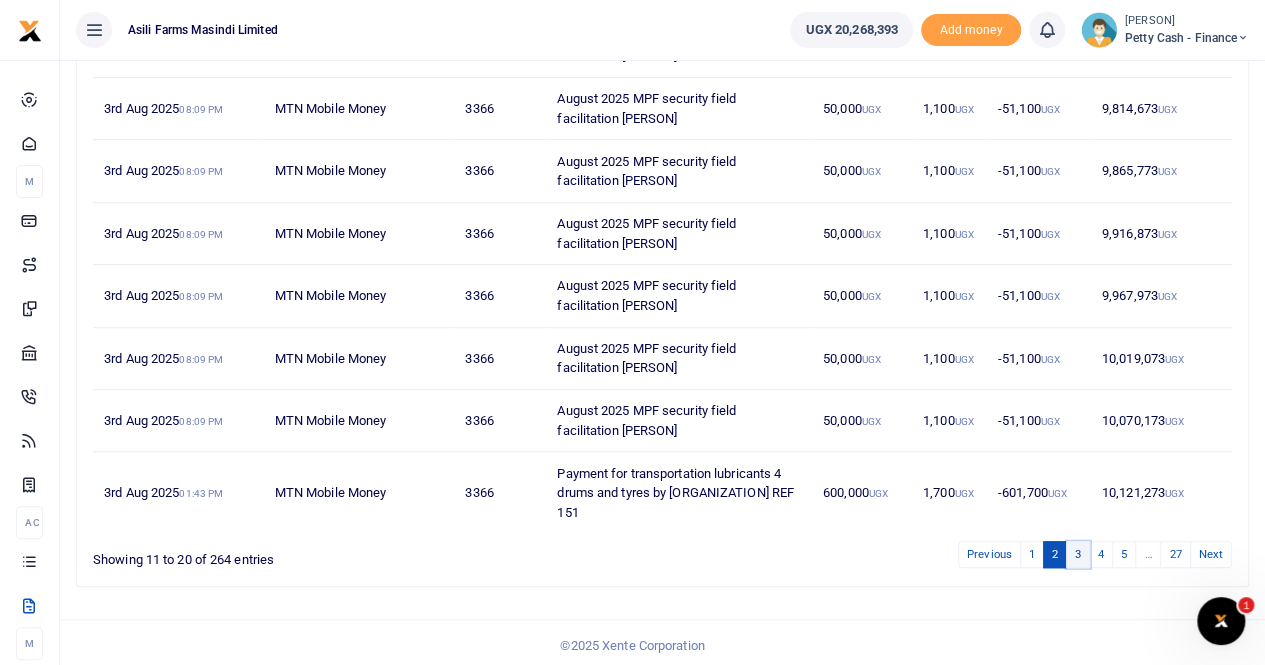 click on "3" at bounding box center [1078, 554] 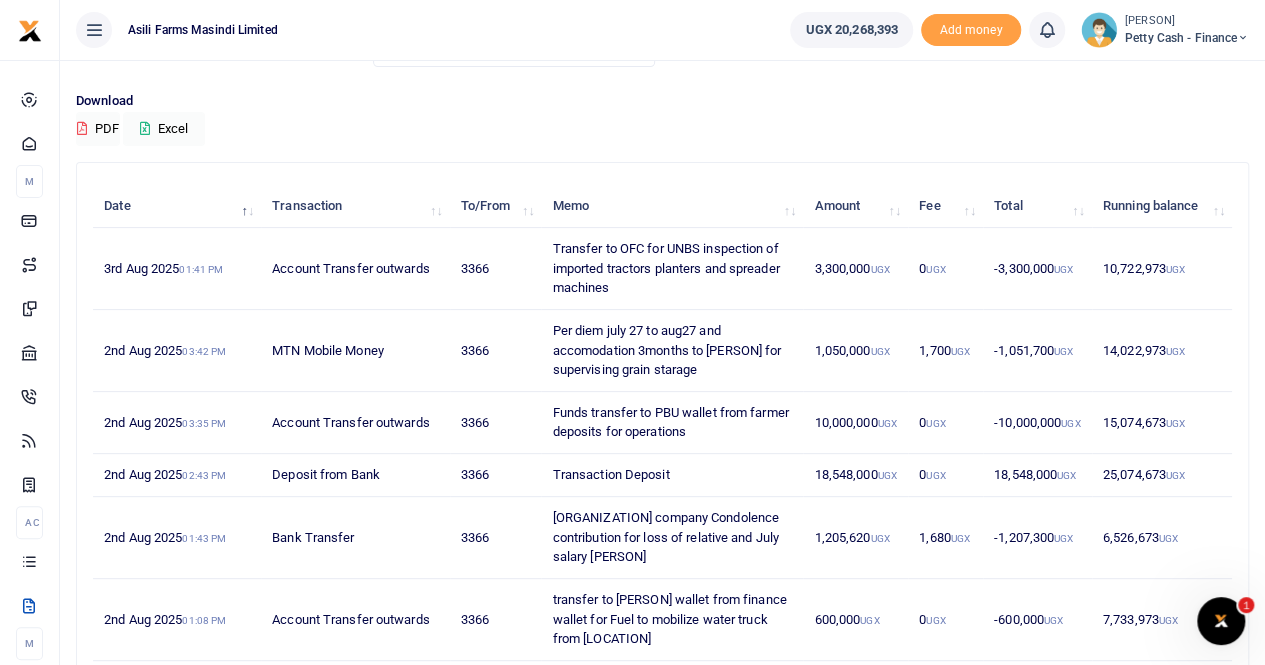 scroll, scrollTop: 502, scrollLeft: 0, axis: vertical 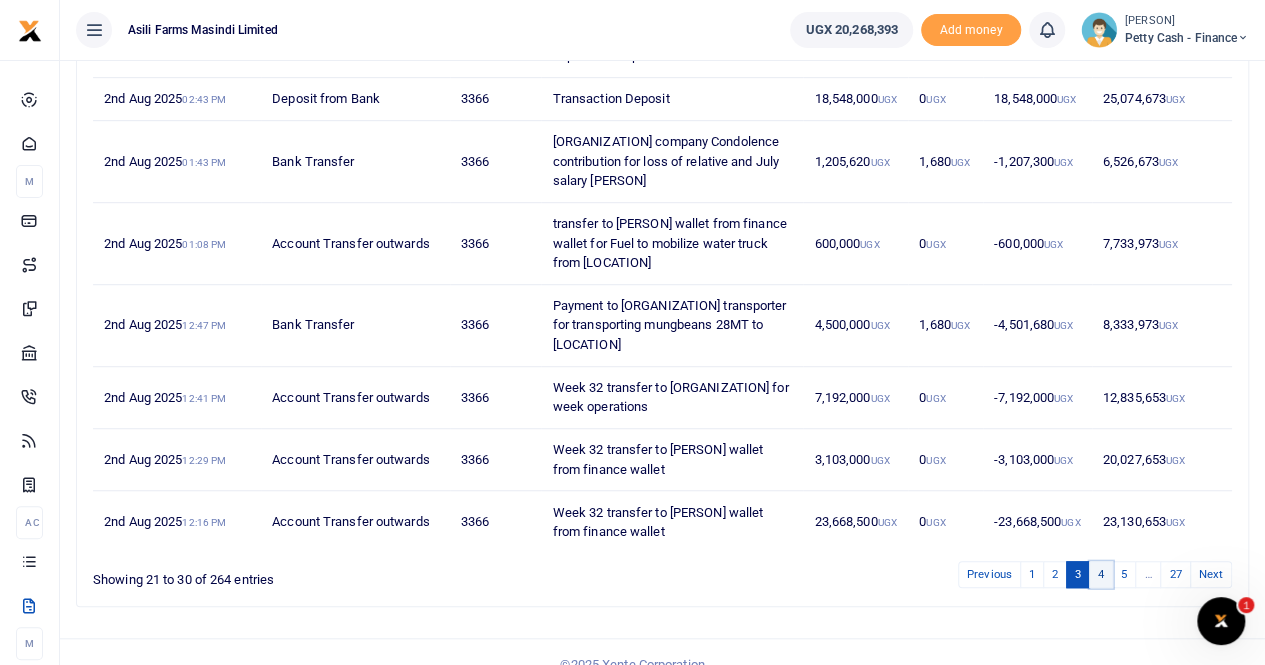 click on "4" at bounding box center (1101, 574) 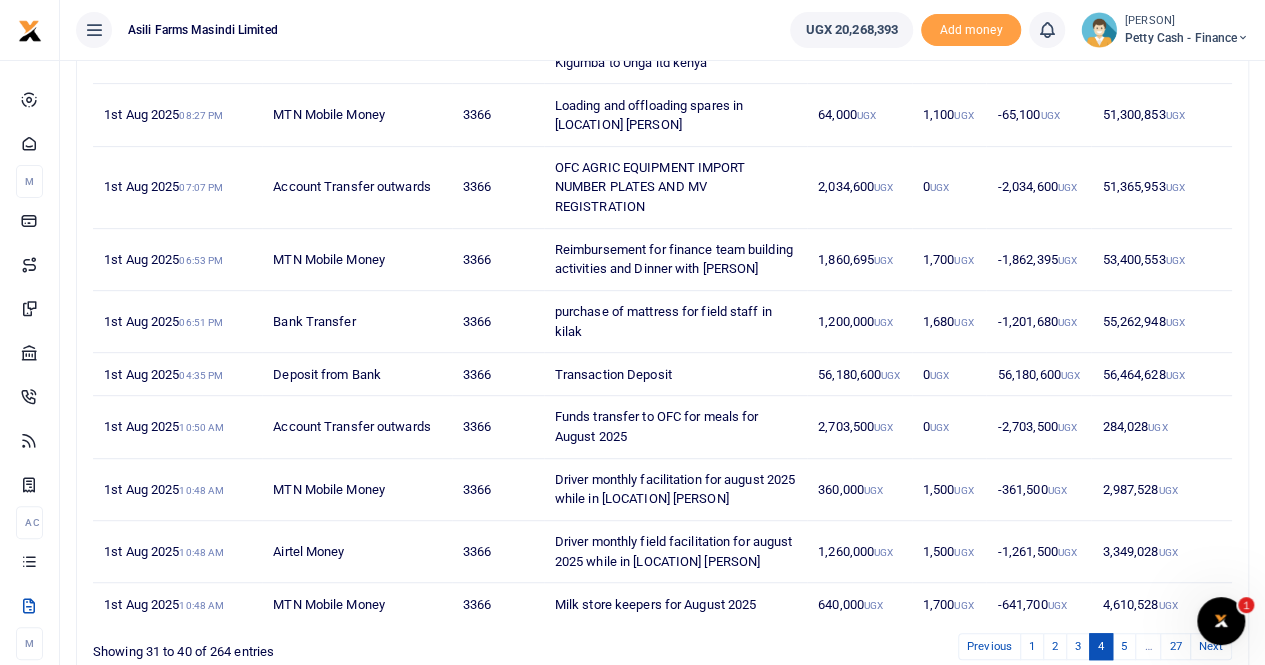 scroll, scrollTop: 463, scrollLeft: 0, axis: vertical 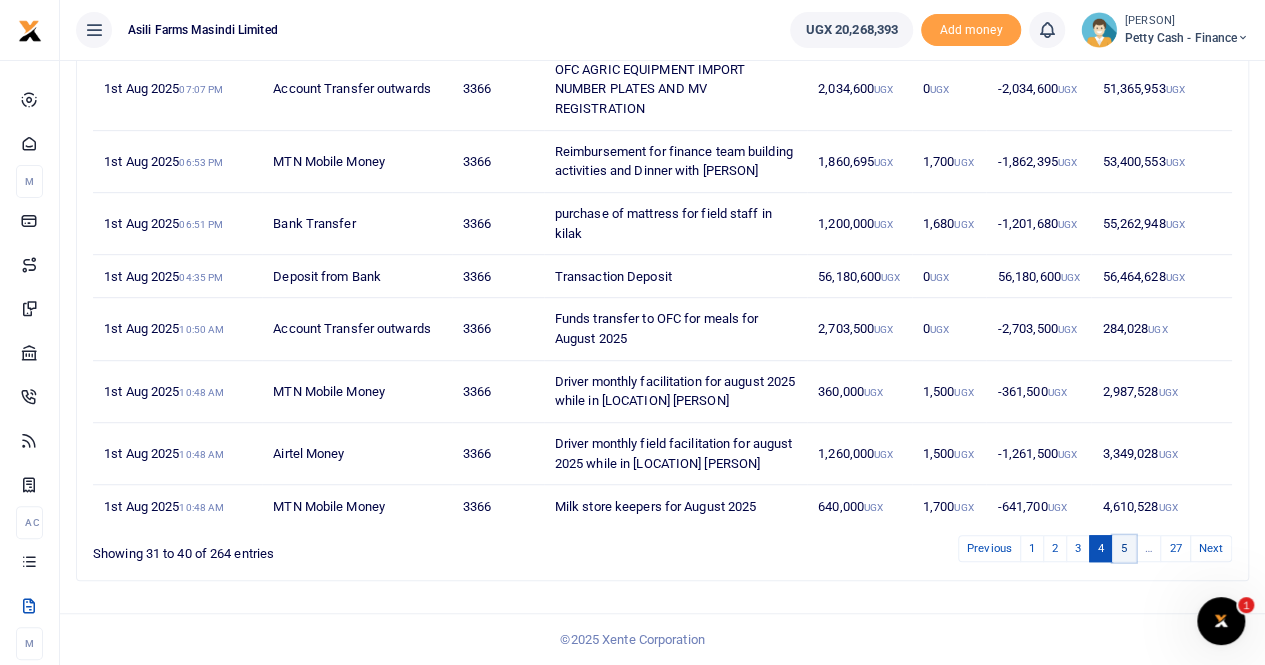click on "5" at bounding box center (1124, 548) 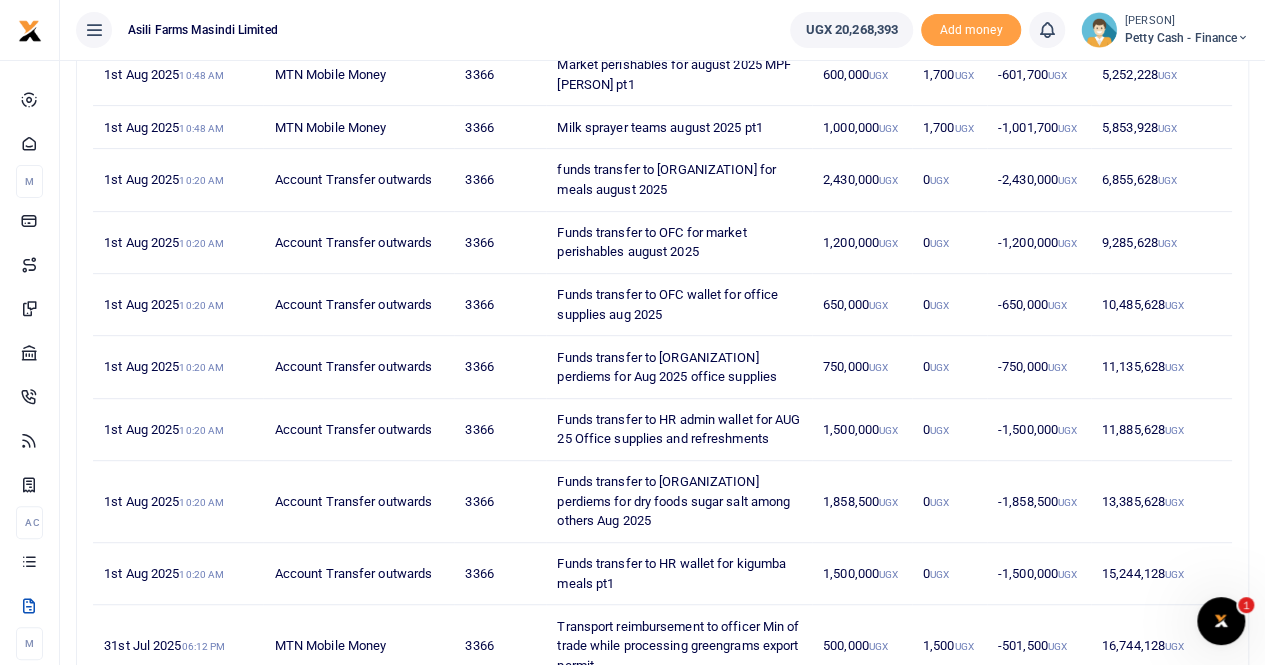 scroll, scrollTop: 463, scrollLeft: 0, axis: vertical 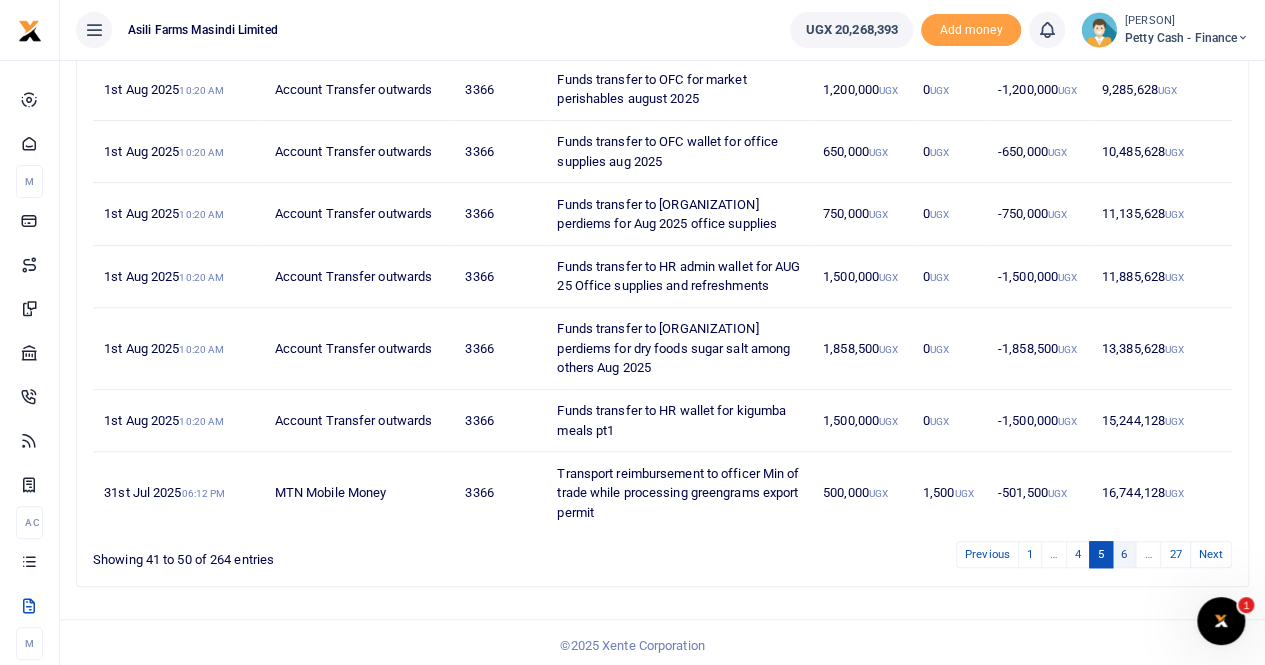 click on "6" at bounding box center [1124, 554] 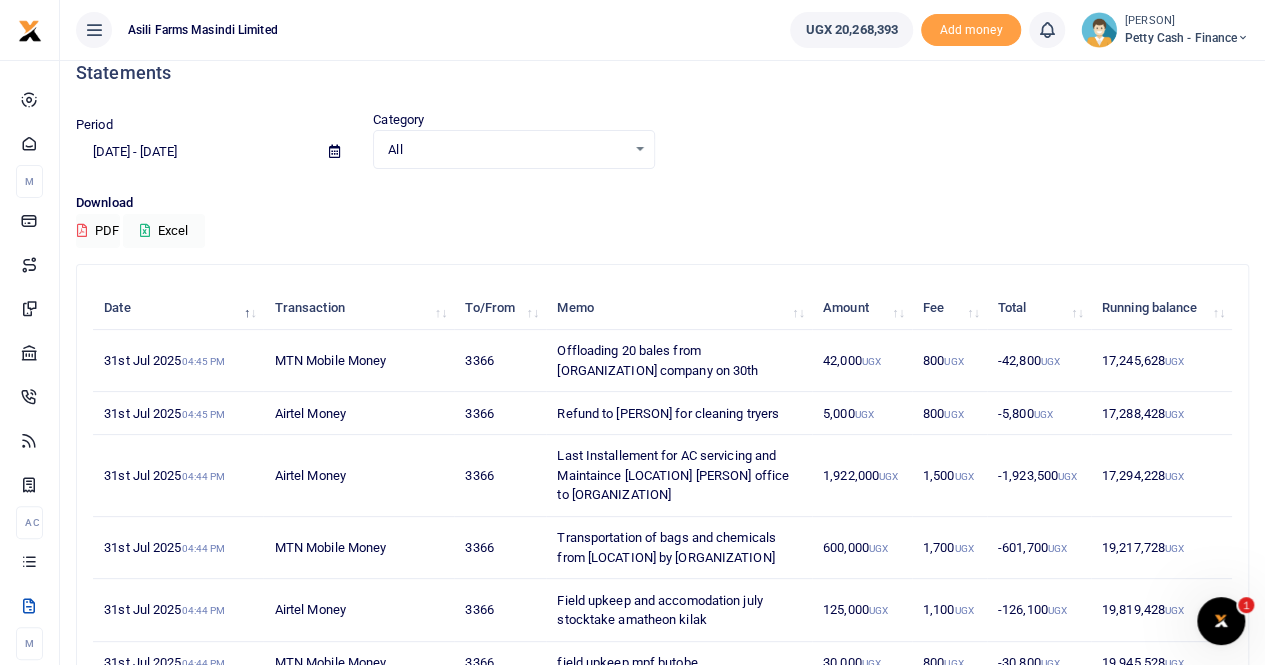 scroll, scrollTop: 24, scrollLeft: 0, axis: vertical 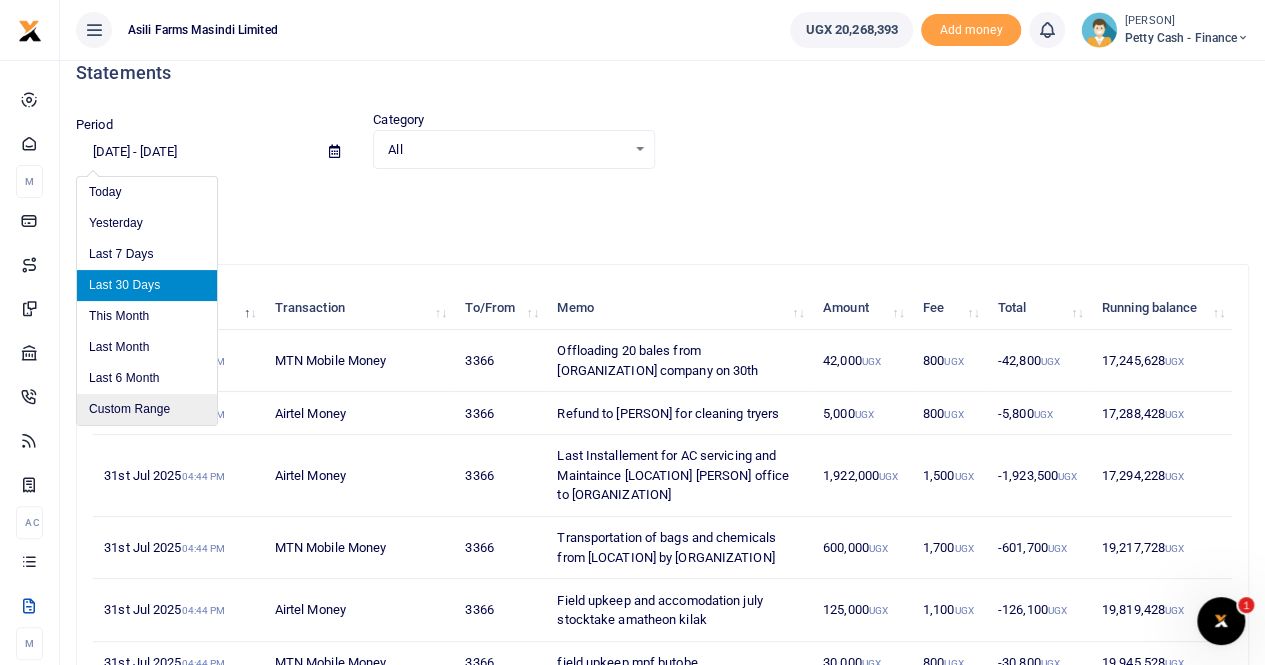 click on "Custom Range" at bounding box center (147, 409) 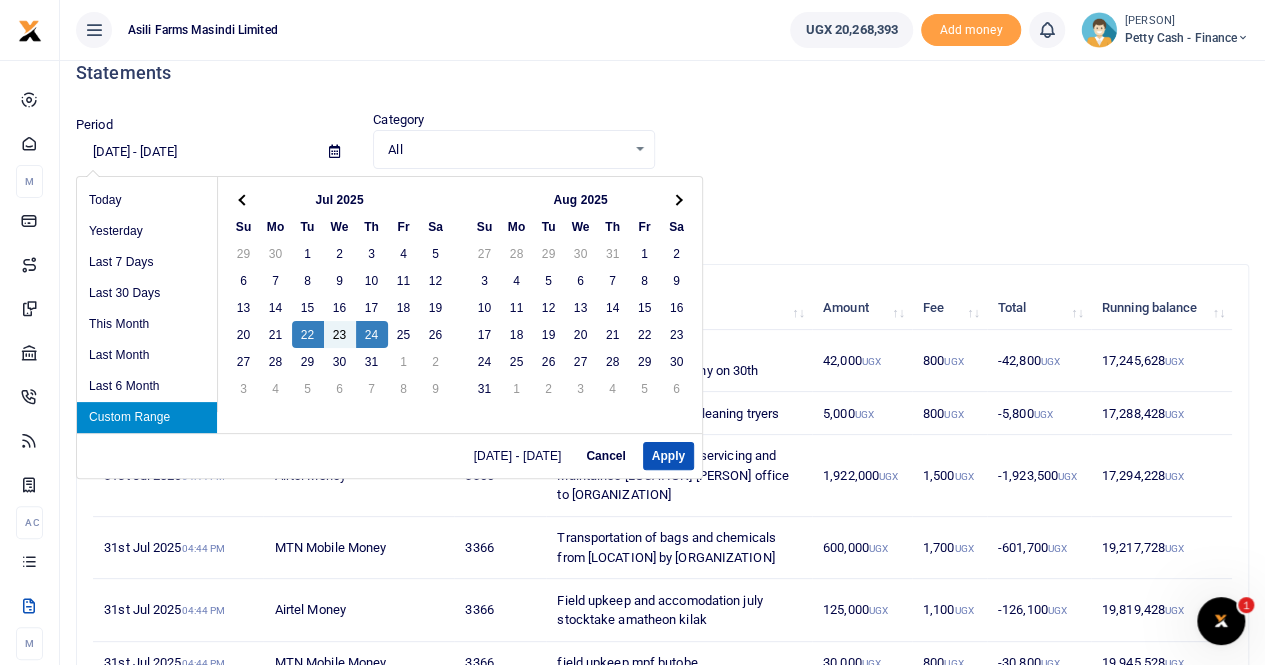 click on "Today Yesterday Last 7 Days Last 30 Days This Month Last Month Last 6 Month Custom Range" at bounding box center (147, 309) 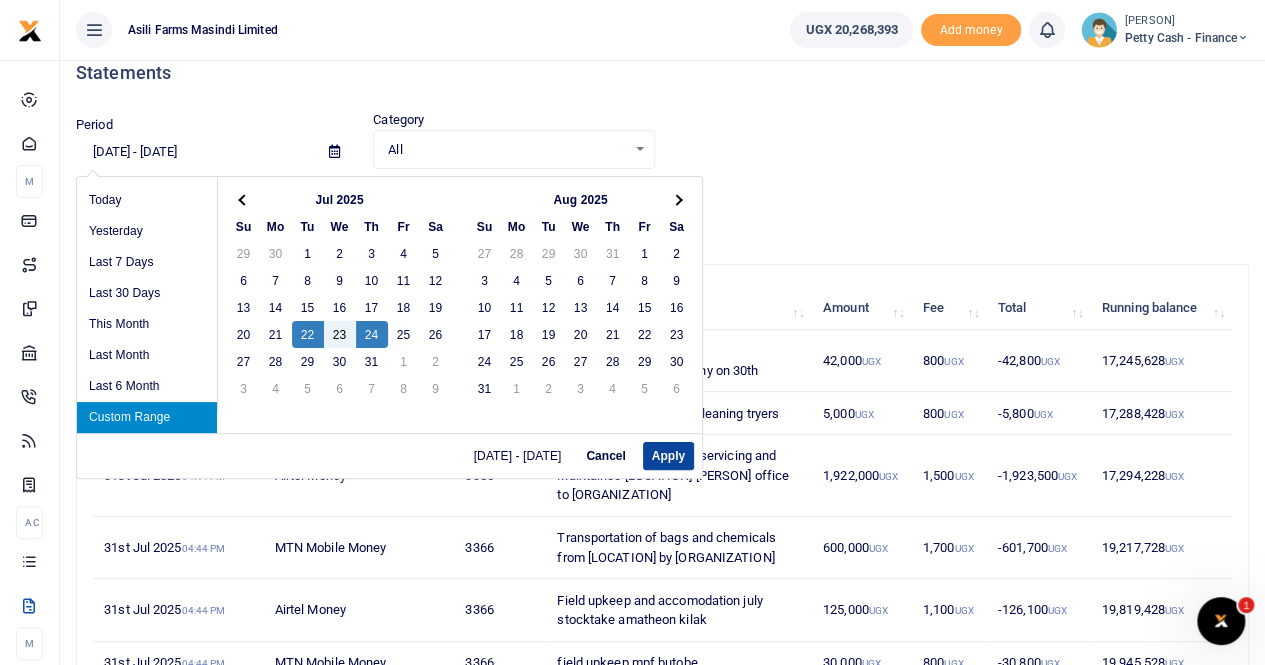 click on "Apply" at bounding box center [668, 456] 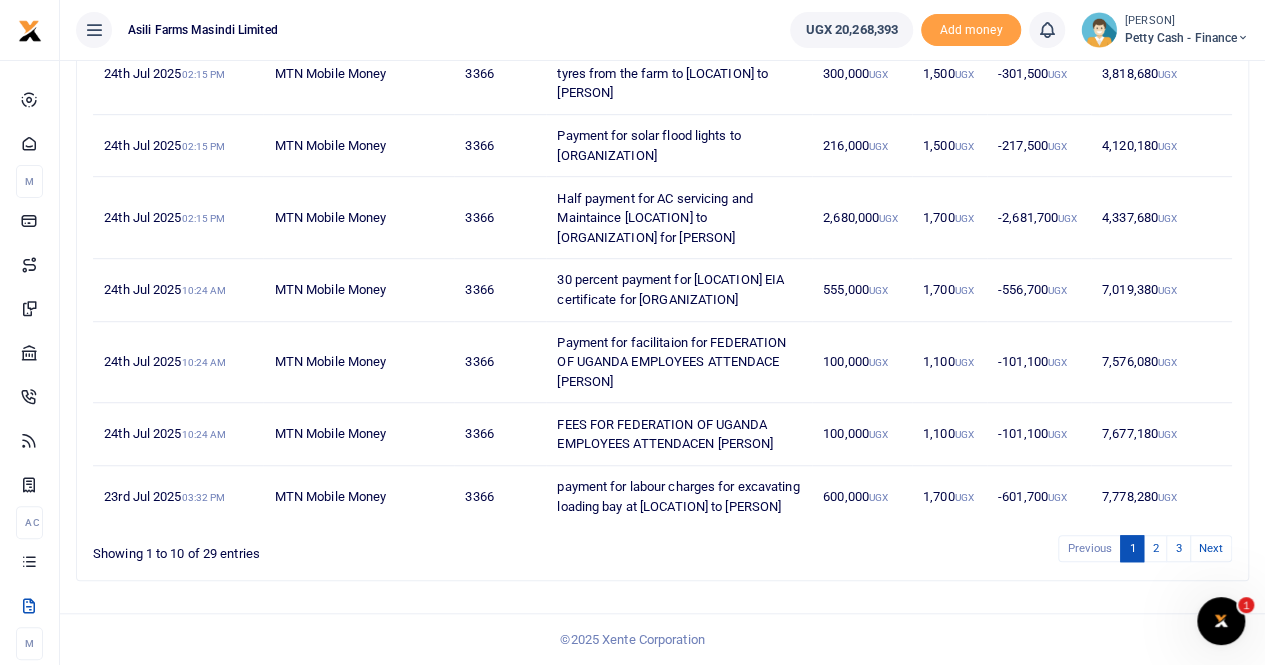 scroll, scrollTop: 560, scrollLeft: 0, axis: vertical 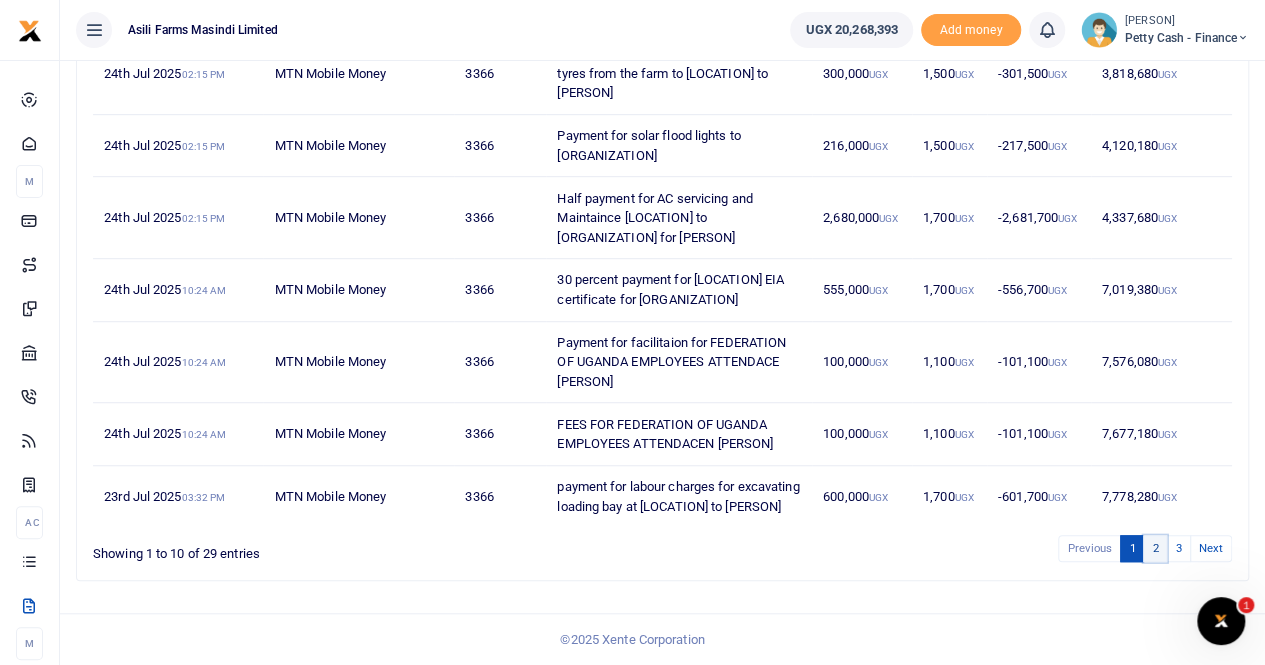 click on "2" at bounding box center [1155, 548] 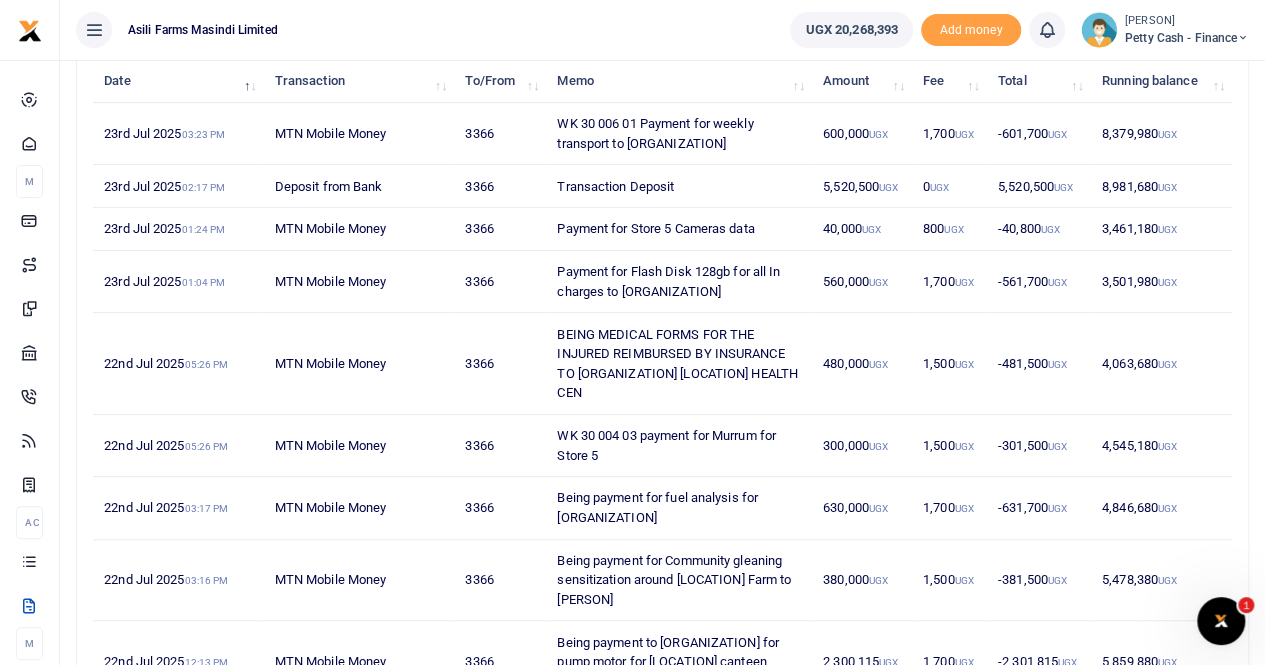scroll, scrollTop: 244, scrollLeft: 0, axis: vertical 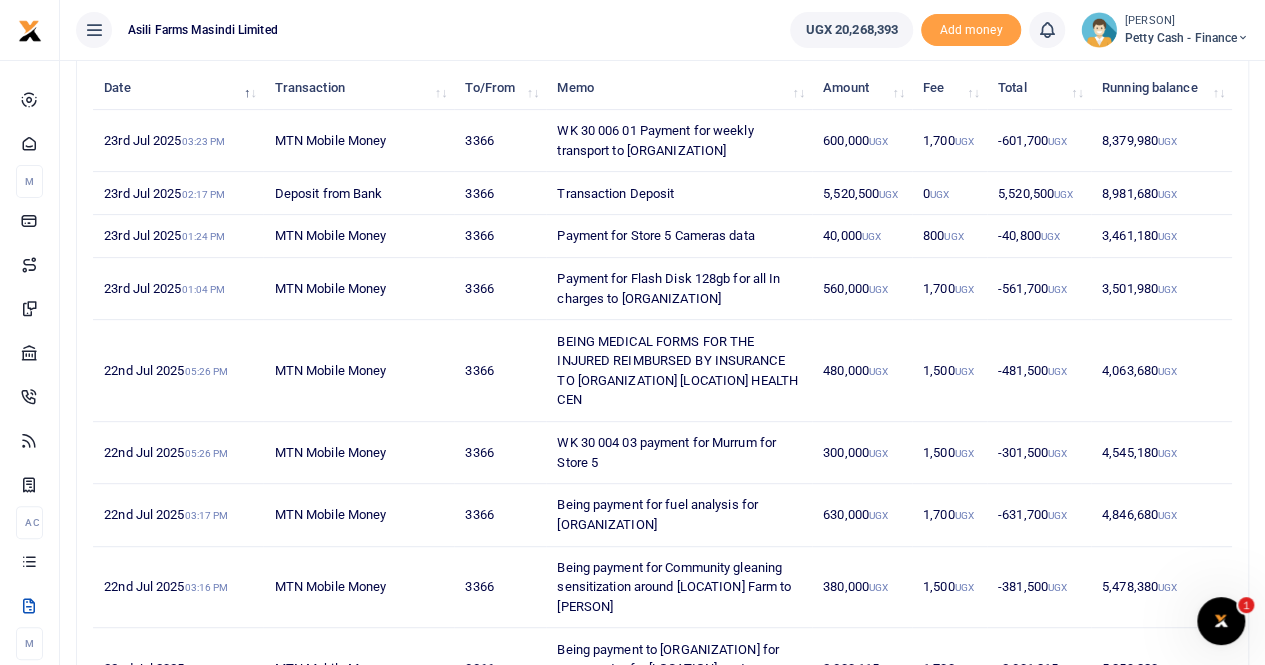 click on "5,520,500 UGX" at bounding box center (1039, 193) 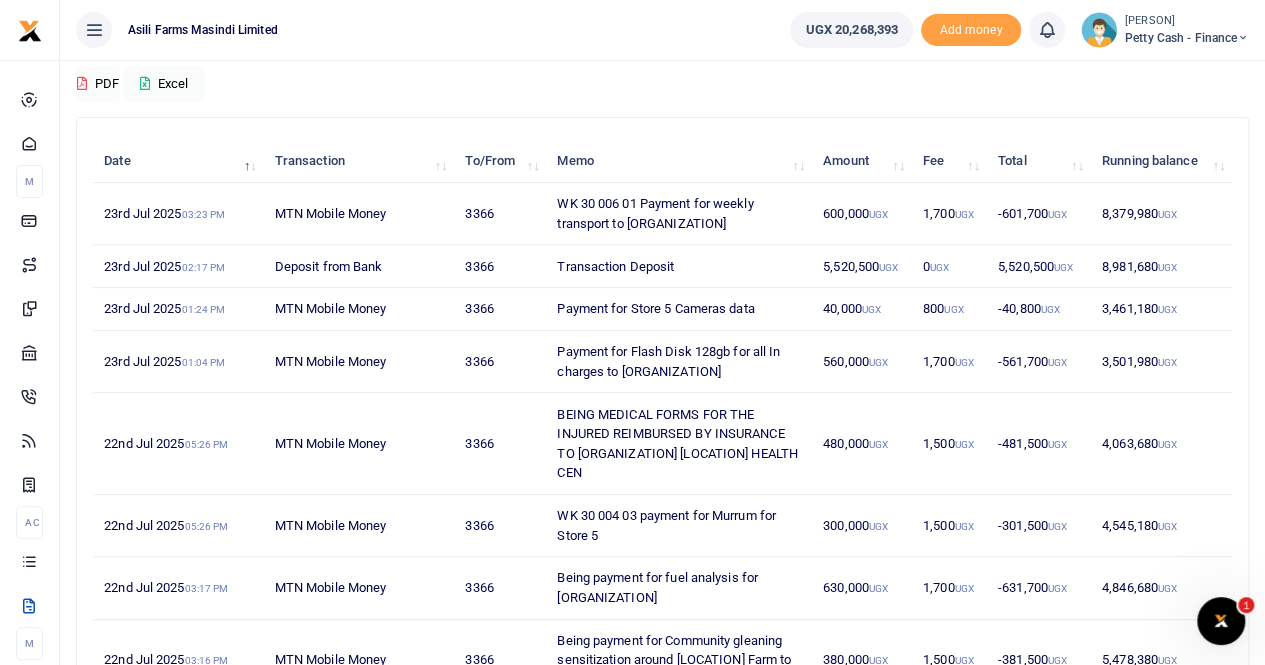 scroll, scrollTop: 144, scrollLeft: 0, axis: vertical 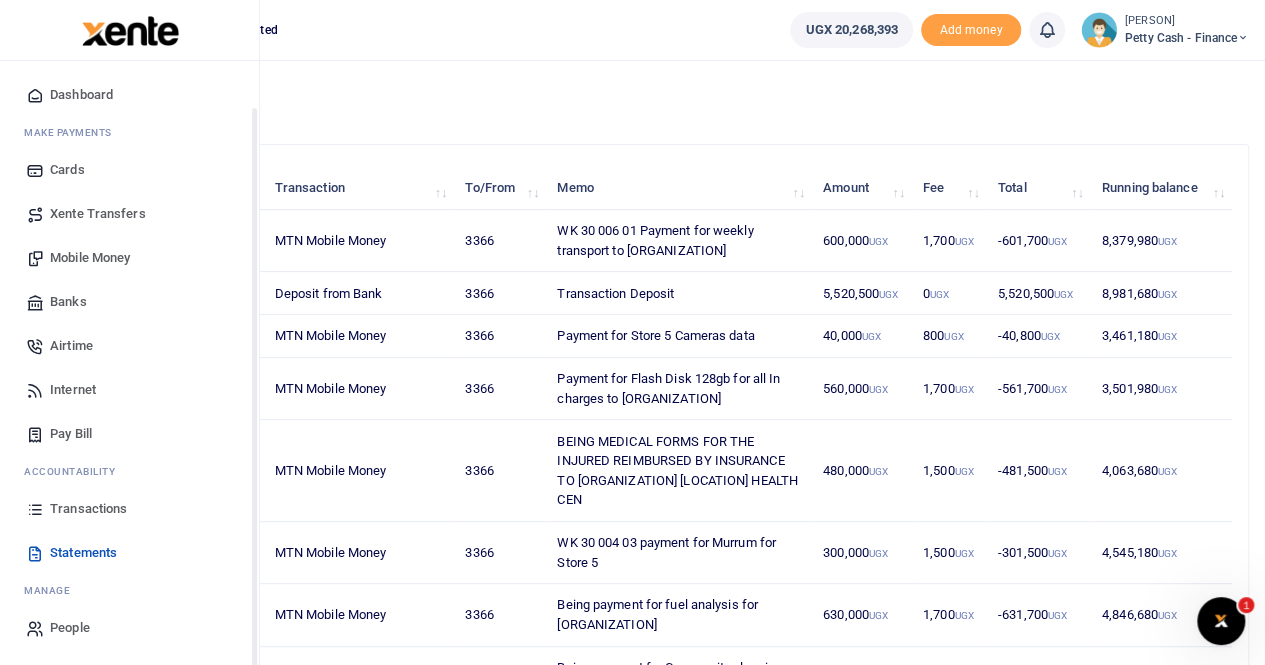 click on "Transactions" at bounding box center (88, 509) 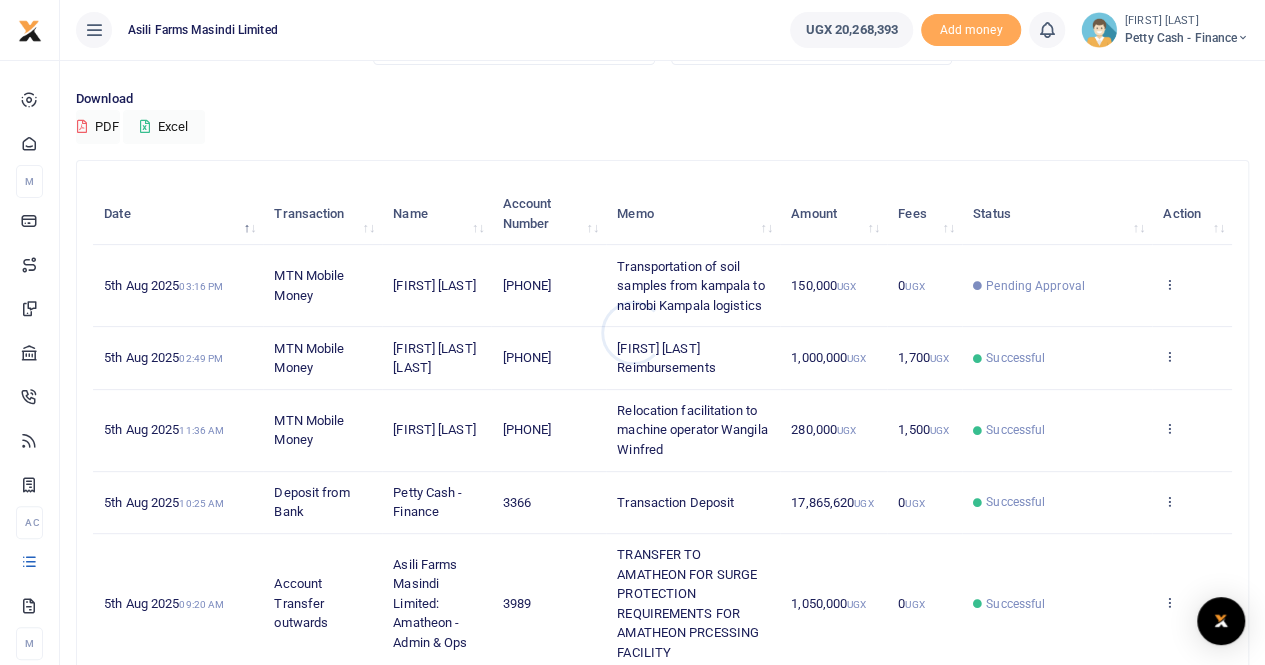 scroll, scrollTop: 0, scrollLeft: 0, axis: both 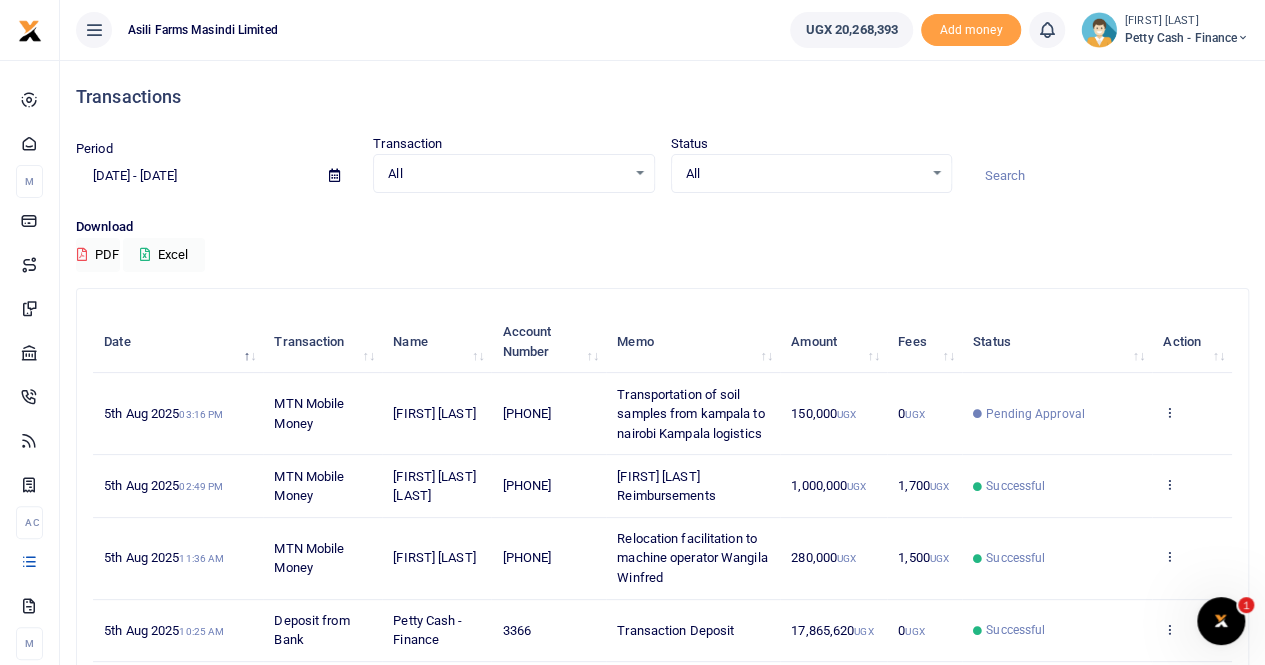 click at bounding box center [334, 175] 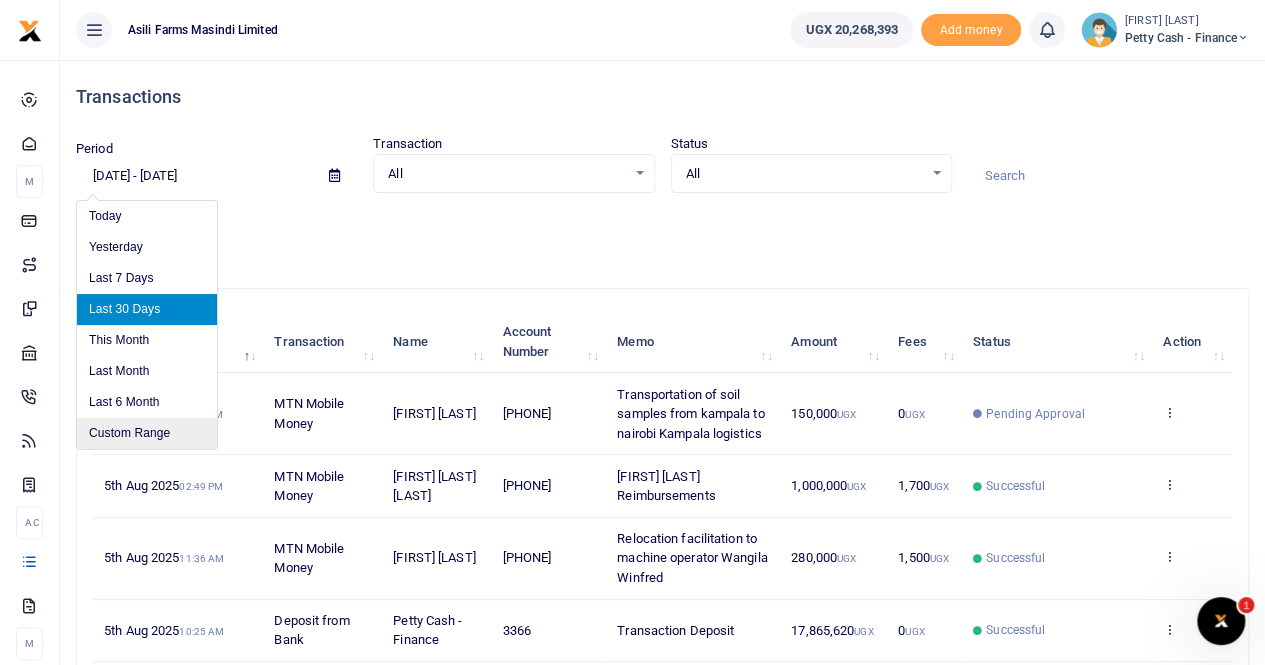 click on "Custom Range" at bounding box center (147, 433) 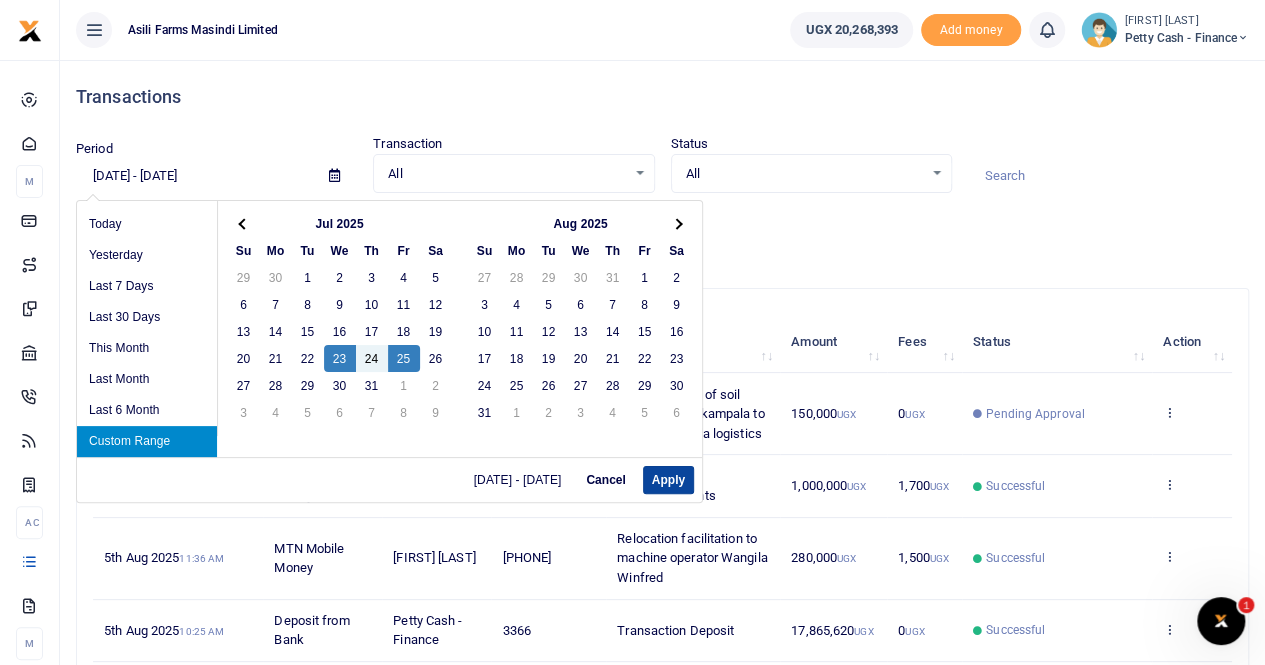 click on "Apply" at bounding box center [668, 480] 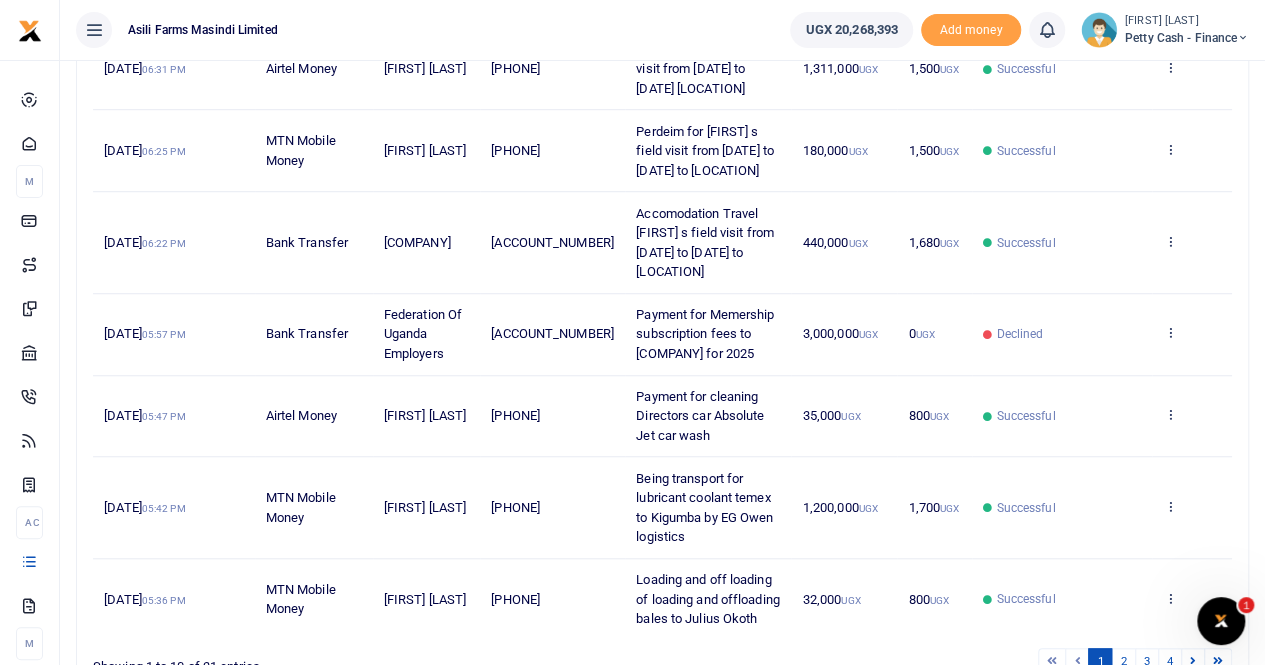 scroll, scrollTop: 775, scrollLeft: 0, axis: vertical 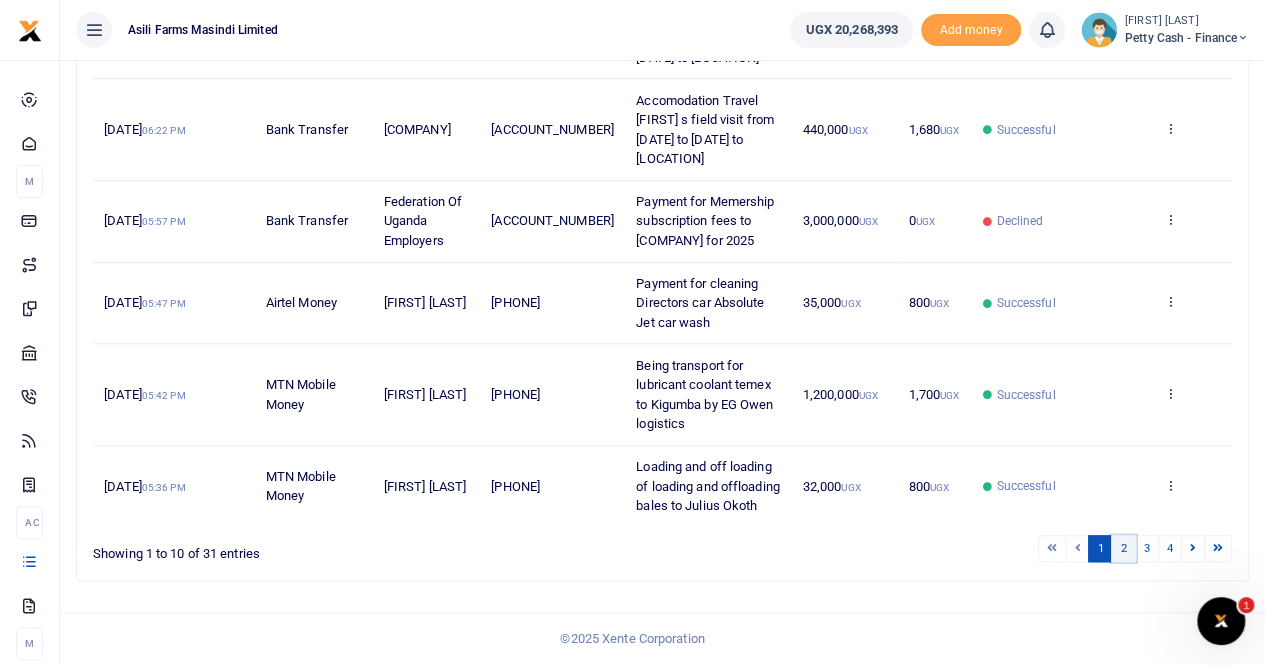 click on "2" at bounding box center [1123, 548] 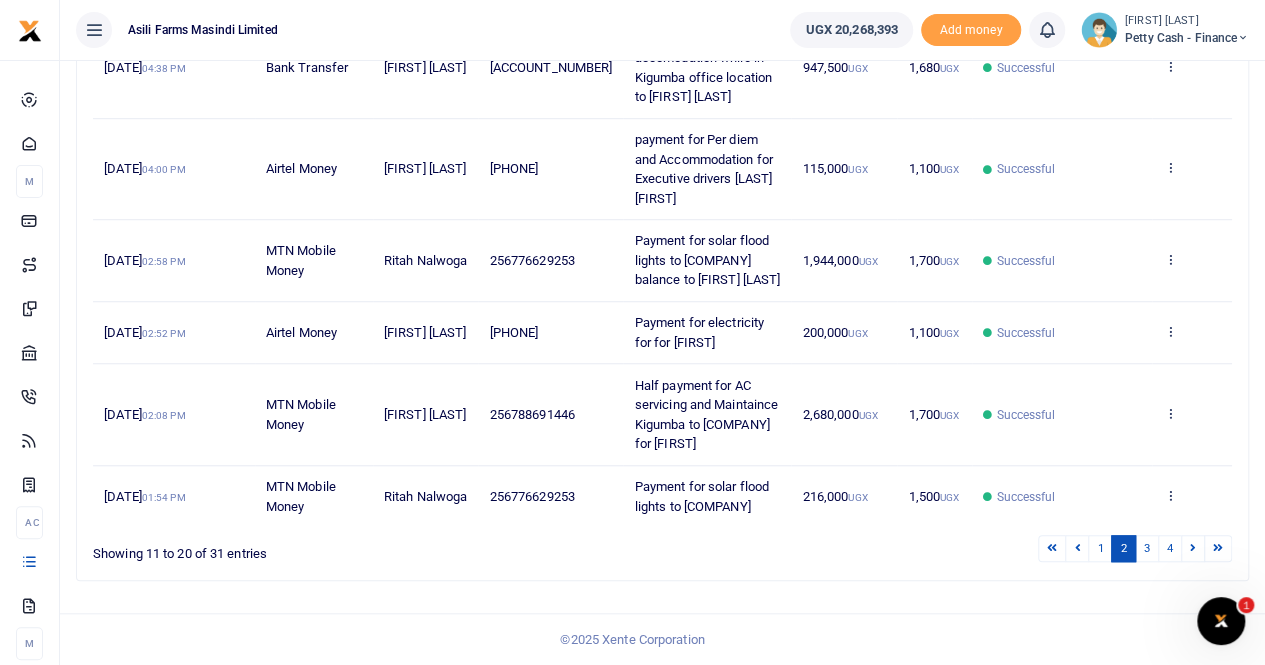 scroll, scrollTop: 678, scrollLeft: 0, axis: vertical 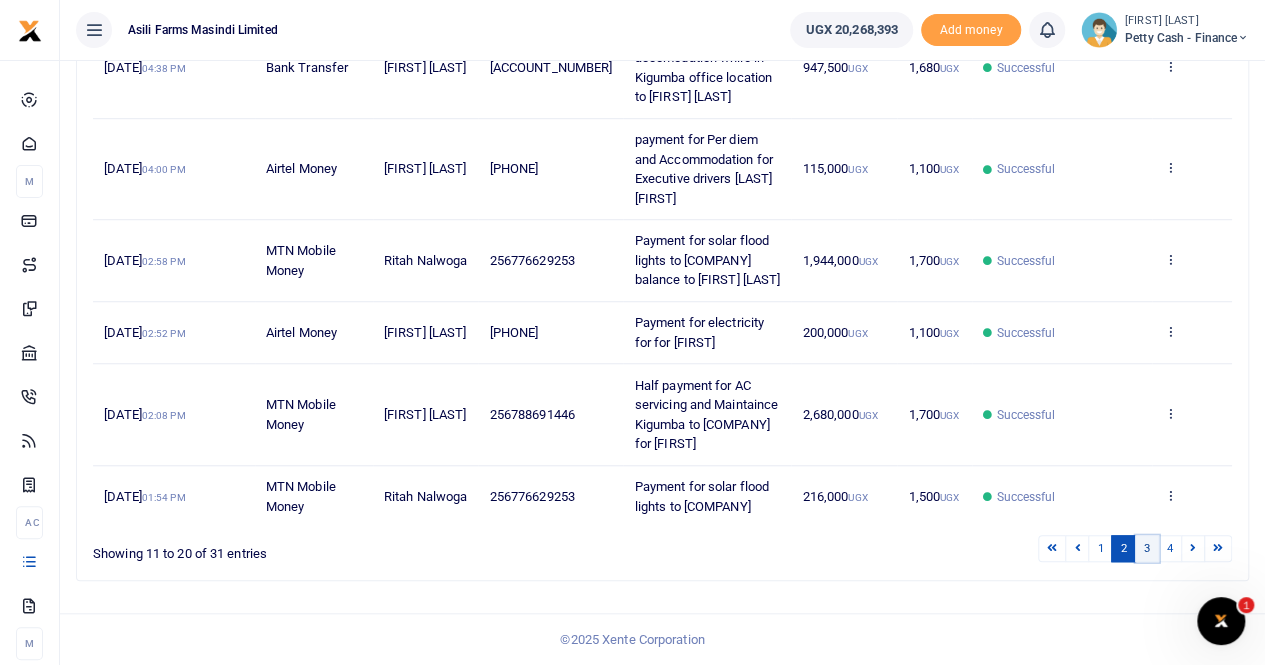 click on "3" at bounding box center (1147, 548) 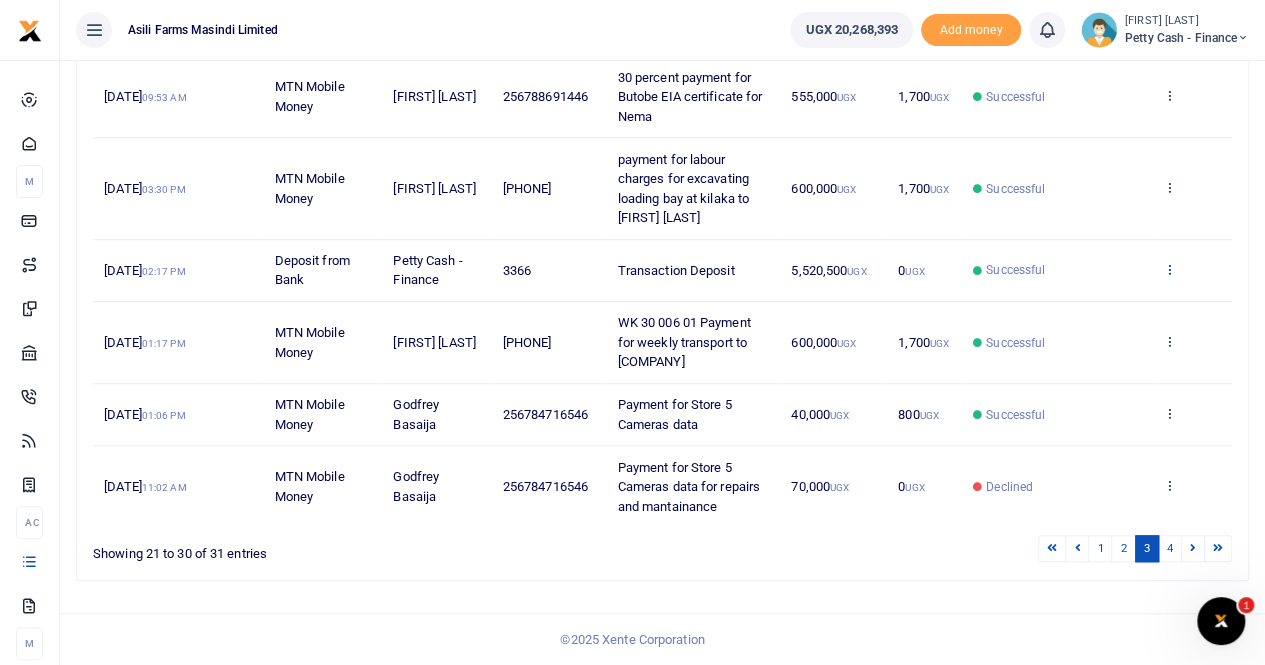 click at bounding box center (1169, 269) 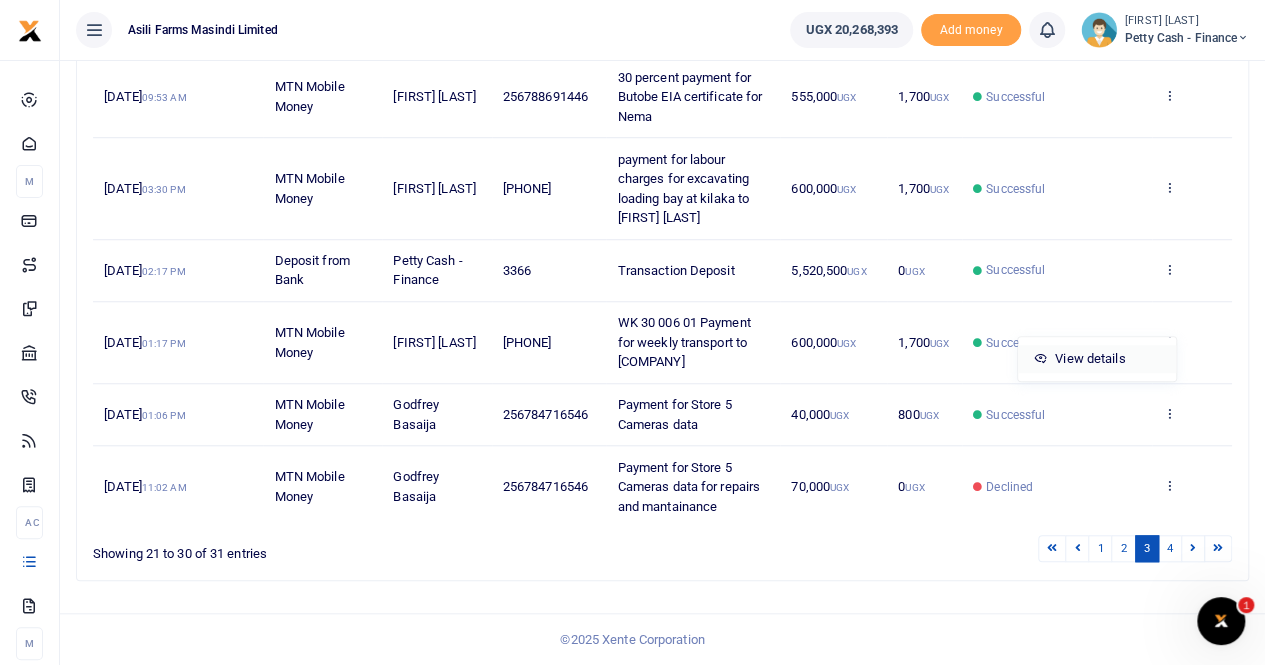 click on "View details" at bounding box center (1097, 359) 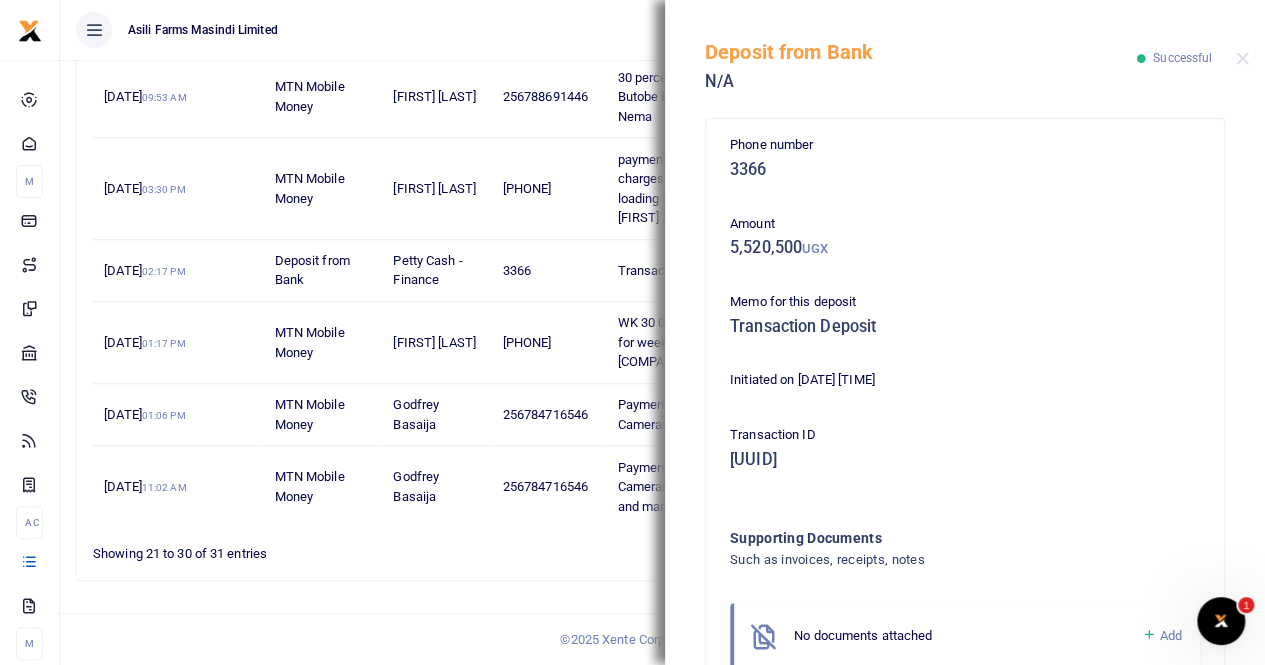 scroll, scrollTop: 0, scrollLeft: 0, axis: both 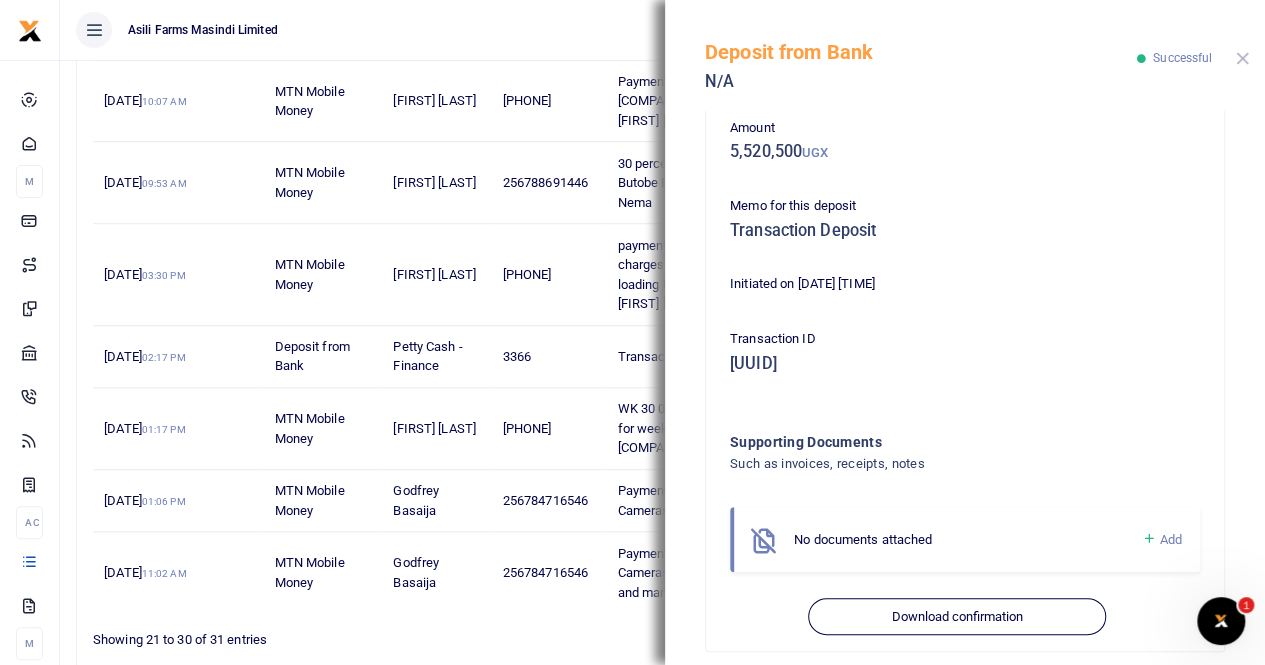 click at bounding box center (1242, 58) 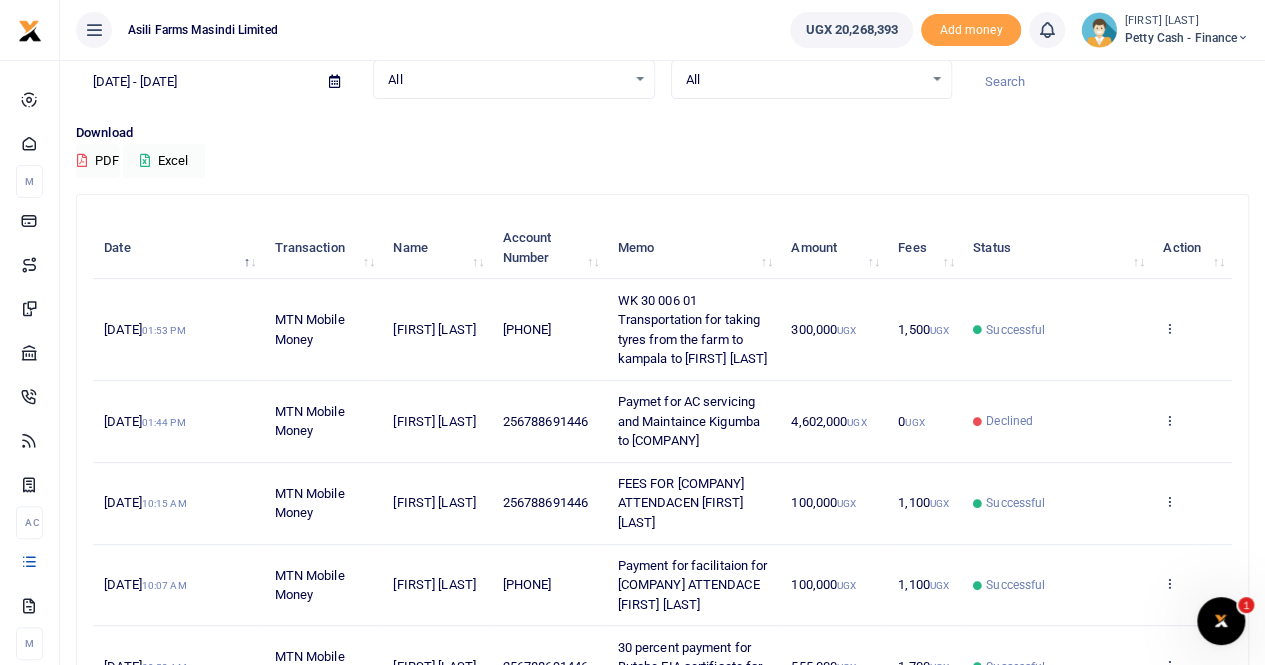 scroll, scrollTop: 0, scrollLeft: 0, axis: both 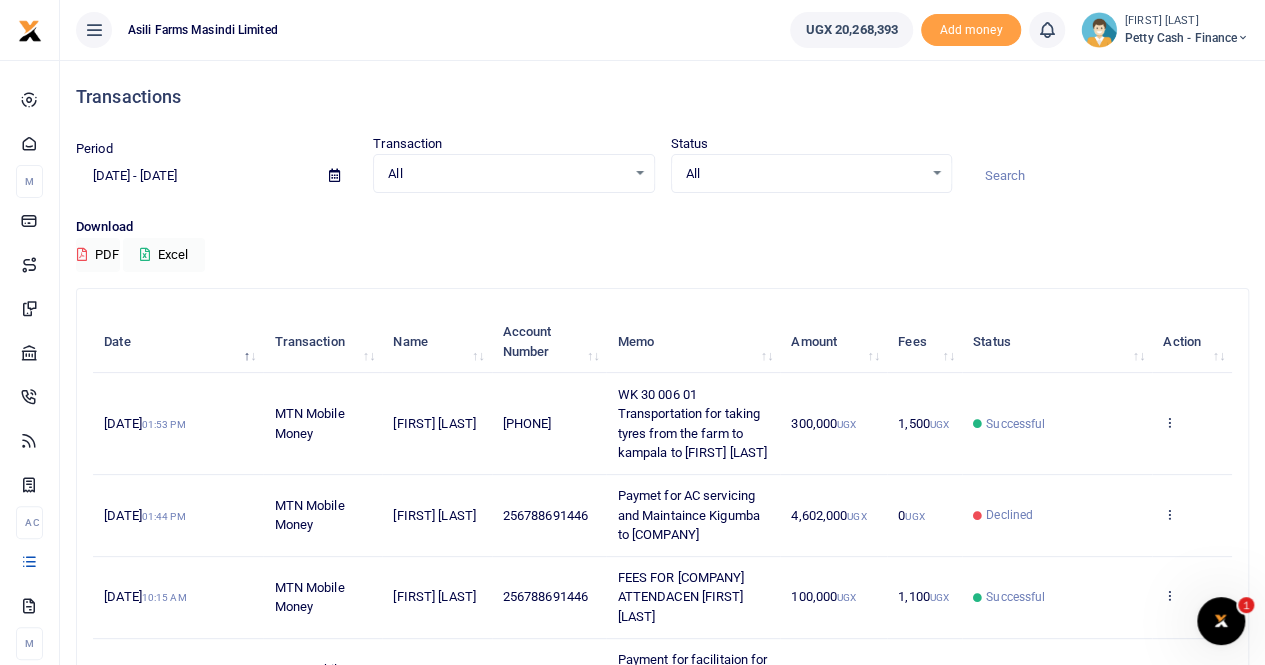 click at bounding box center [334, 175] 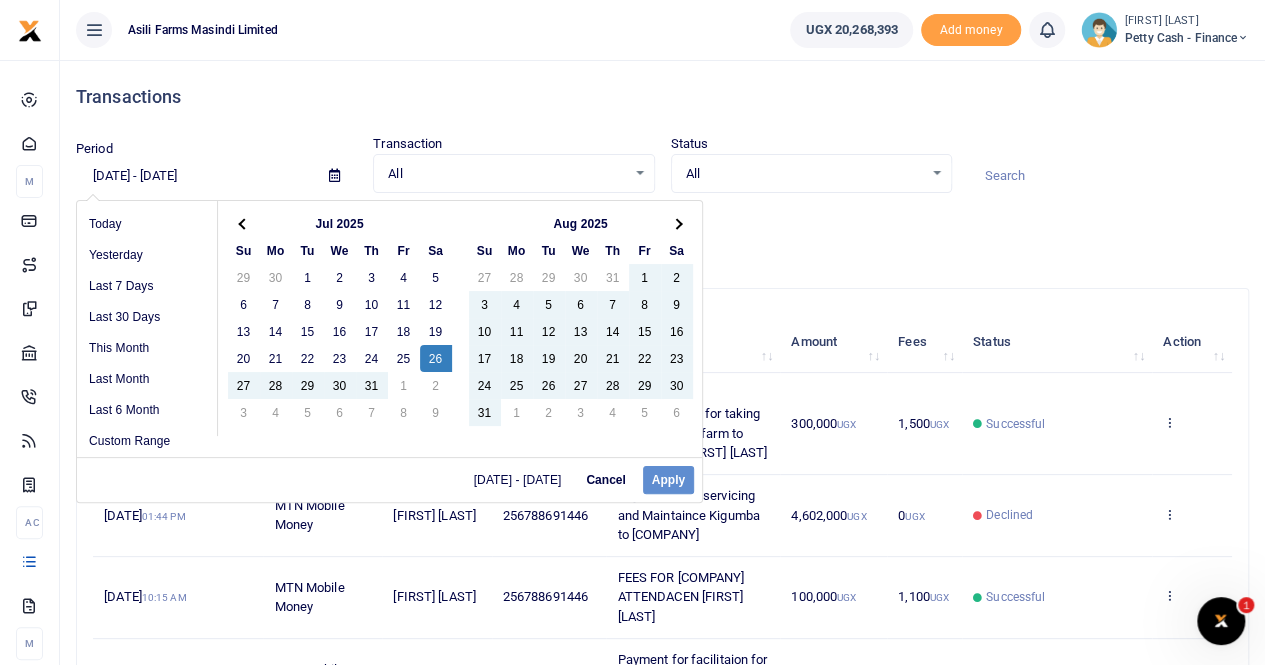 click on "07/23/2025 - 07/25/2025 Cancel Apply" at bounding box center (389, 479) 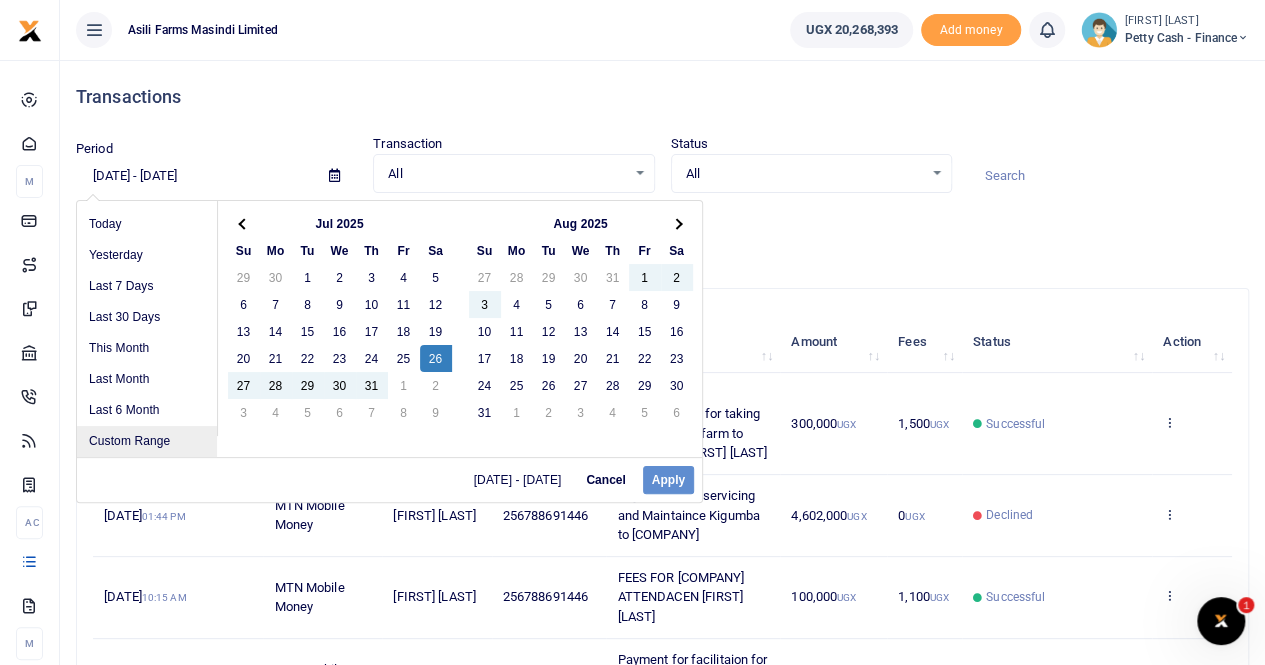 click on "Custom Range" at bounding box center (147, 441) 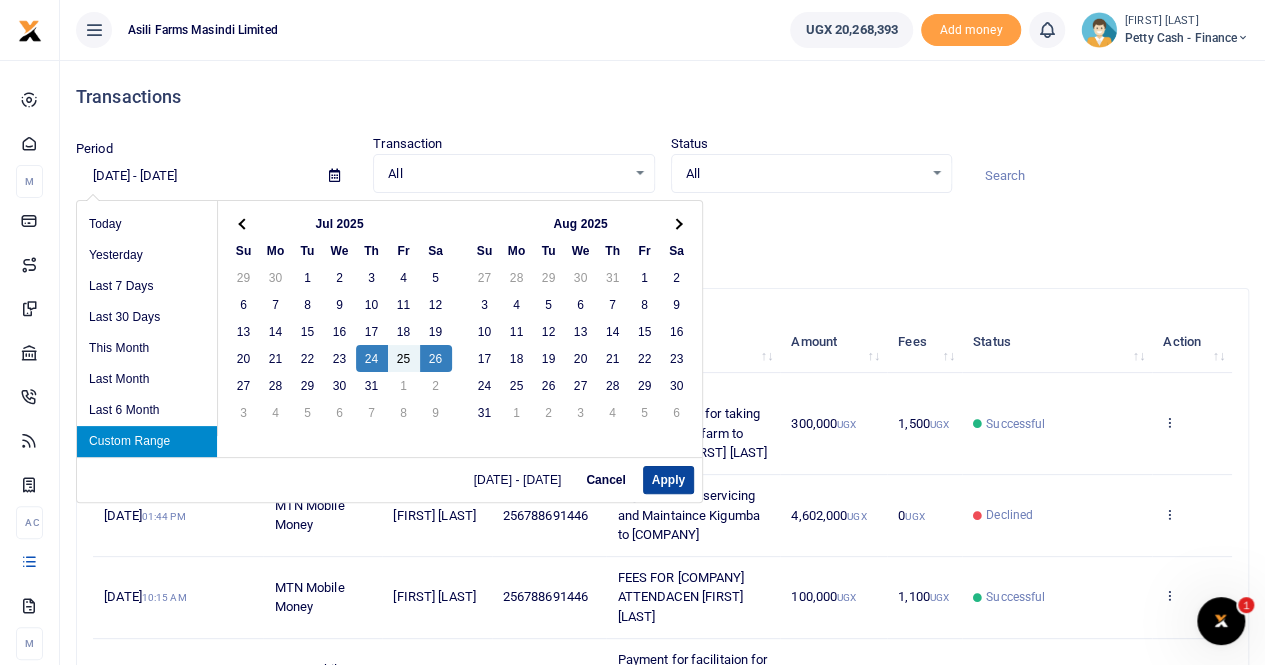 click on "Apply" at bounding box center (668, 480) 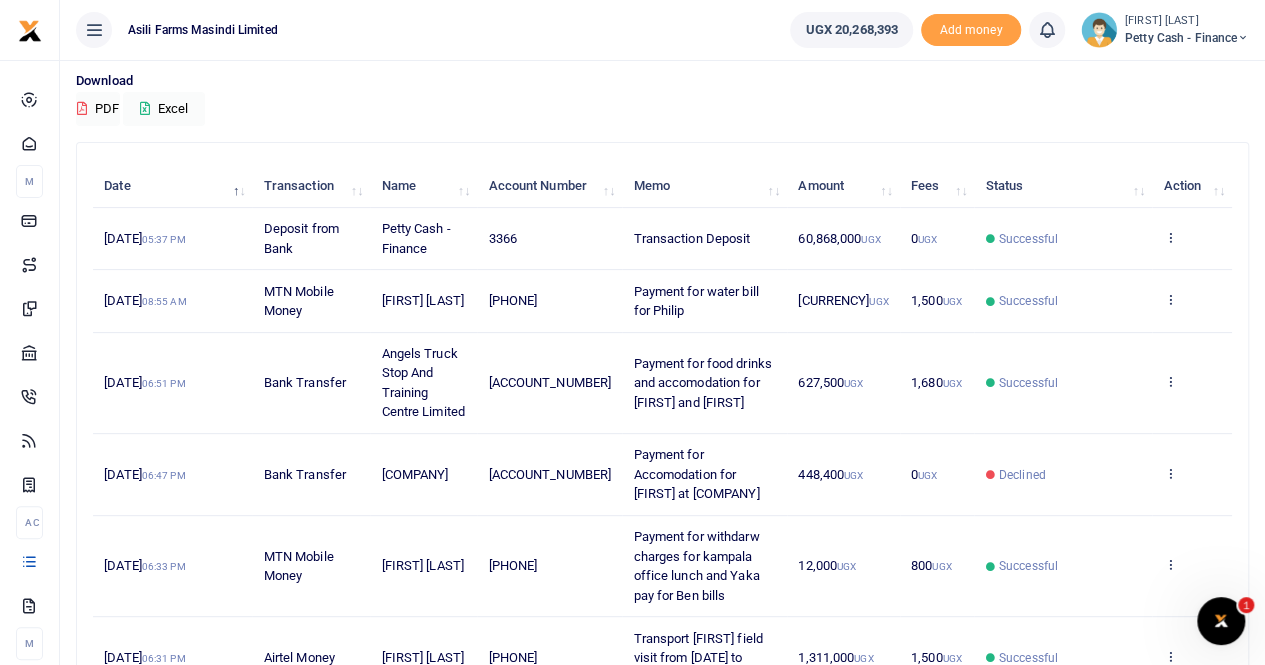scroll, scrollTop: 0, scrollLeft: 0, axis: both 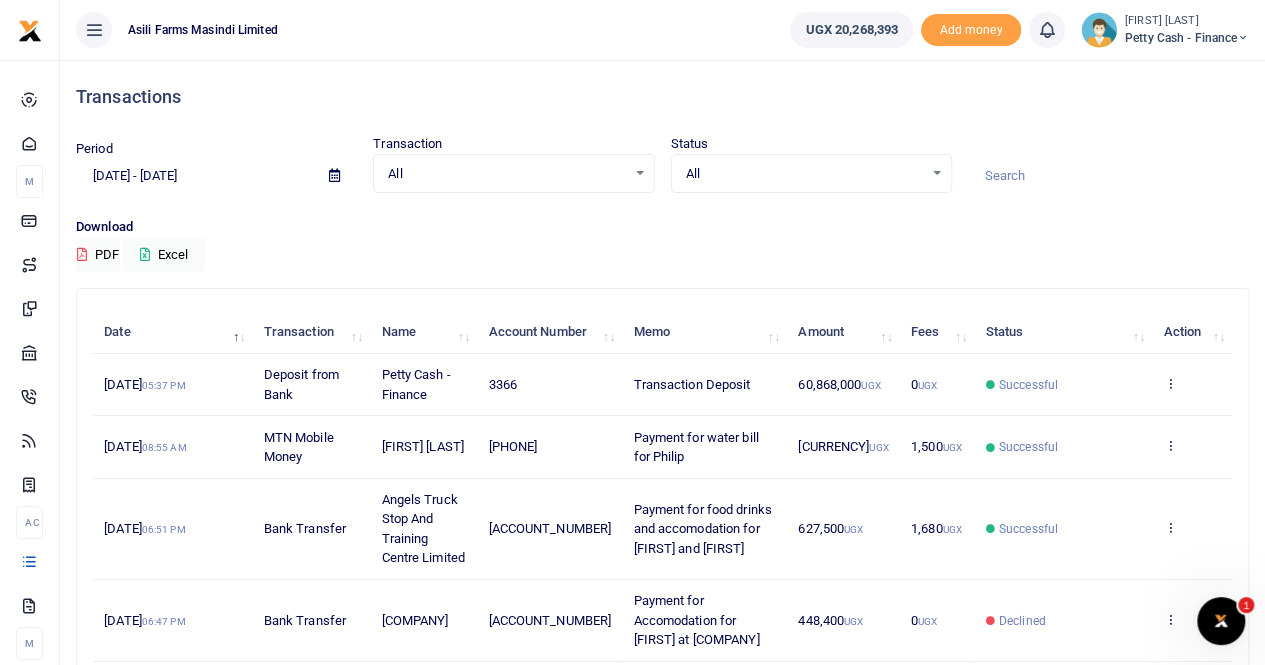 click at bounding box center (334, 175) 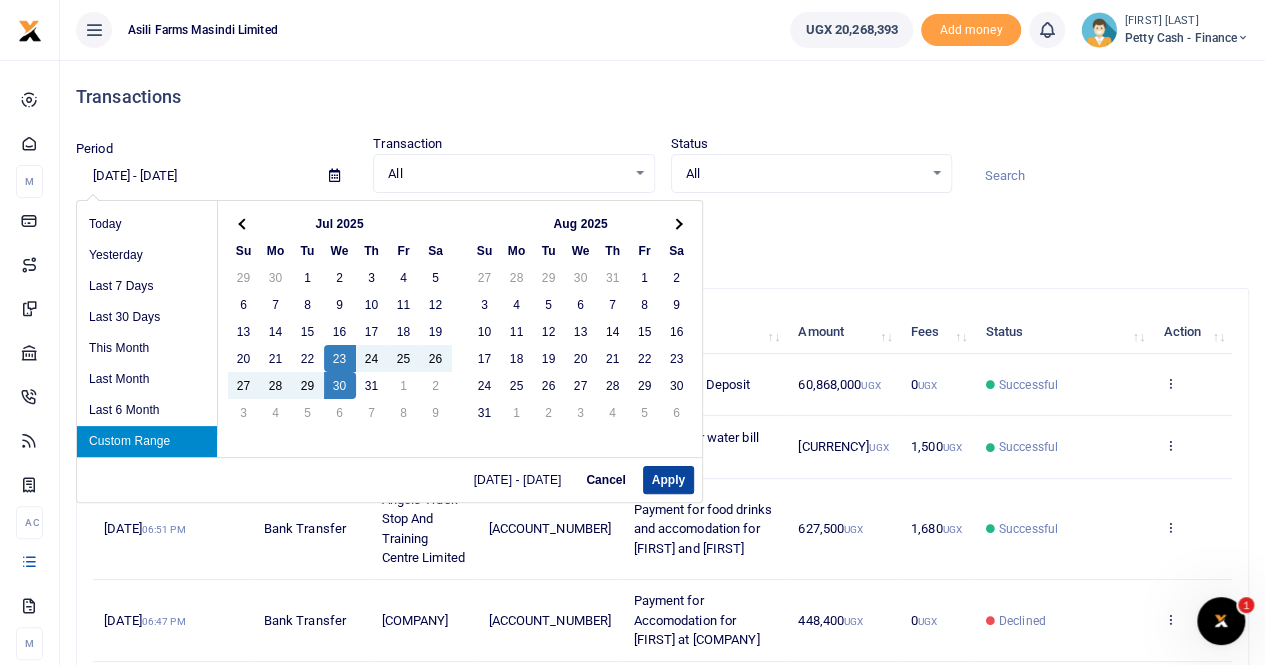 click on "Apply" at bounding box center [668, 480] 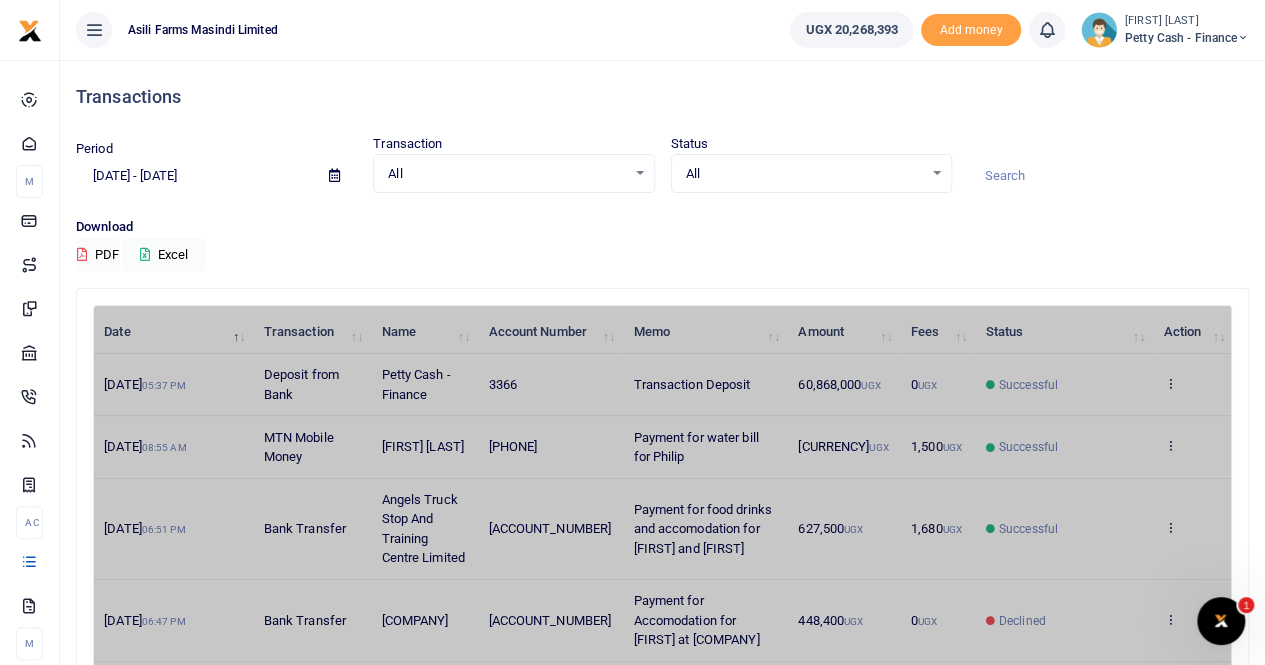 type on "07/23/2025 - 07/30/2025" 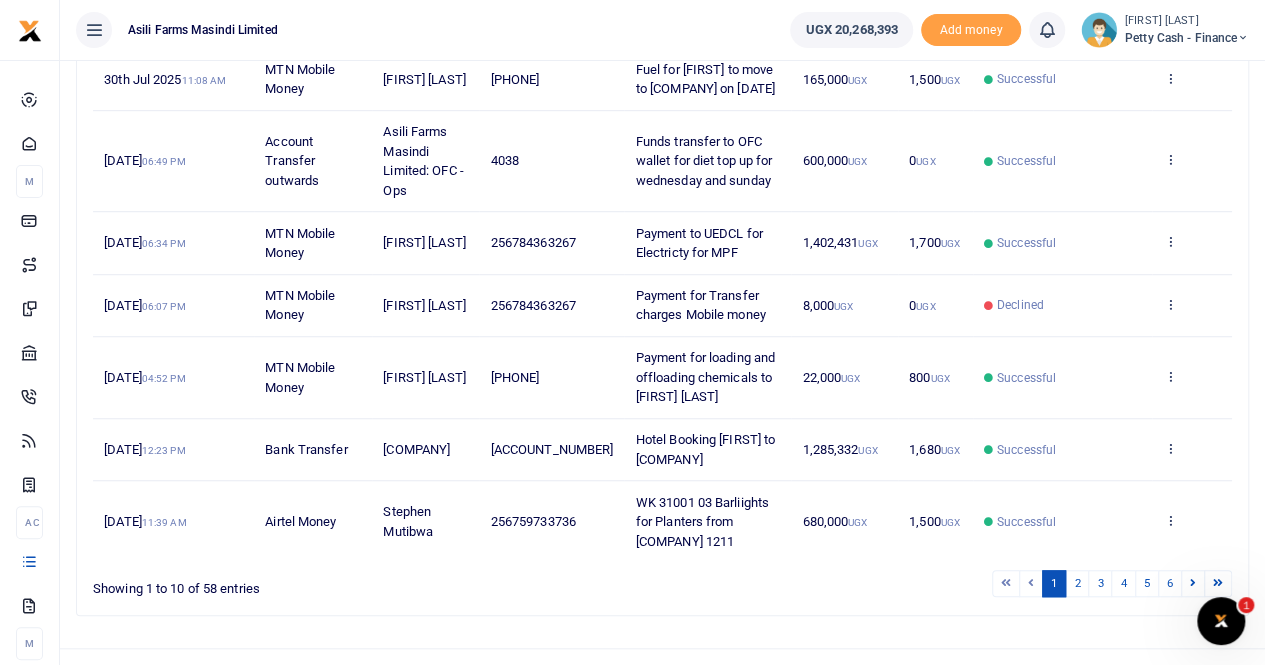 scroll, scrollTop: 658, scrollLeft: 0, axis: vertical 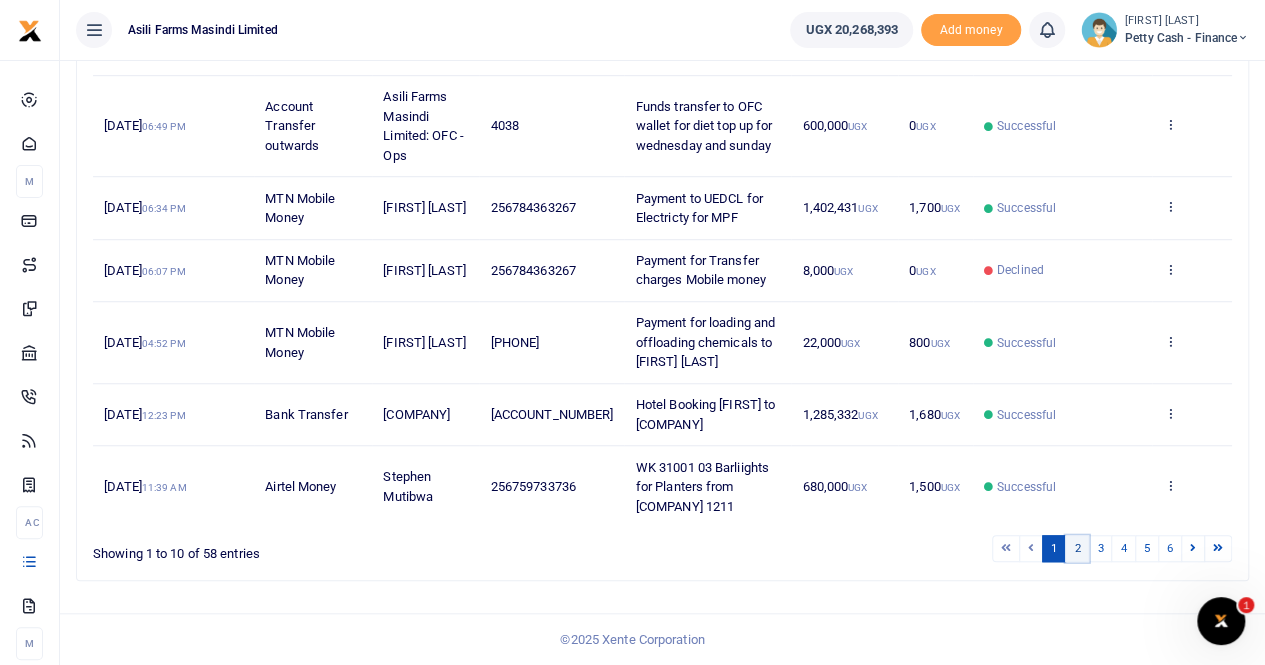 click on "2" at bounding box center (1077, 548) 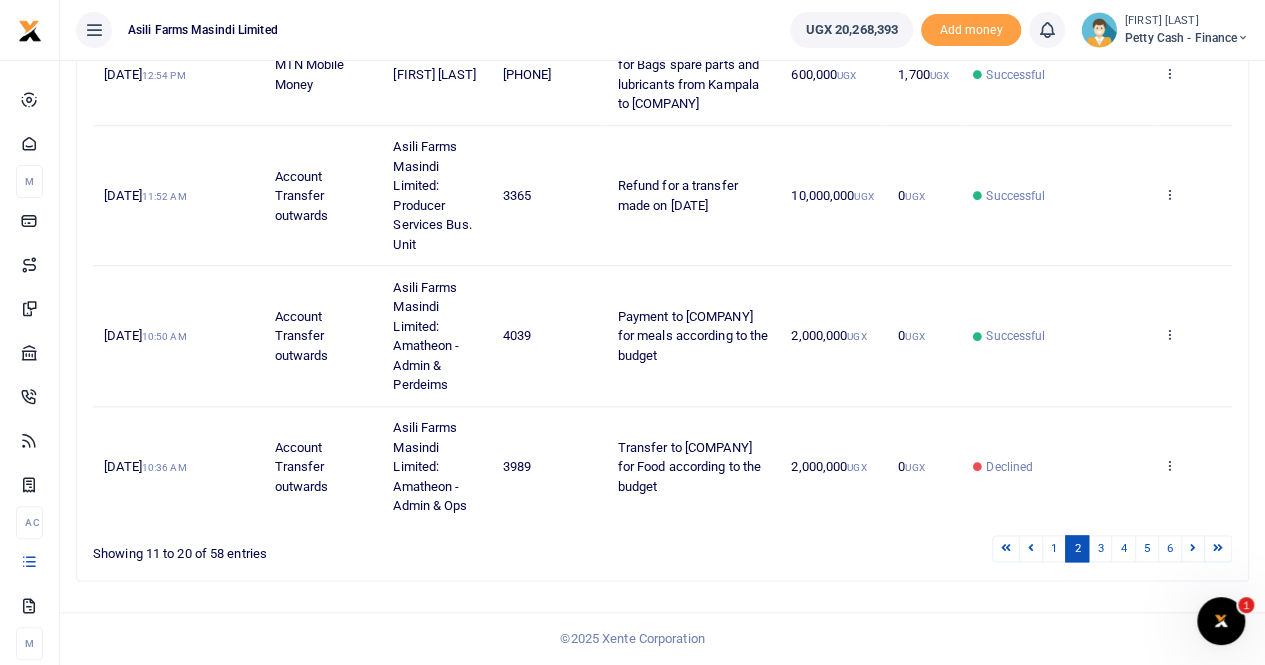 scroll, scrollTop: 950, scrollLeft: 0, axis: vertical 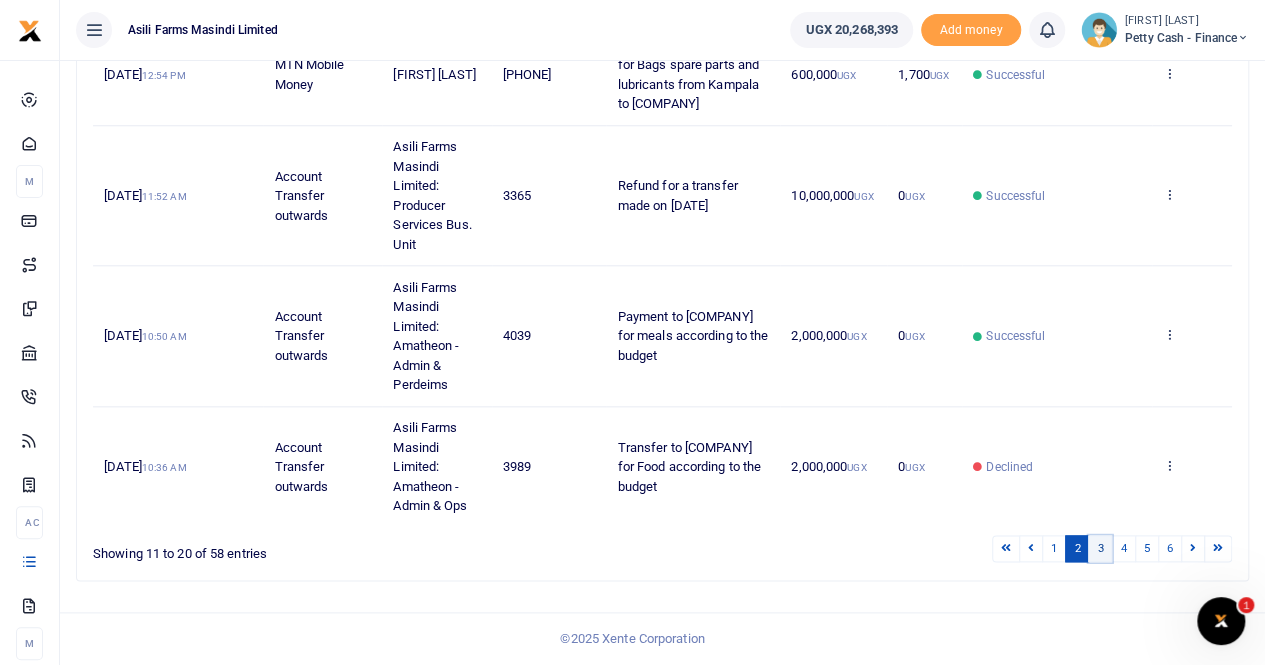 click on "3" at bounding box center (1100, 548) 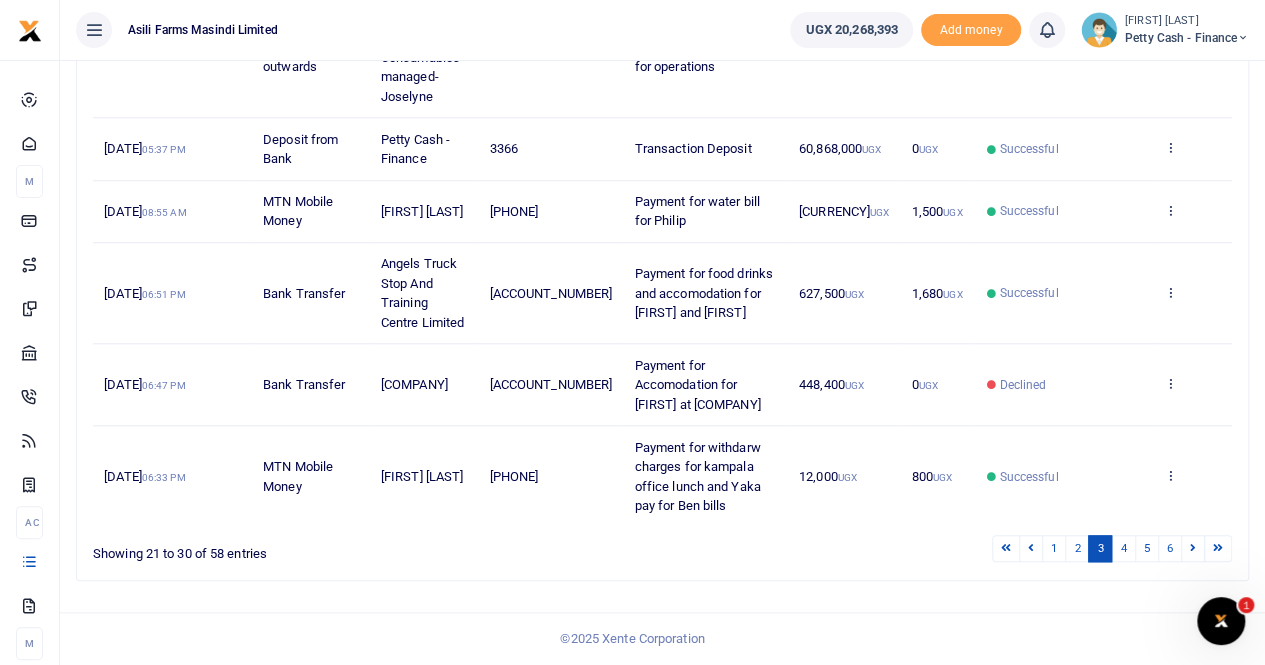 scroll, scrollTop: 834, scrollLeft: 0, axis: vertical 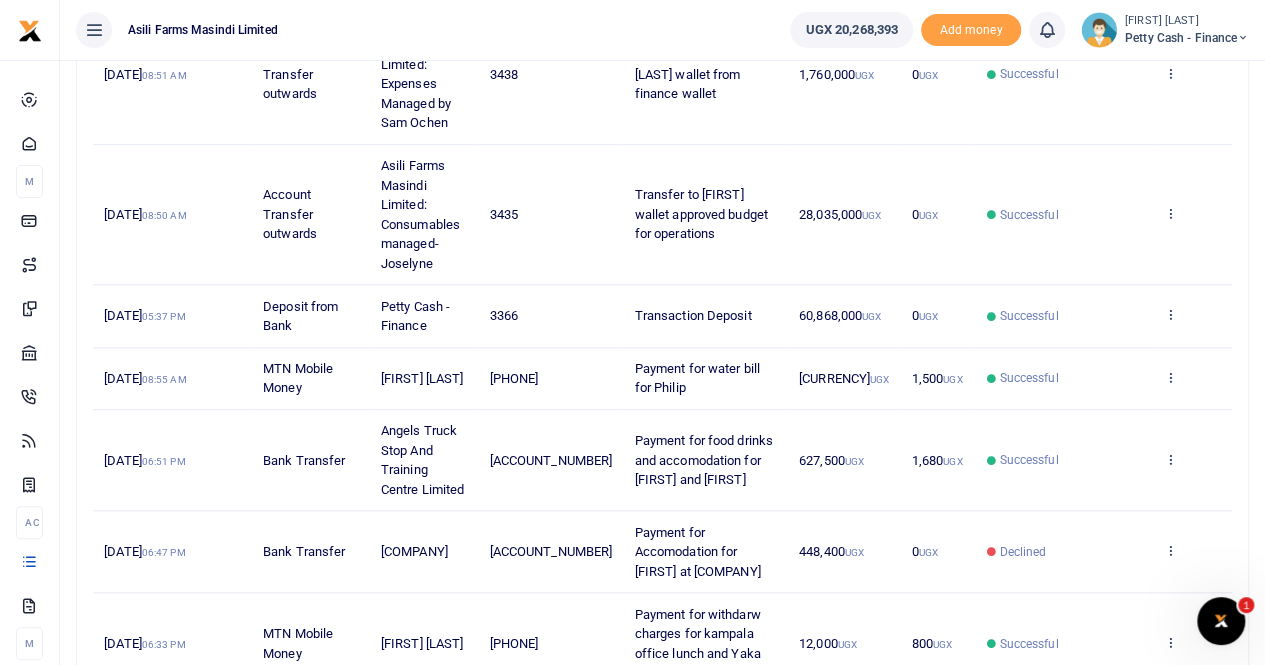 click on "[FIRST] [LAST]" at bounding box center [1187, 21] 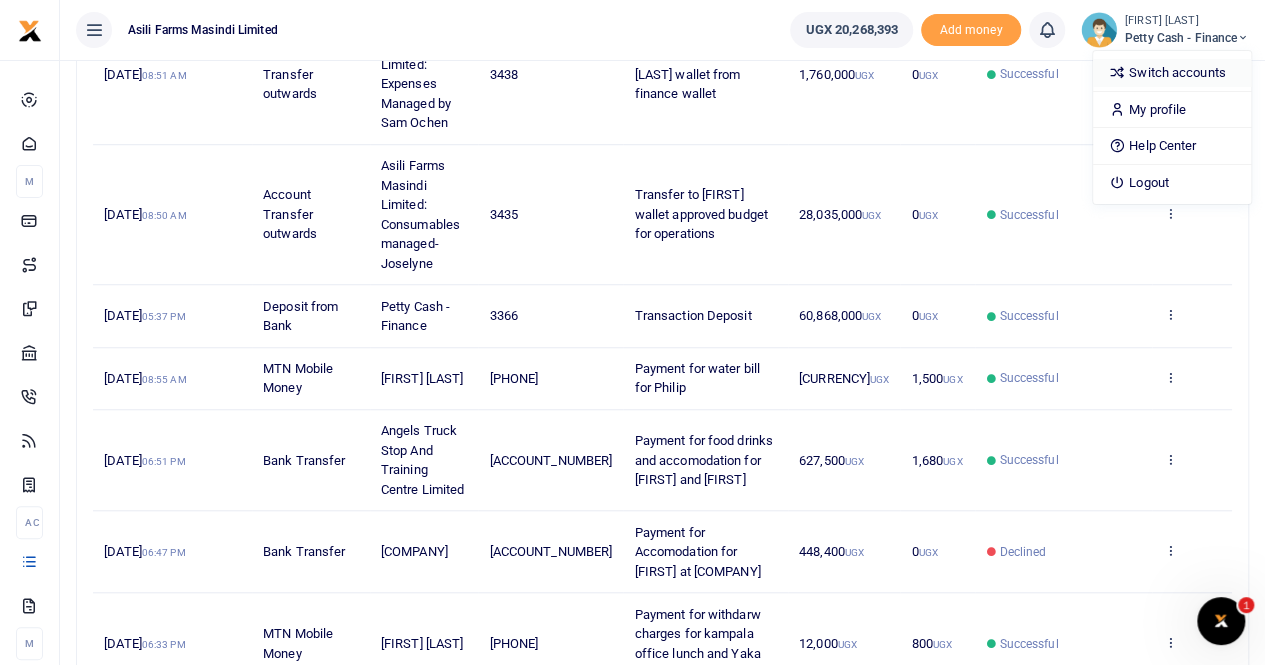 click on "Switch accounts" at bounding box center (1172, 73) 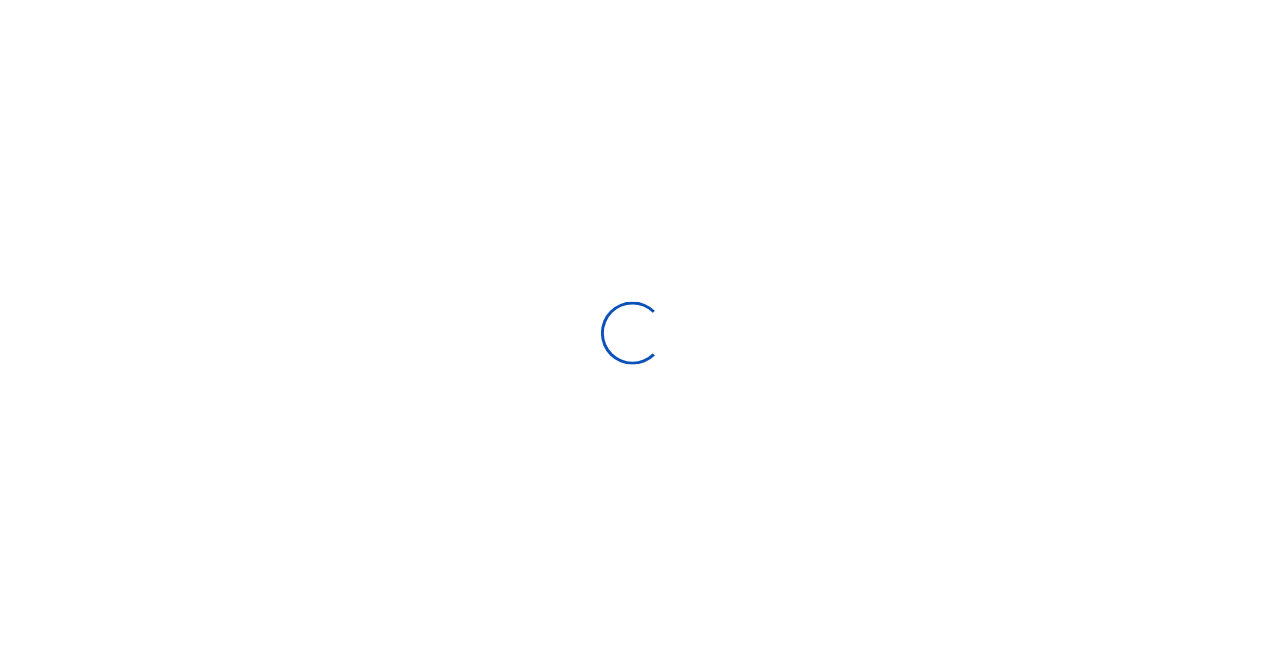 scroll, scrollTop: 0, scrollLeft: 0, axis: both 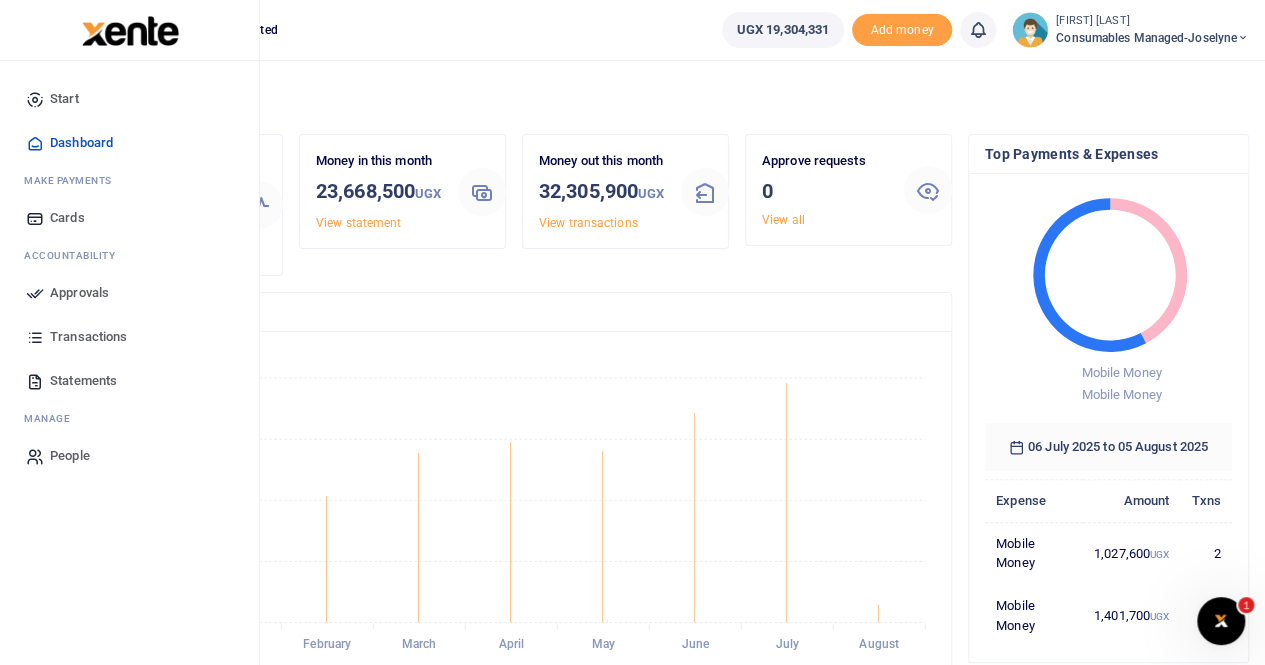 click on "Transactions" at bounding box center (88, 337) 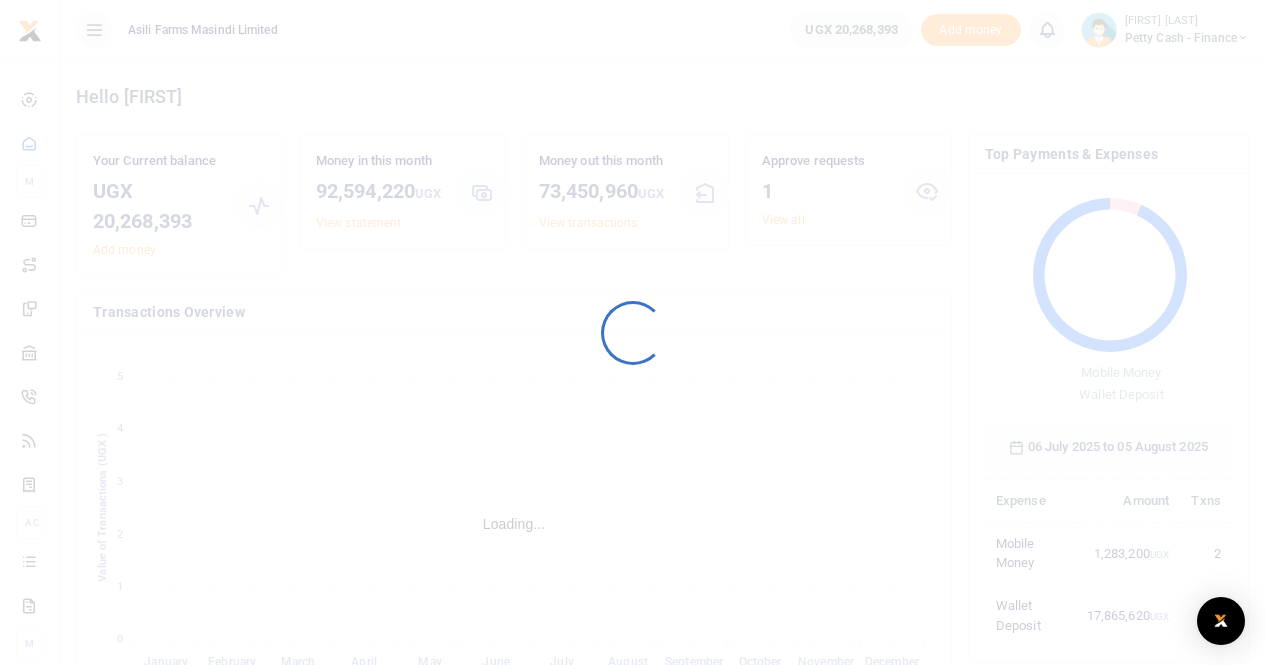 scroll, scrollTop: 0, scrollLeft: 0, axis: both 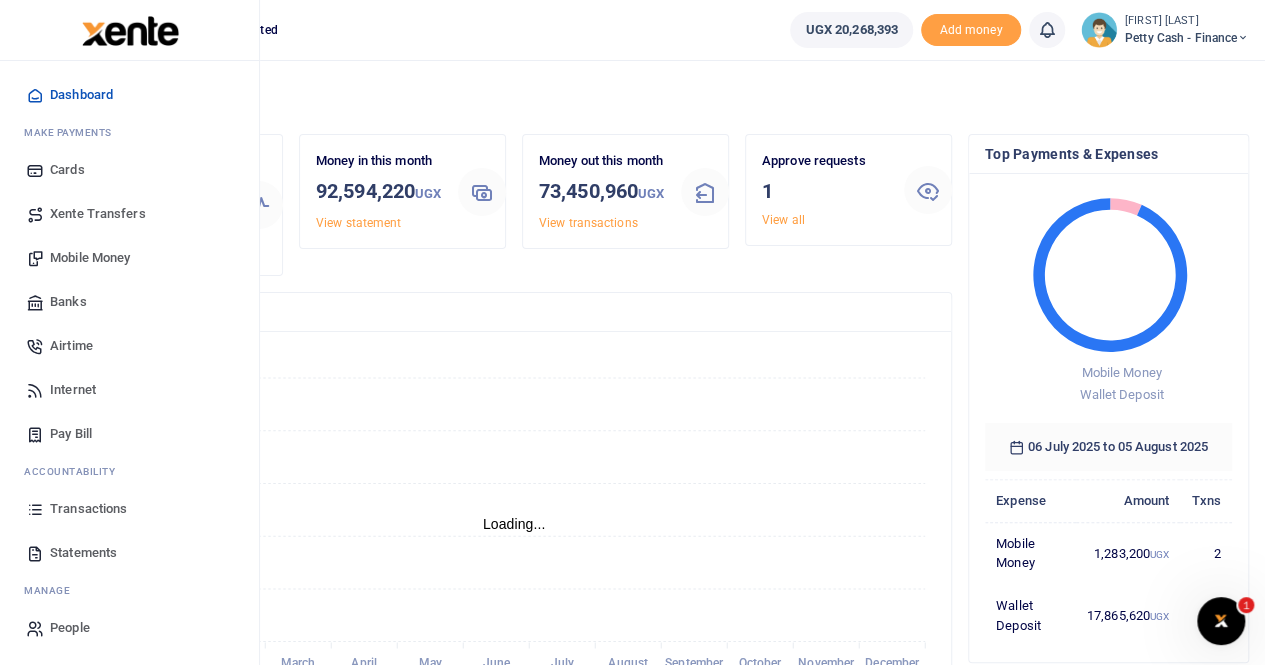 click on "Mobile Money" at bounding box center [90, 258] 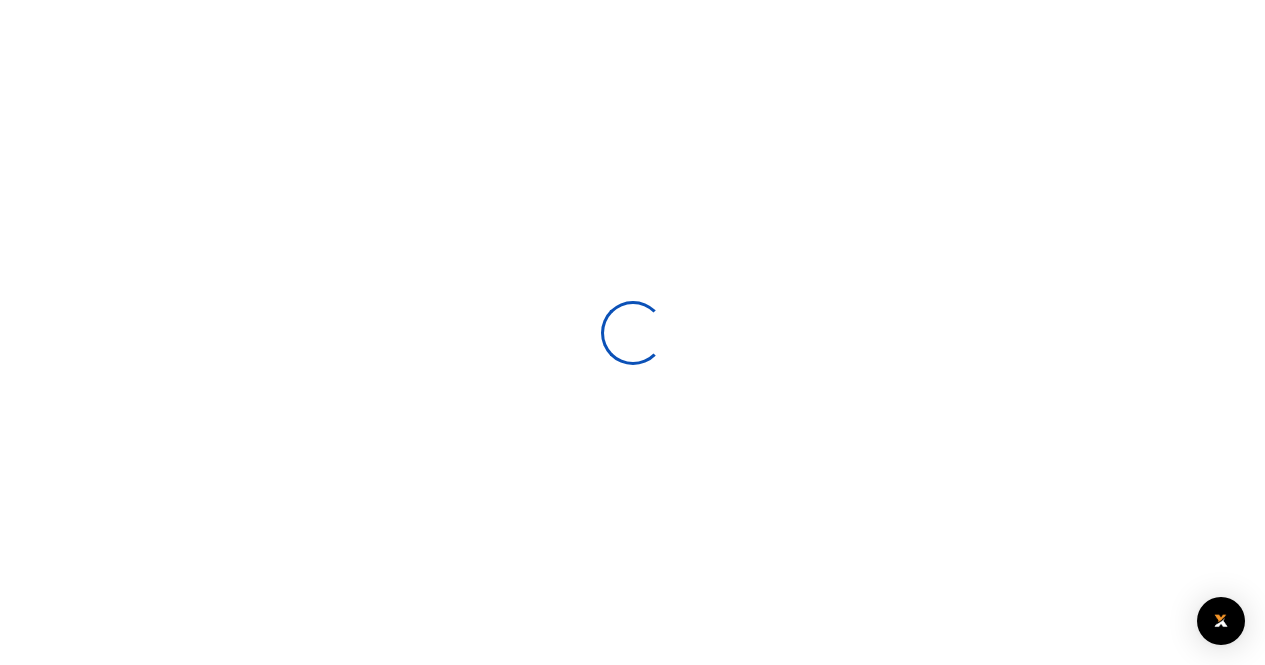 scroll, scrollTop: 0, scrollLeft: 0, axis: both 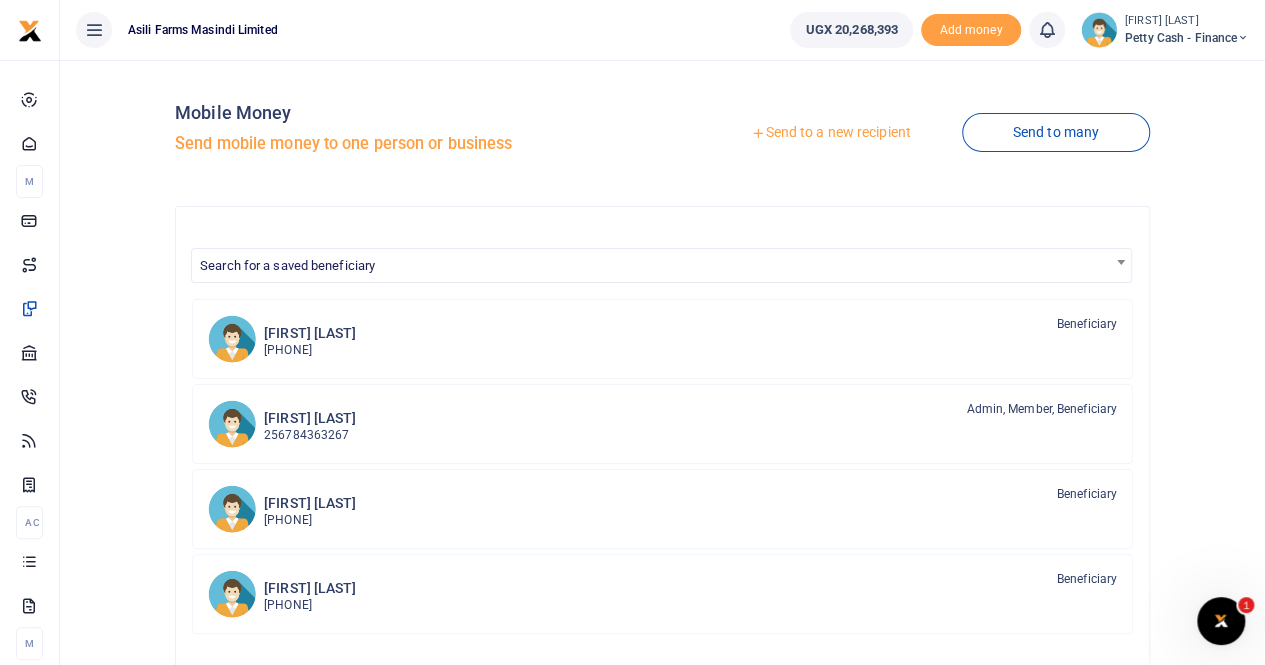 click on "Send to a new recipient" at bounding box center (830, 133) 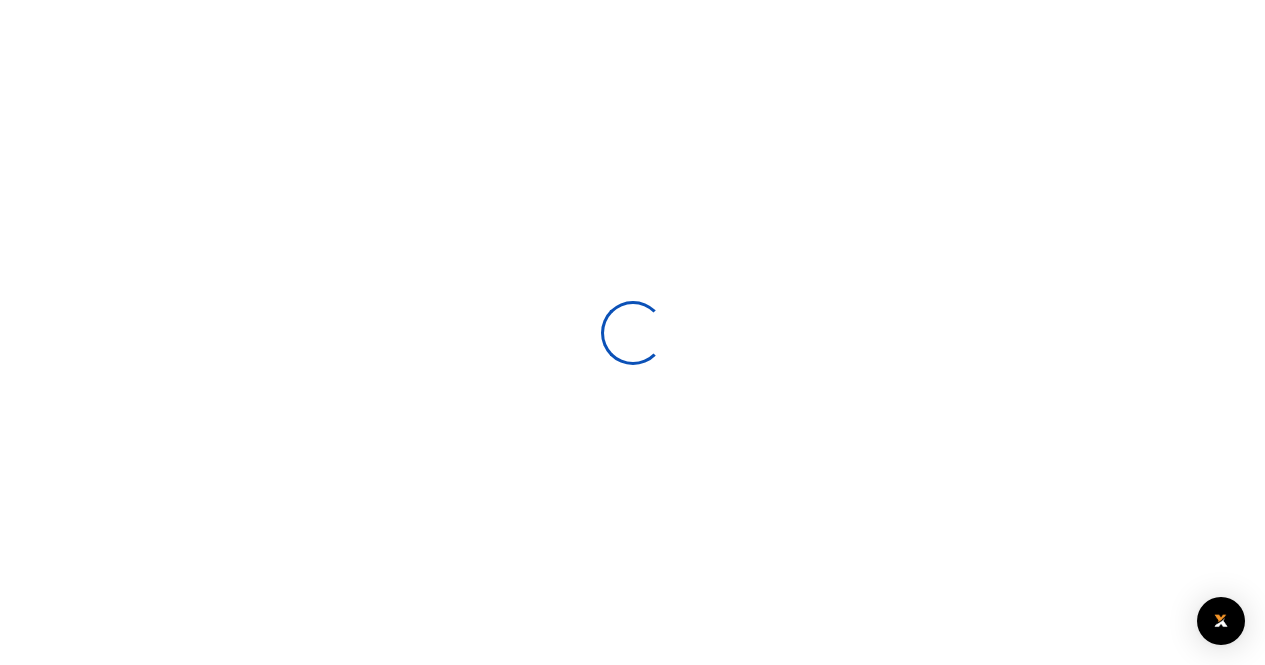scroll, scrollTop: 0, scrollLeft: 0, axis: both 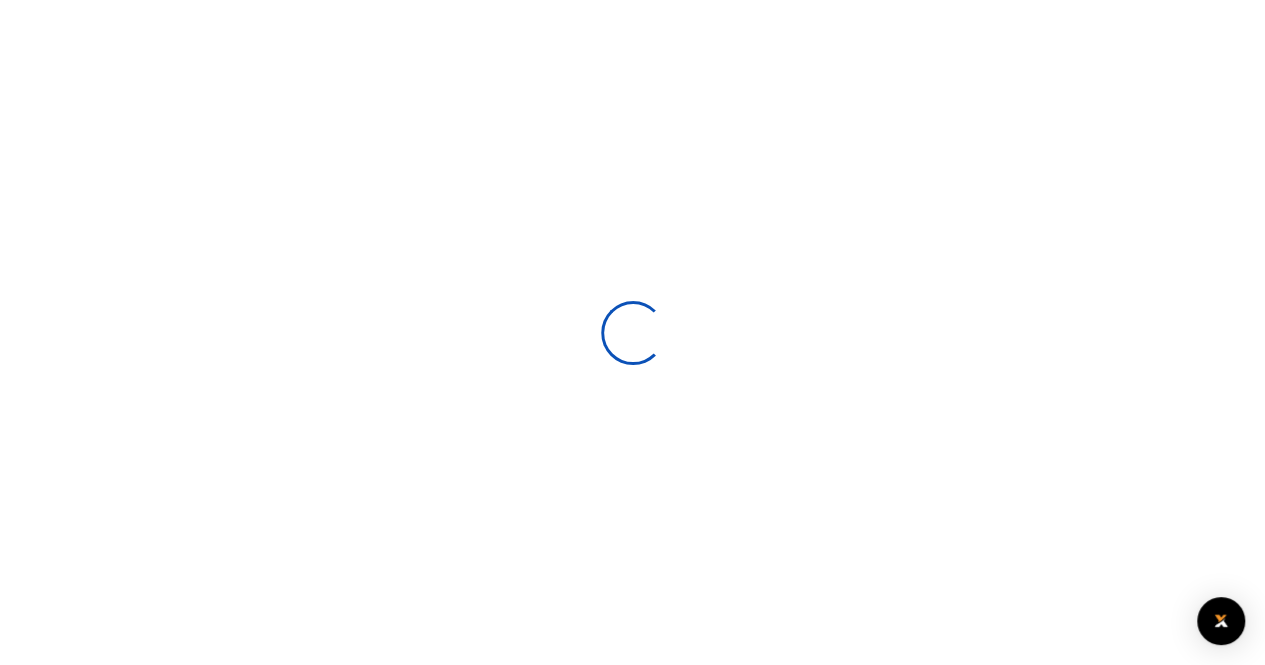 select 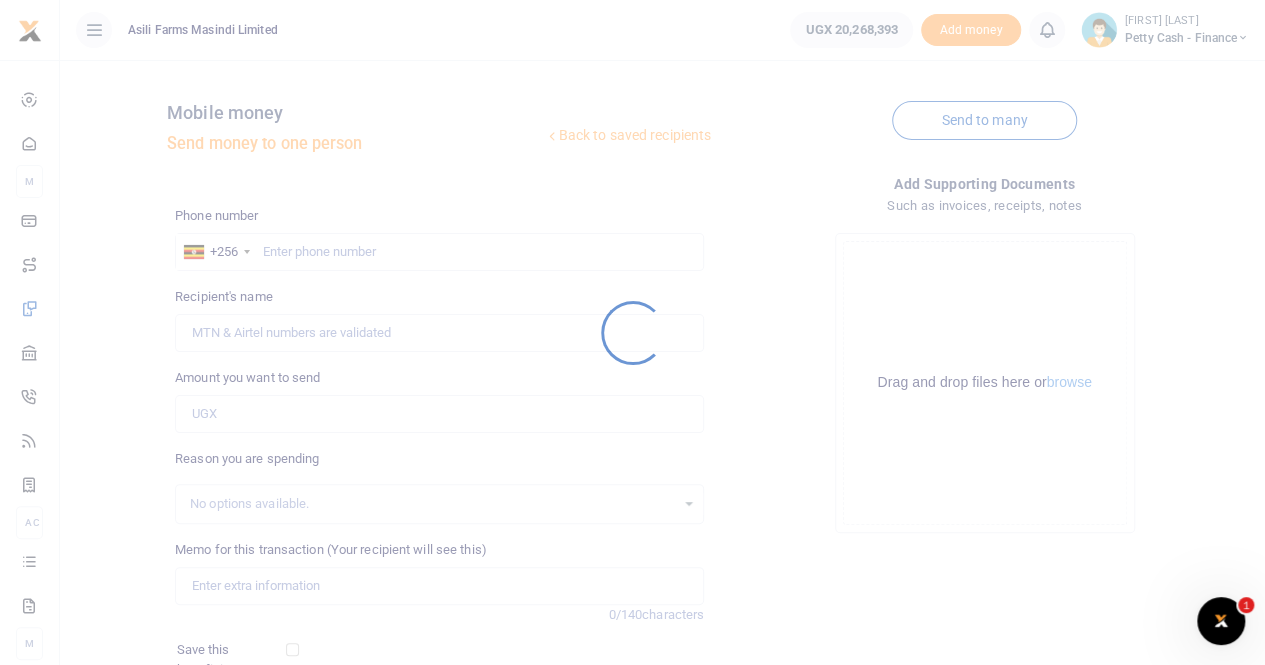 scroll, scrollTop: 0, scrollLeft: 0, axis: both 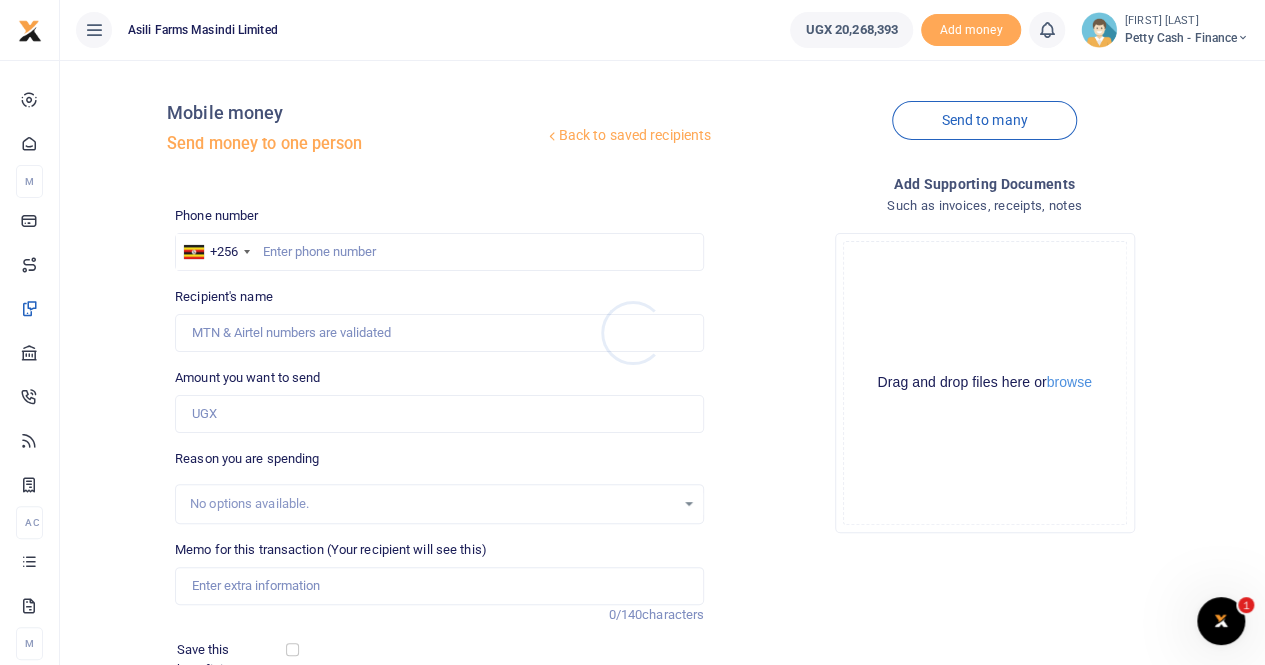 click at bounding box center (632, 332) 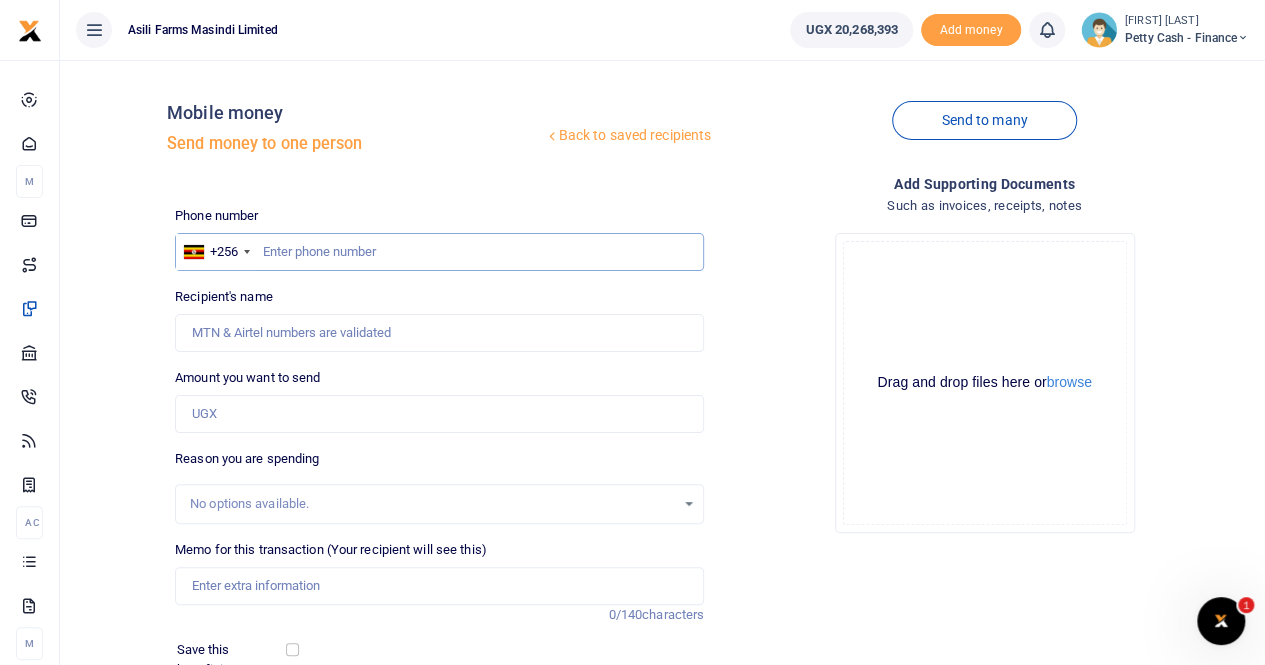 click at bounding box center [439, 252] 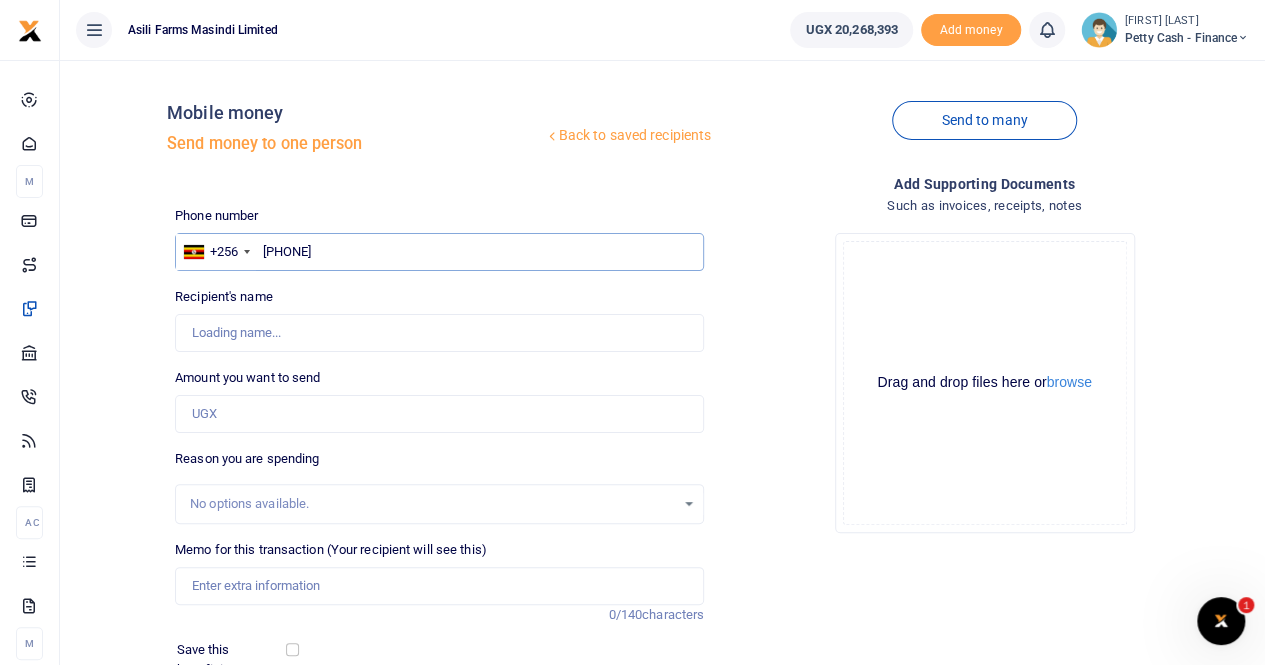 type on "Ruth Mubbala Nabejja" 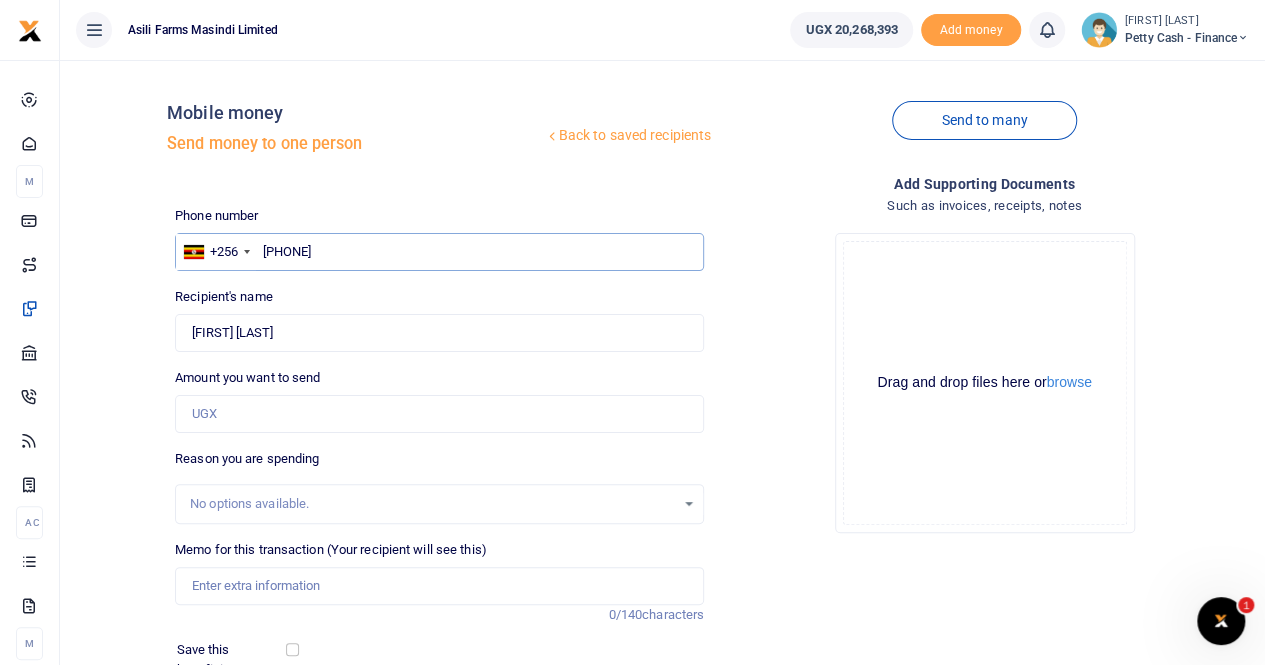 type on "0782446069" 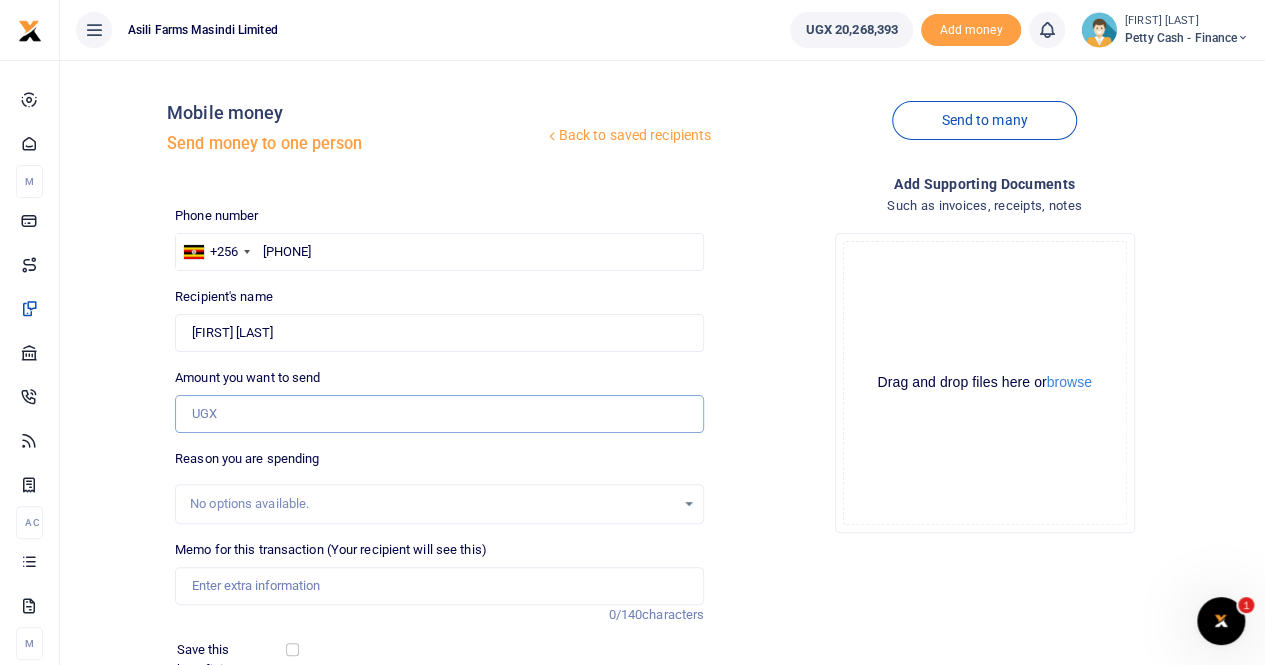 click on "Amount you want to send" at bounding box center [439, 414] 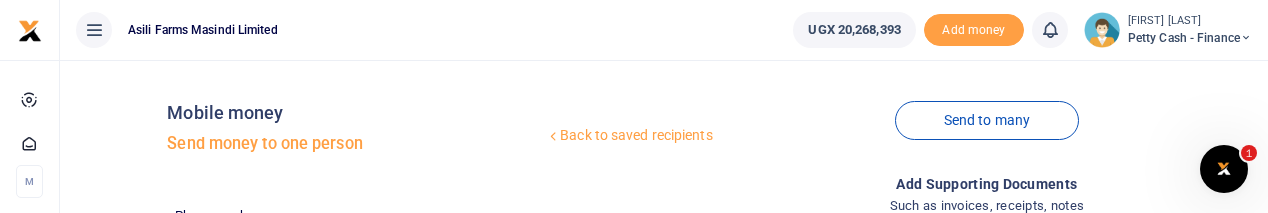 type on "74,000" 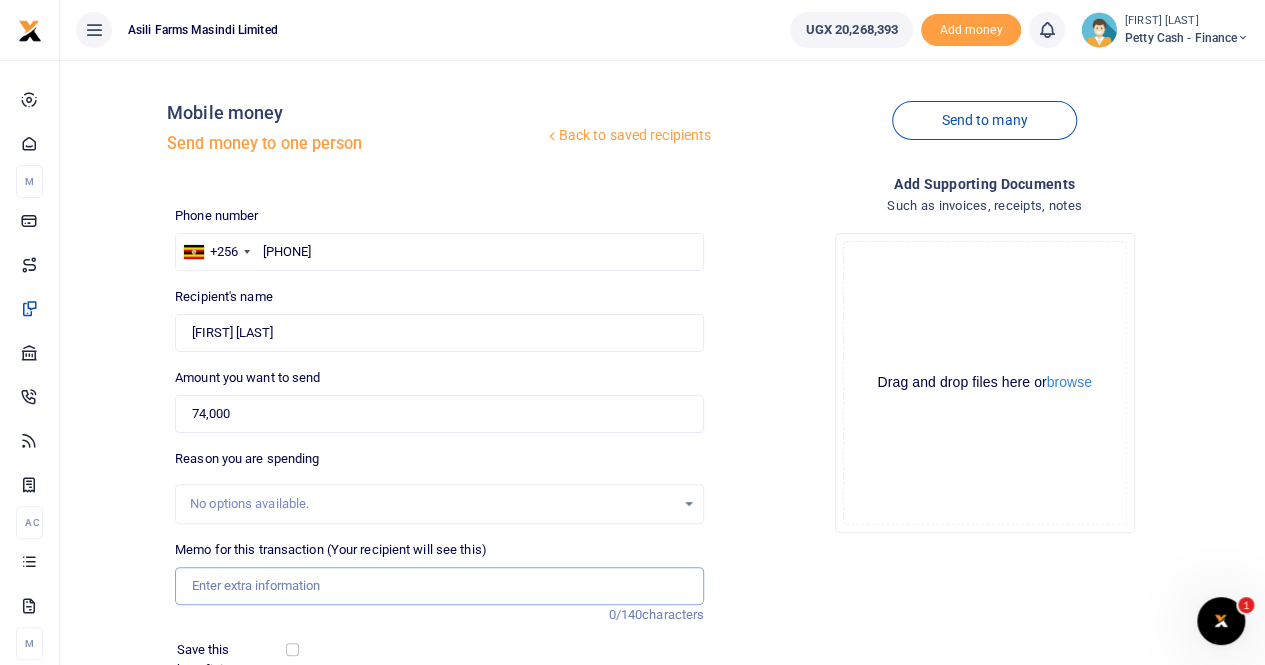 drag, startPoint x: 250, startPoint y: 587, endPoint x: 265, endPoint y: 577, distance: 18.027756 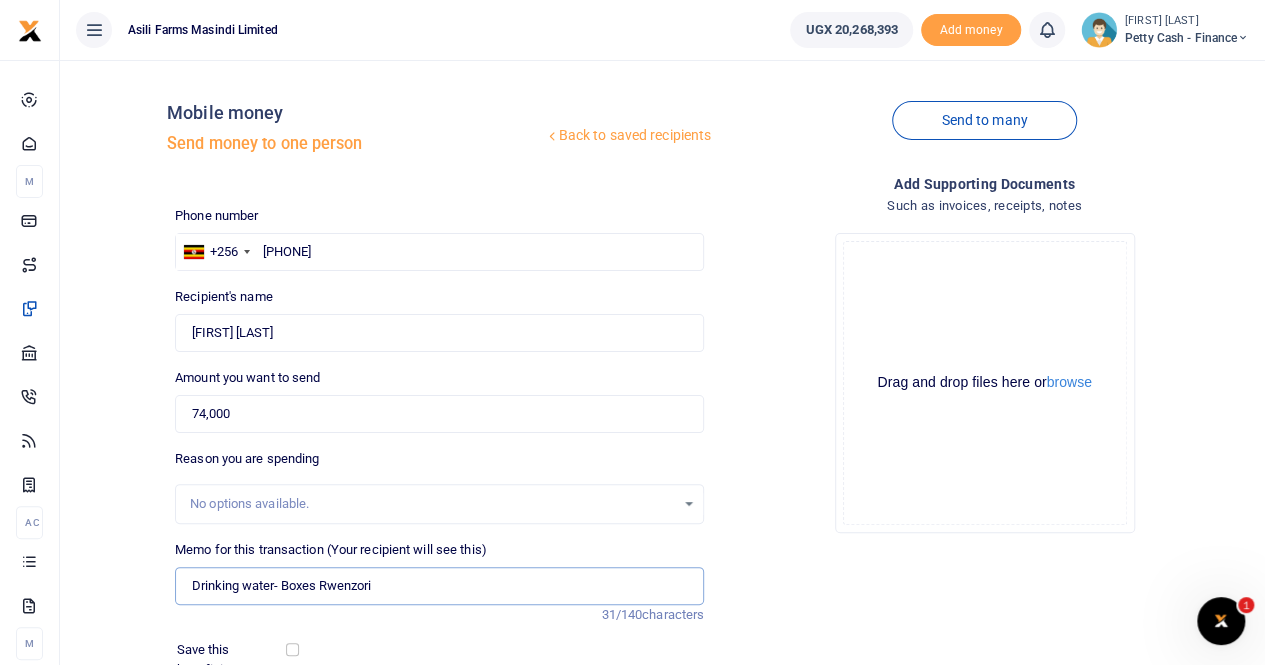 click on "Drinking water- Boxes Rwenzori" at bounding box center (439, 586) 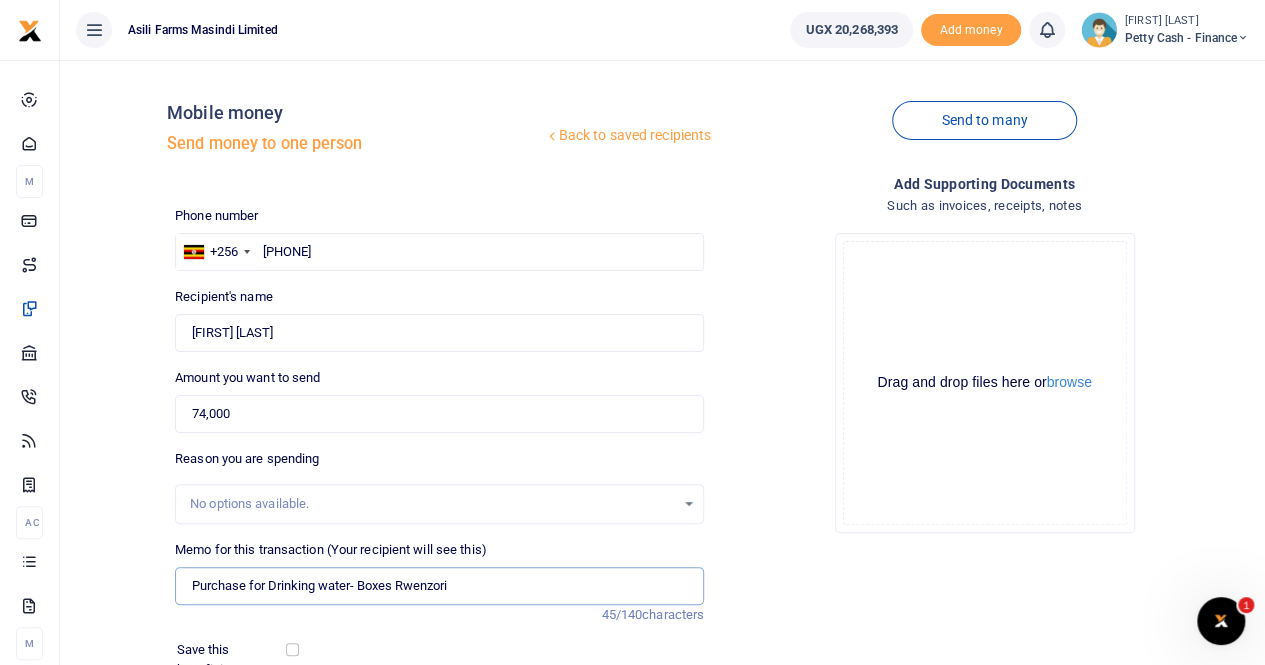 click on "Purchase for Drinking water- Boxes Rwenzori" at bounding box center (439, 586) 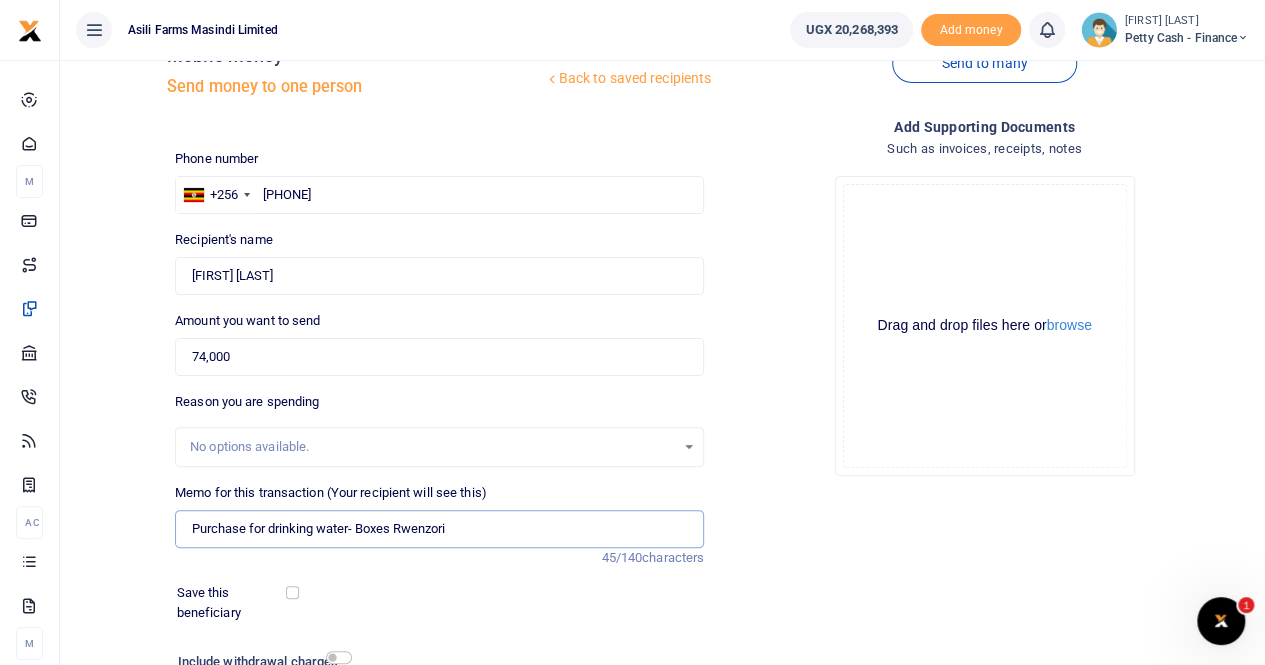 scroll, scrollTop: 100, scrollLeft: 0, axis: vertical 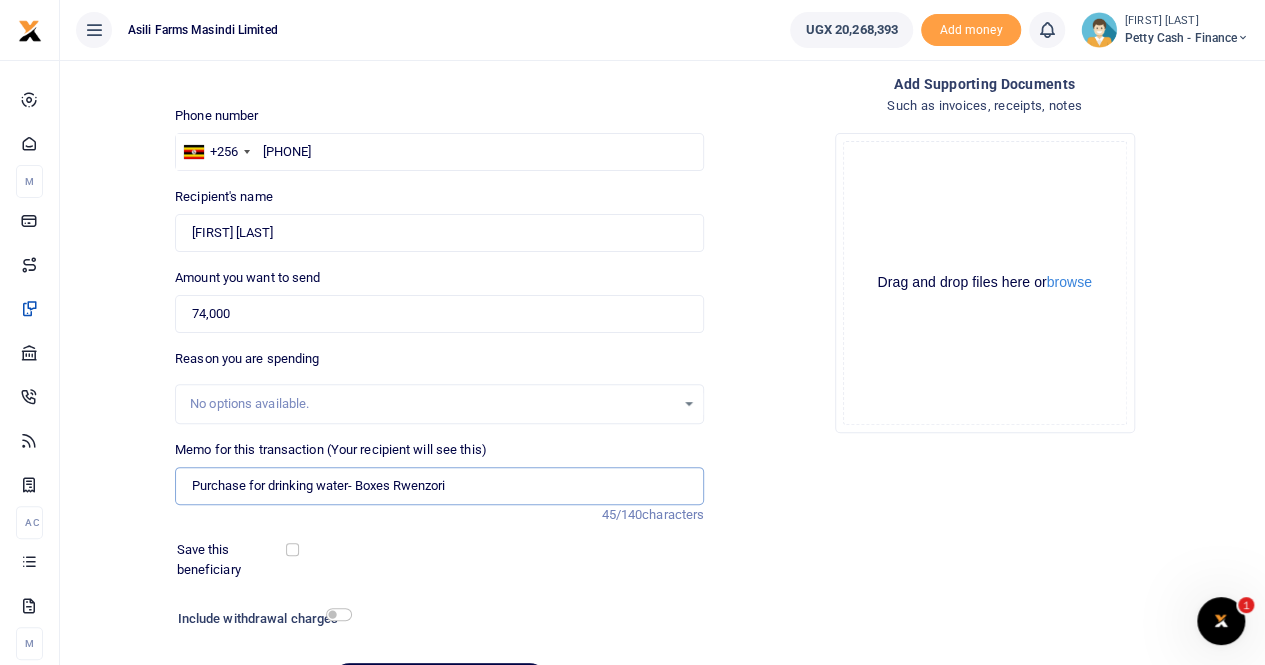 click on "Purchase for drinking water- Boxes Rwenzori" at bounding box center [439, 486] 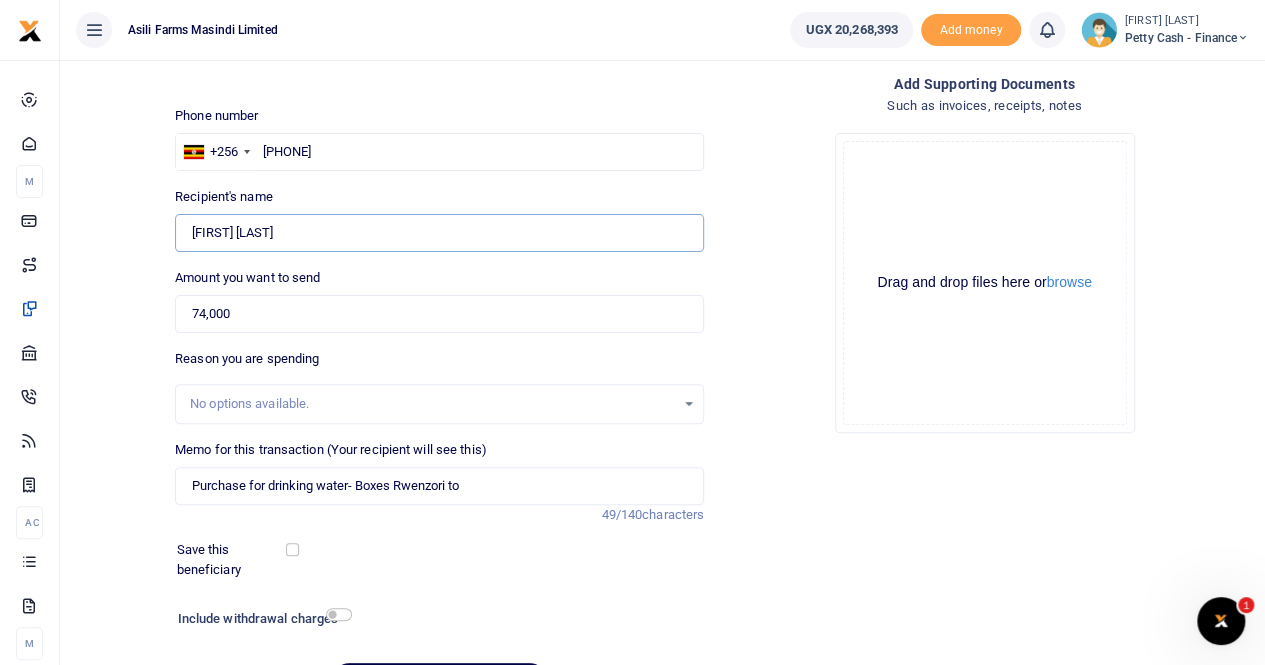 drag, startPoint x: 328, startPoint y: 234, endPoint x: 161, endPoint y: 249, distance: 167.6723 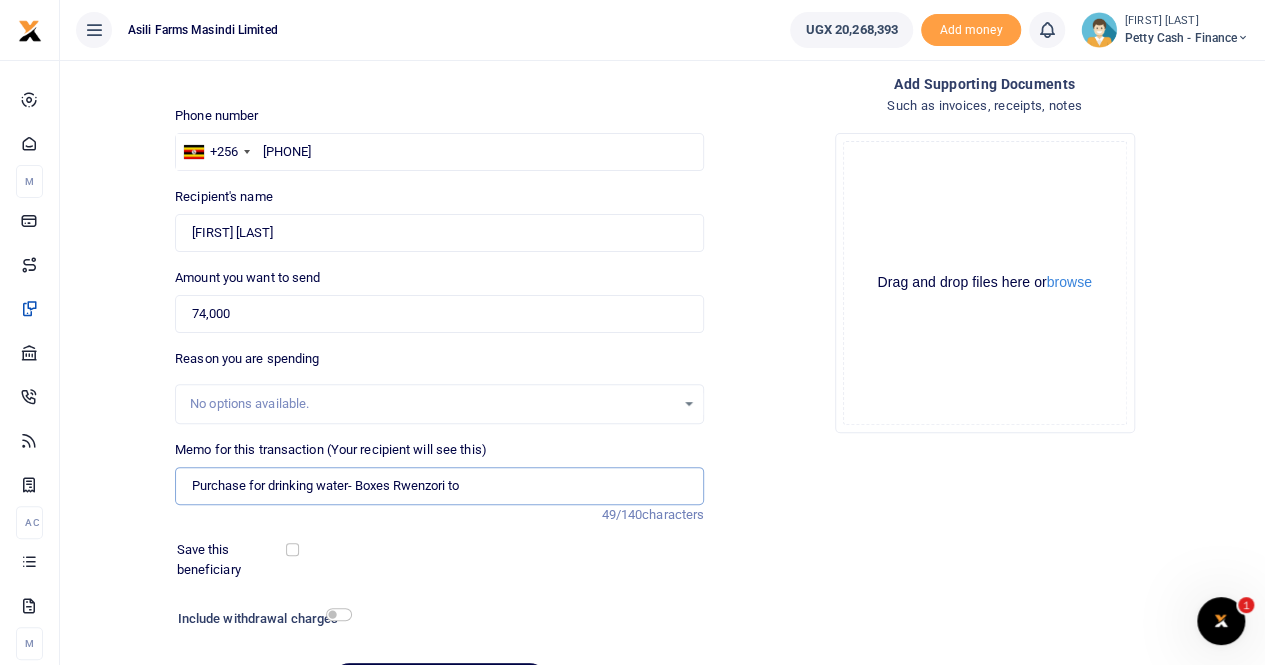 click on "Purchase for drinking water- Boxes Rwenzori to" at bounding box center (439, 486) 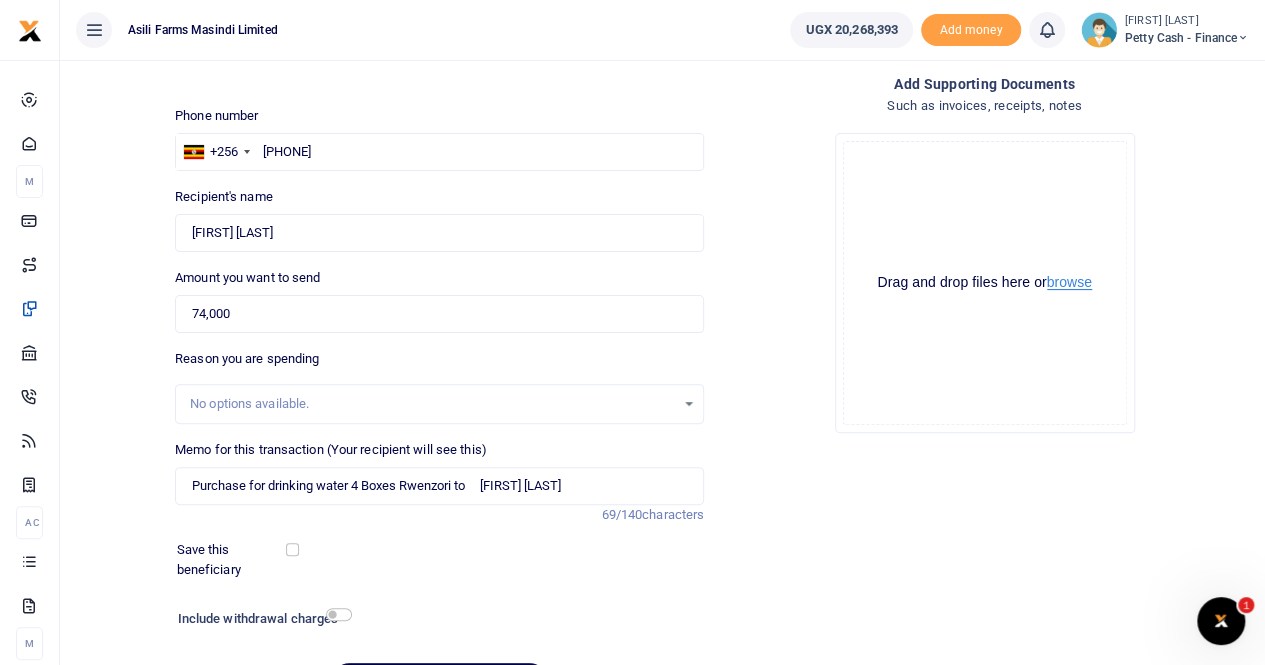 click on "browse" at bounding box center (1069, 282) 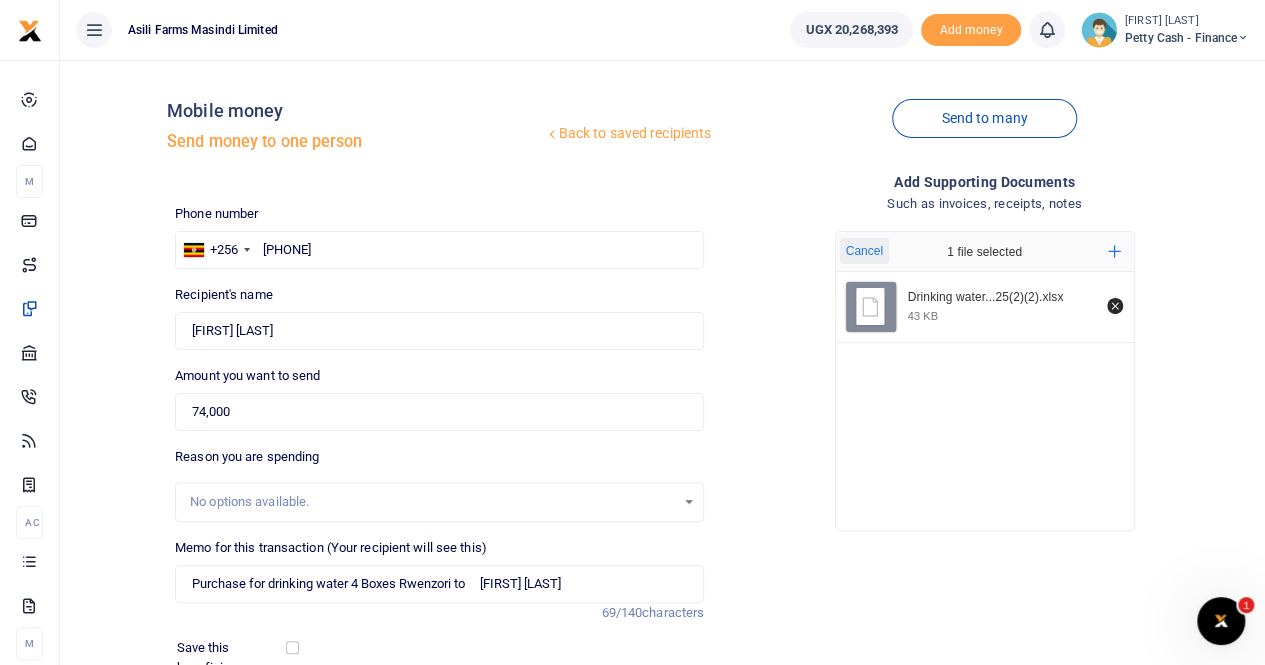 scroll, scrollTop: 0, scrollLeft: 0, axis: both 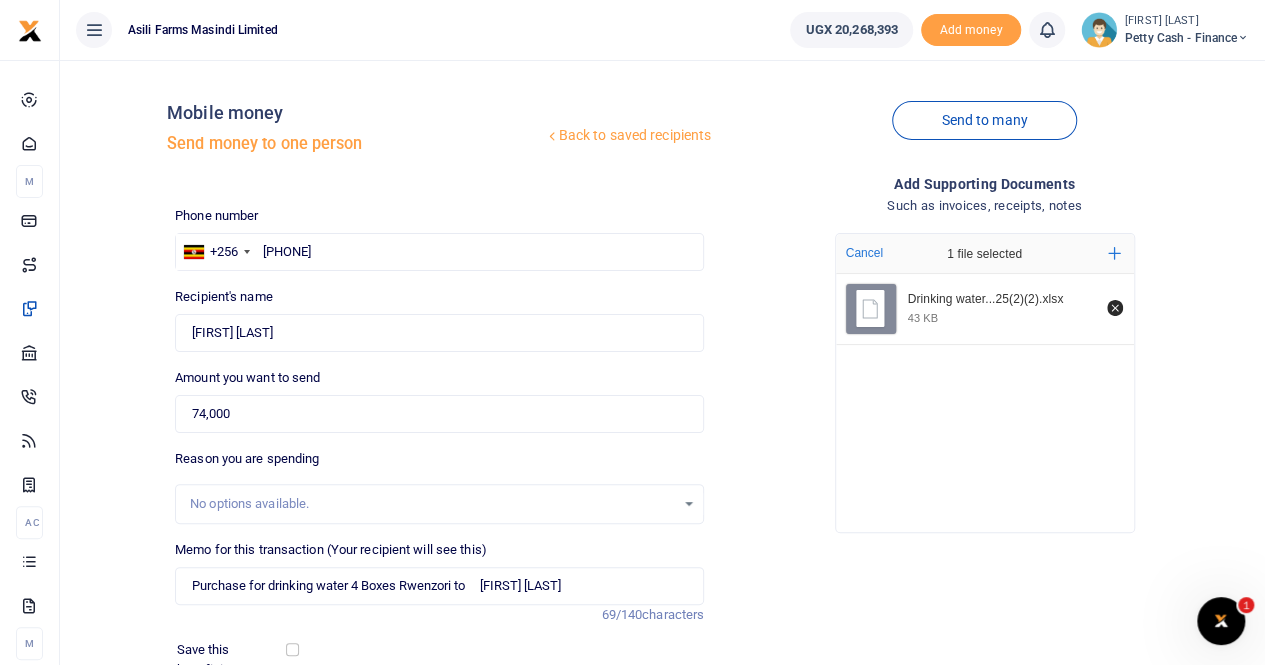 click on "Reason you are spending
No options available." at bounding box center (439, 486) 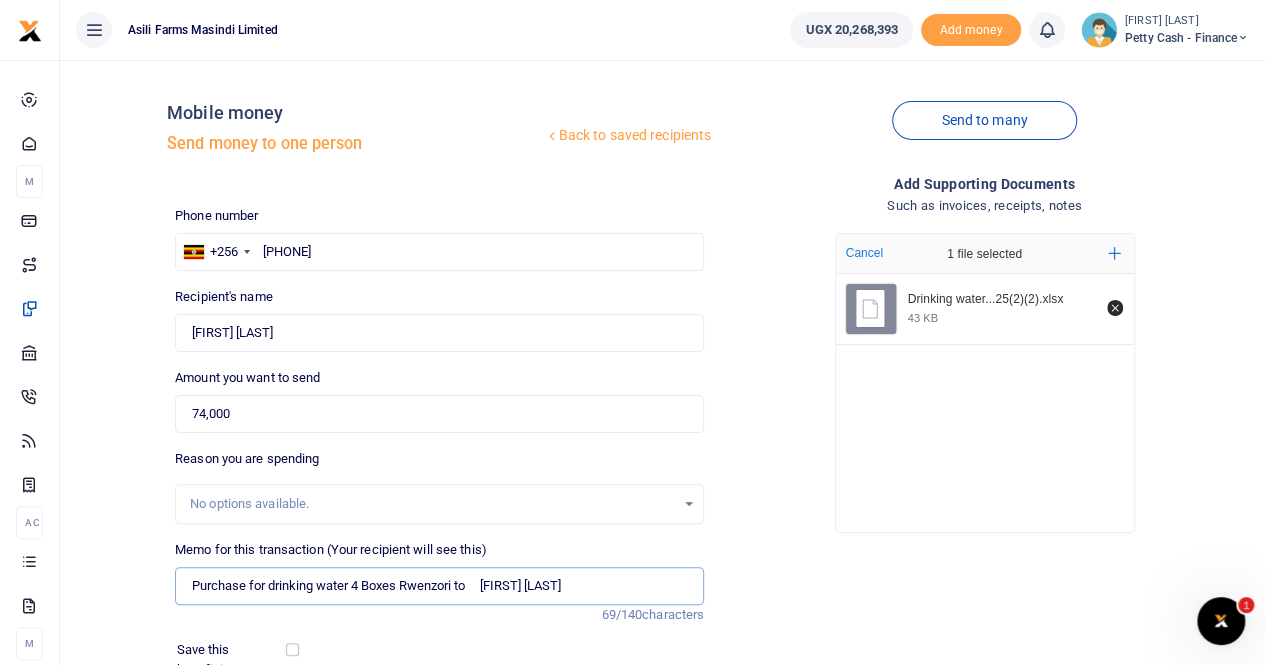 click on "Purchase for drinking water- Boxes Rwenzori to 	Ruth Mubbala Nabejja" at bounding box center (439, 586) 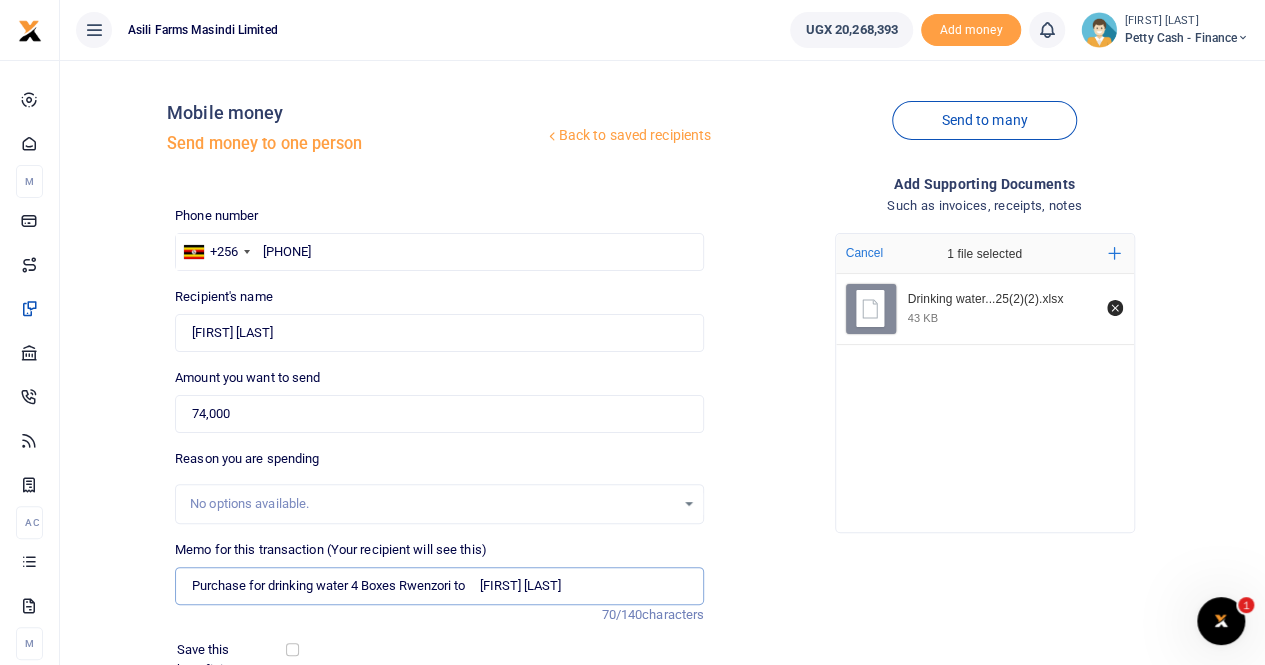 click on "Purchase for drinking water 4 Boxes Rwenzori to 	Ruth Mubbala Nabejja" at bounding box center (439, 586) 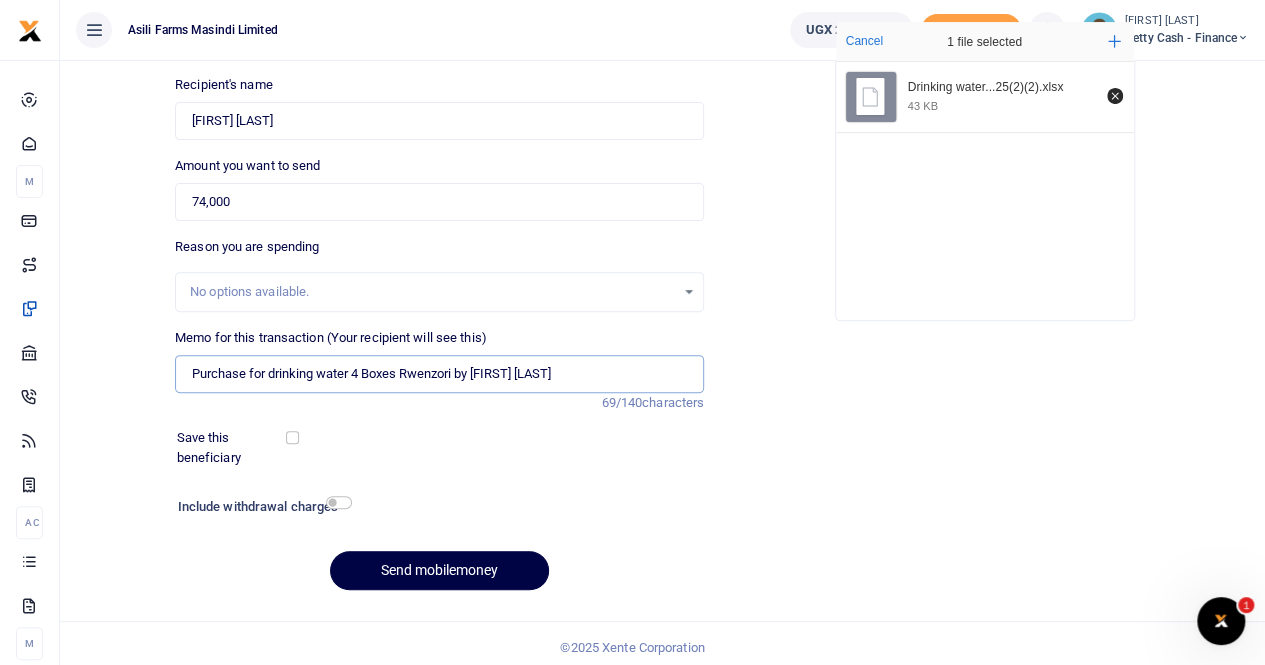 scroll, scrollTop: 218, scrollLeft: 0, axis: vertical 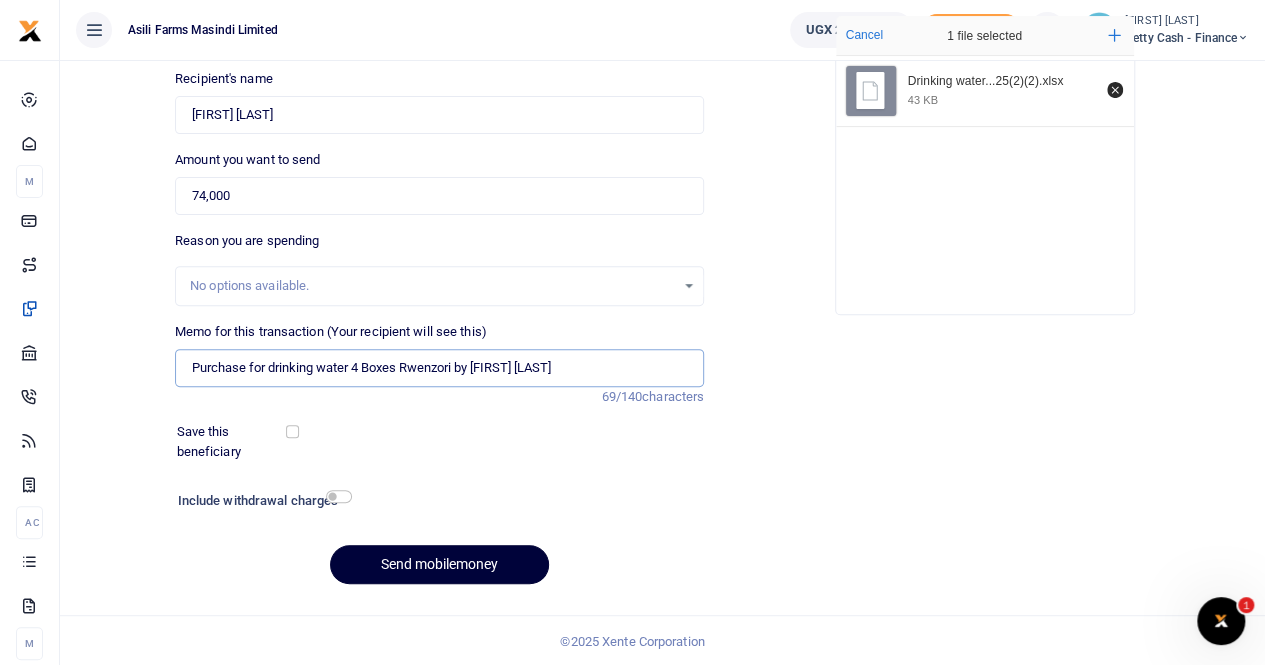 type on "Purchase for drinking water 4 Boxes Rwenzori by Ruth Mubbala Nabejja" 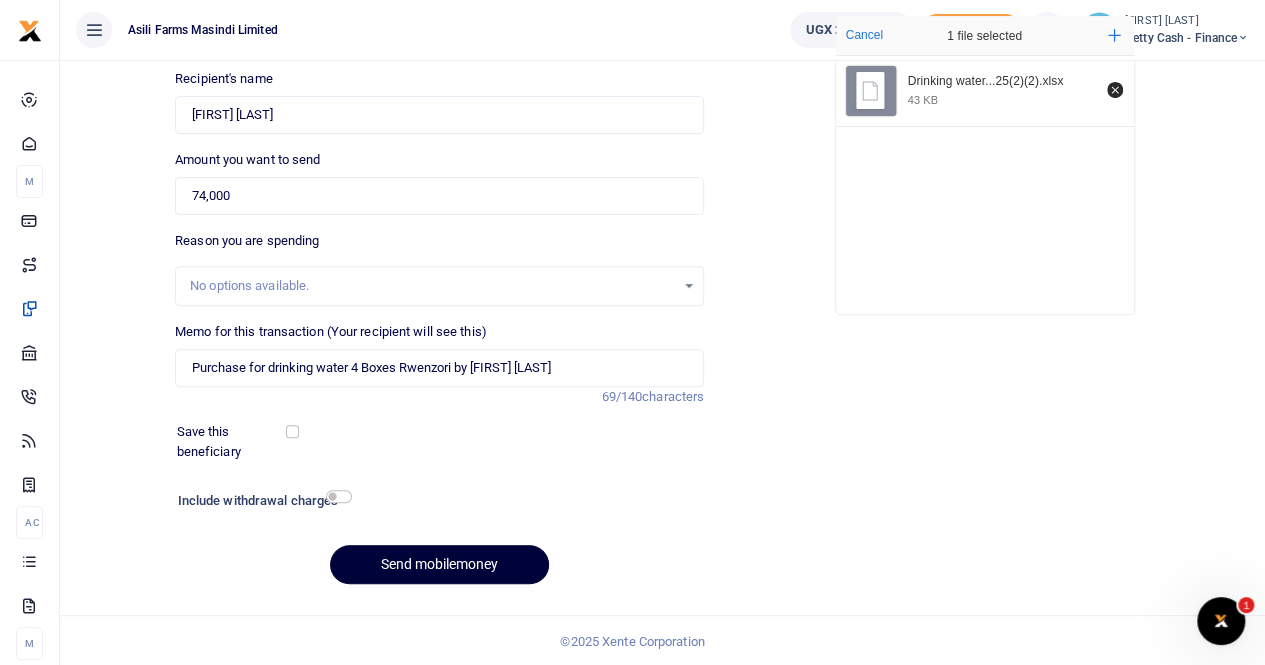 click on "Send mobilemoney" at bounding box center [439, 564] 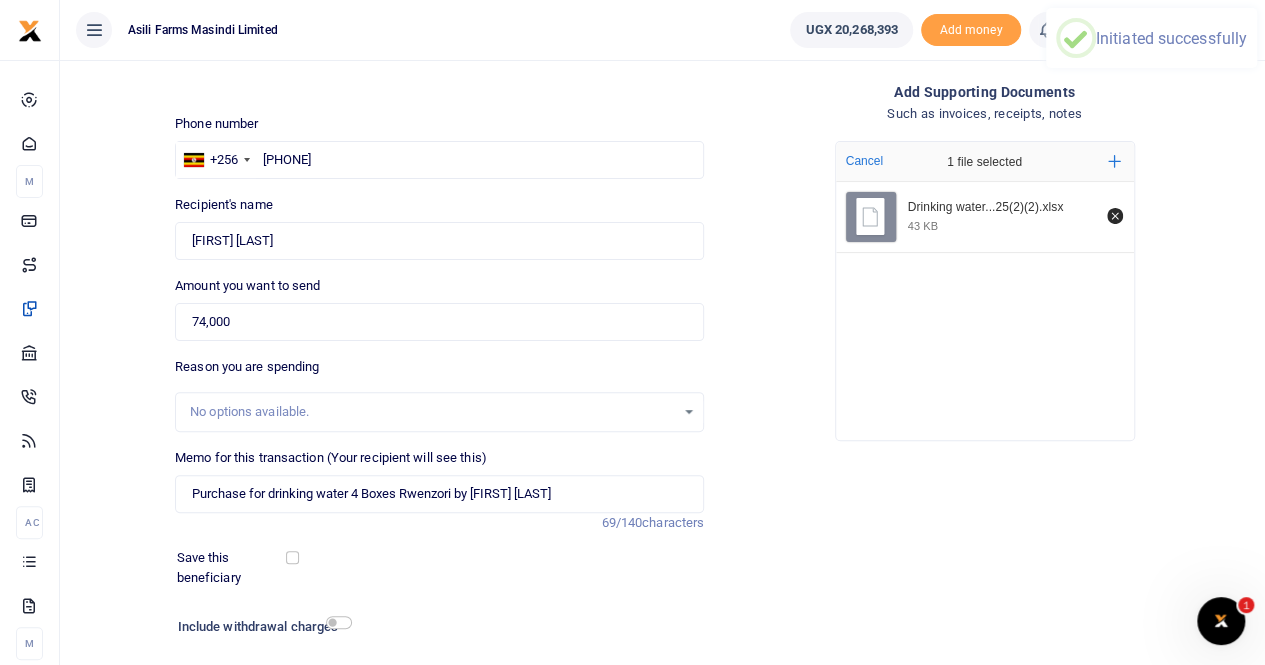 scroll, scrollTop: 0, scrollLeft: 0, axis: both 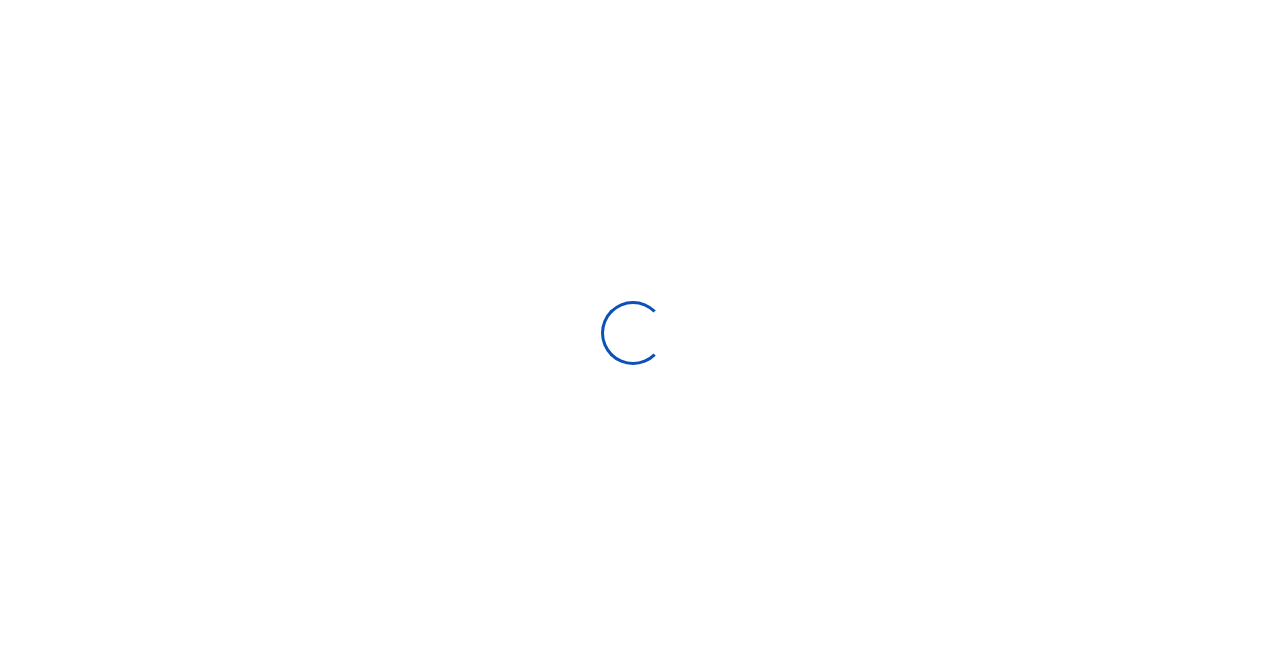 select 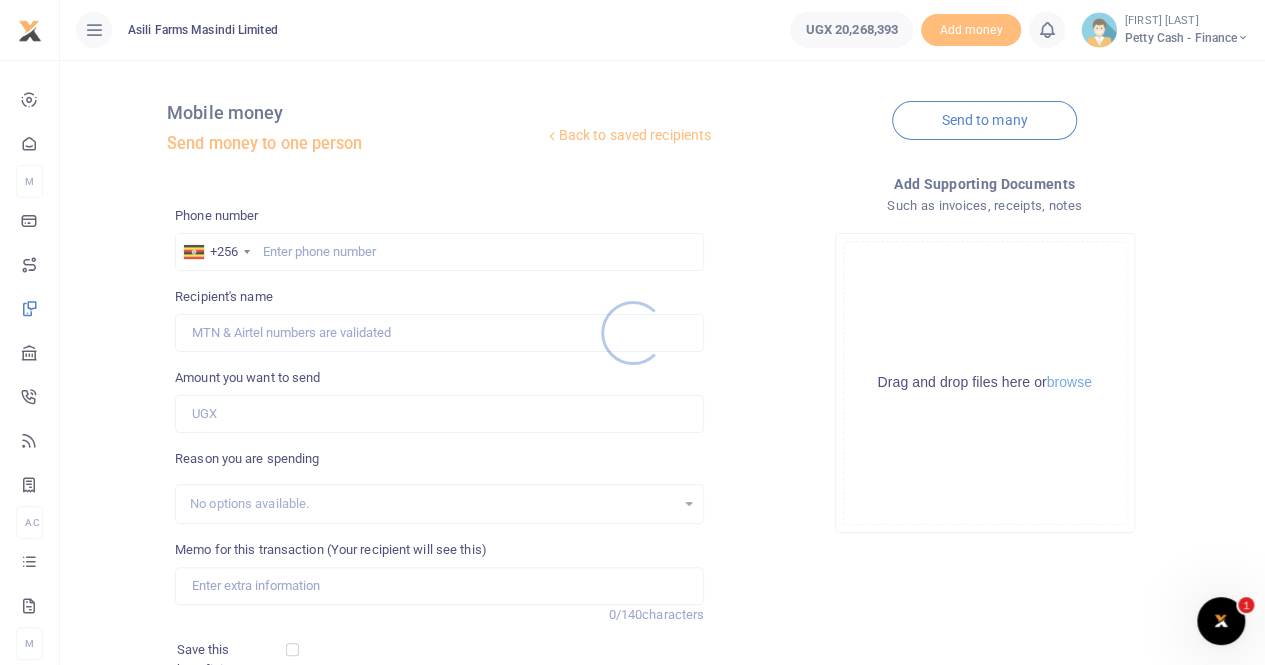 scroll, scrollTop: 0, scrollLeft: 0, axis: both 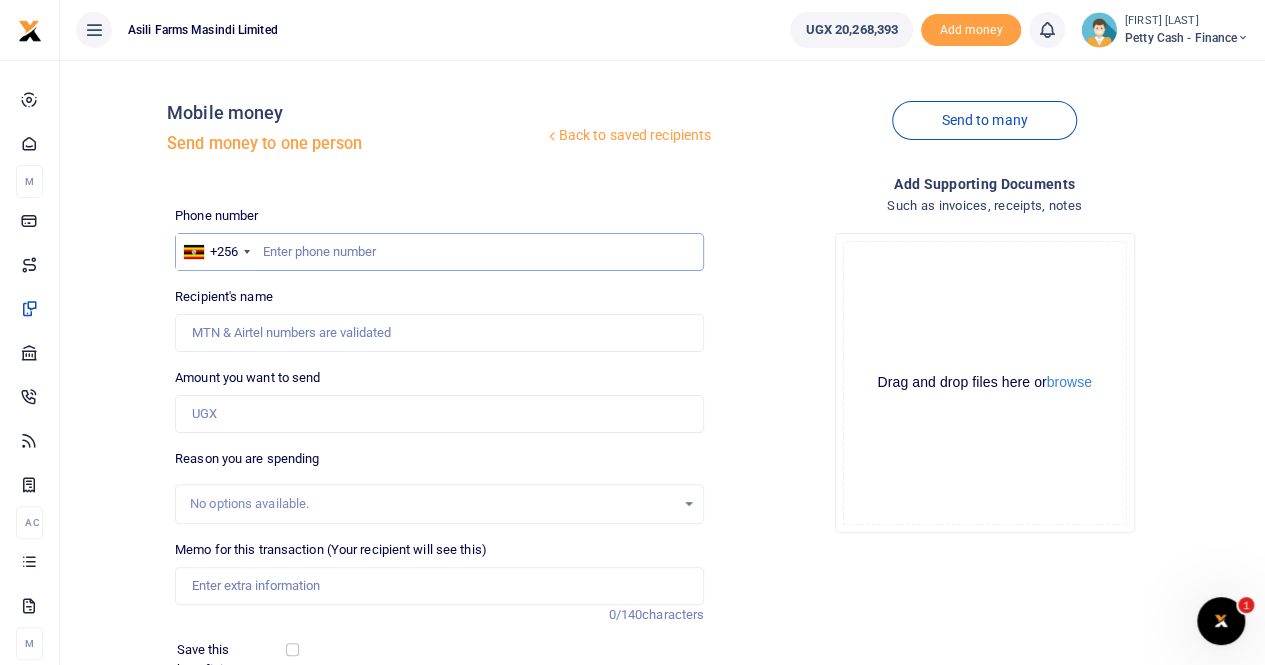 click at bounding box center [439, 252] 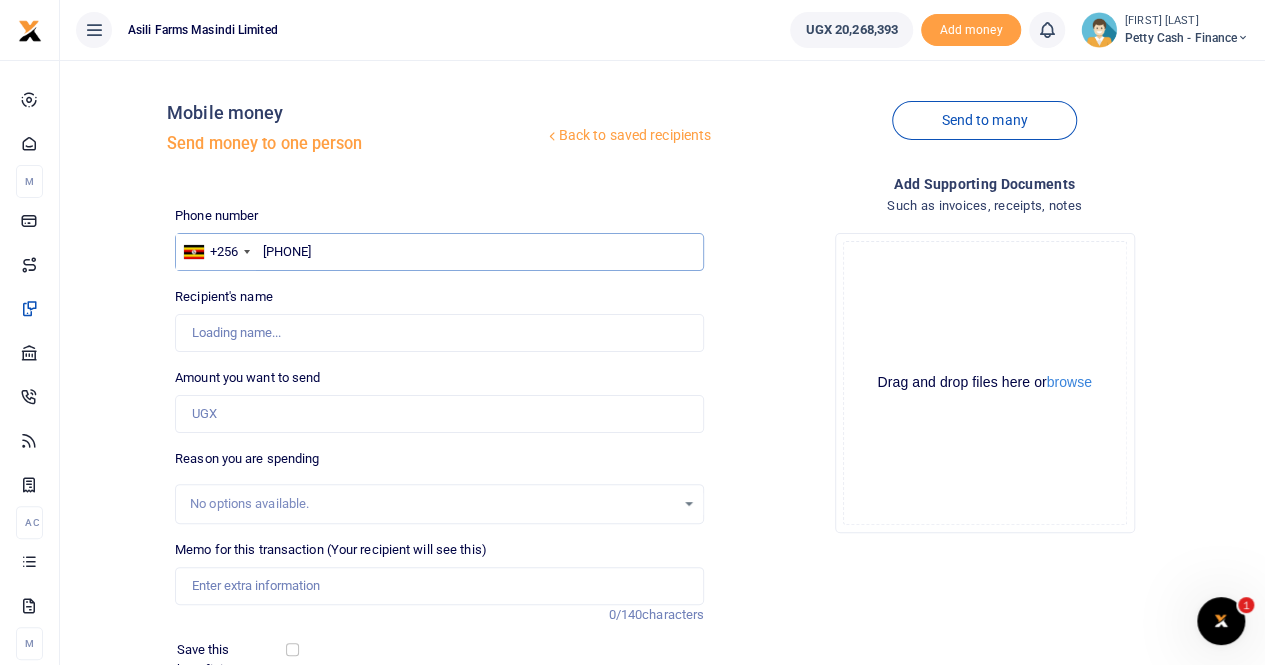 type on "[PHONE]" 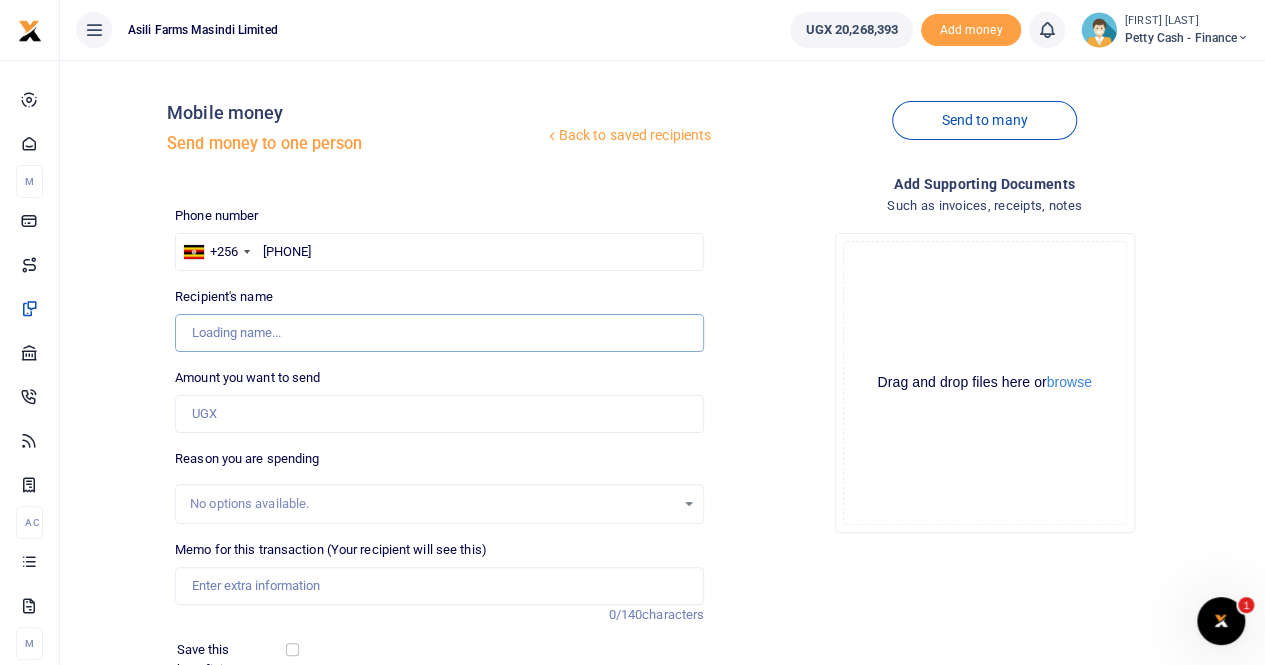 click on "Recipient's name" at bounding box center [439, 333] 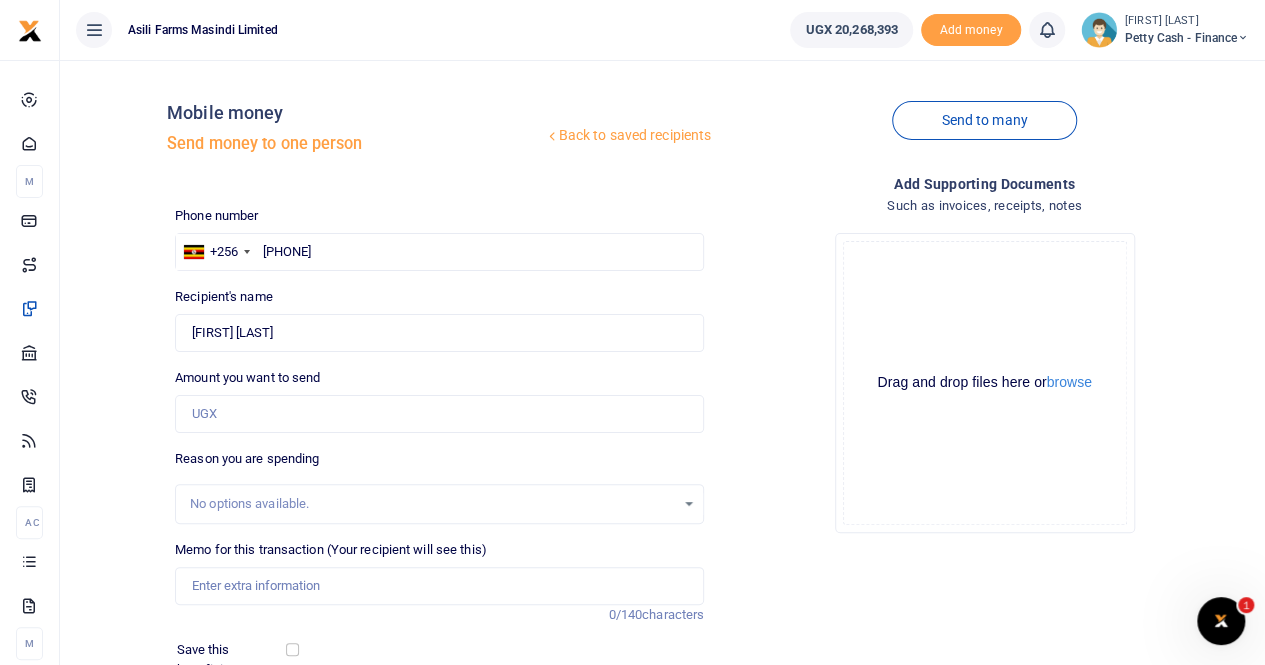 click on "No options available." at bounding box center (432, 504) 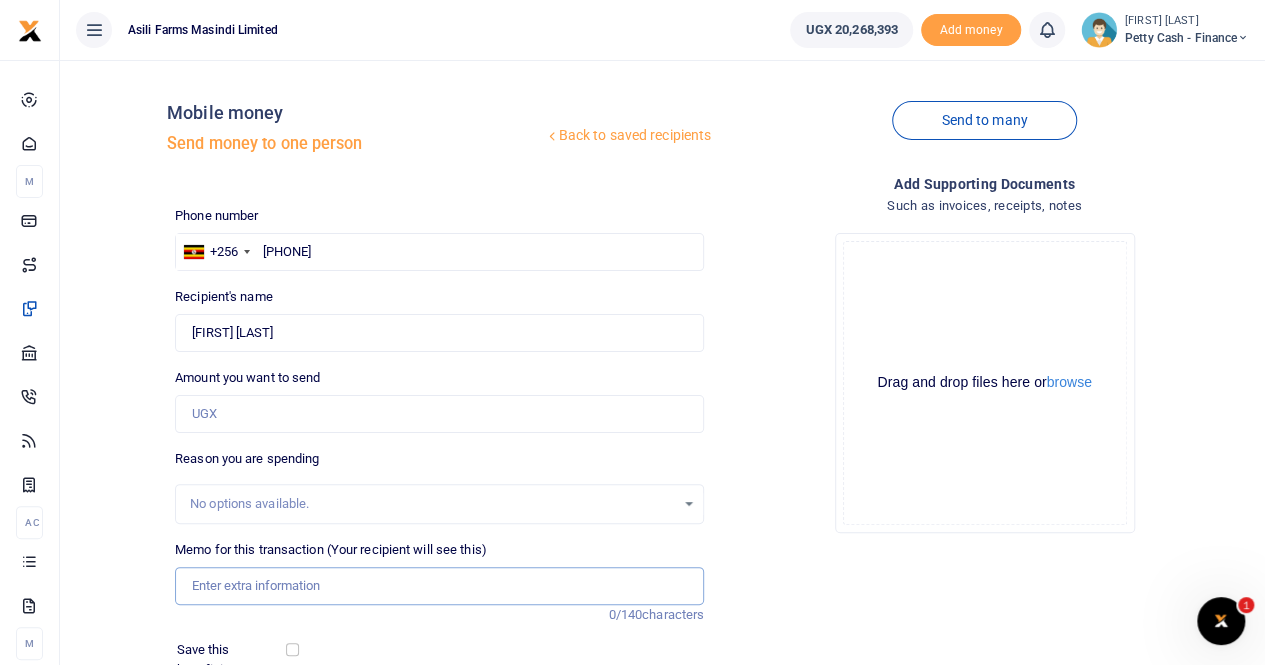 click on "Memo for this transaction (Your recipient will see this)" at bounding box center [439, 586] 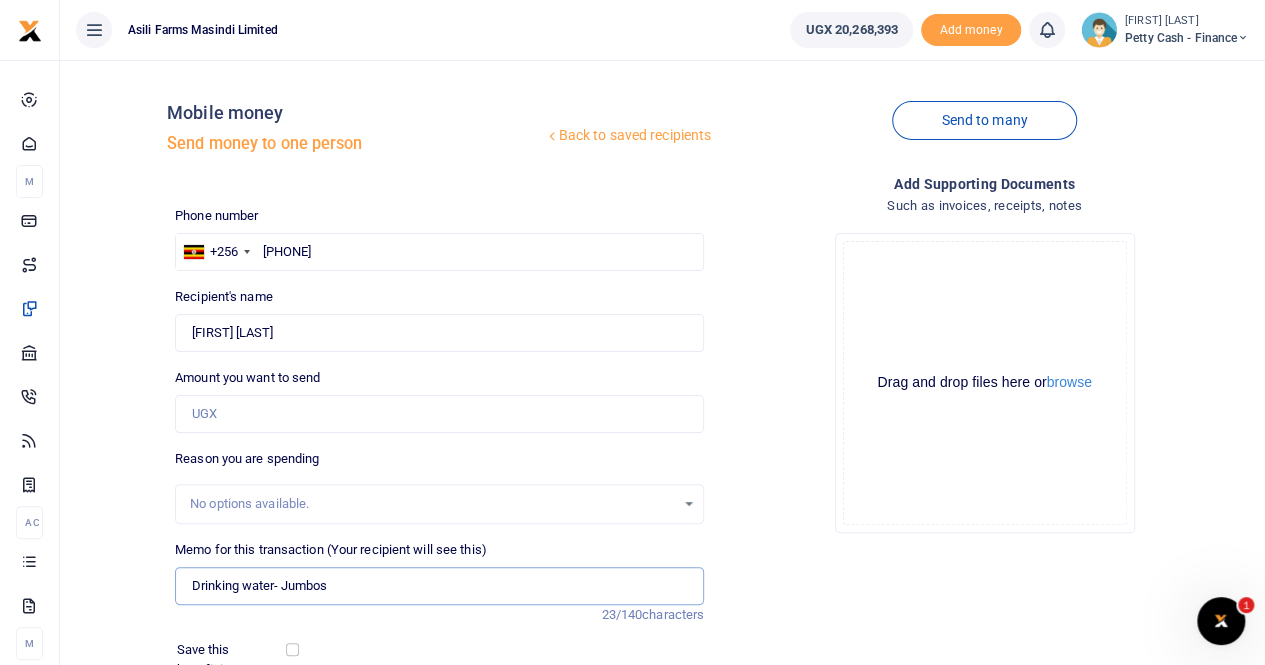 click on "Drinking water- Jumbos" at bounding box center [439, 586] 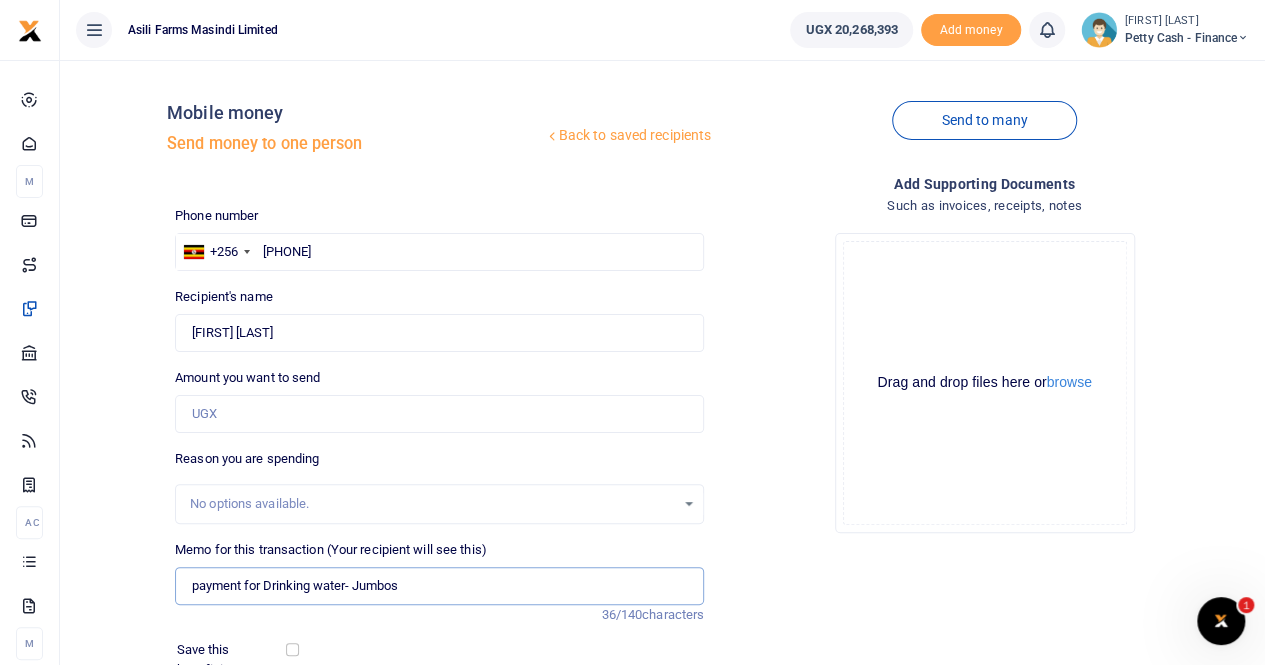 click on "payment for Drinking water- Jumbos" at bounding box center (439, 586) 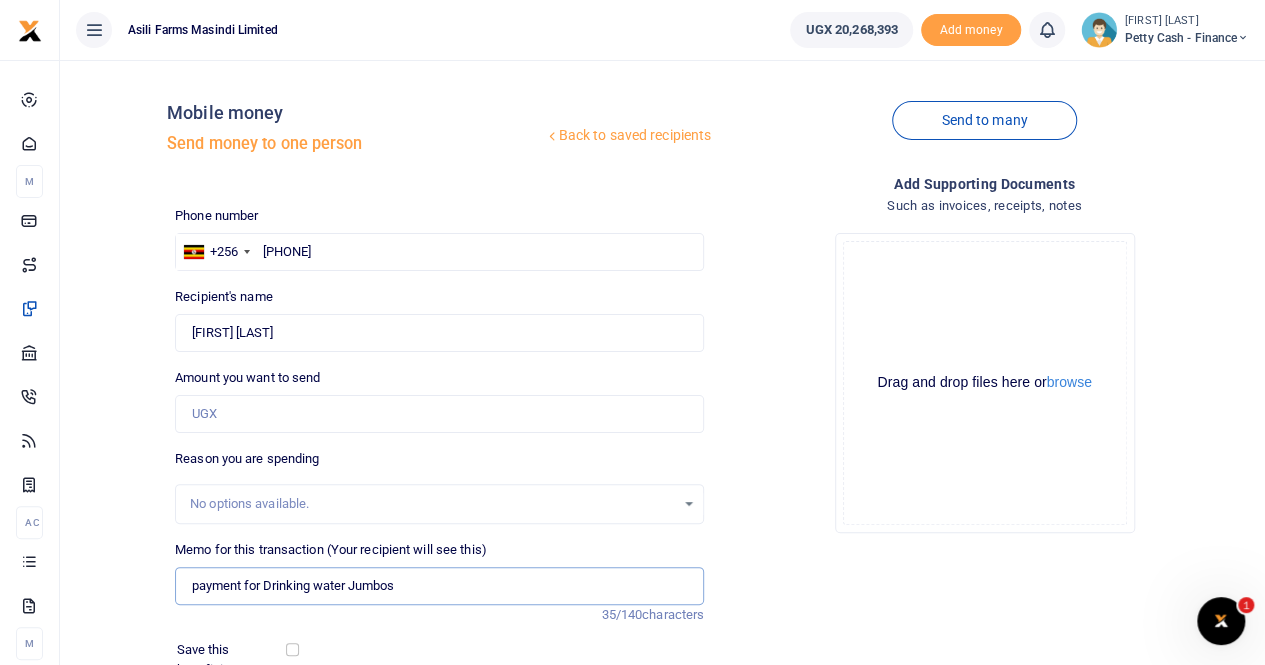 click on "payment for Drinking water Jumbos" at bounding box center (439, 586) 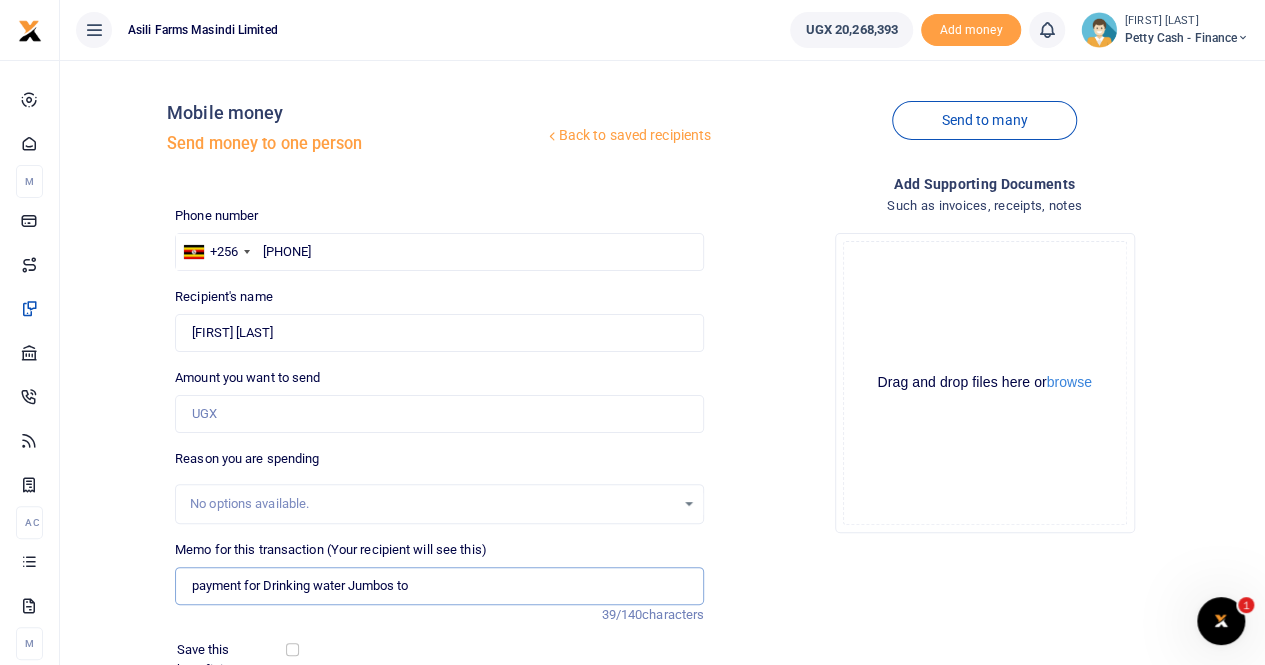 click on "payment for Drinking water Jumbos to" at bounding box center [439, 586] 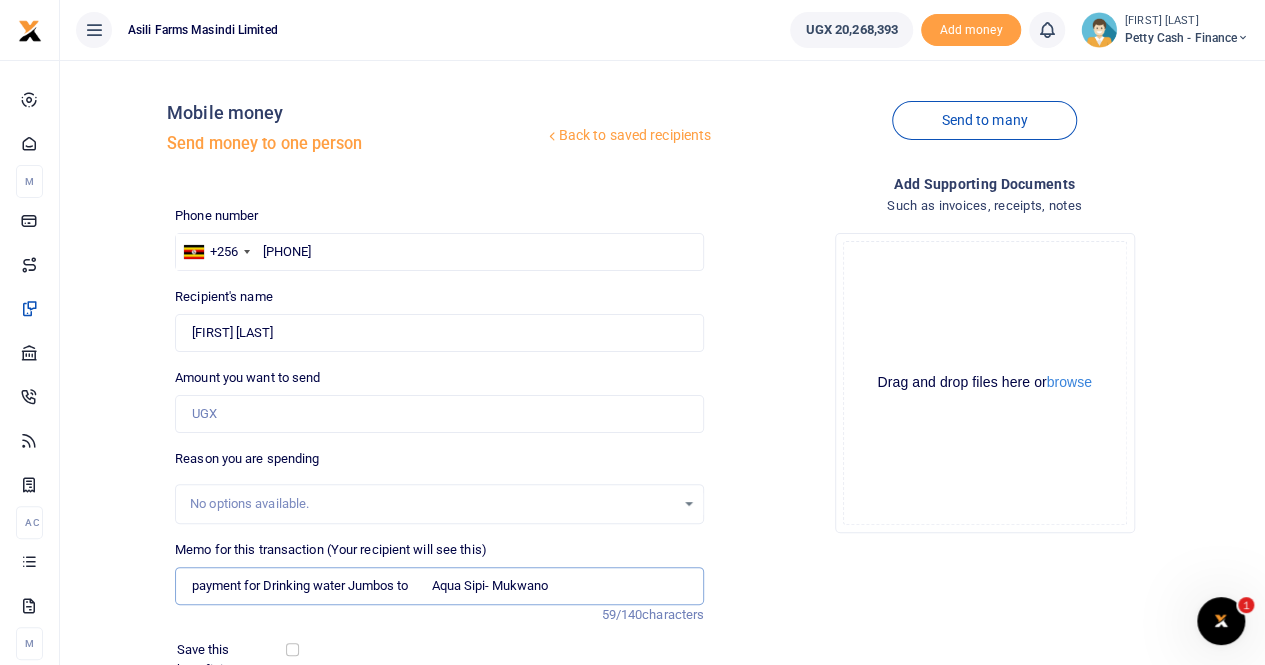 click on "payment for Drinking water Jumbos to 	Aqua Sipi- Mukwano" at bounding box center (439, 586) 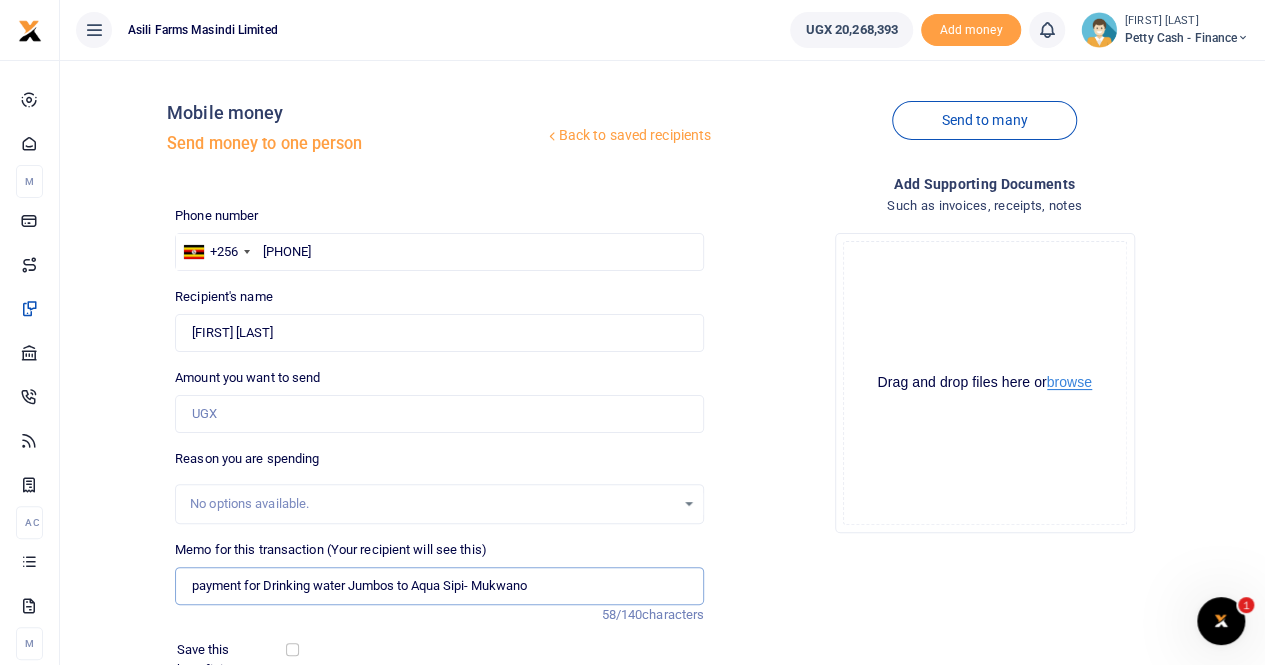 type on "payment for Drinking water Jumbos to Aqua Sipi- Mukwano" 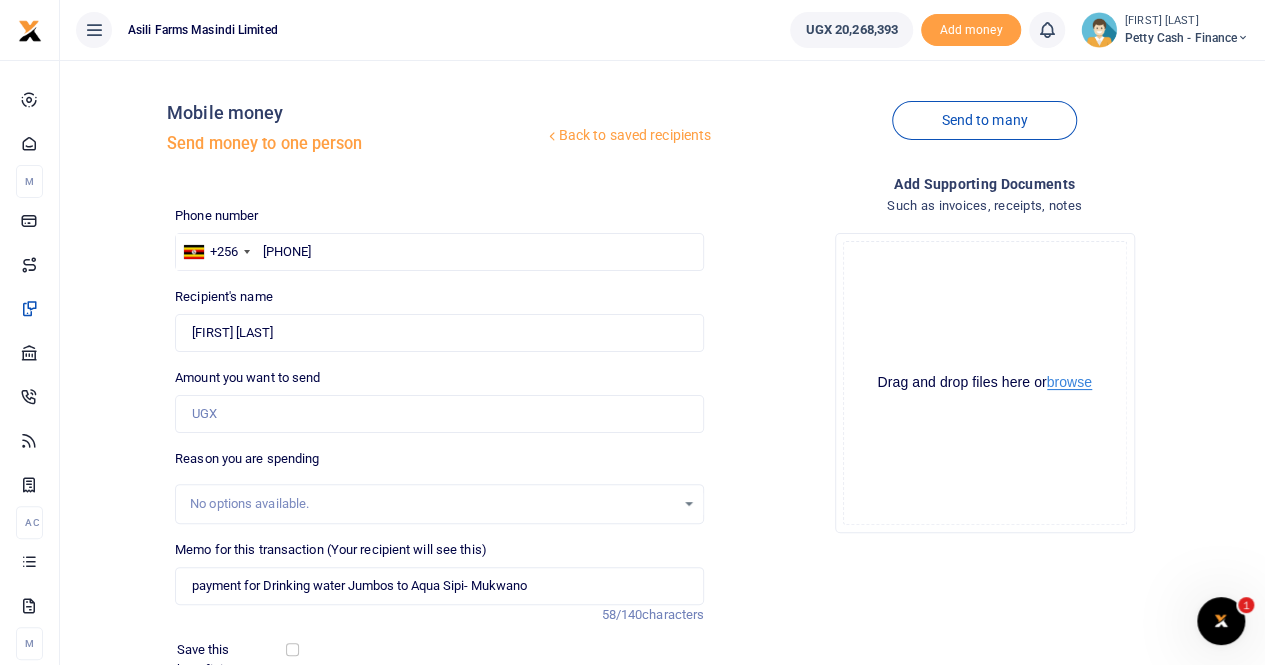 click on "browse" at bounding box center (1069, 382) 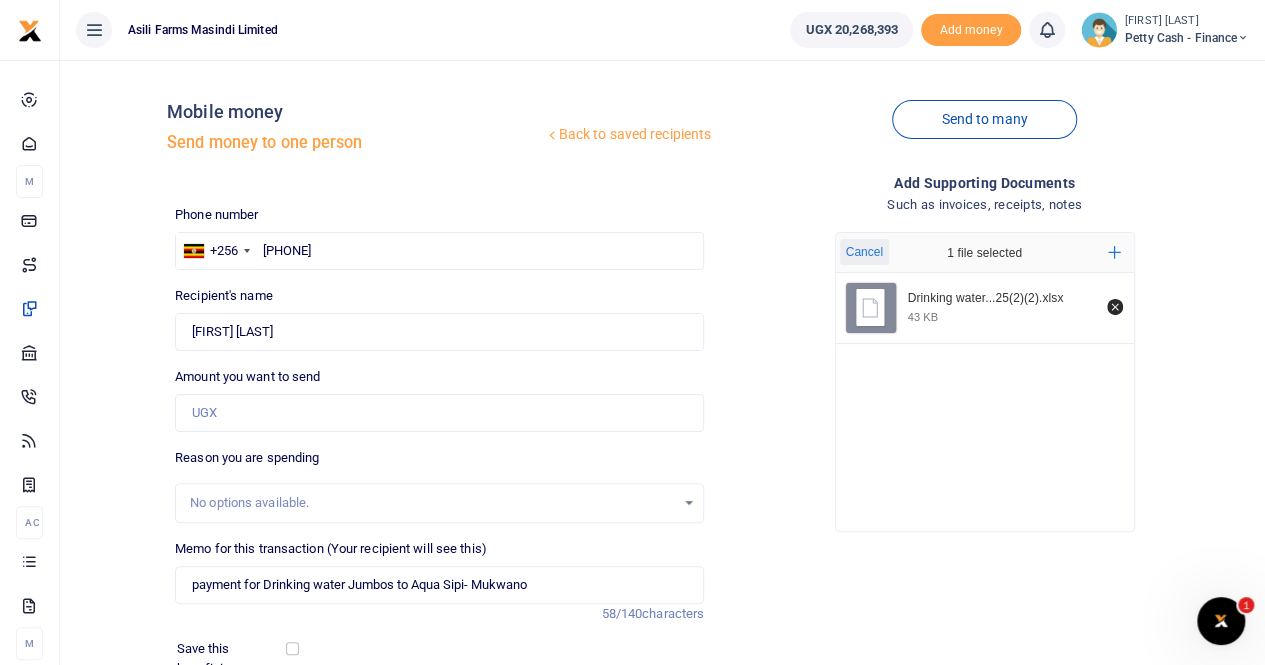 scroll, scrollTop: 0, scrollLeft: 0, axis: both 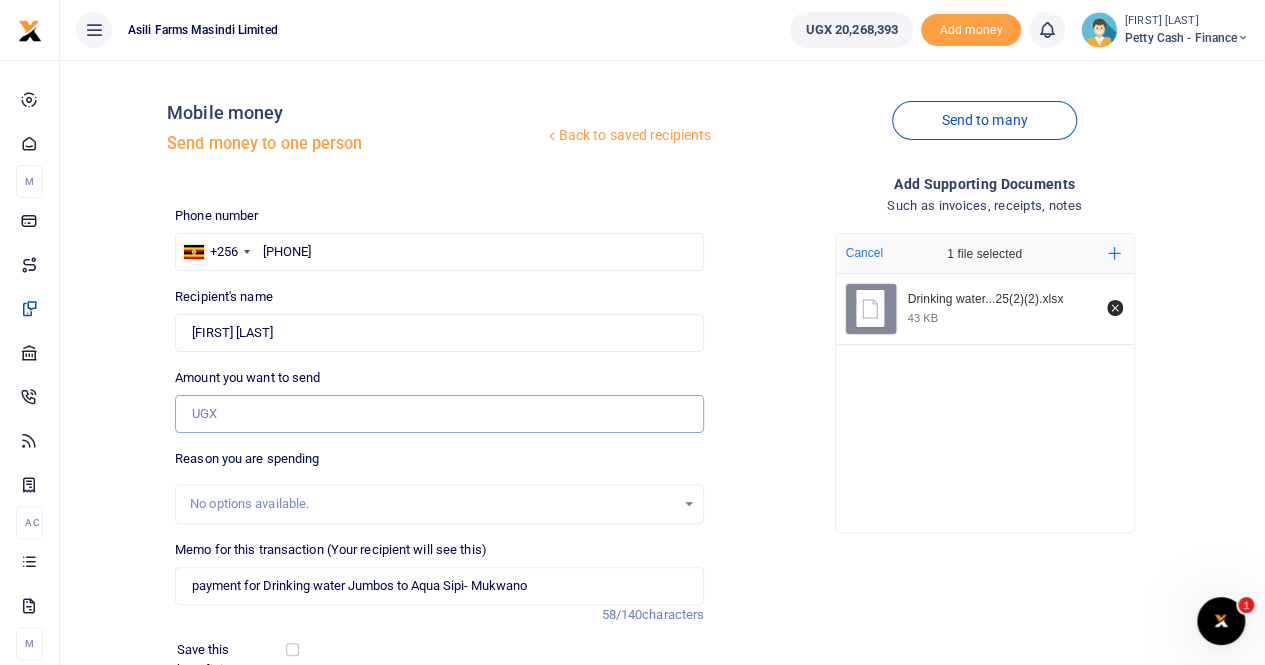 click on "Amount you want to send" at bounding box center [439, 414] 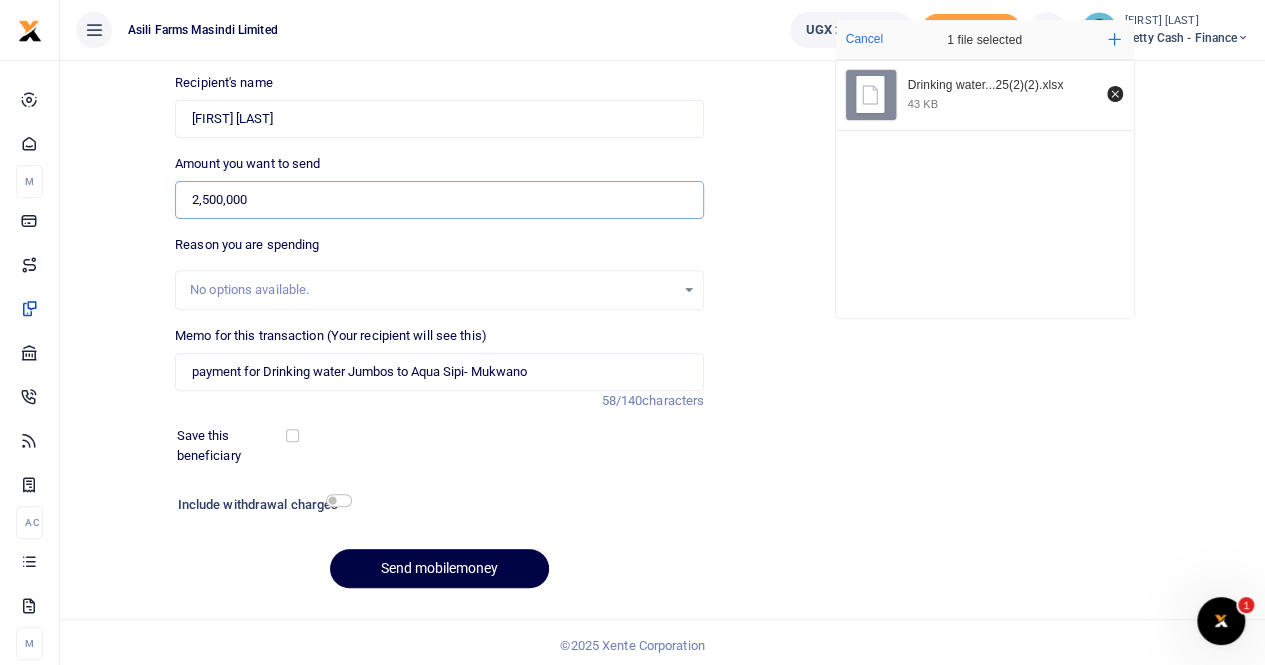 scroll, scrollTop: 218, scrollLeft: 0, axis: vertical 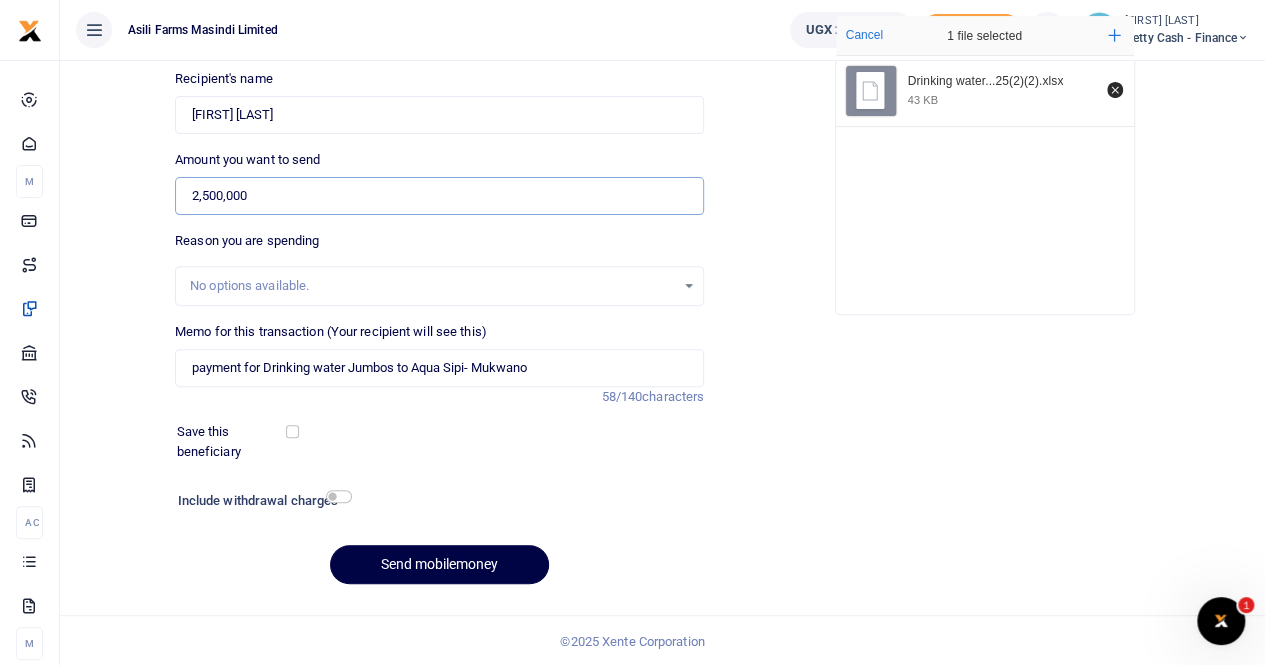 type on "2,500,000" 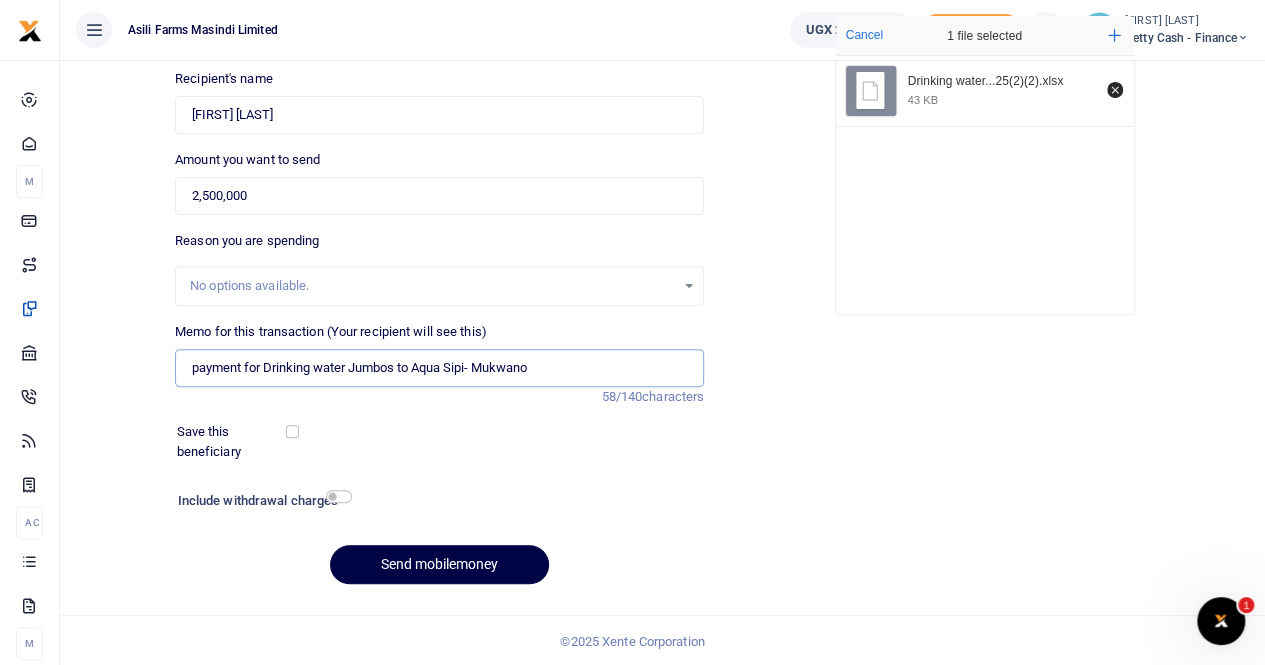 click on "payment for Drinking water Jumbos to Aqua Sipi- Mukwano" at bounding box center [439, 368] 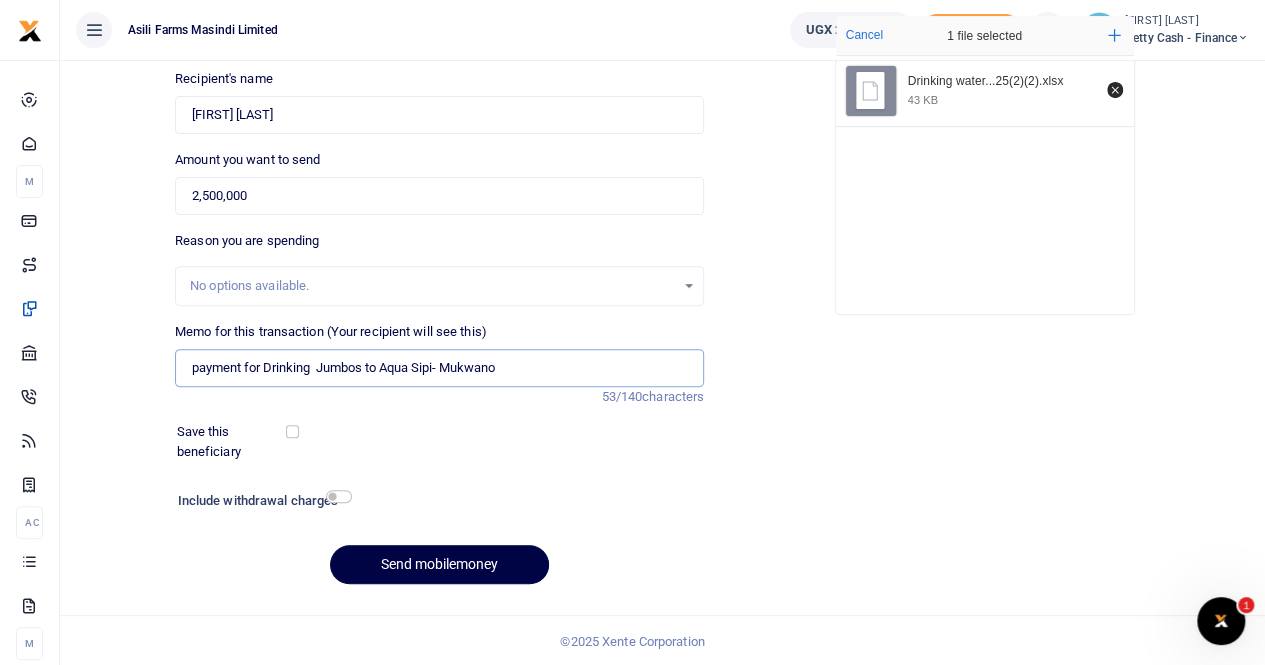 click on "payment for Drinking  Jumbos to Aqua Sipi- Mukwano" at bounding box center (439, 368) 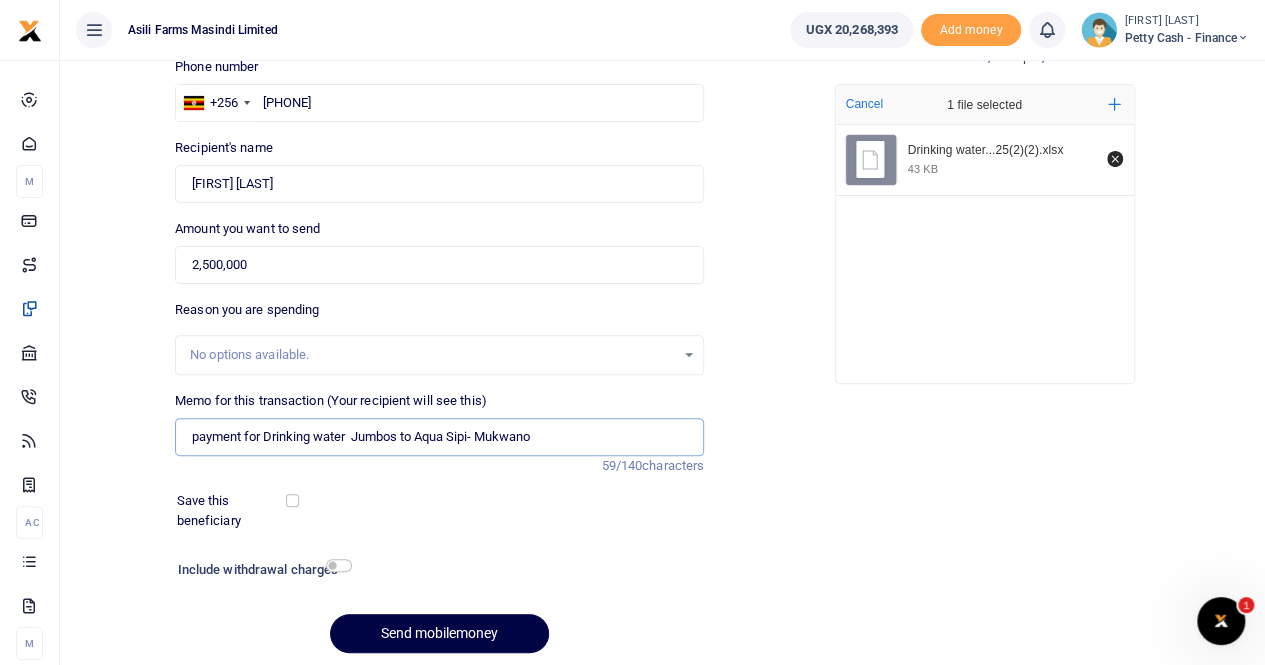 scroll, scrollTop: 218, scrollLeft: 0, axis: vertical 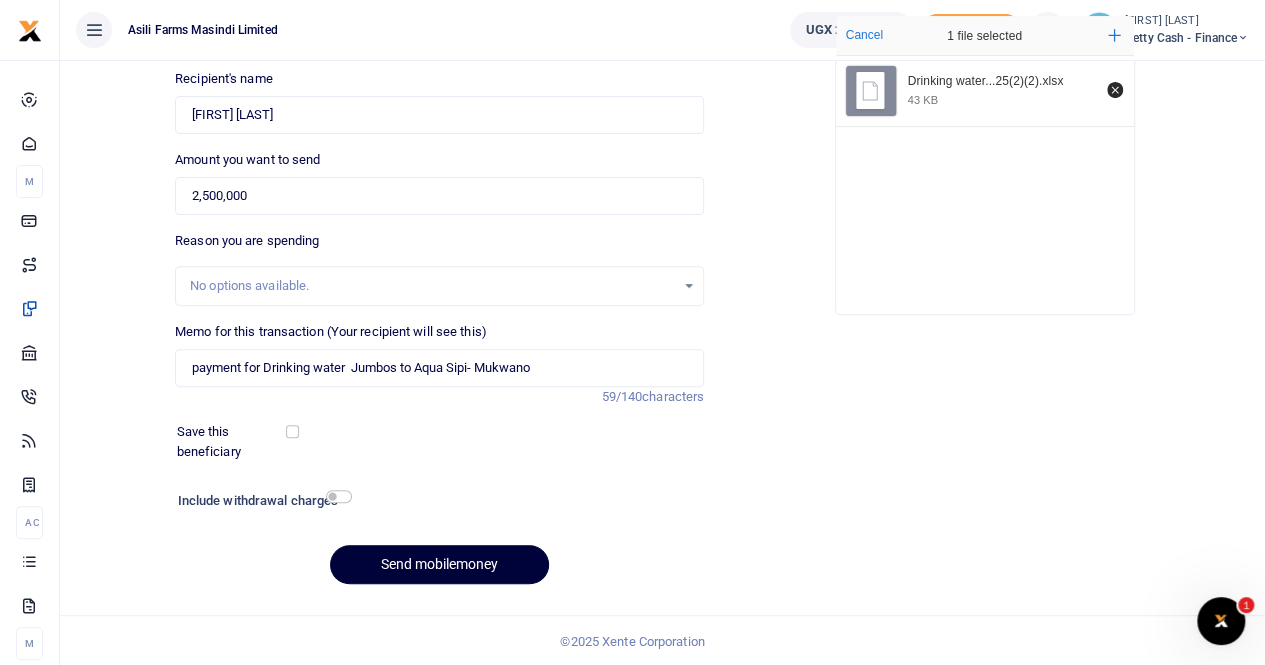 click on "Send mobilemoney" at bounding box center (439, 564) 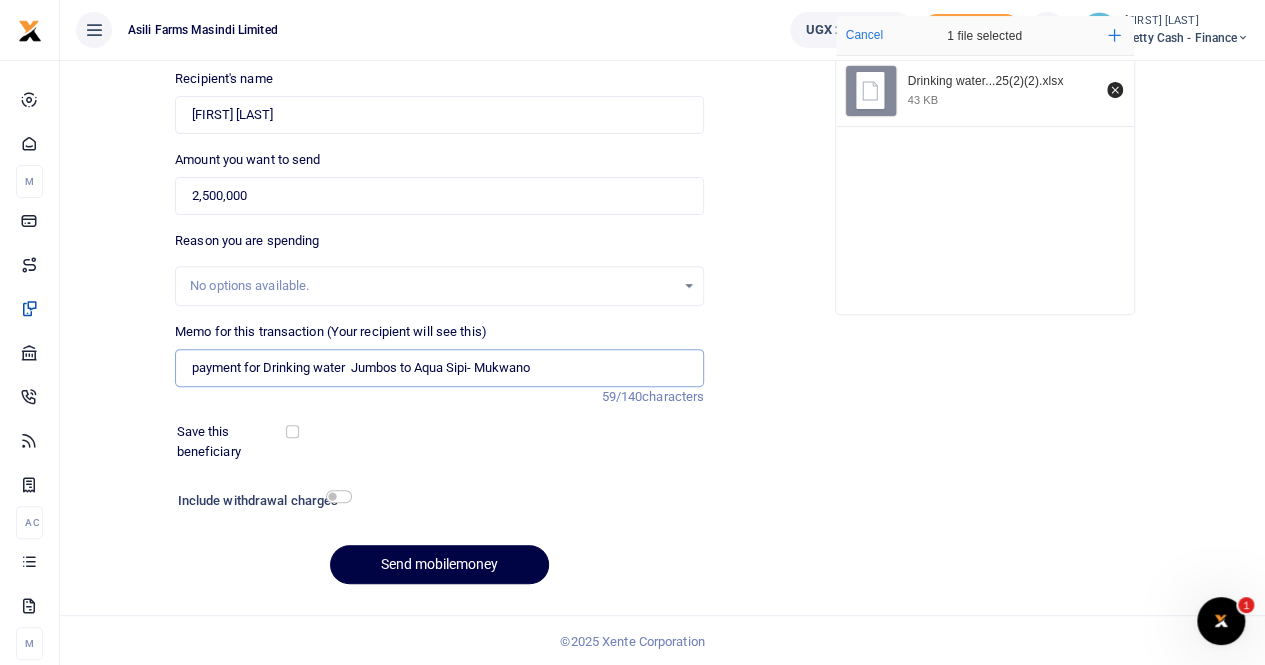drag, startPoint x: 484, startPoint y: 365, endPoint x: 512, endPoint y: 368, distance: 28.160255 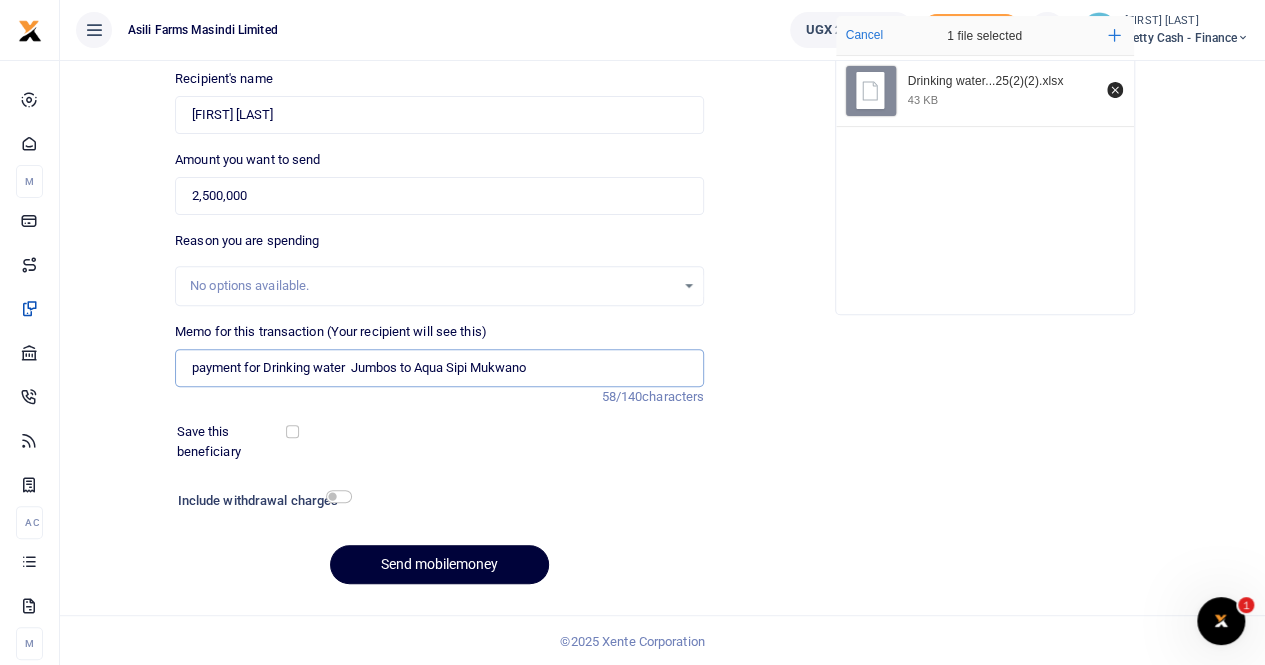 type on "payment for Drinking water  Jumbos to Aqua Sipi Mukwano" 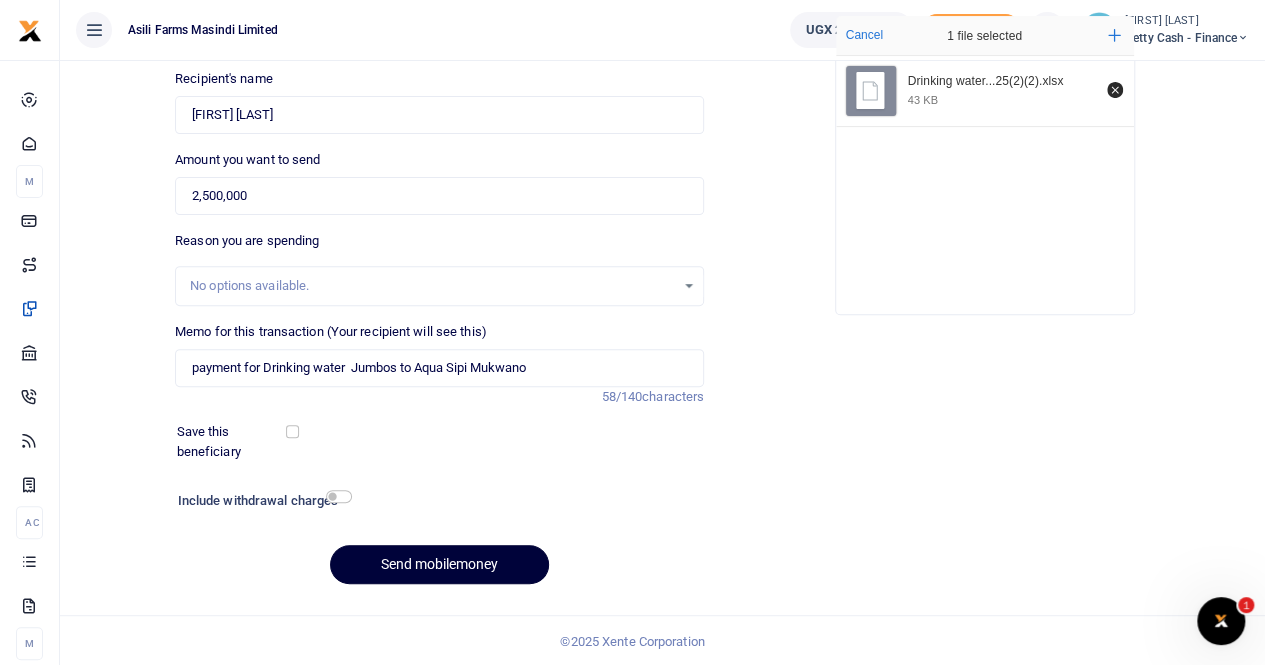 click on "Send mobilemoney" at bounding box center [439, 564] 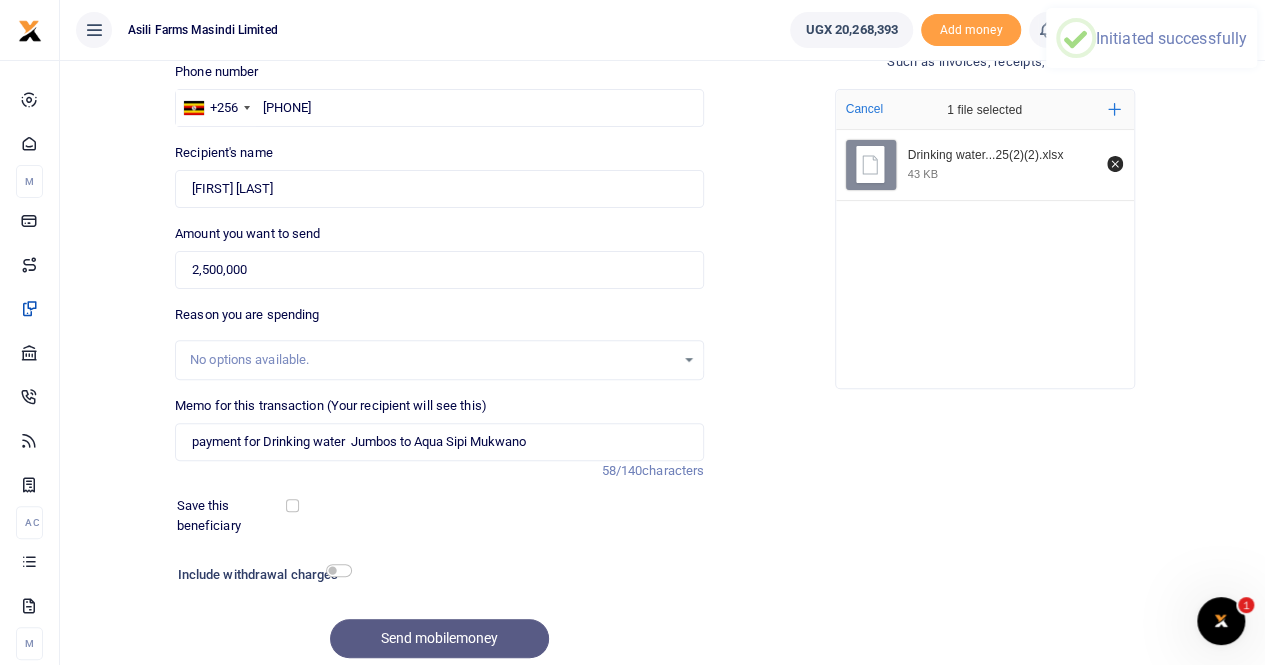 scroll, scrollTop: 18, scrollLeft: 0, axis: vertical 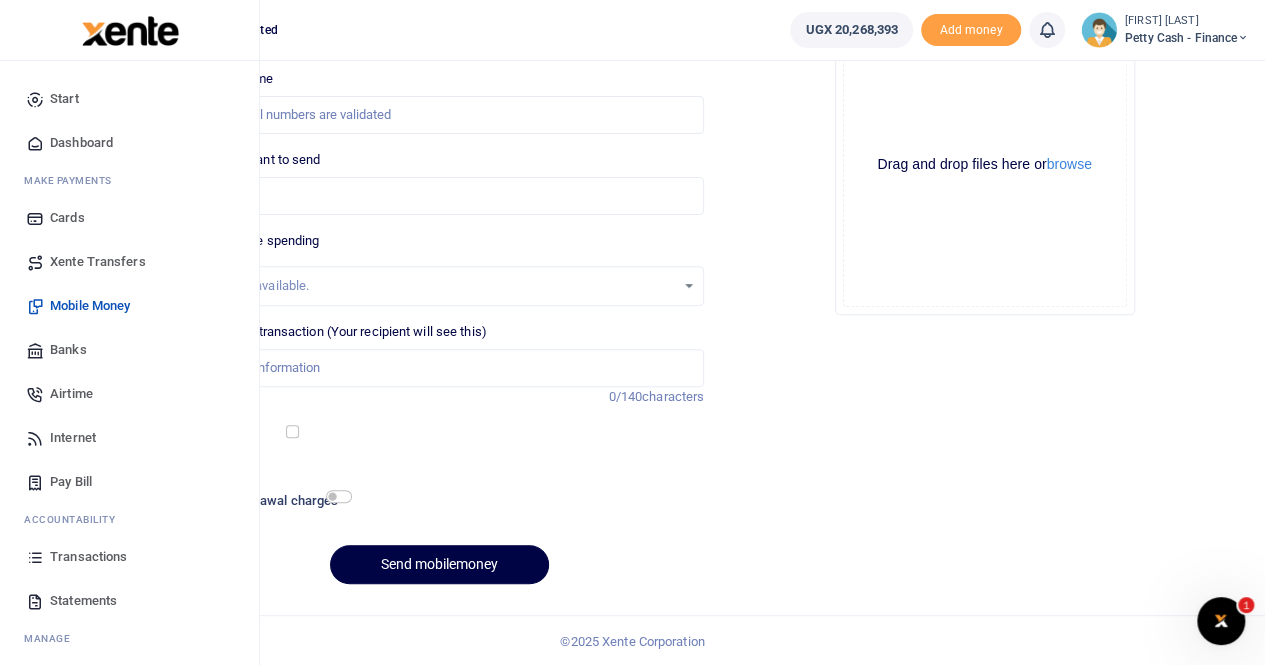 click on "Transactions" at bounding box center [88, 557] 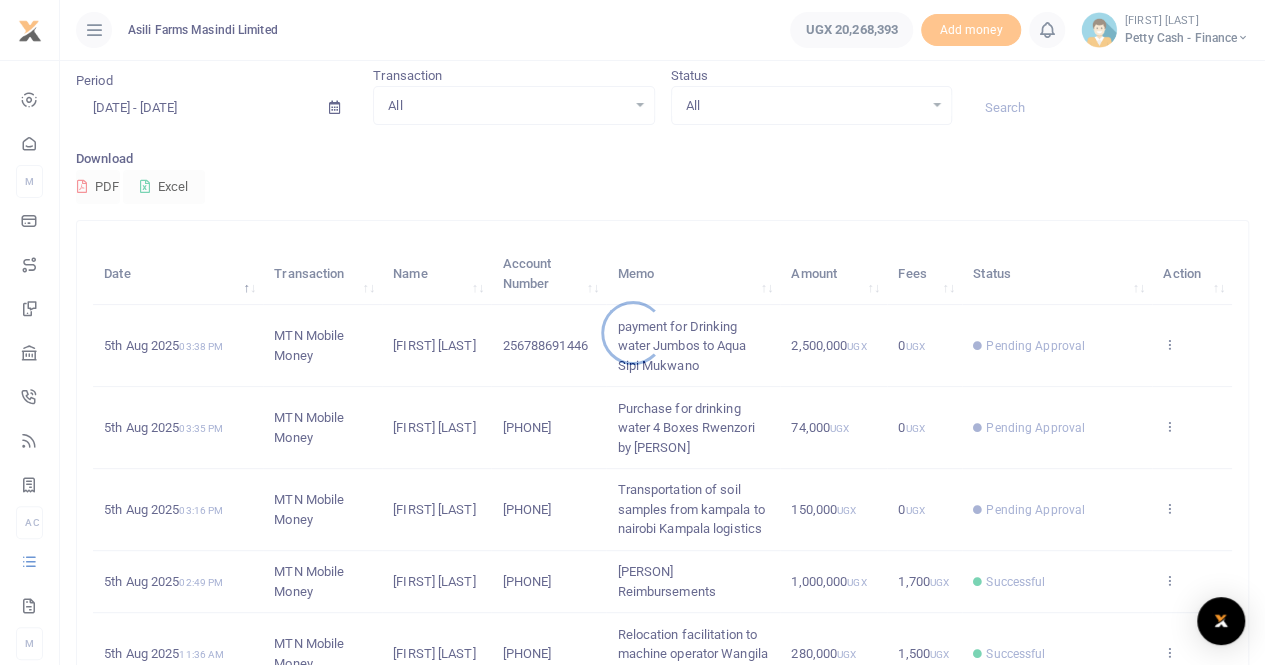 scroll, scrollTop: 100, scrollLeft: 0, axis: vertical 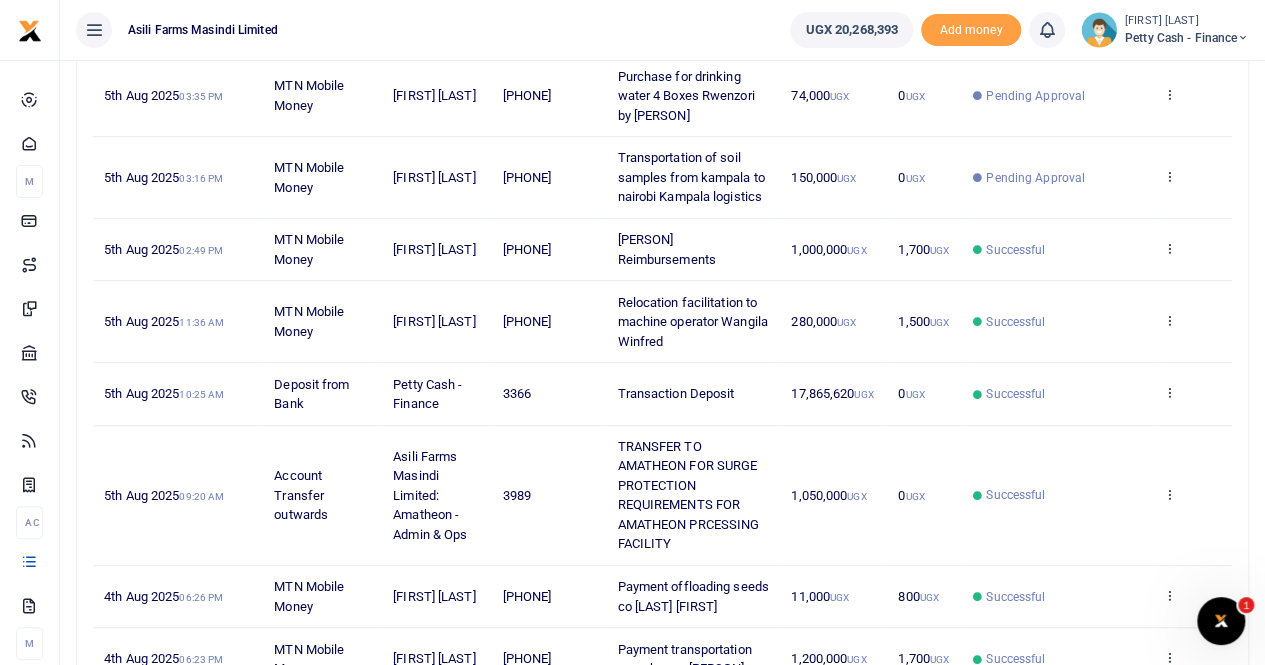 click on "Petty Cash - Finance" at bounding box center [1187, 38] 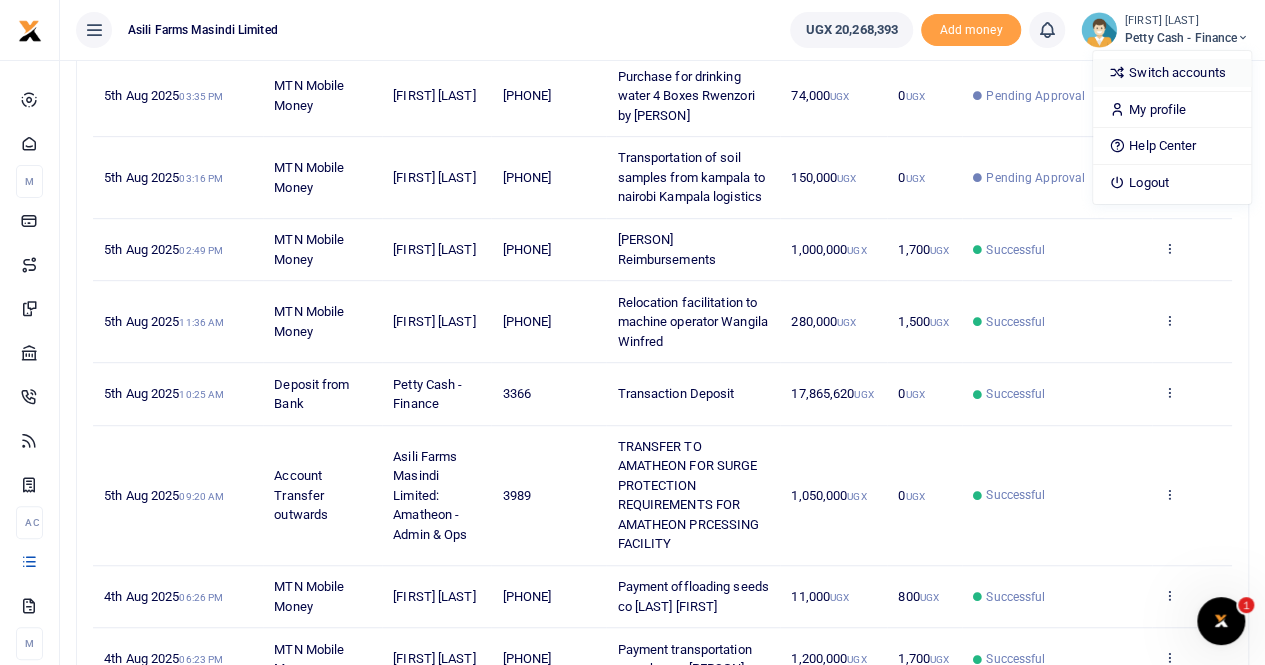 click on "Switch accounts" at bounding box center (1172, 73) 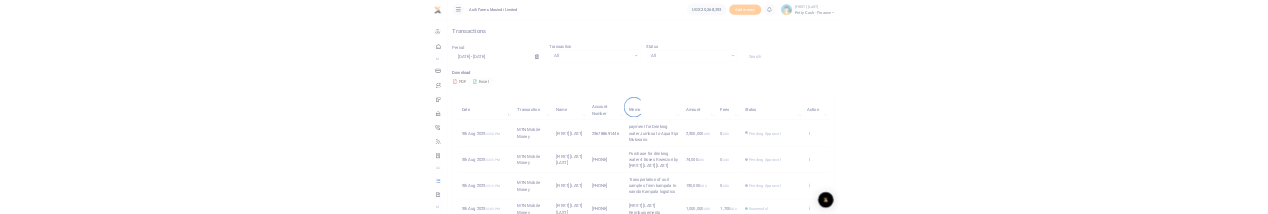 scroll, scrollTop: 0, scrollLeft: 0, axis: both 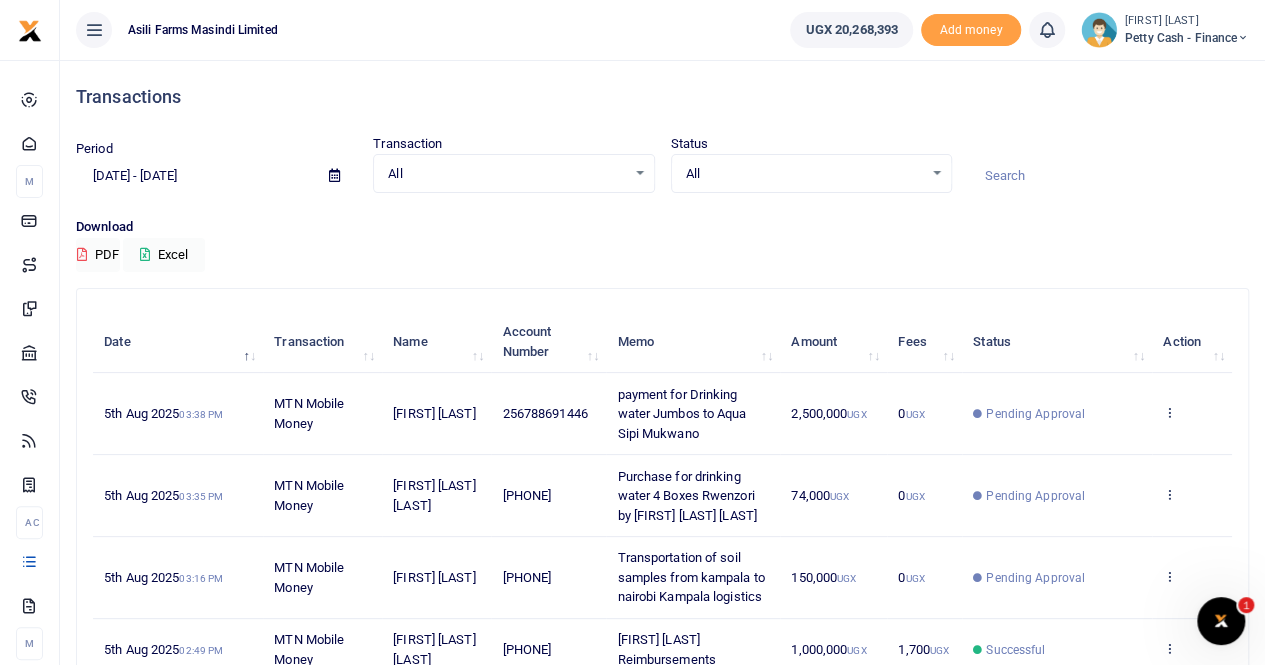 click on "Petty Cash - Finance" at bounding box center [1187, 38] 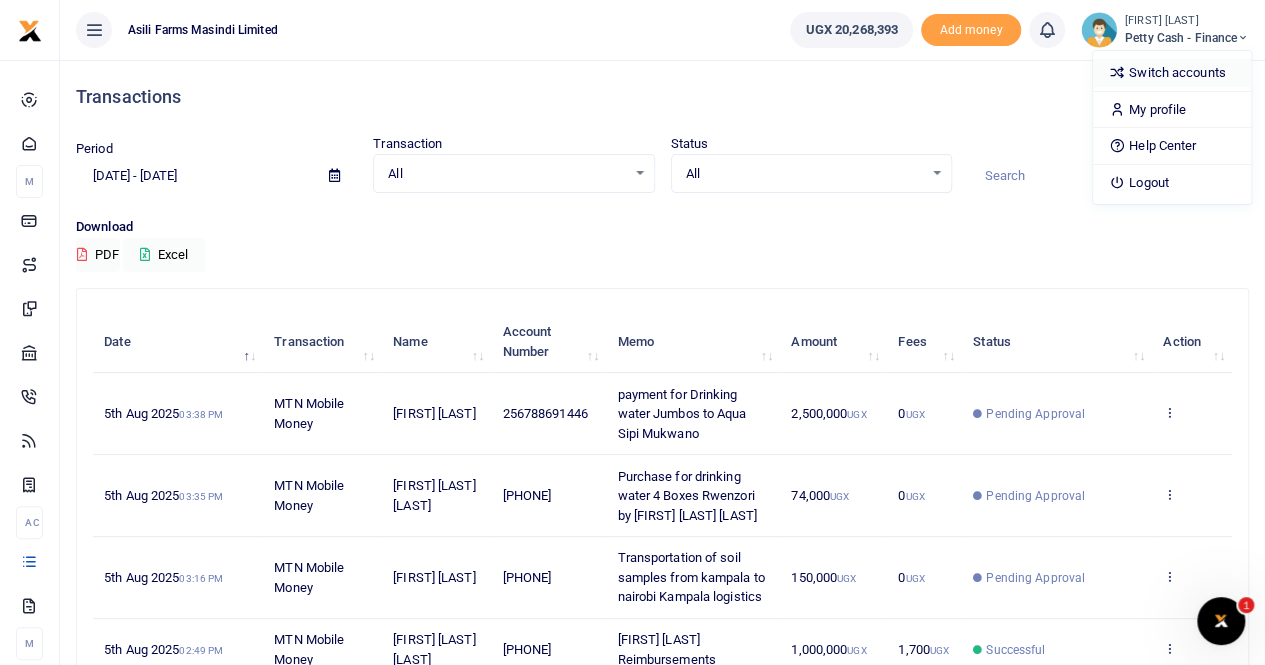 click on "Switch accounts" at bounding box center (1172, 73) 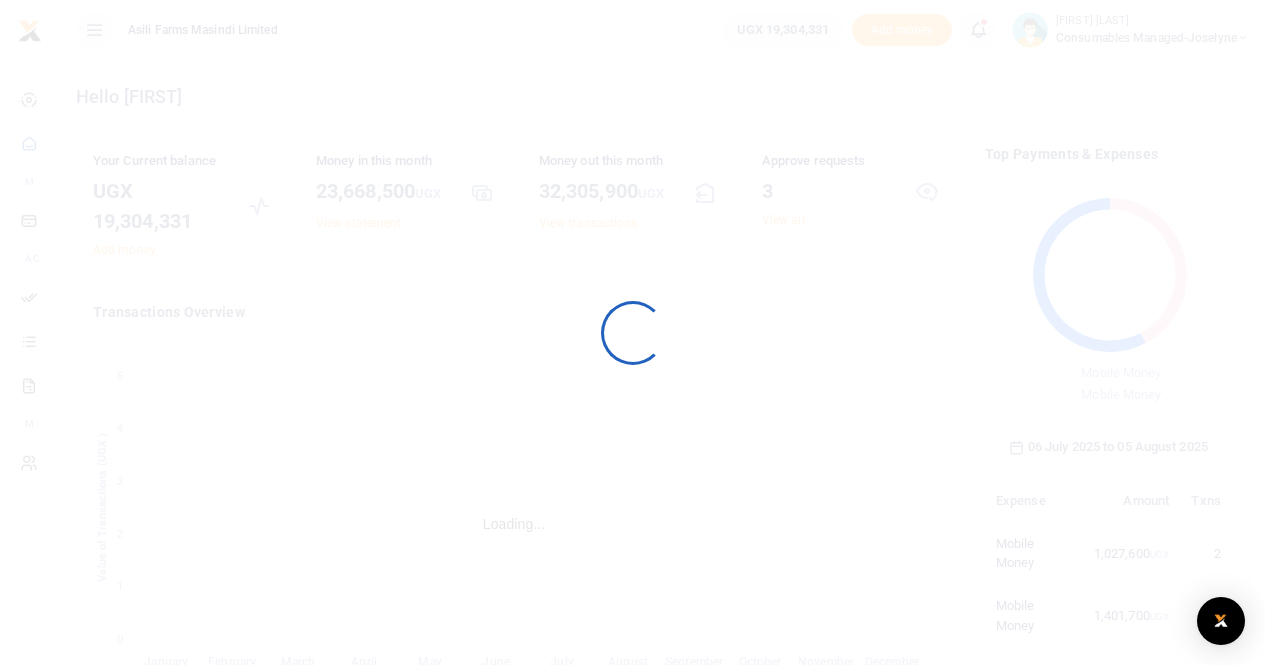 scroll, scrollTop: 0, scrollLeft: 0, axis: both 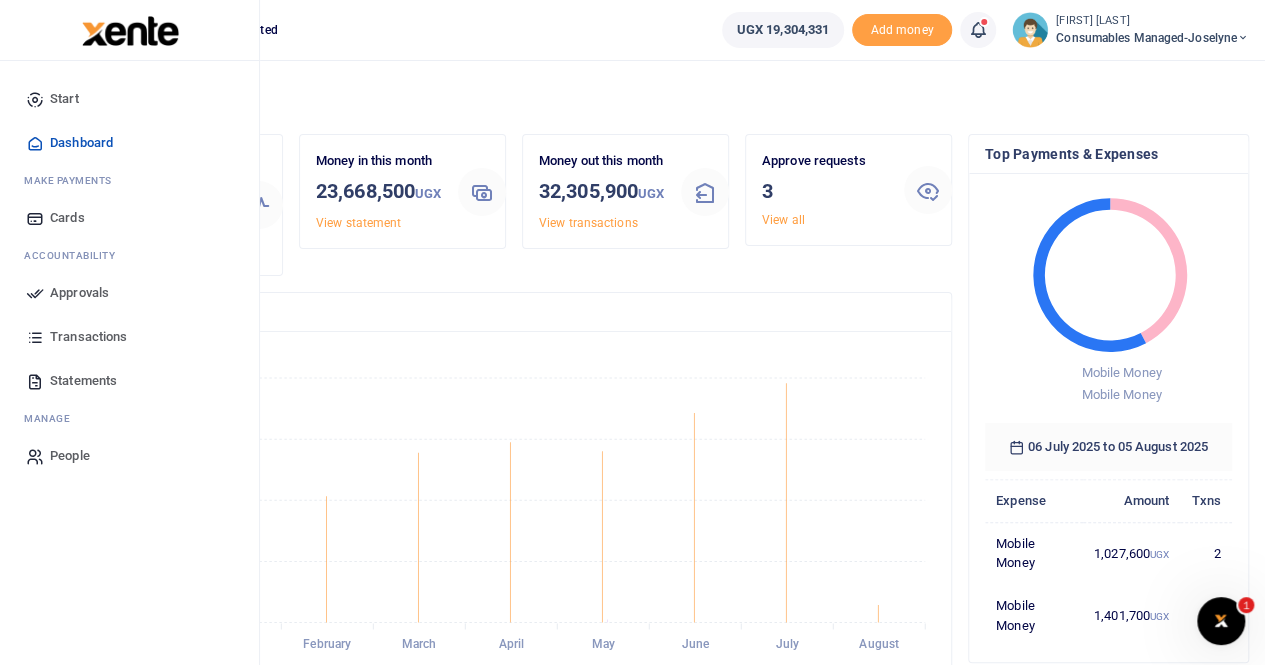 click on "Transactions" at bounding box center [88, 337] 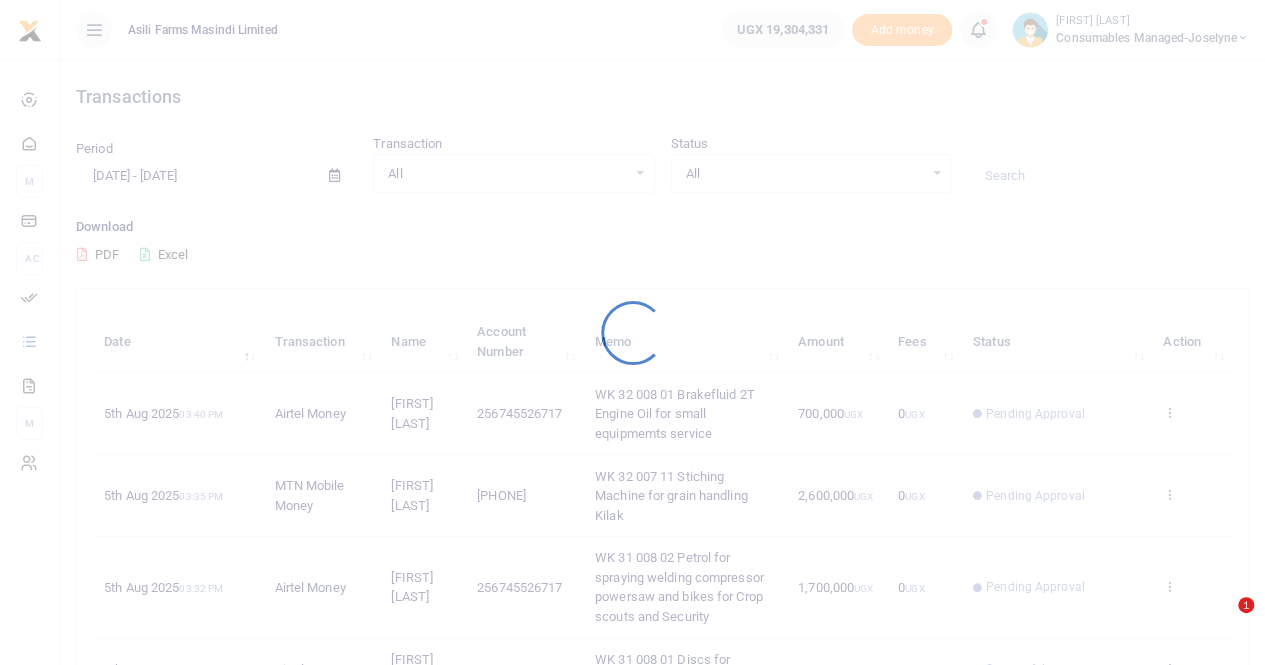 scroll, scrollTop: 69, scrollLeft: 0, axis: vertical 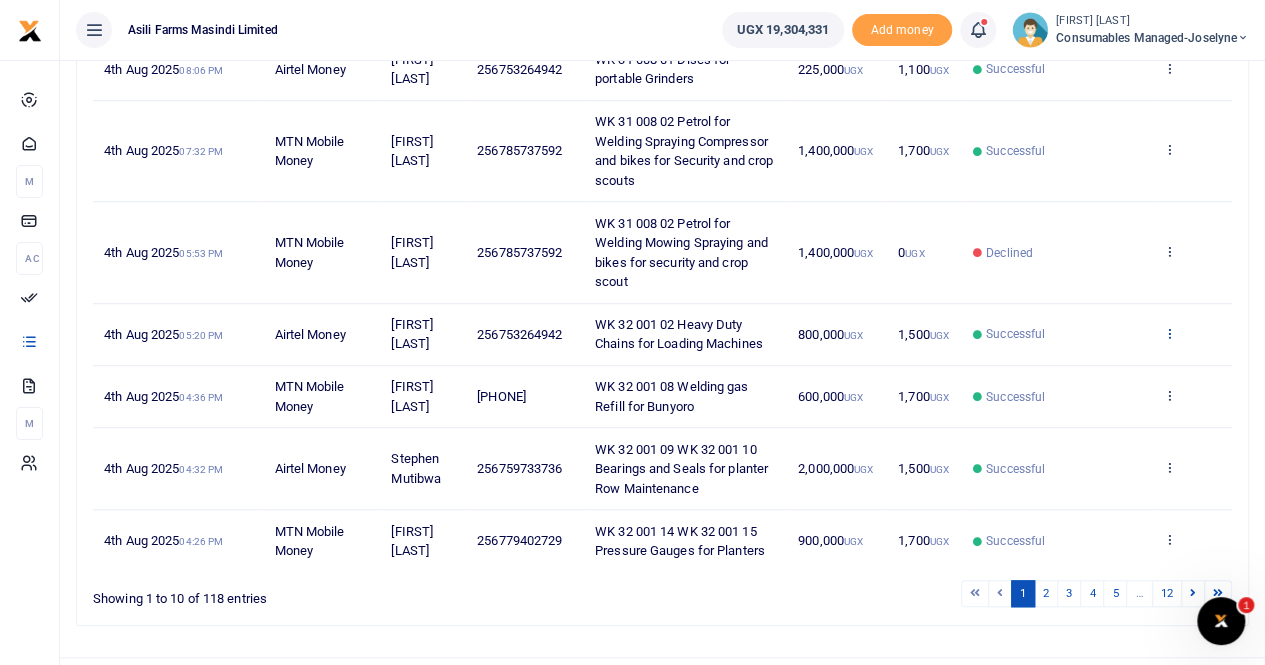 click at bounding box center [1169, 333] 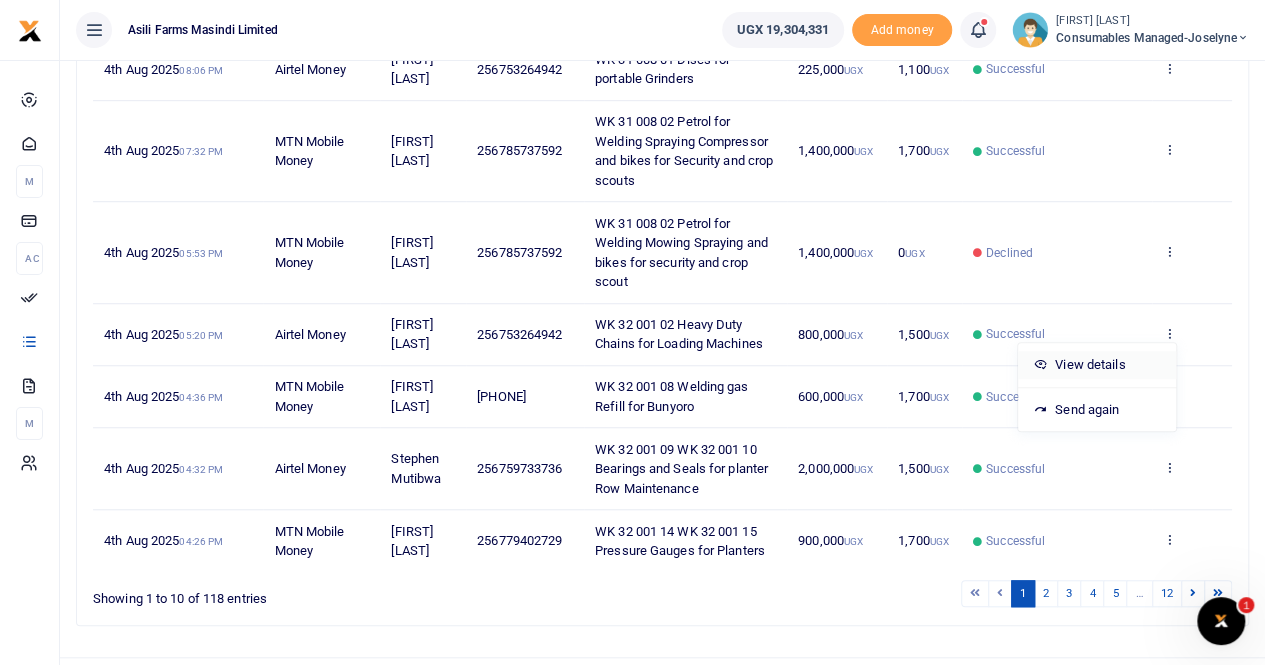 click on "View details" at bounding box center [1097, 365] 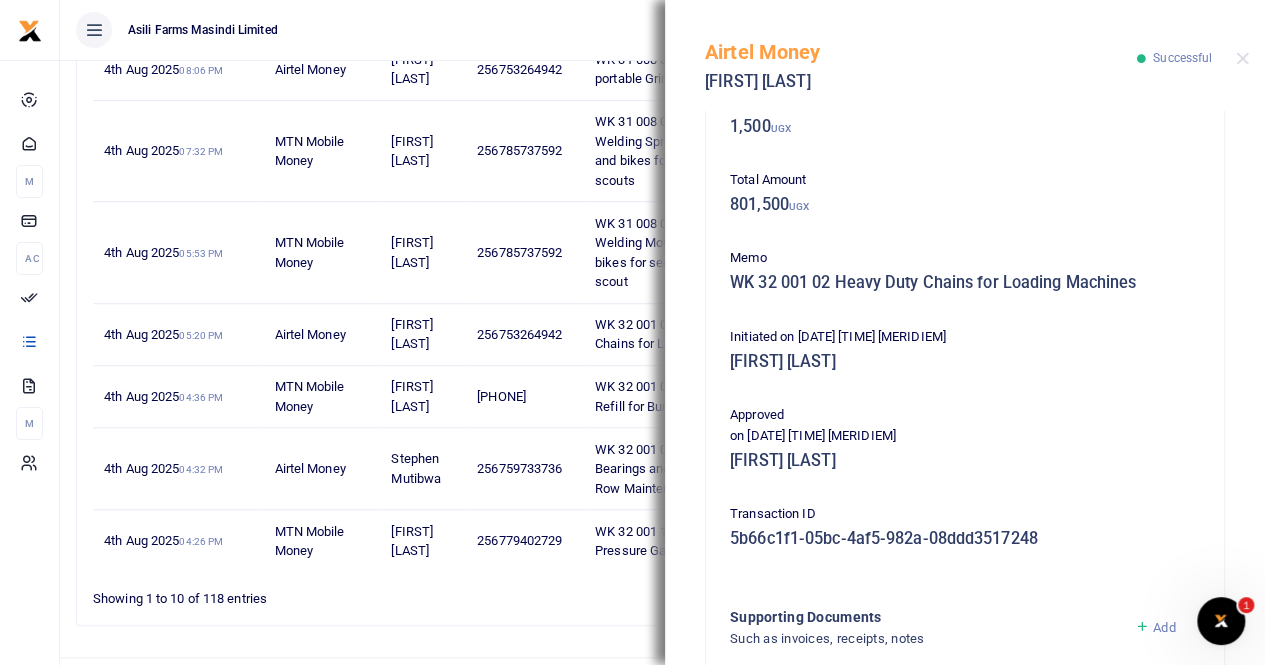 scroll, scrollTop: 482, scrollLeft: 0, axis: vertical 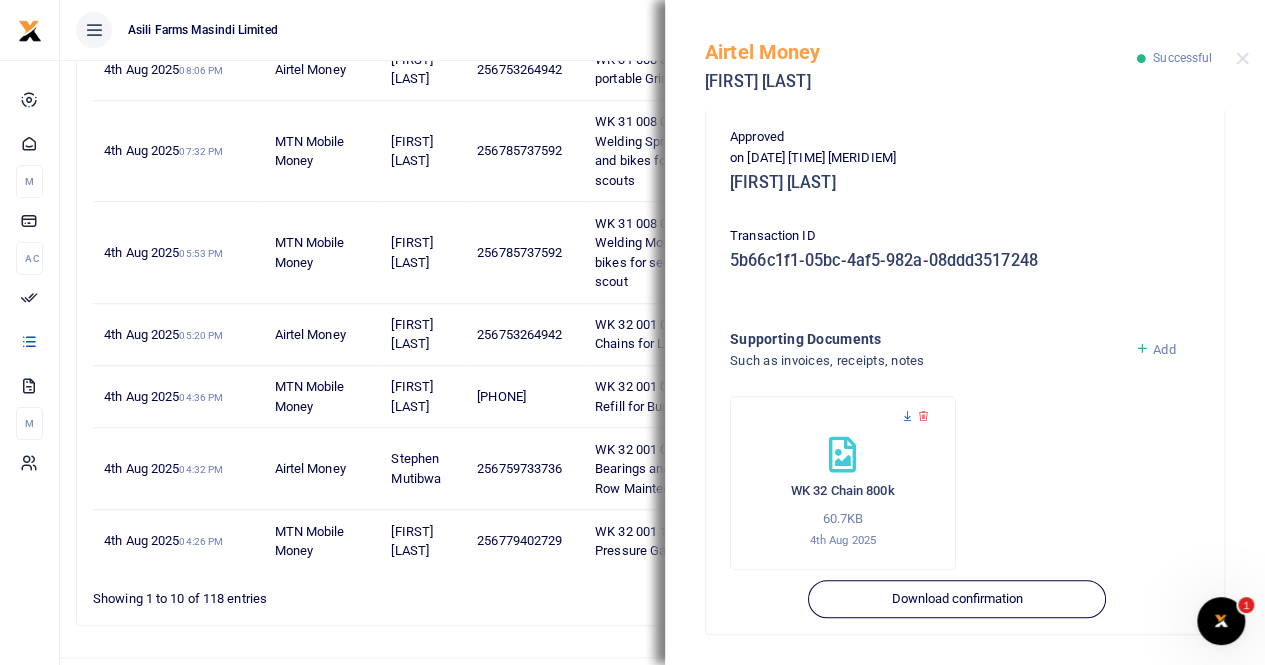 click at bounding box center (907, 416) 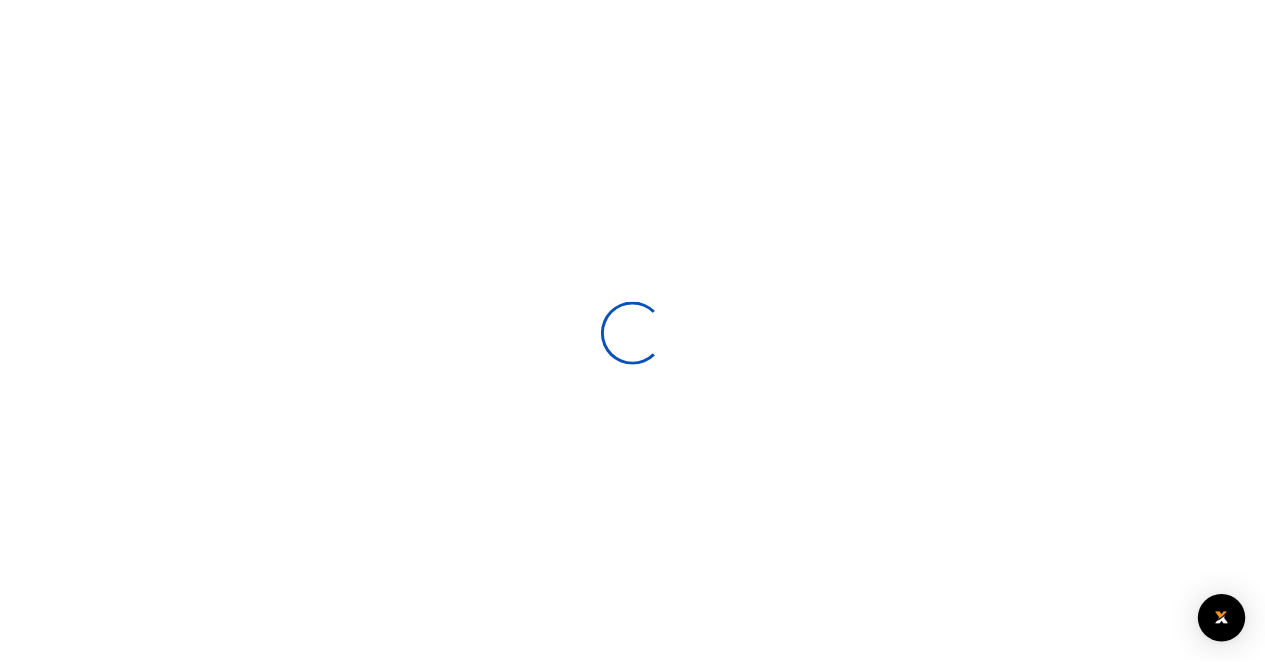 scroll, scrollTop: 0, scrollLeft: 0, axis: both 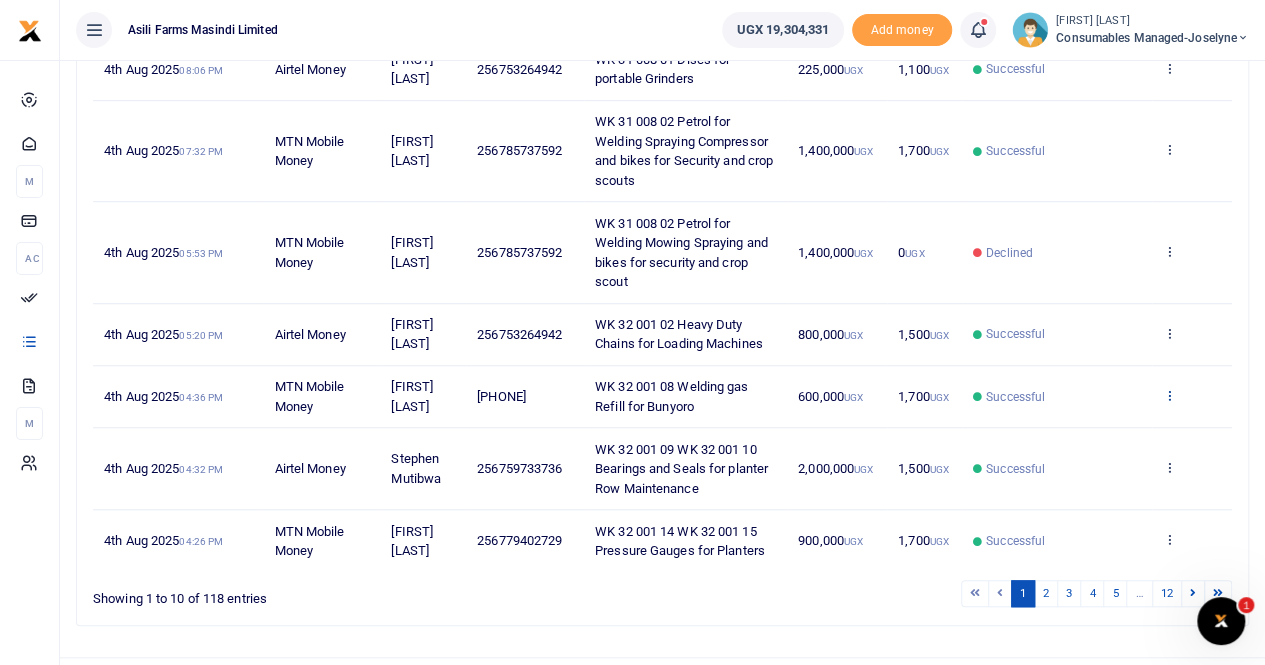 click at bounding box center (1169, 395) 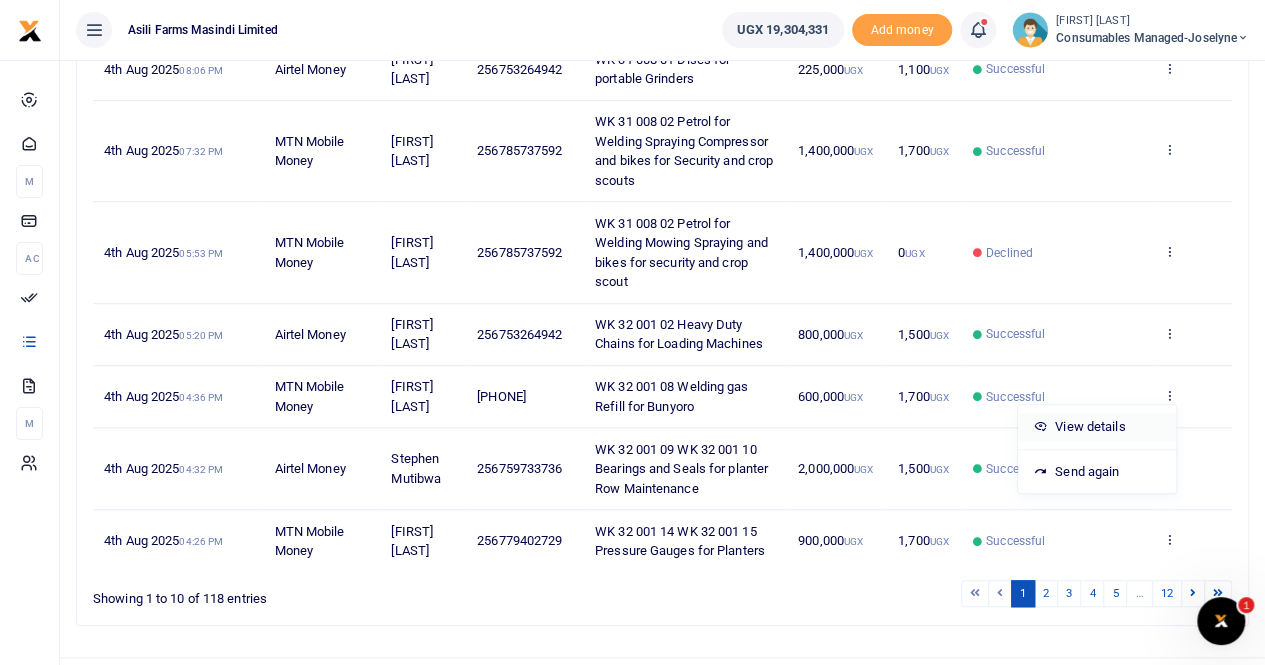 click on "View details" at bounding box center [1097, 427] 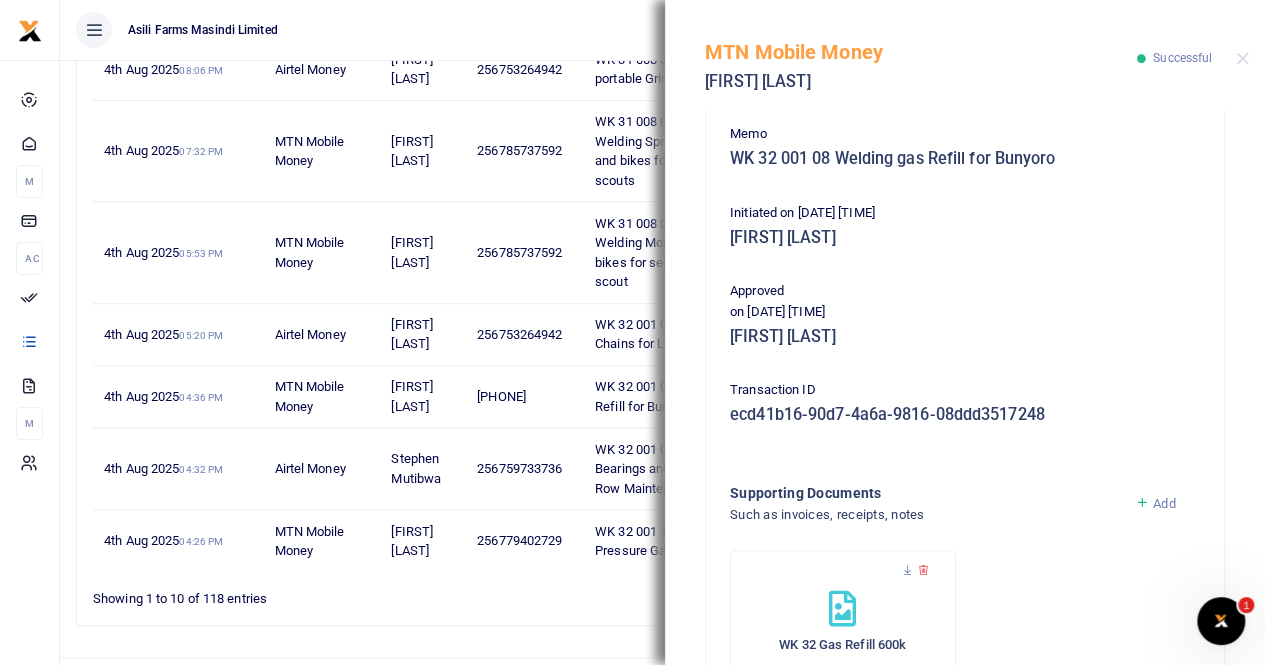 scroll, scrollTop: 482, scrollLeft: 0, axis: vertical 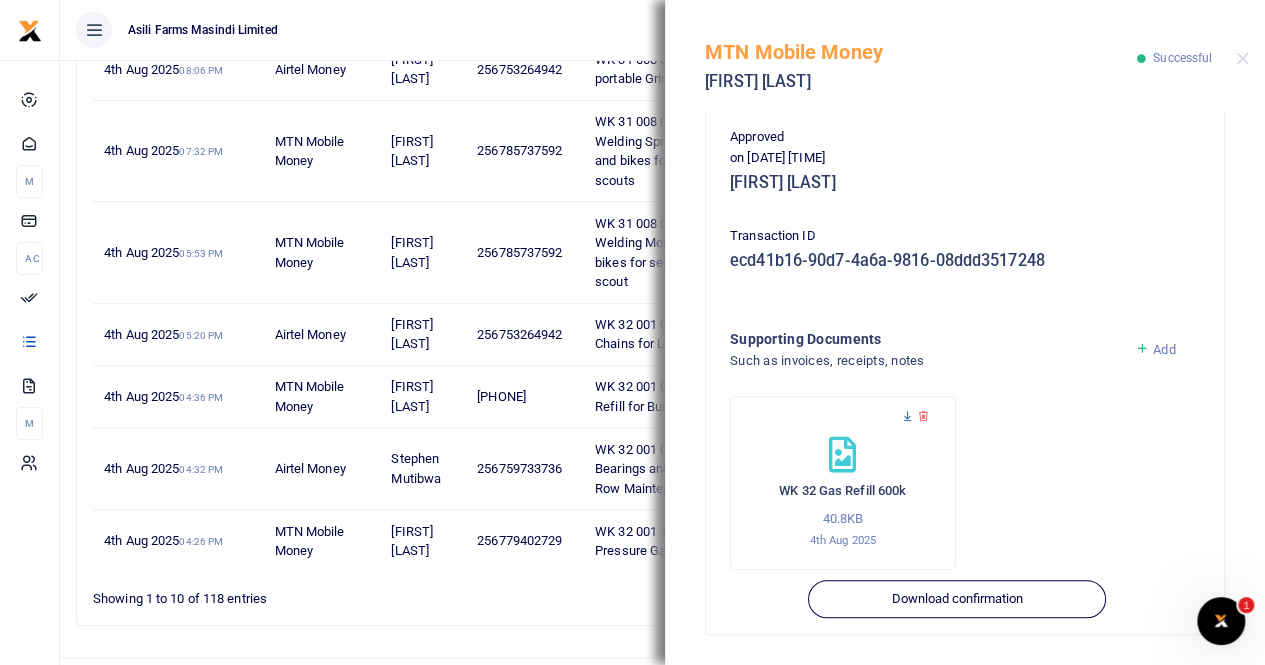 click at bounding box center (907, 416) 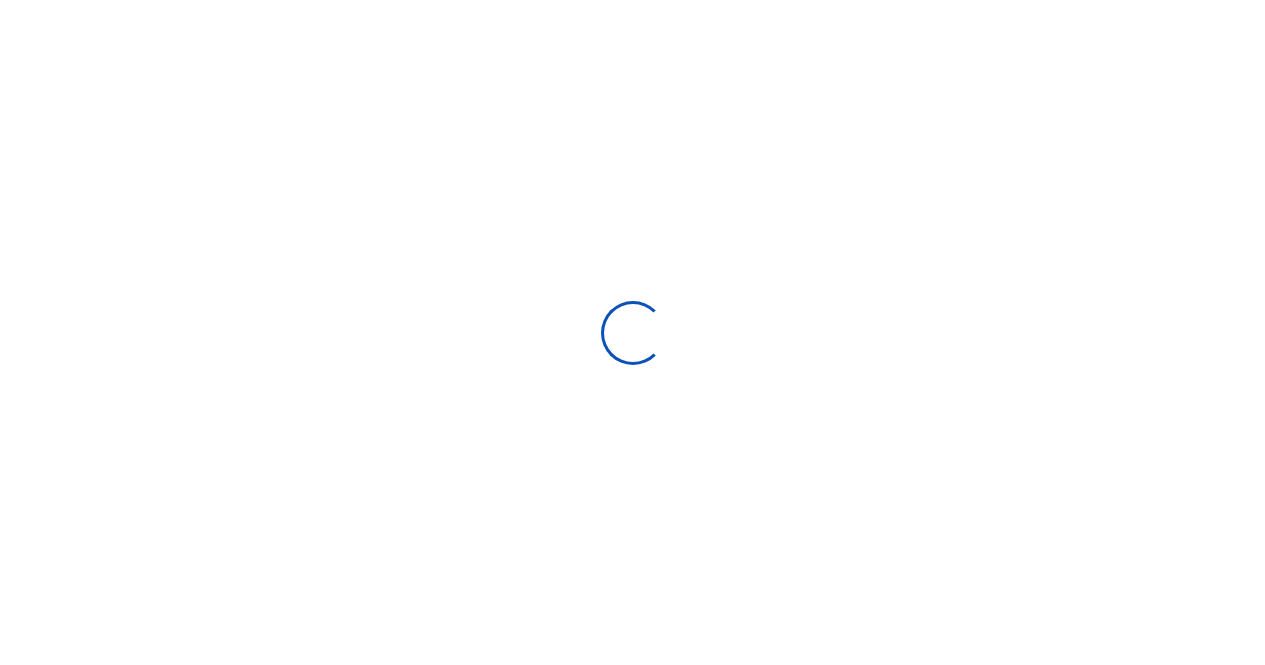 scroll, scrollTop: 0, scrollLeft: 0, axis: both 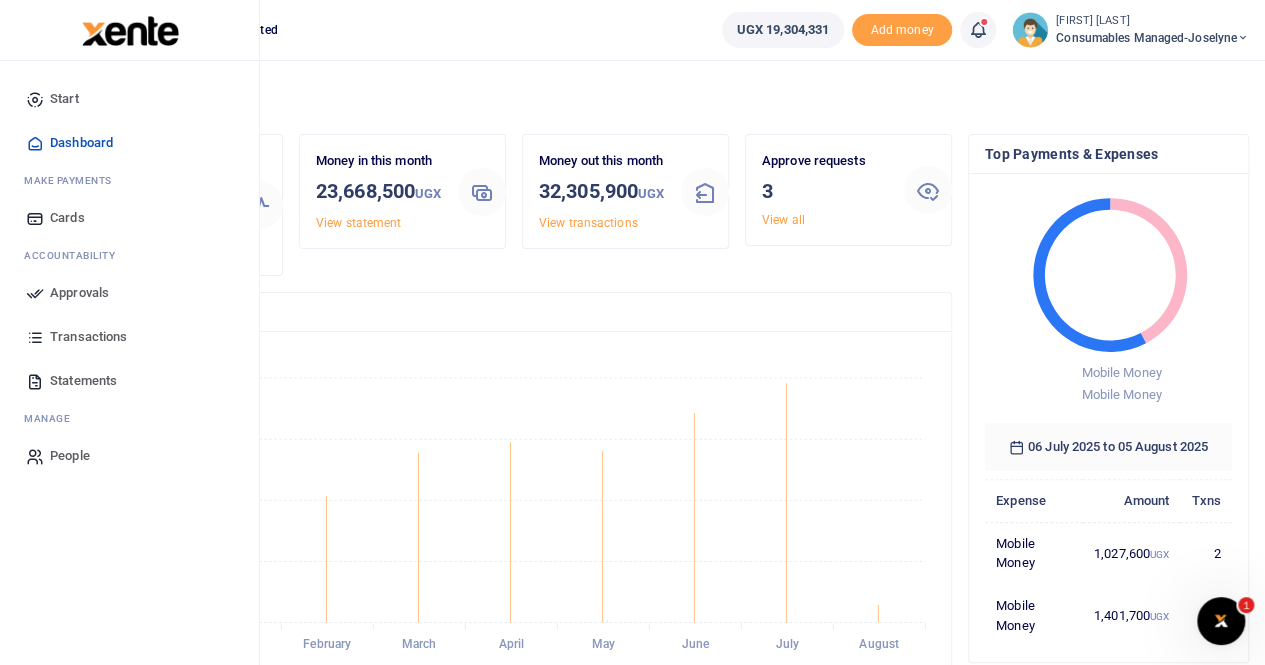 click on "Transactions" at bounding box center [88, 337] 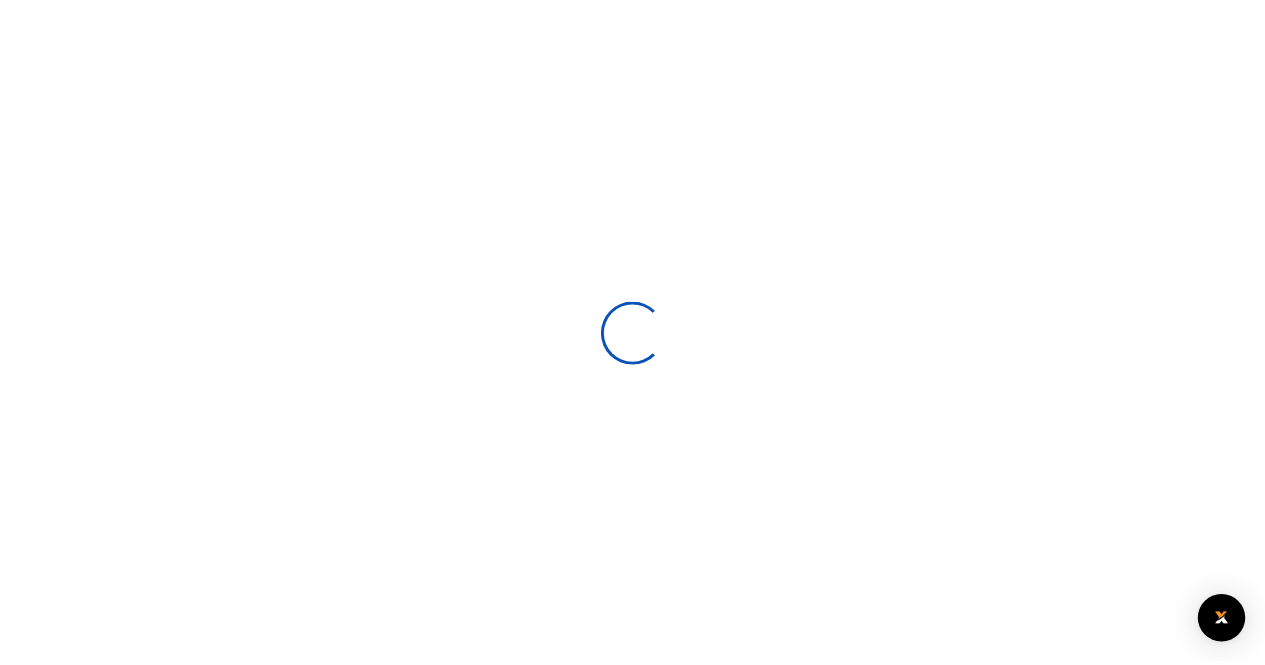 scroll, scrollTop: 0, scrollLeft: 0, axis: both 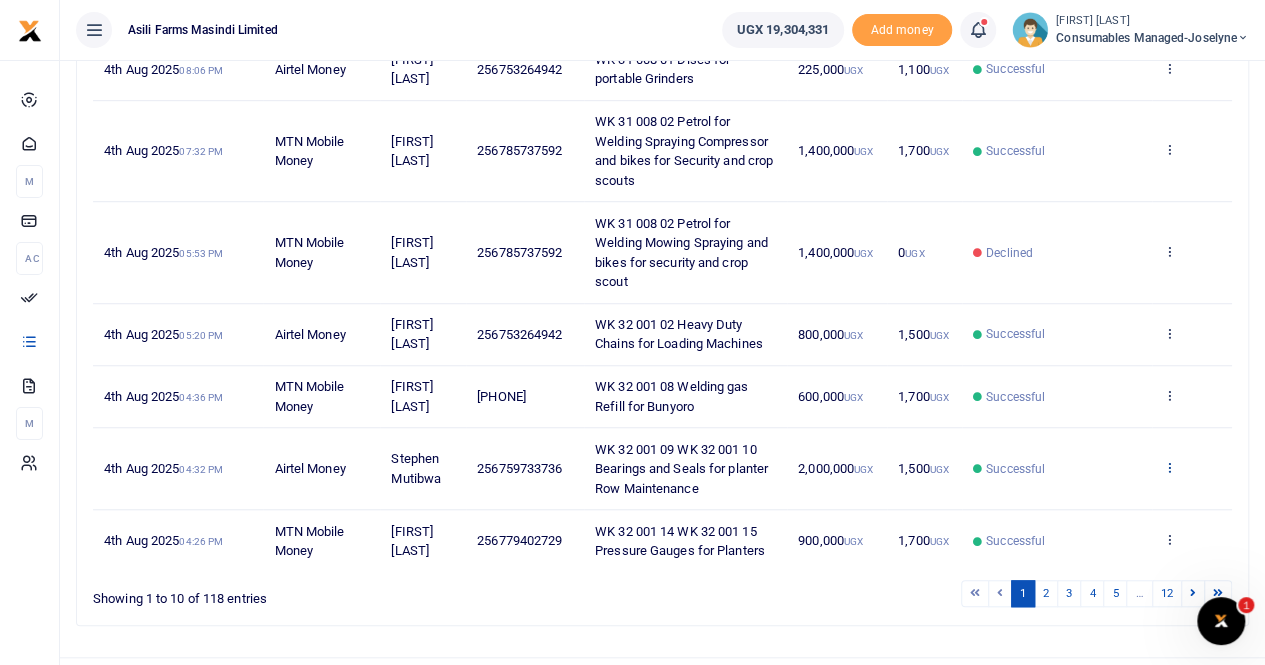 click at bounding box center (1169, 467) 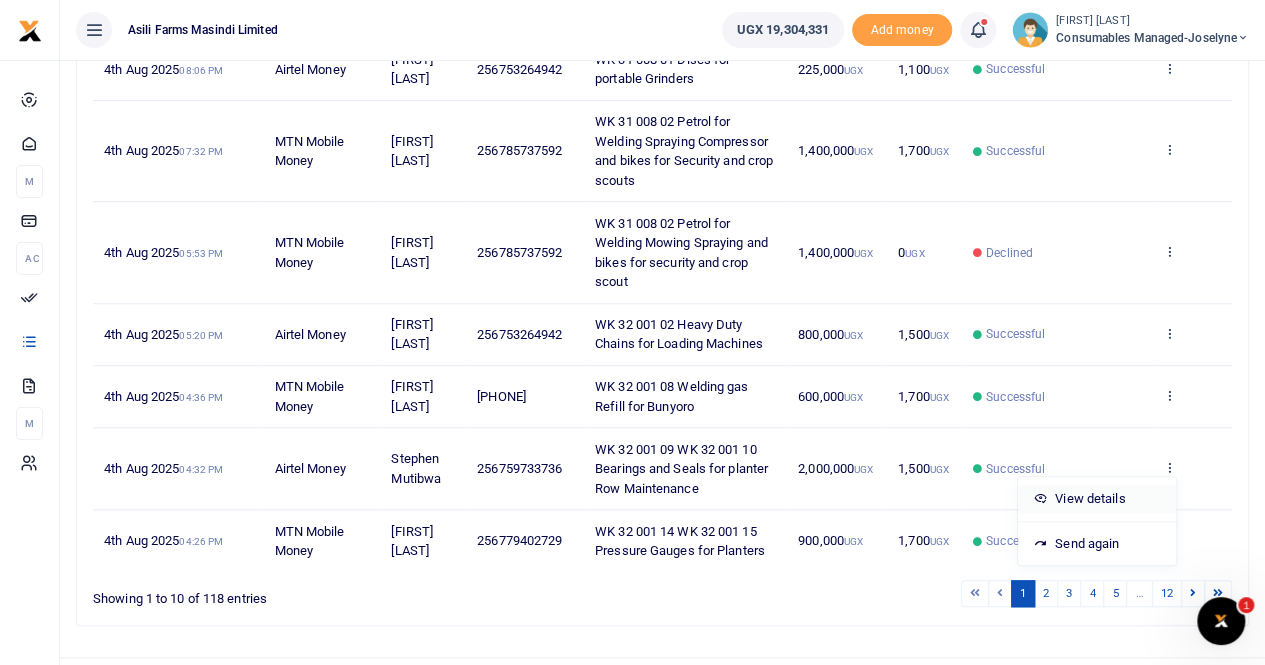 click on "View details" at bounding box center [1097, 499] 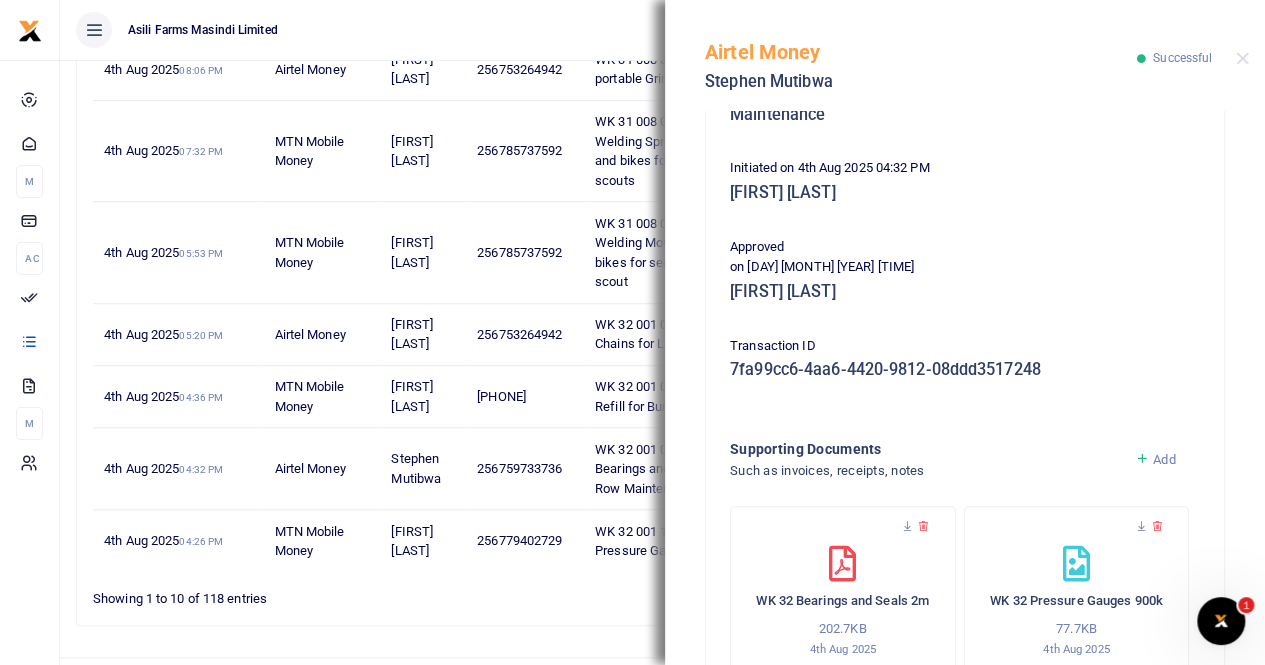scroll, scrollTop: 500, scrollLeft: 0, axis: vertical 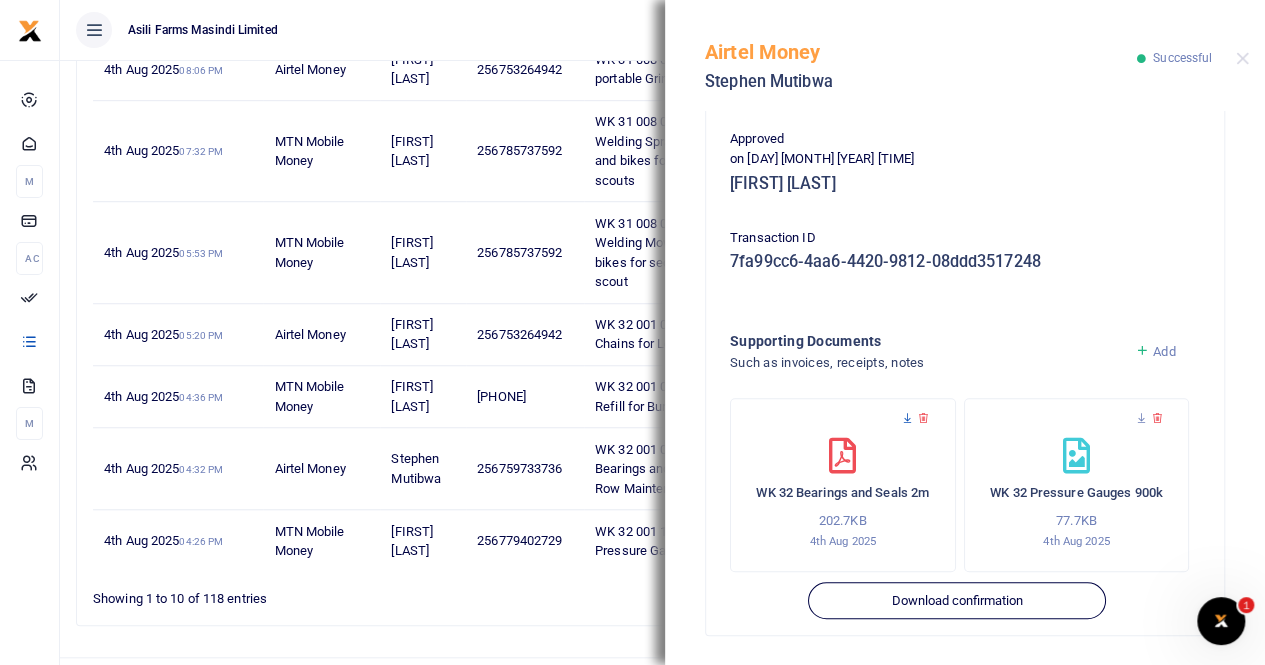 click at bounding box center (907, 418) 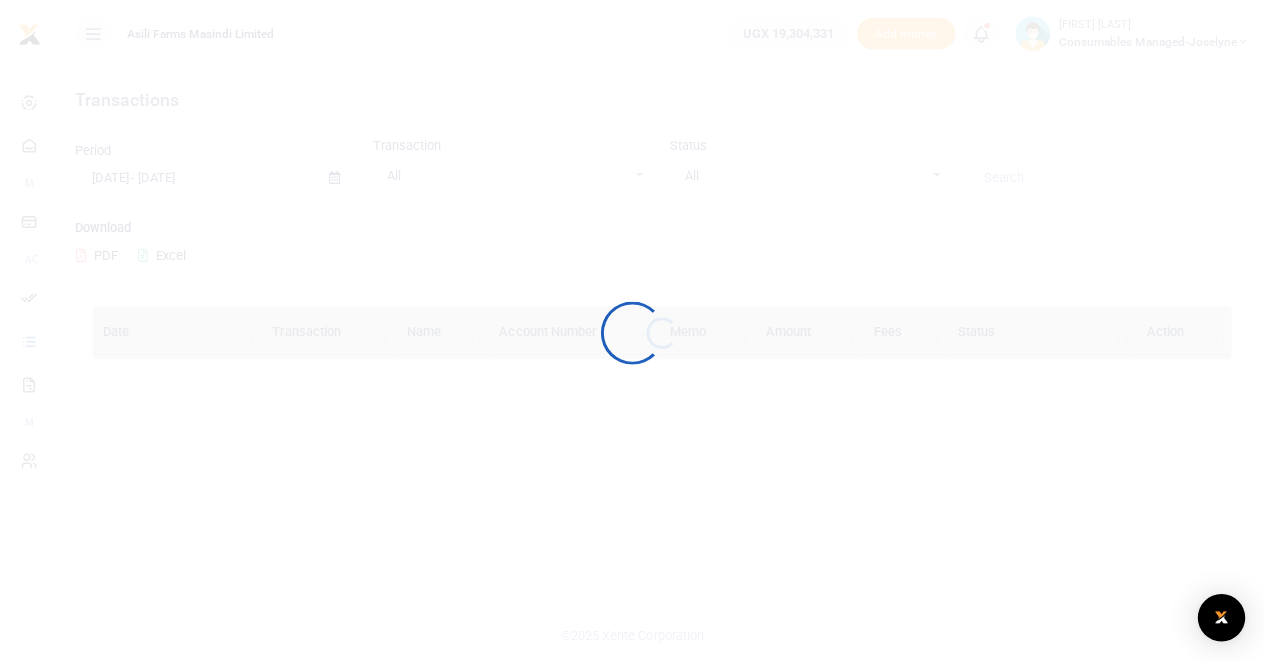 scroll, scrollTop: 0, scrollLeft: 0, axis: both 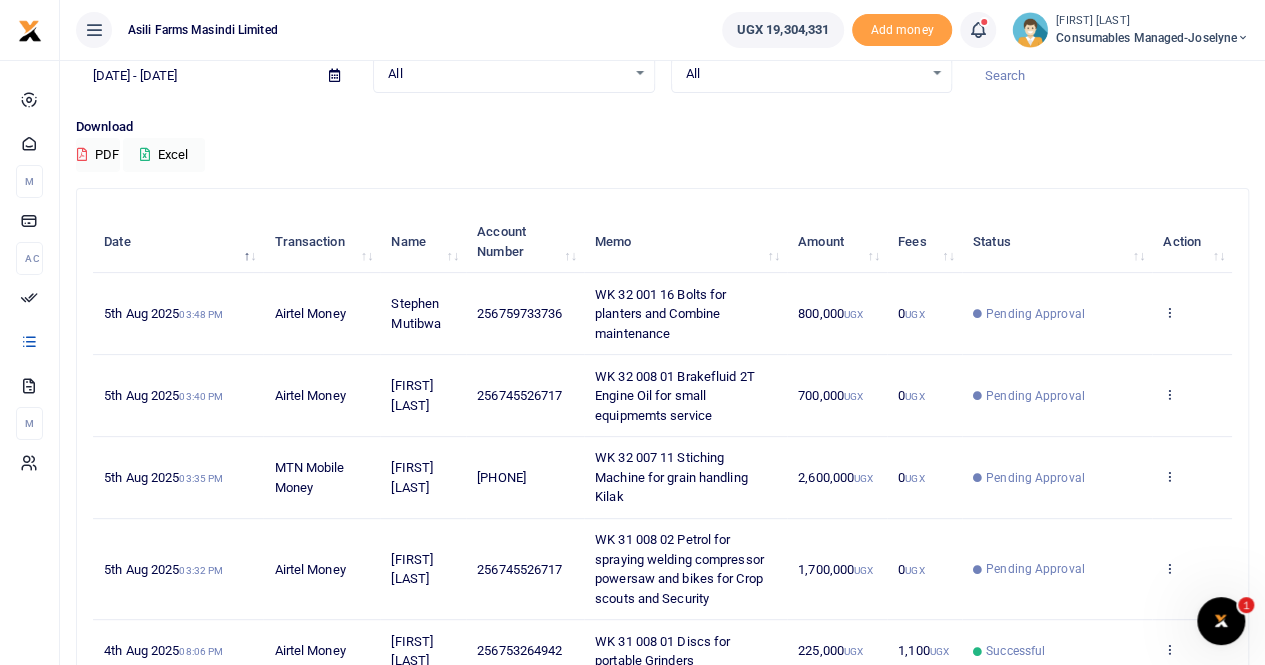 click on "[FIRST] [LAST]" at bounding box center [1152, 21] 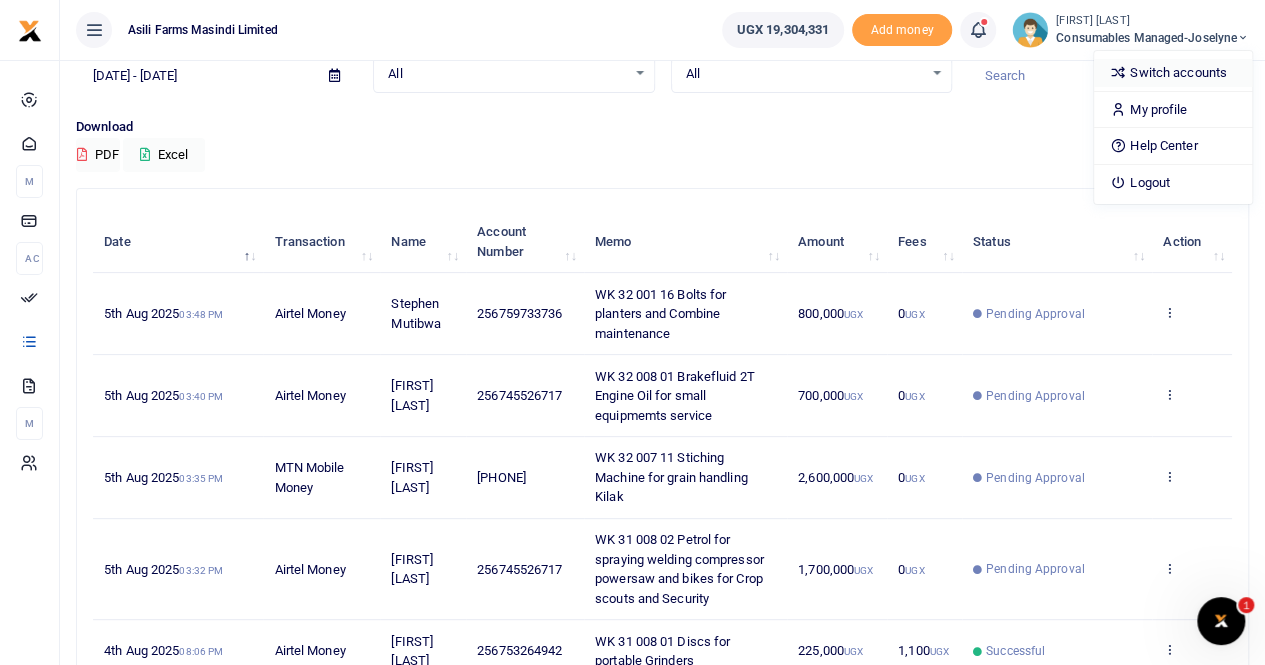 click on "Switch accounts" at bounding box center (1173, 73) 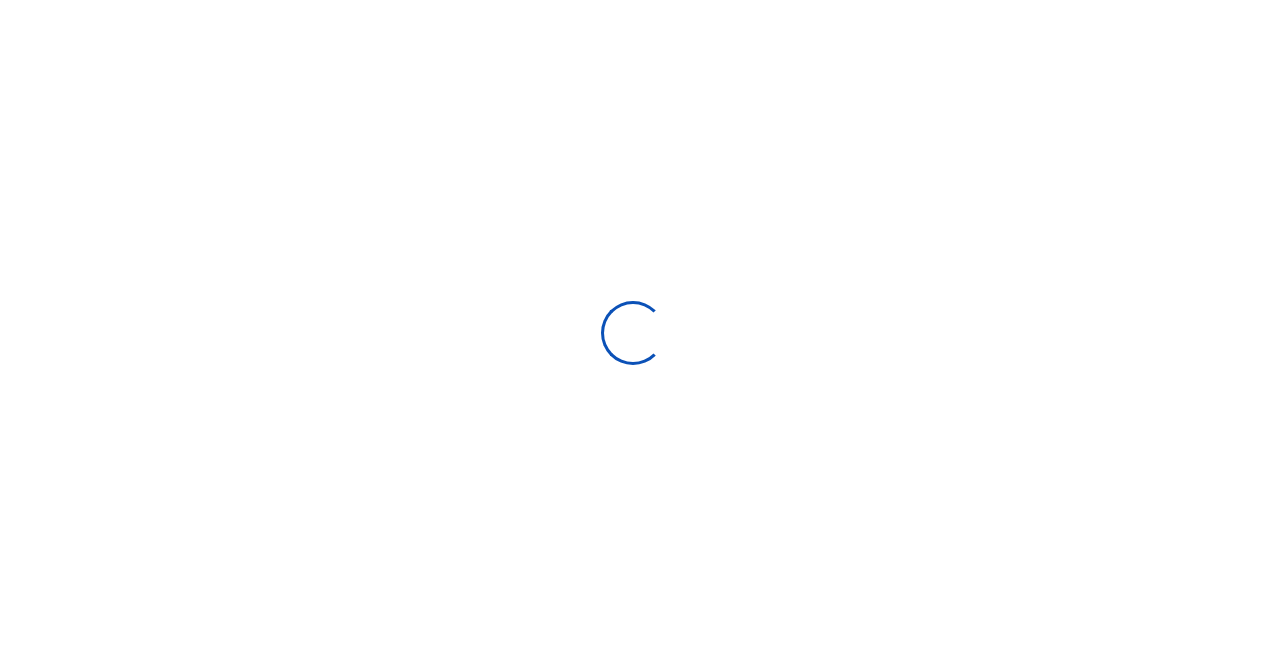 scroll, scrollTop: 0, scrollLeft: 0, axis: both 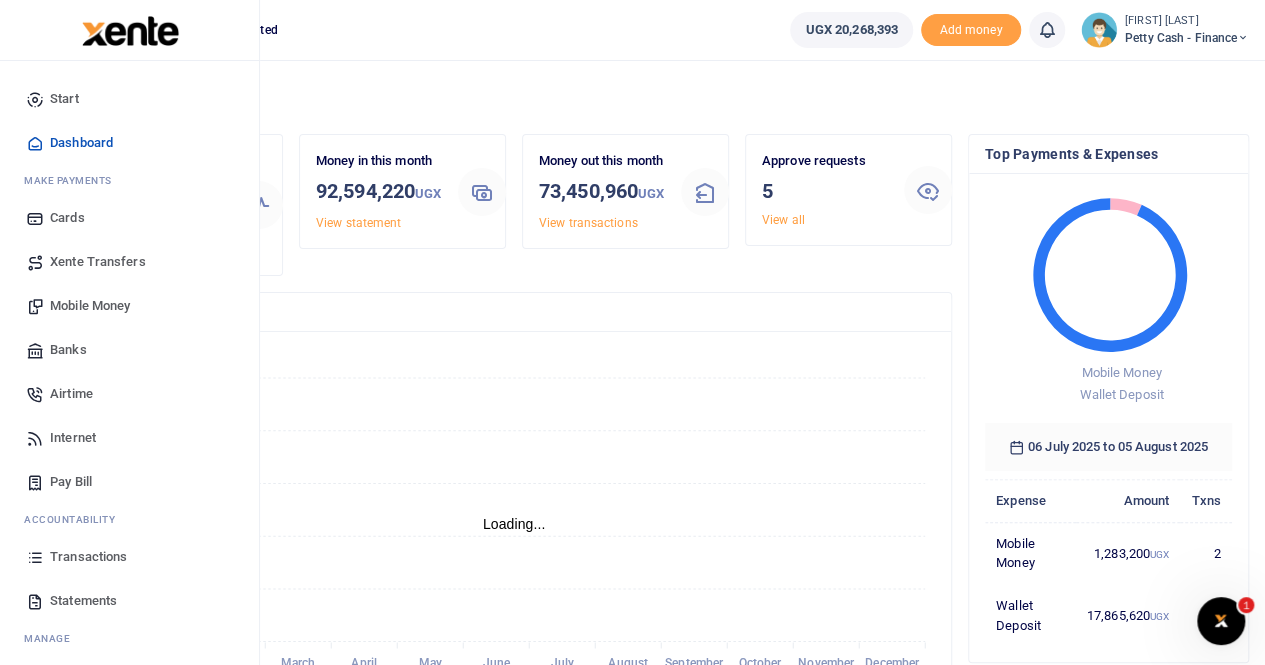 click on "Transactions" at bounding box center (88, 557) 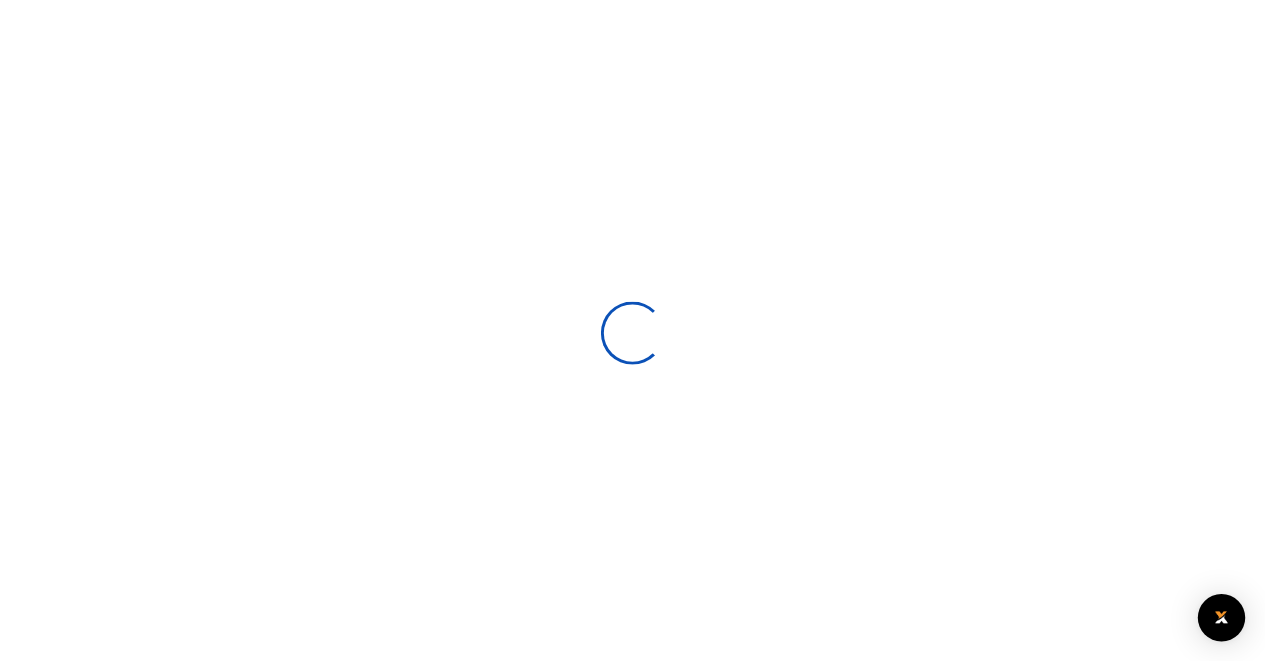 scroll, scrollTop: 0, scrollLeft: 0, axis: both 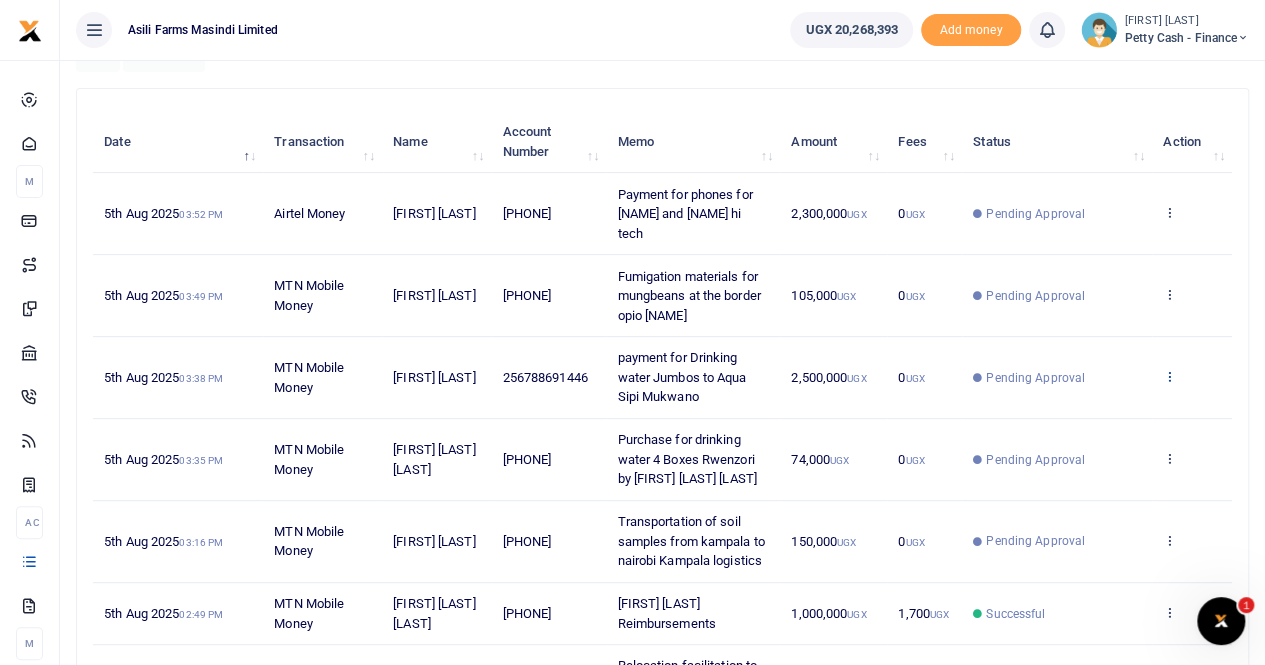 click at bounding box center [1169, 376] 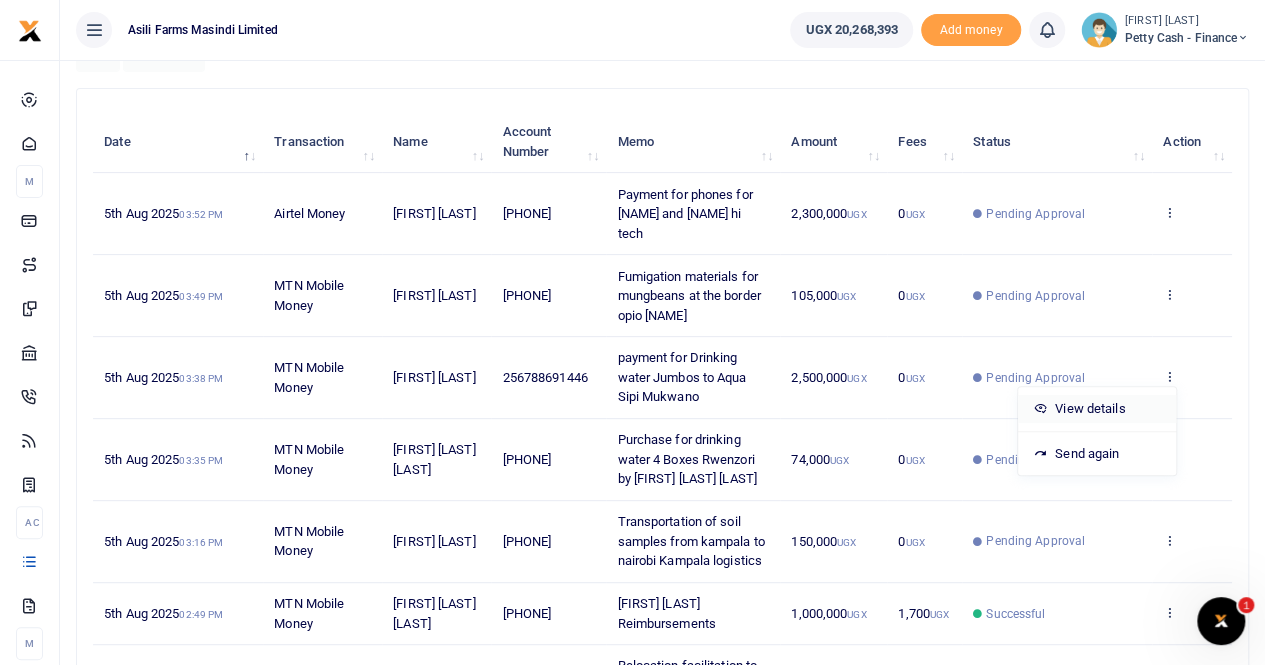 click on "View details" at bounding box center [1097, 409] 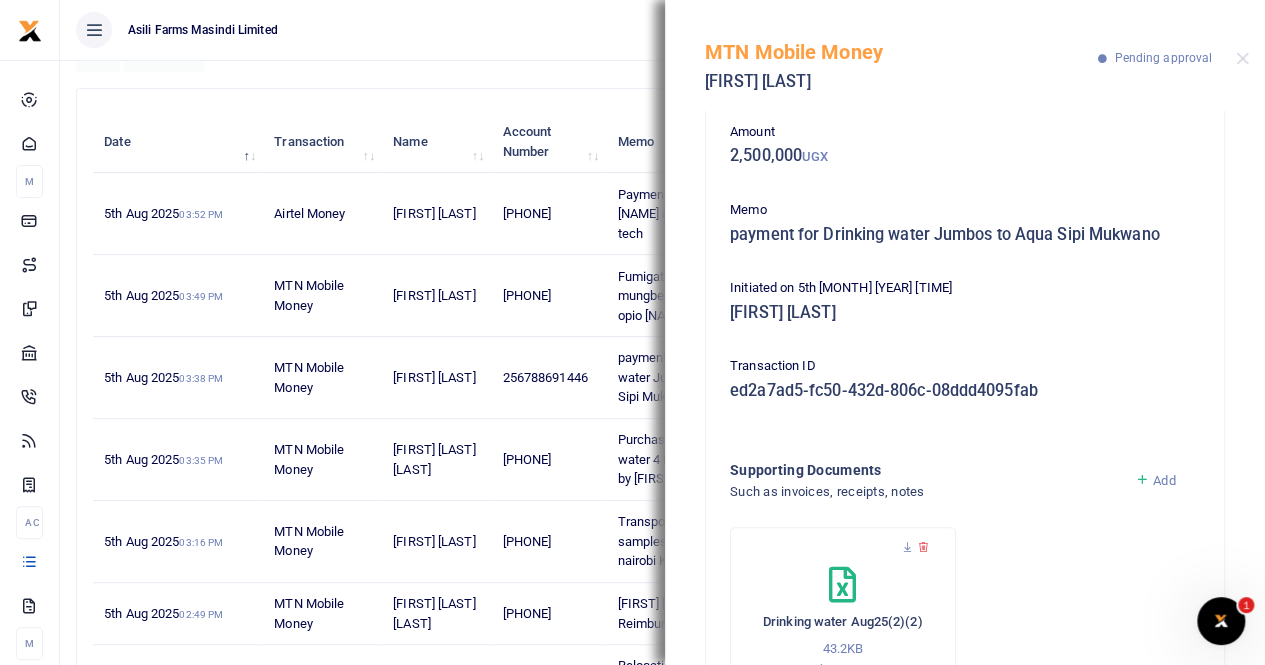 scroll, scrollTop: 179, scrollLeft: 0, axis: vertical 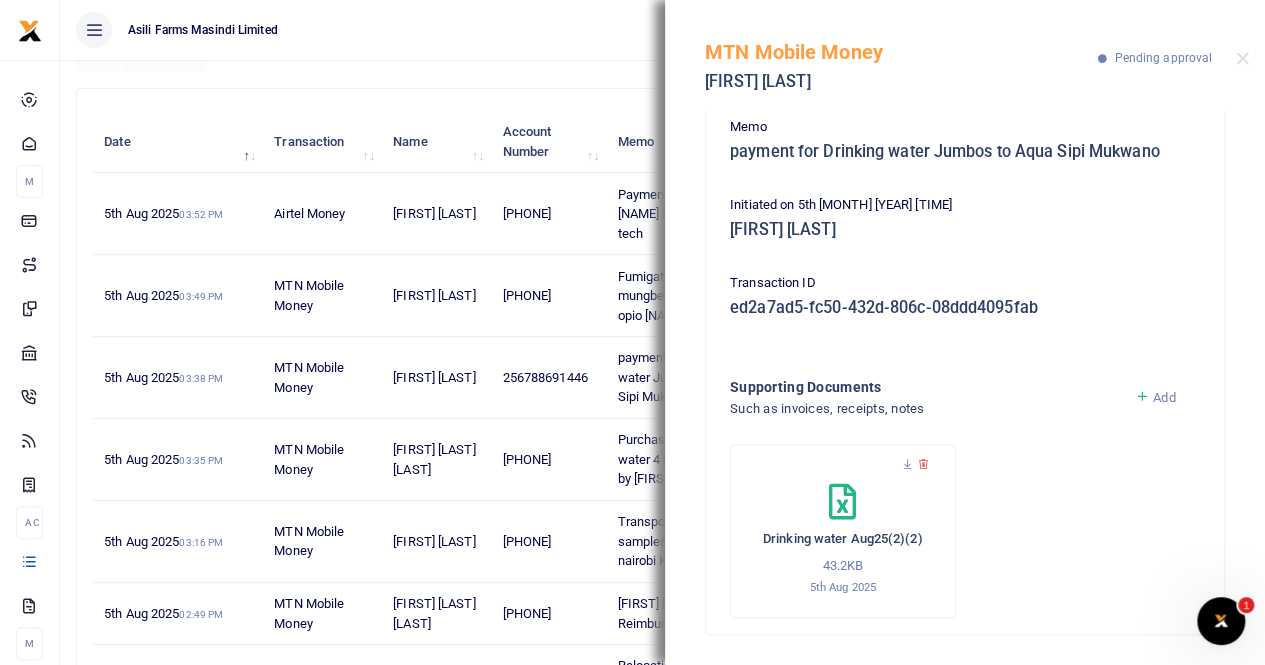 click at bounding box center (923, 464) 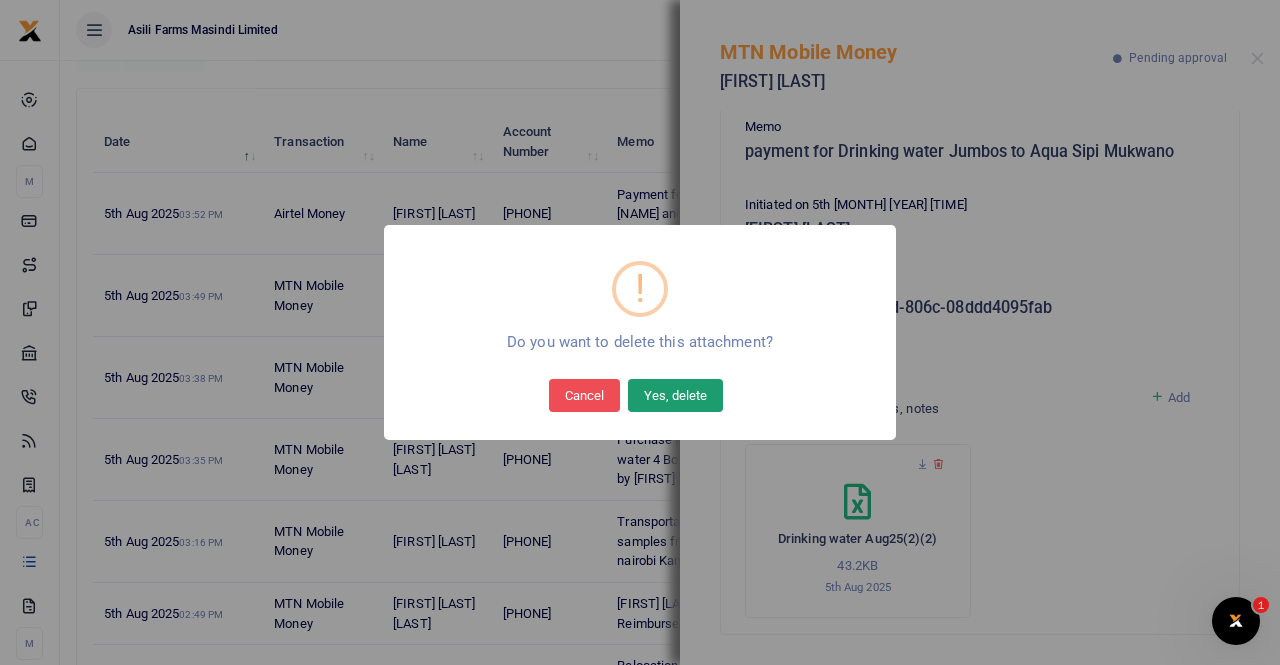 click on "Yes, delete" at bounding box center (675, 395) 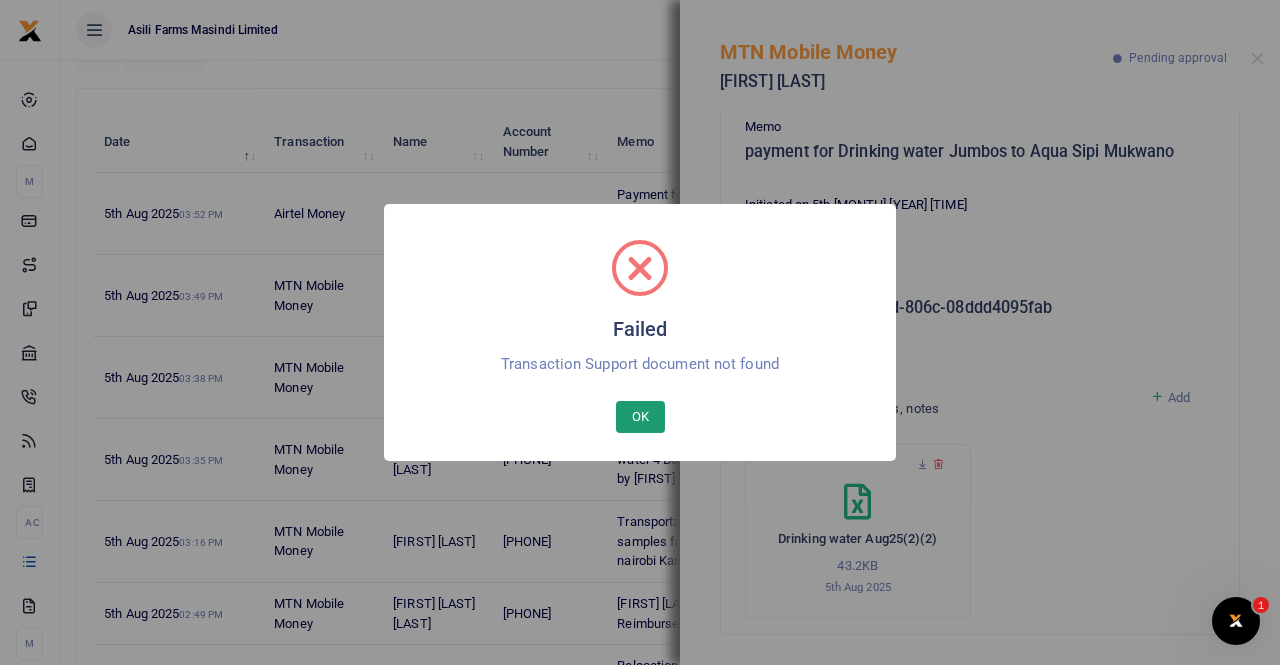 click on "OK" at bounding box center [640, 417] 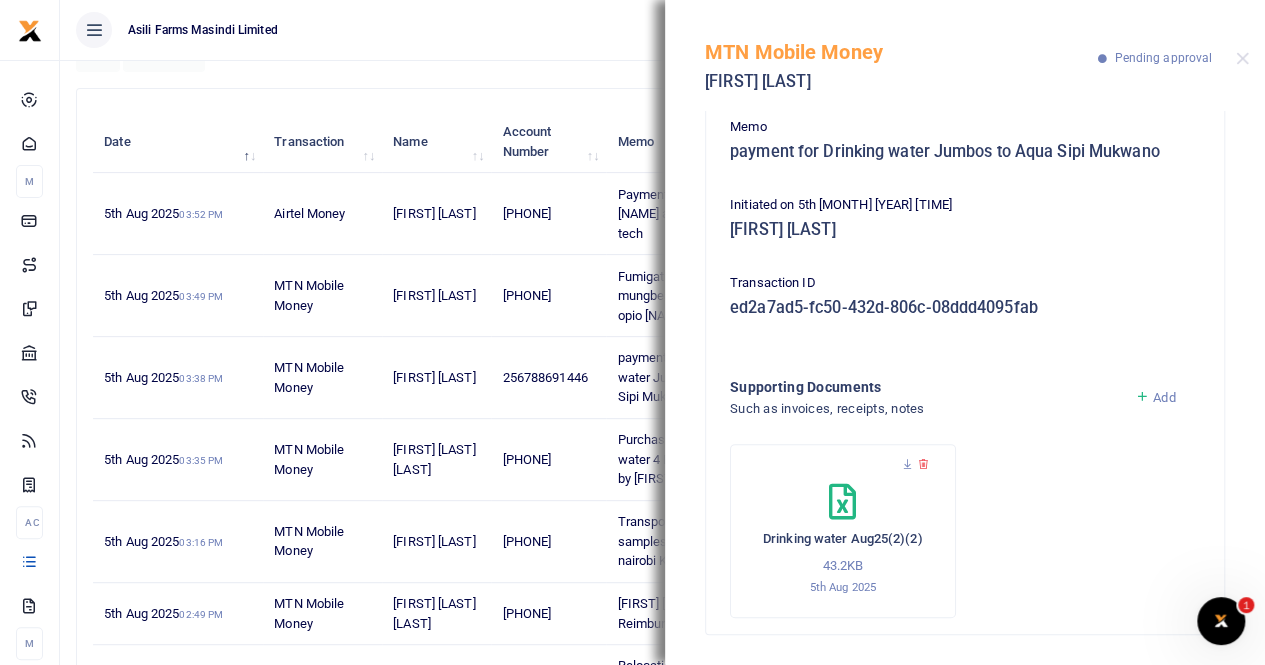 click at bounding box center [923, 464] 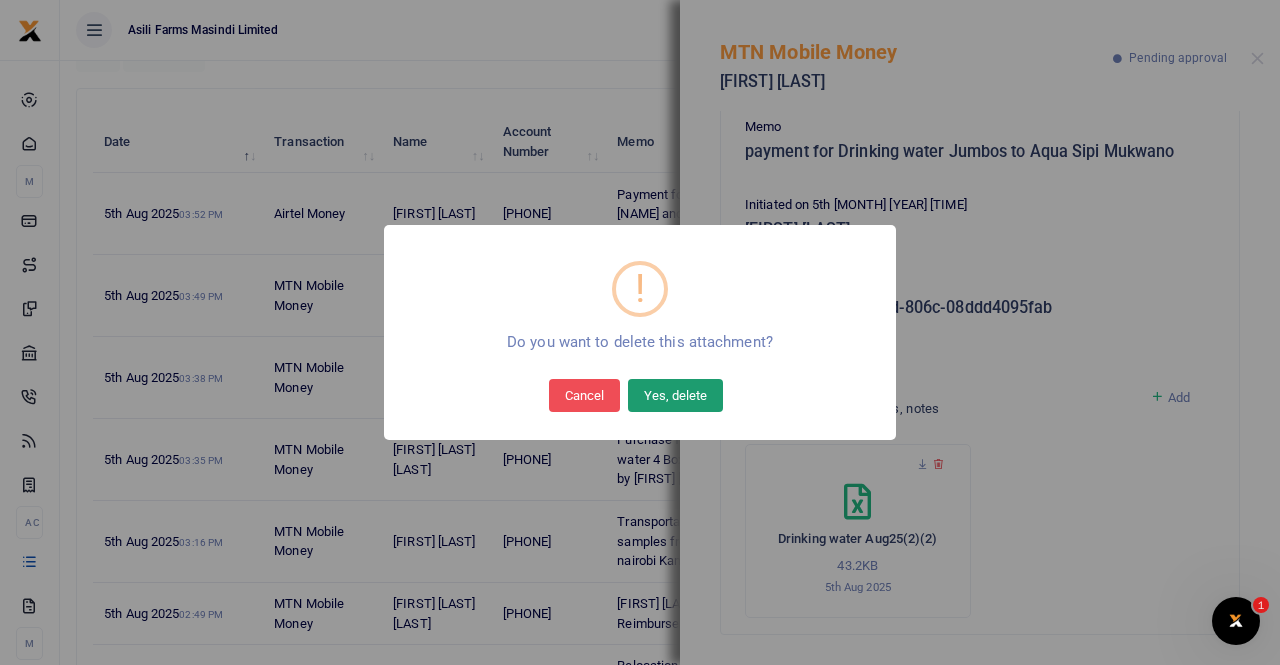 click on "Yes, delete" at bounding box center [675, 395] 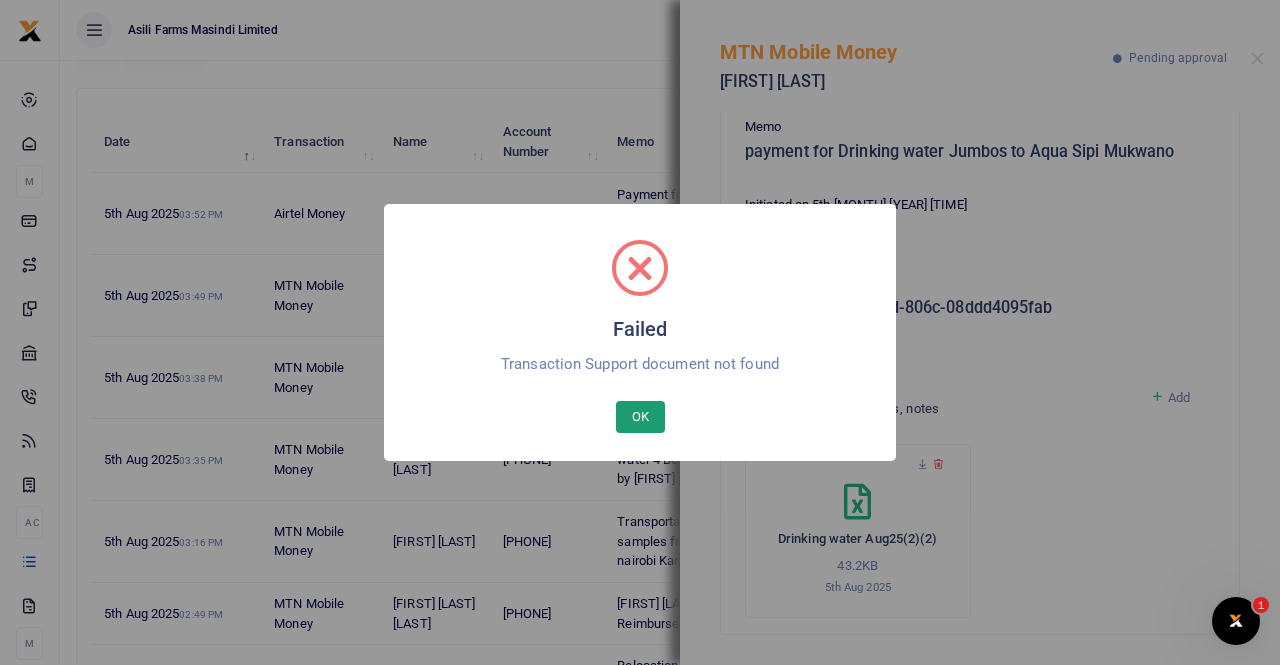 click on "OK" at bounding box center [640, 417] 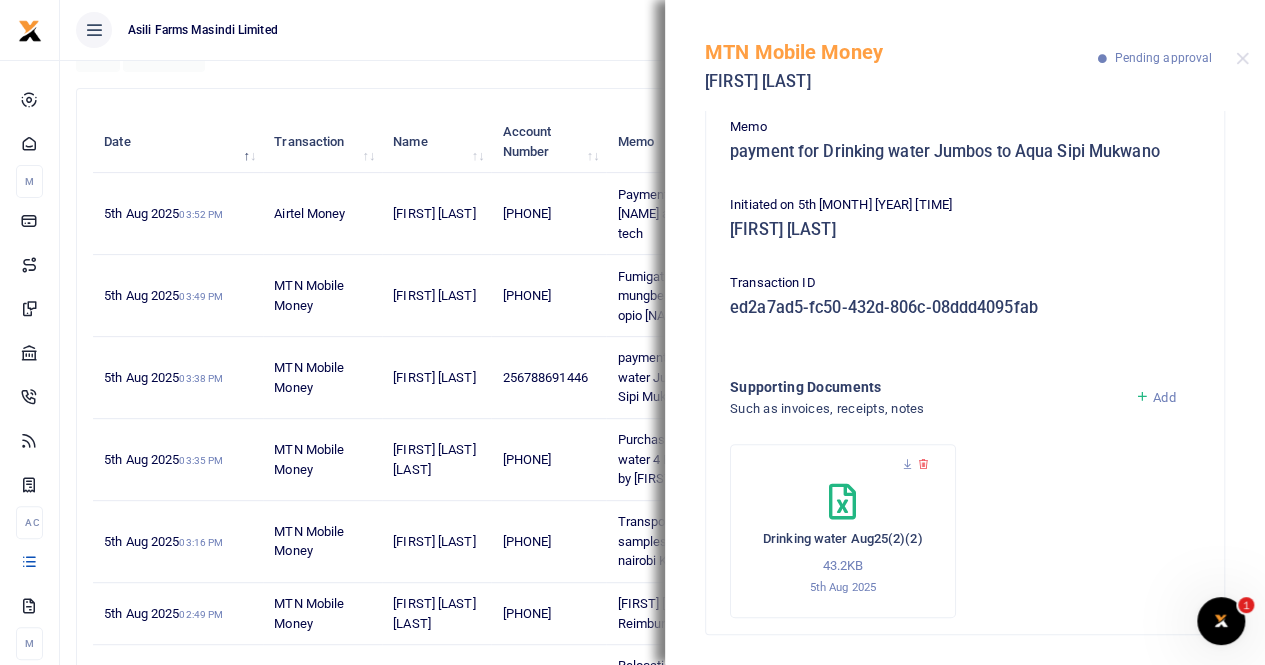 click at bounding box center [1142, 397] 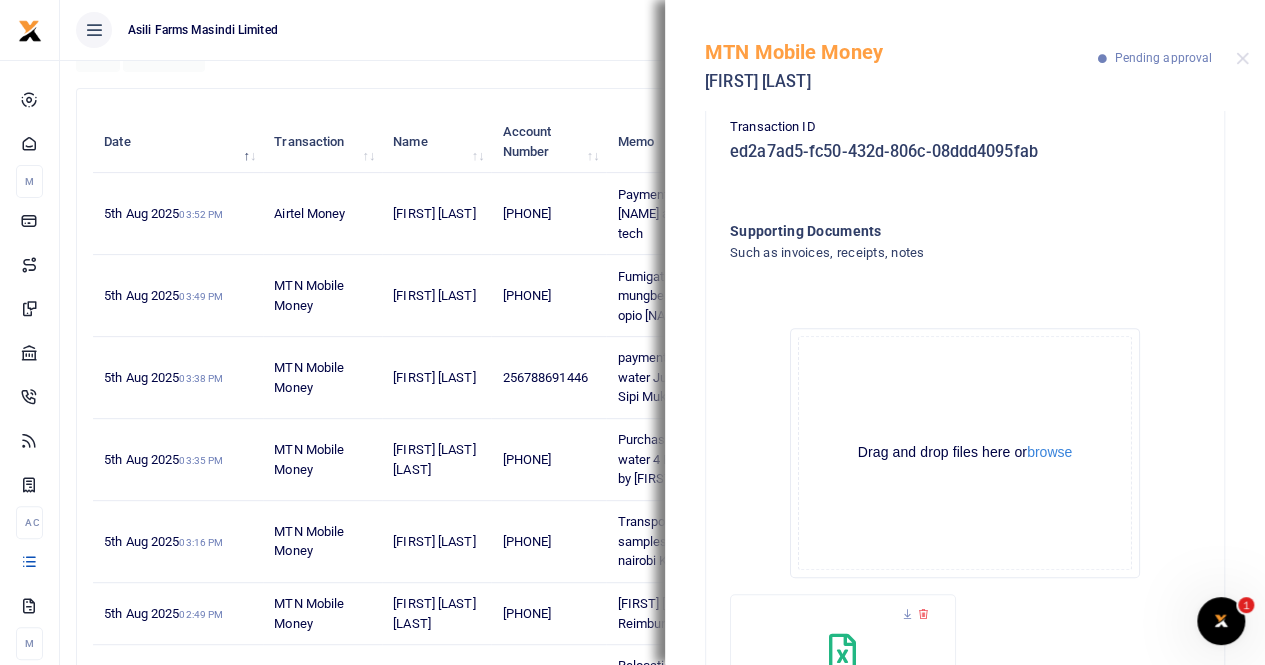 scroll, scrollTop: 400, scrollLeft: 0, axis: vertical 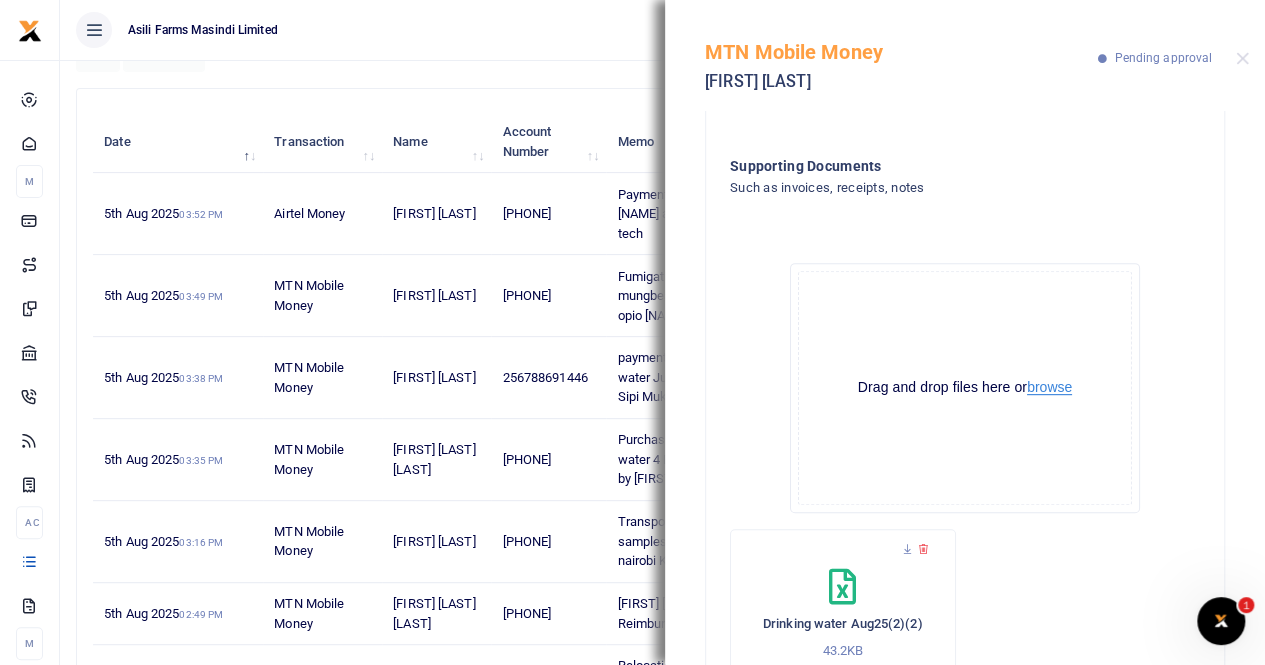 click on "browse" at bounding box center [1049, 387] 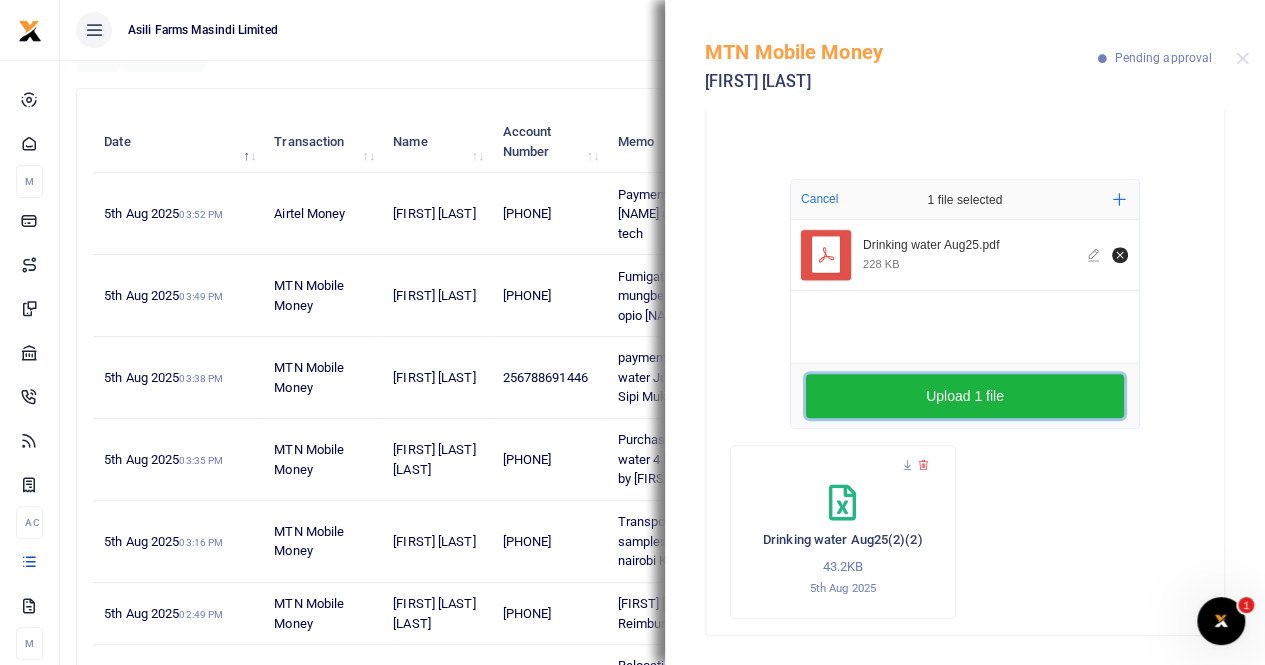 scroll, scrollTop: 485, scrollLeft: 0, axis: vertical 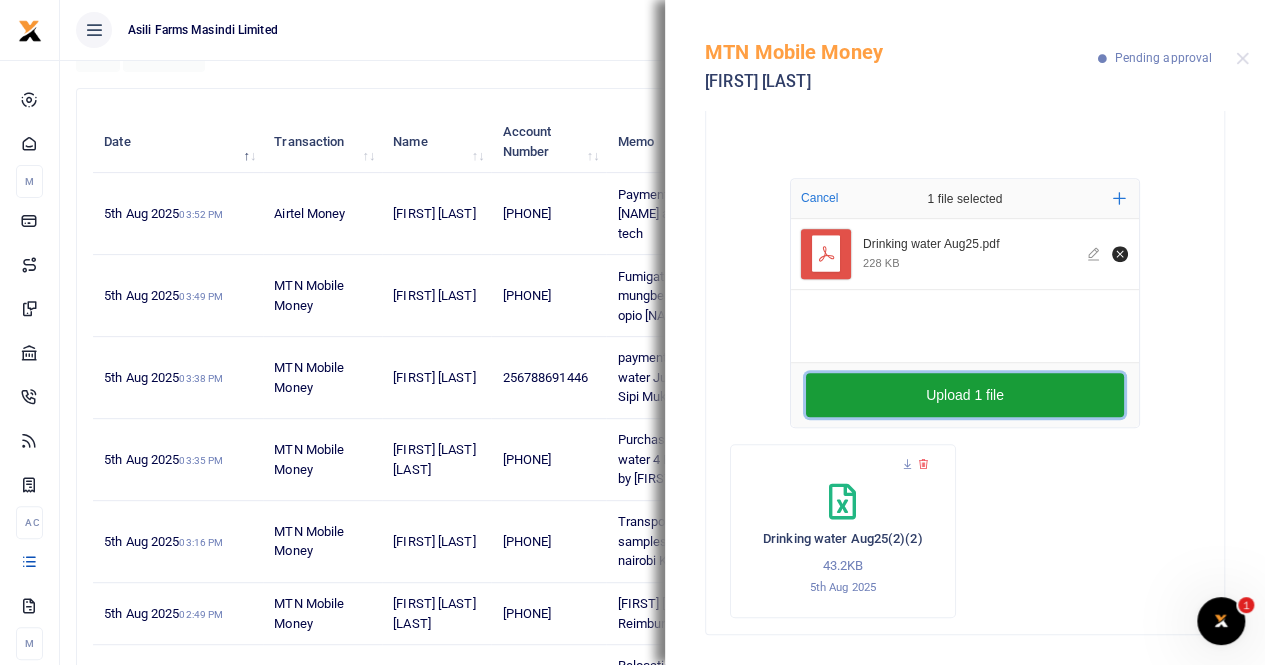 click on "Upload 1 file" at bounding box center [965, 395] 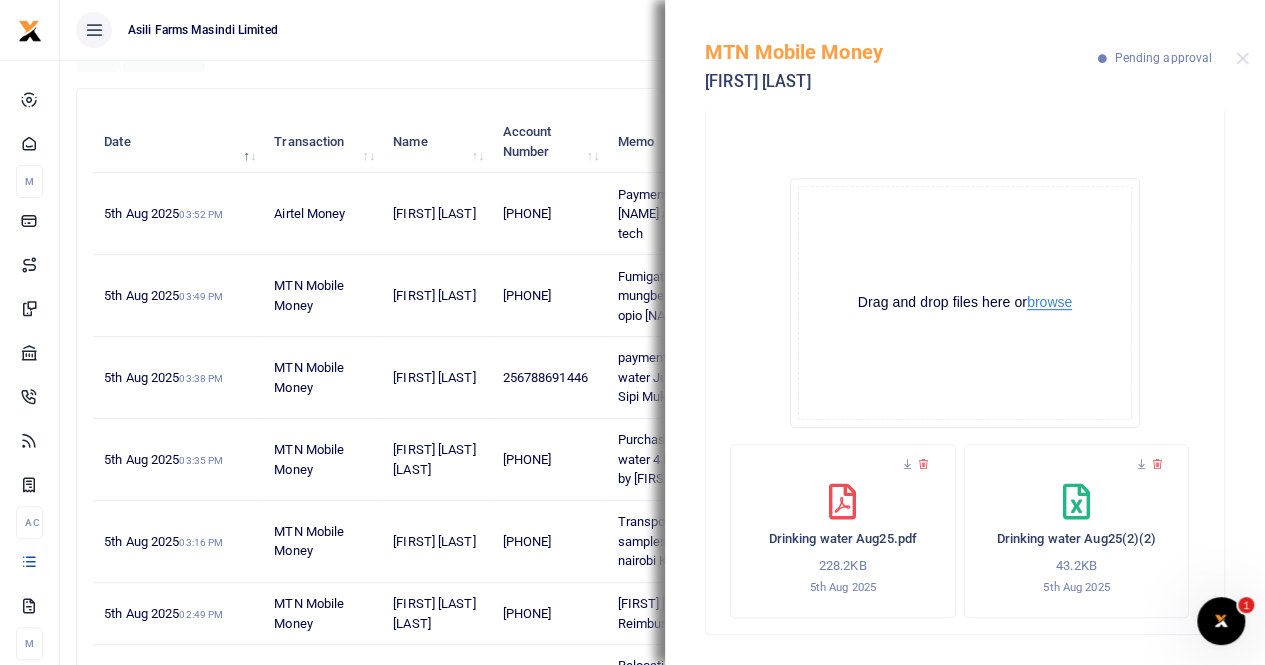 scroll, scrollTop: 300, scrollLeft: 0, axis: vertical 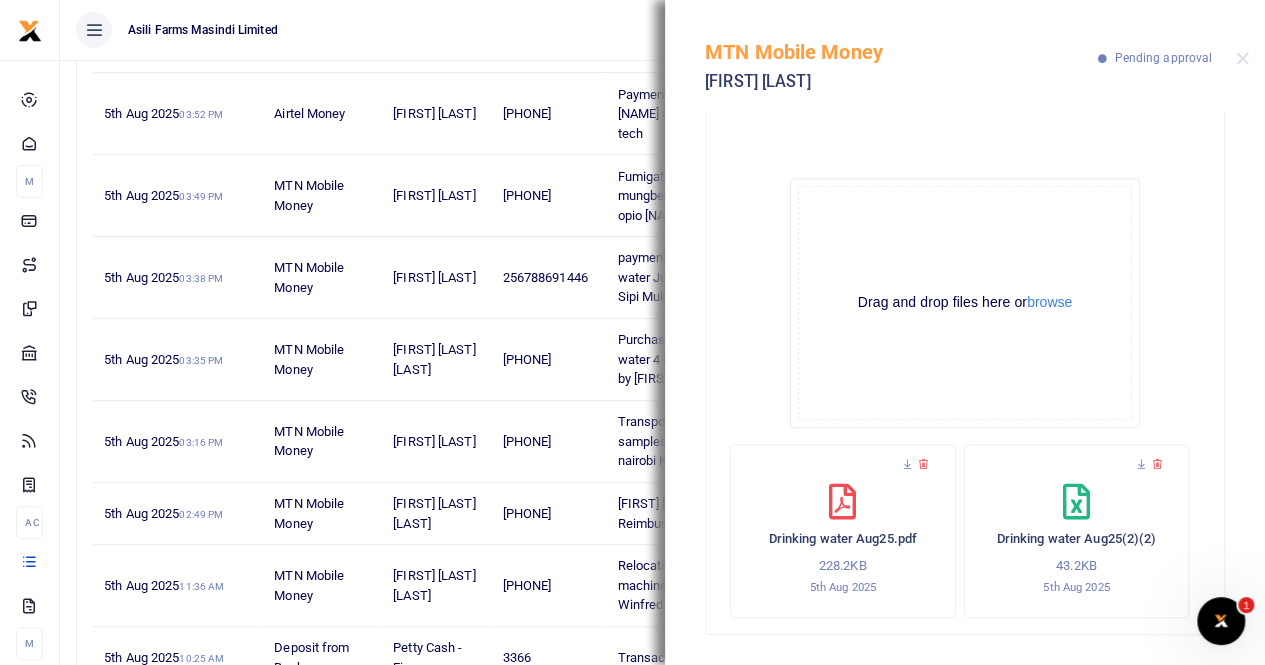 click on "Drinking water Aug25.pdf
228.2KB
5th Aug 2025" at bounding box center [843, 531] 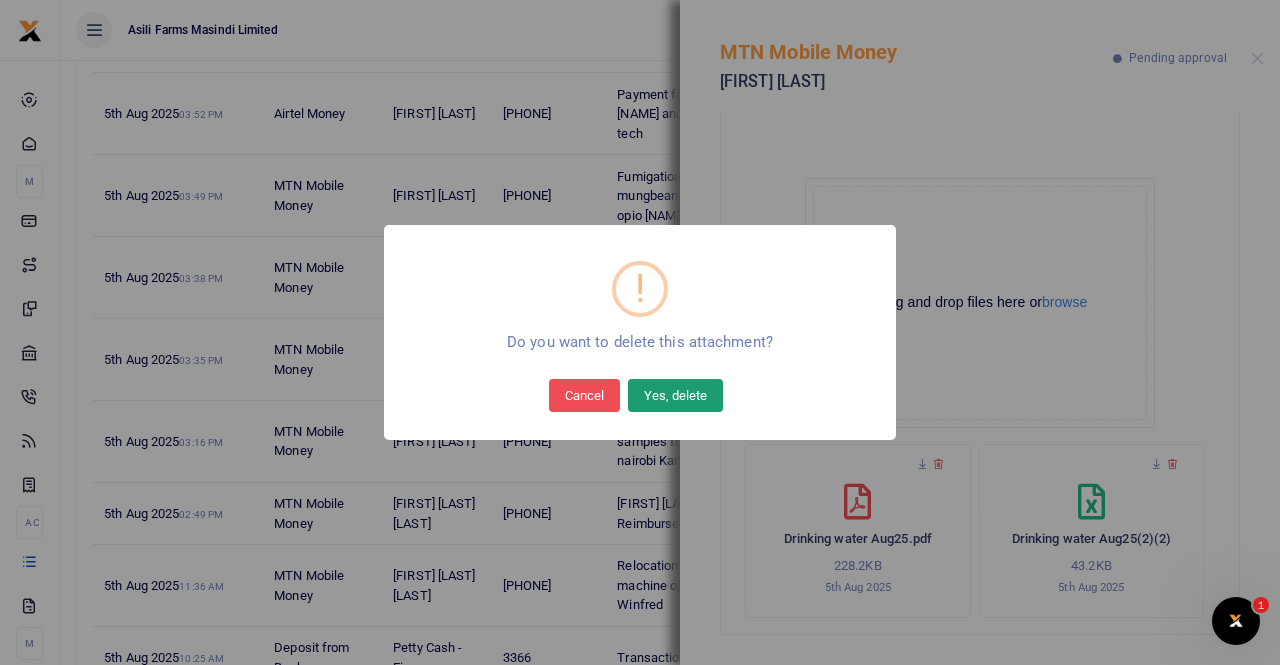 click on "Yes, delete" at bounding box center (675, 395) 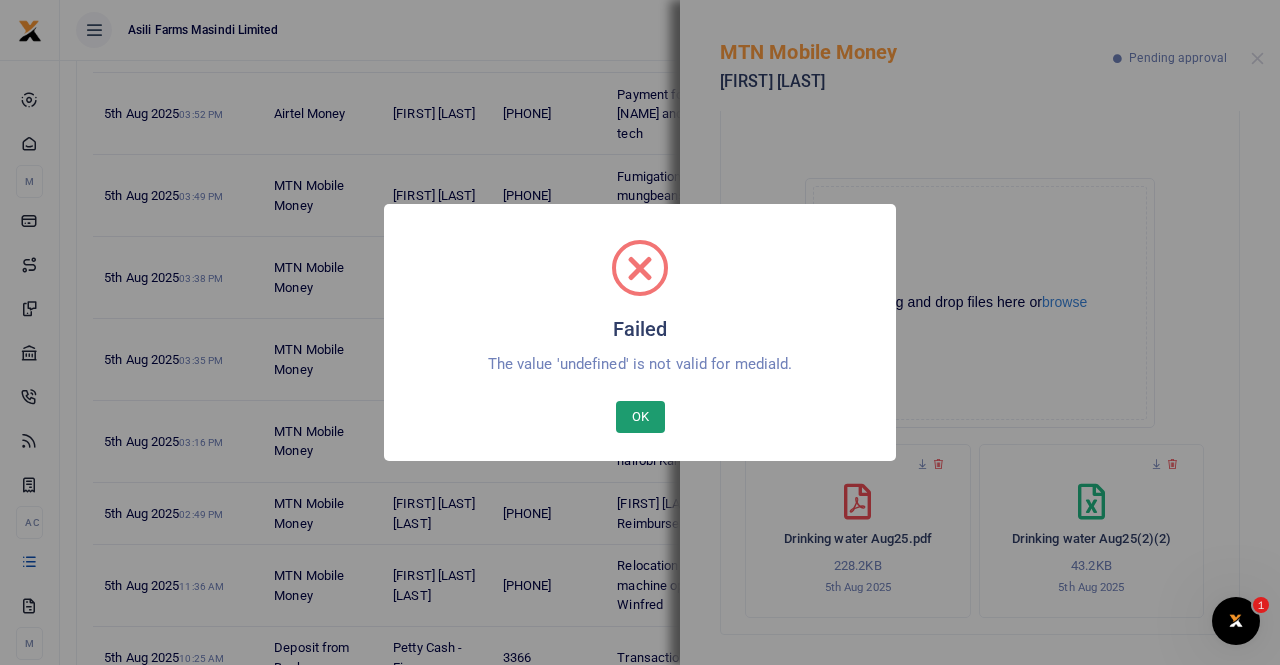 click on "OK" at bounding box center [640, 417] 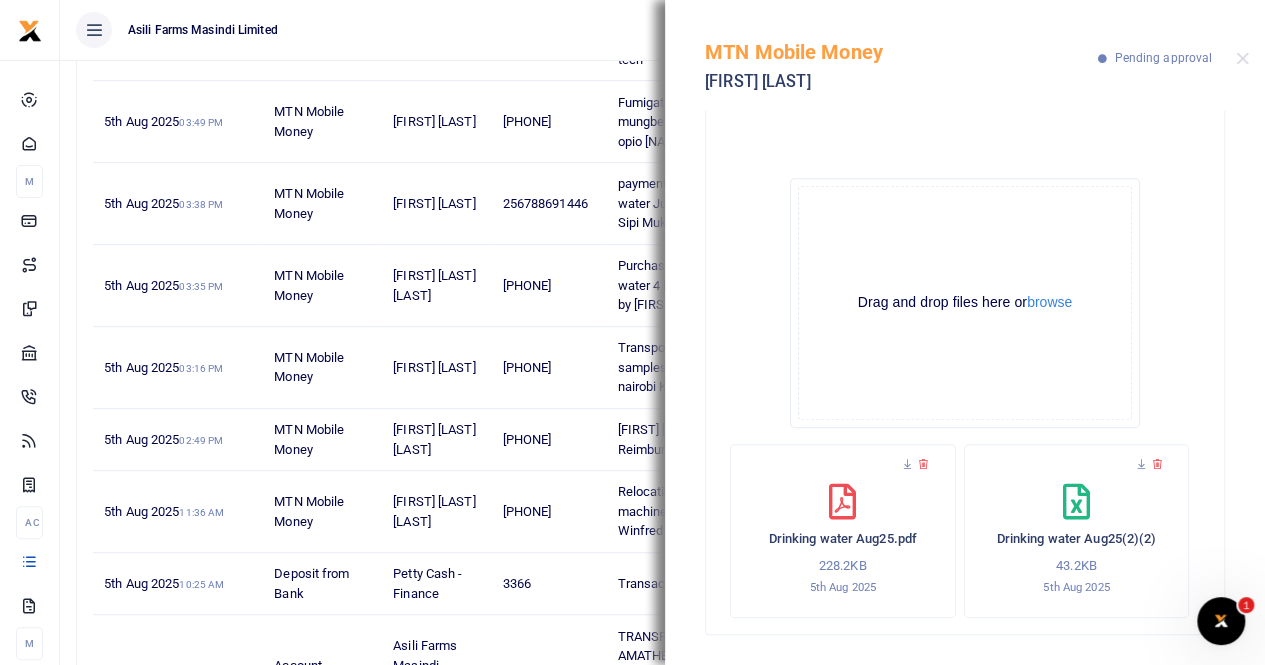 scroll, scrollTop: 400, scrollLeft: 0, axis: vertical 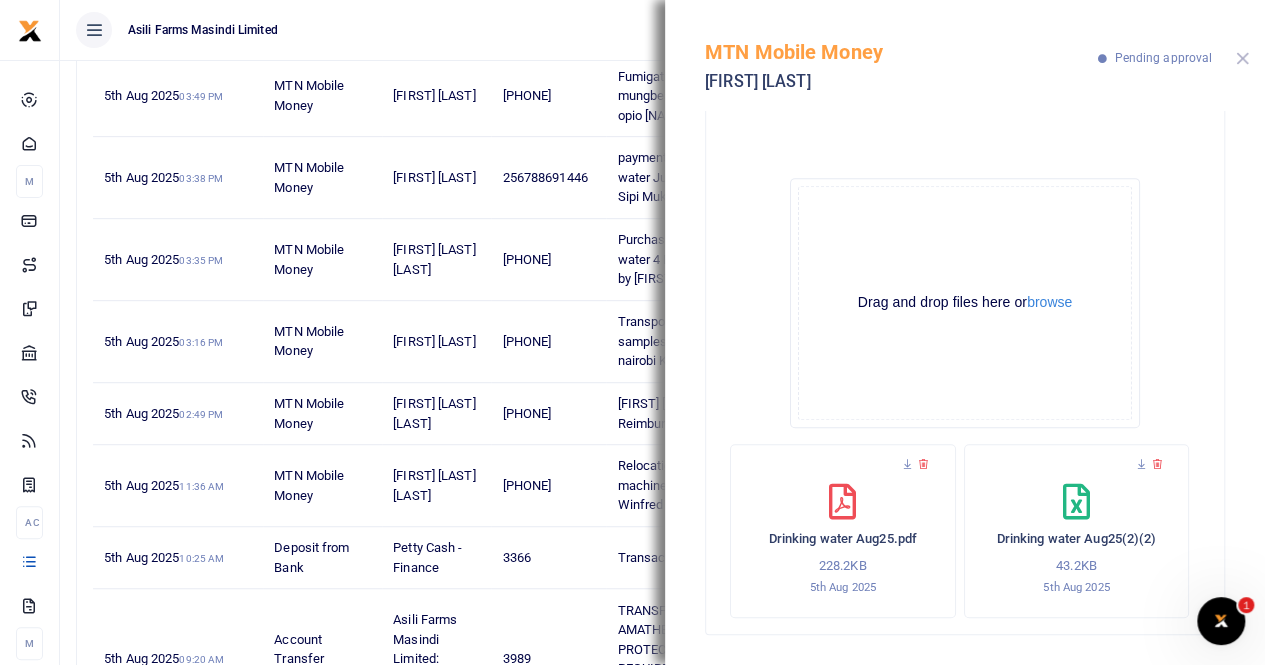 drag, startPoint x: 1244, startPoint y: 56, endPoint x: 1127, endPoint y: 94, distance: 123.01626 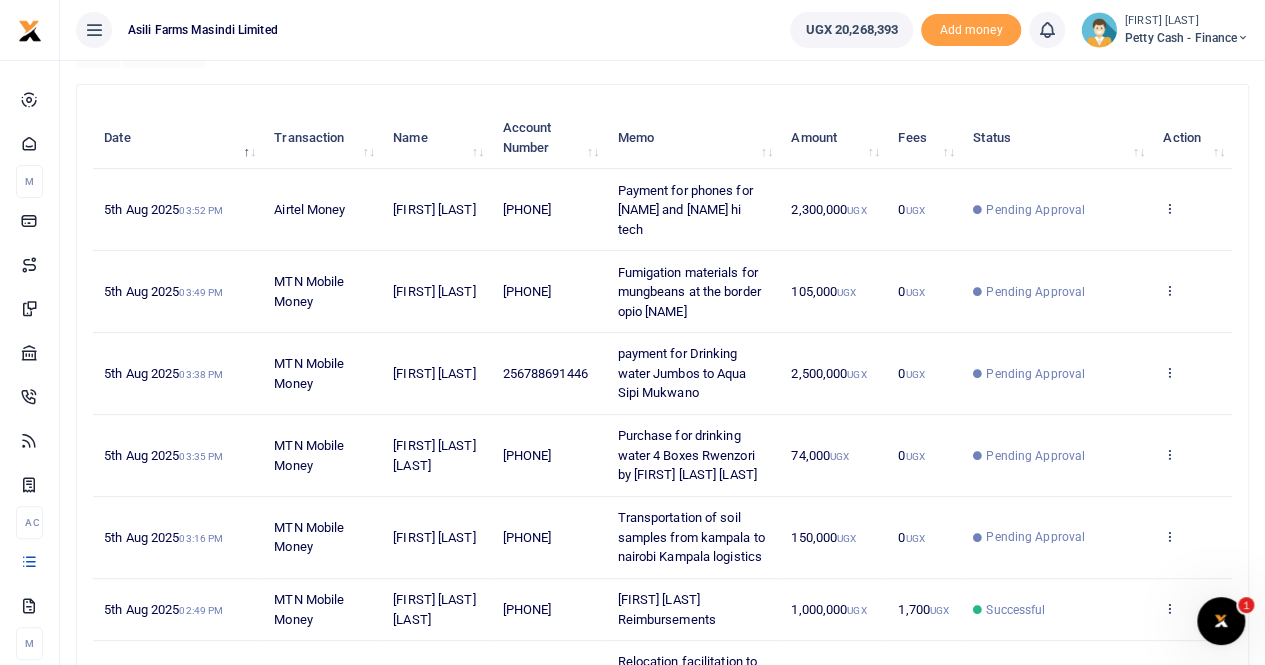 scroll, scrollTop: 200, scrollLeft: 0, axis: vertical 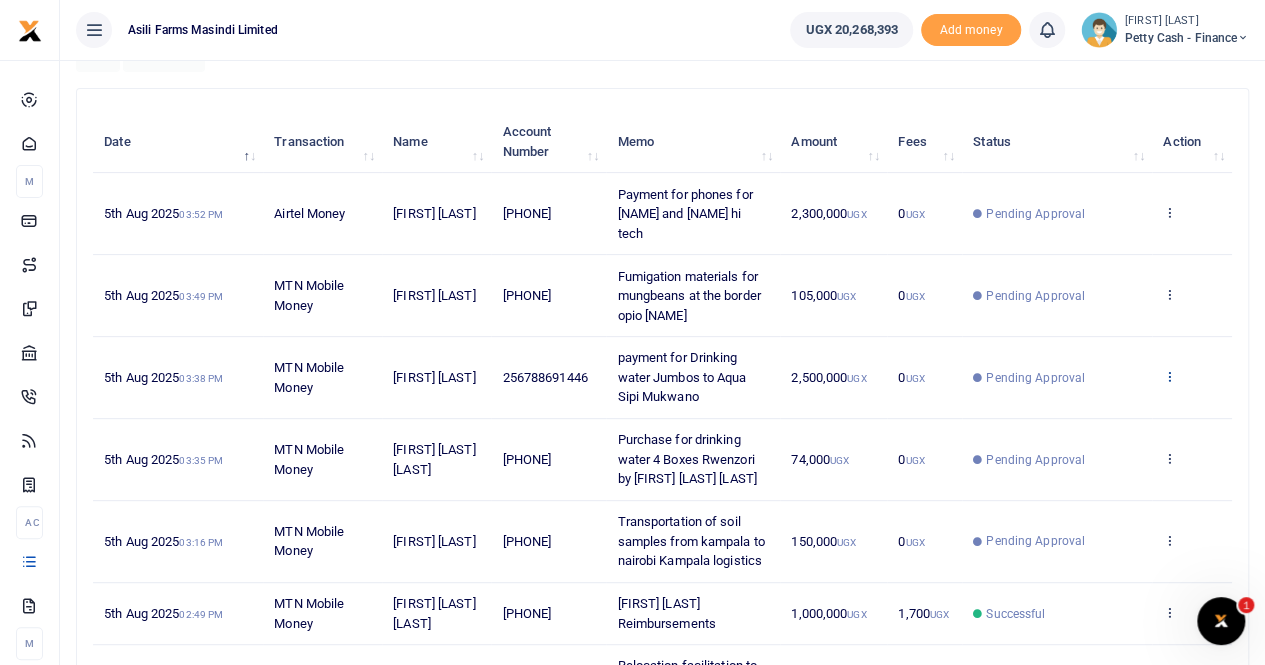 click at bounding box center [1169, 376] 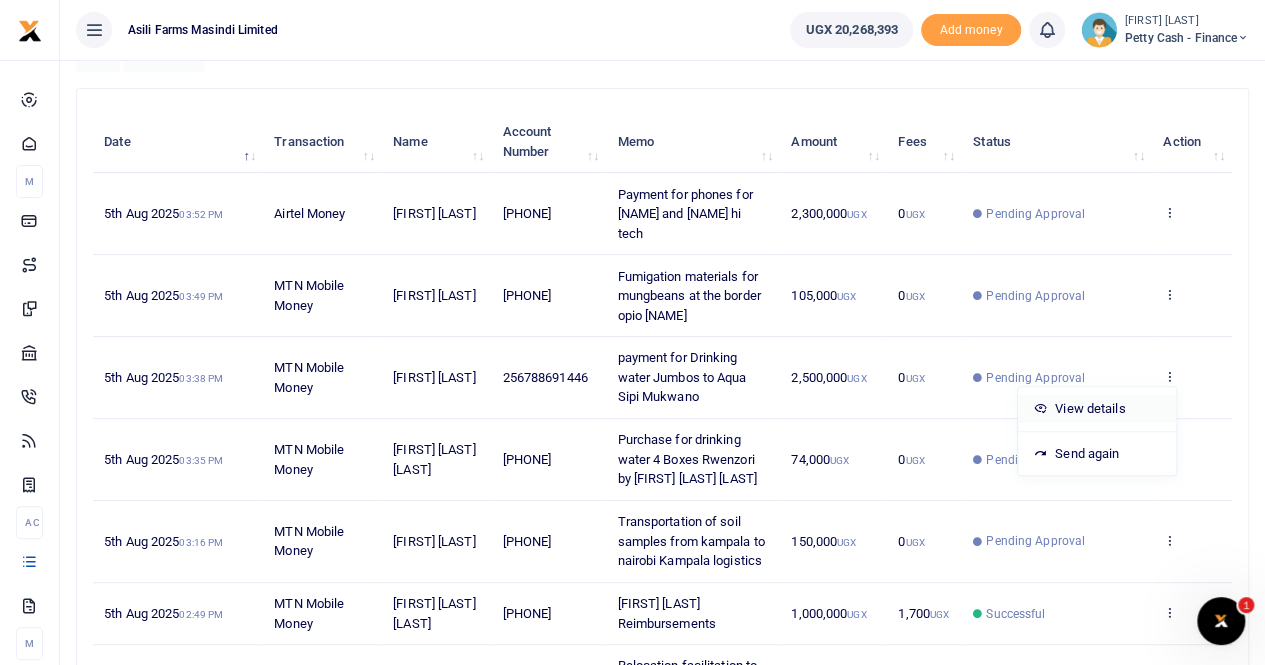 click on "View details" at bounding box center [1097, 409] 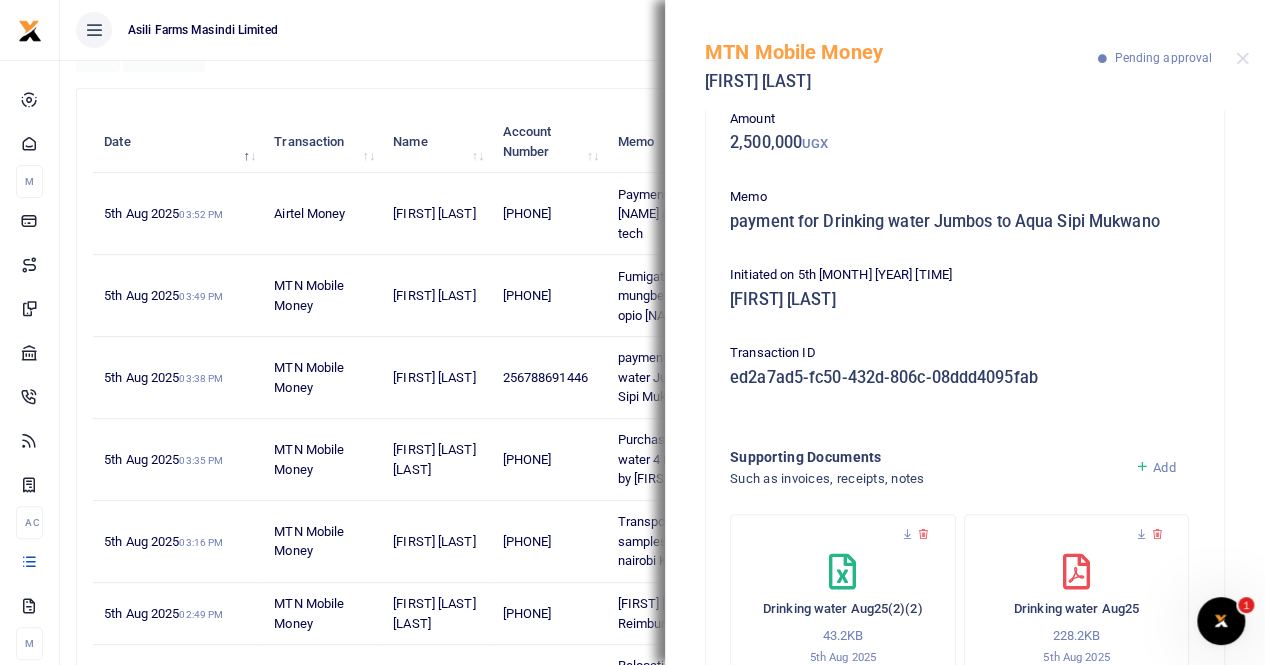 scroll, scrollTop: 179, scrollLeft: 0, axis: vertical 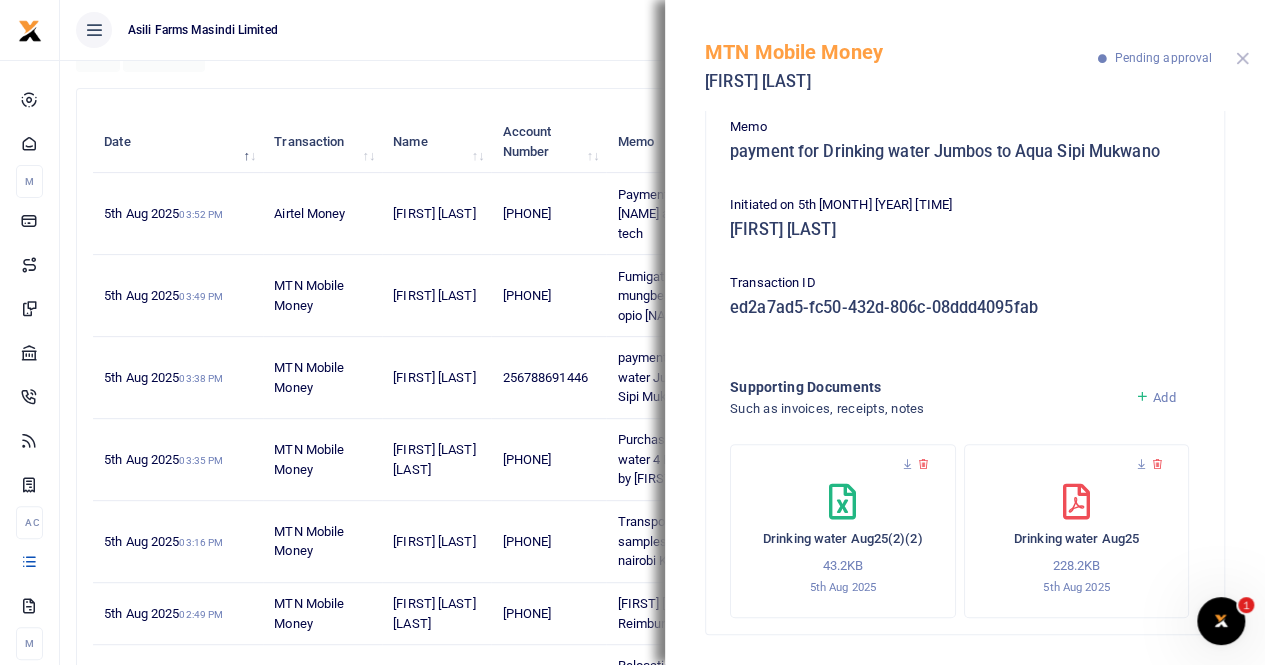 click at bounding box center (1242, 58) 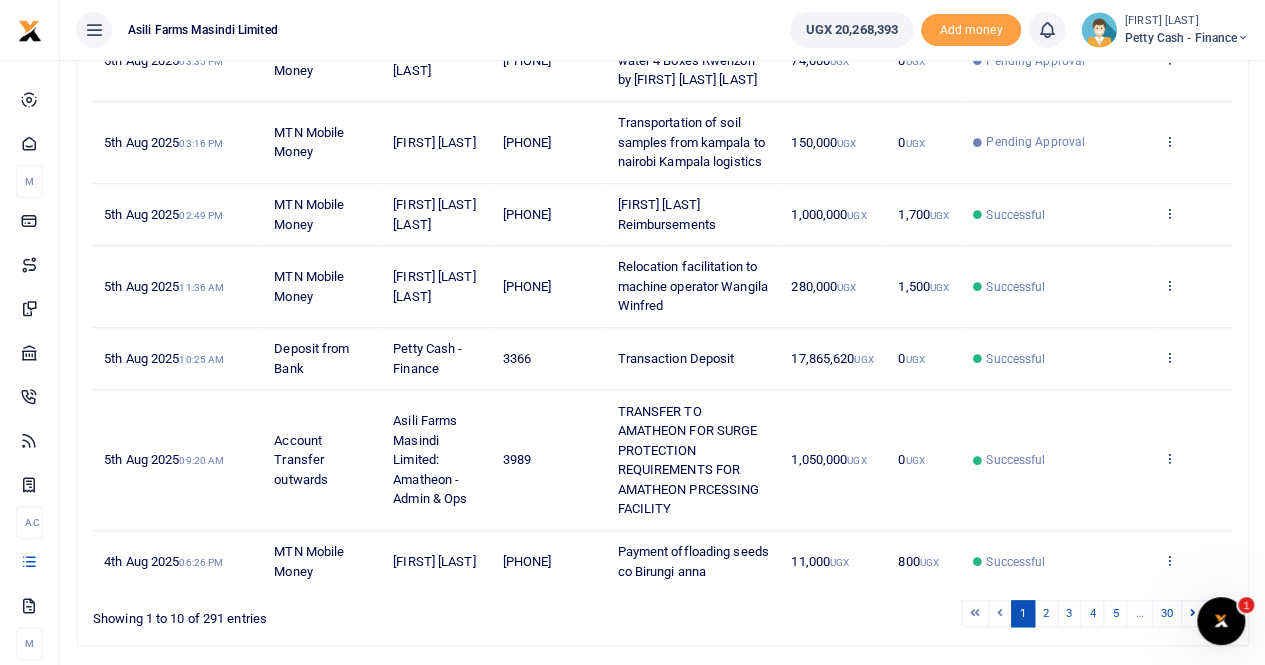 scroll, scrollTop: 600, scrollLeft: 0, axis: vertical 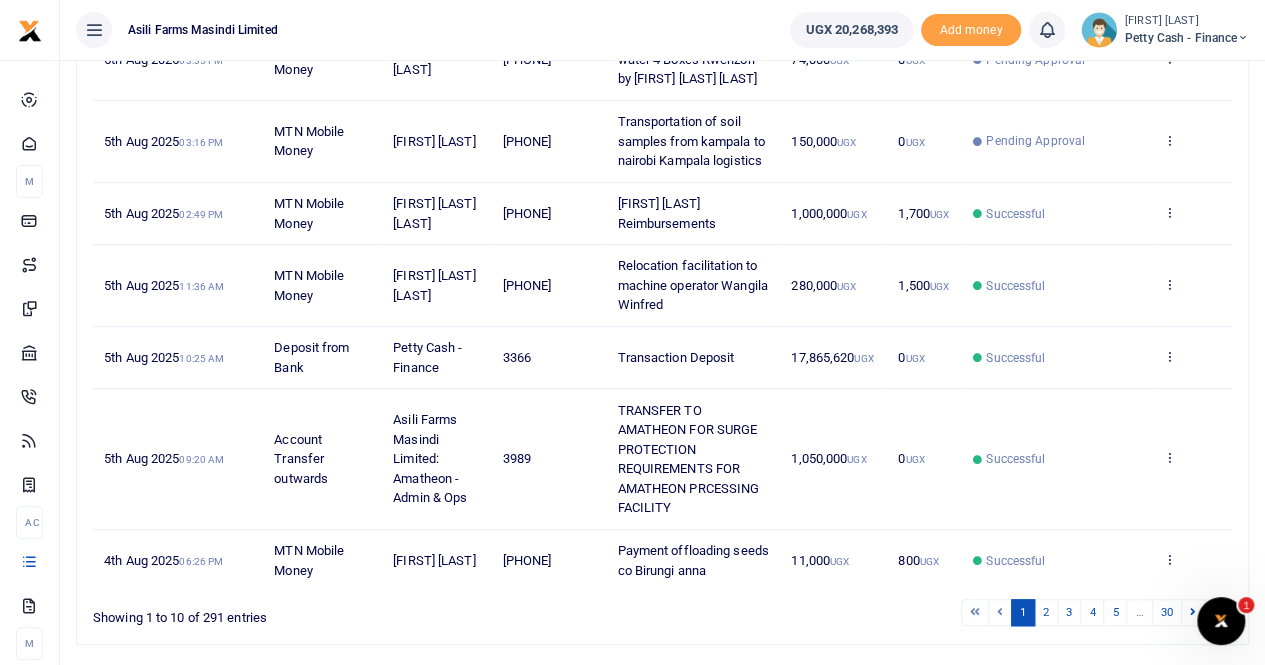 click on "[FIRST] [LAST]" at bounding box center [1187, 21] 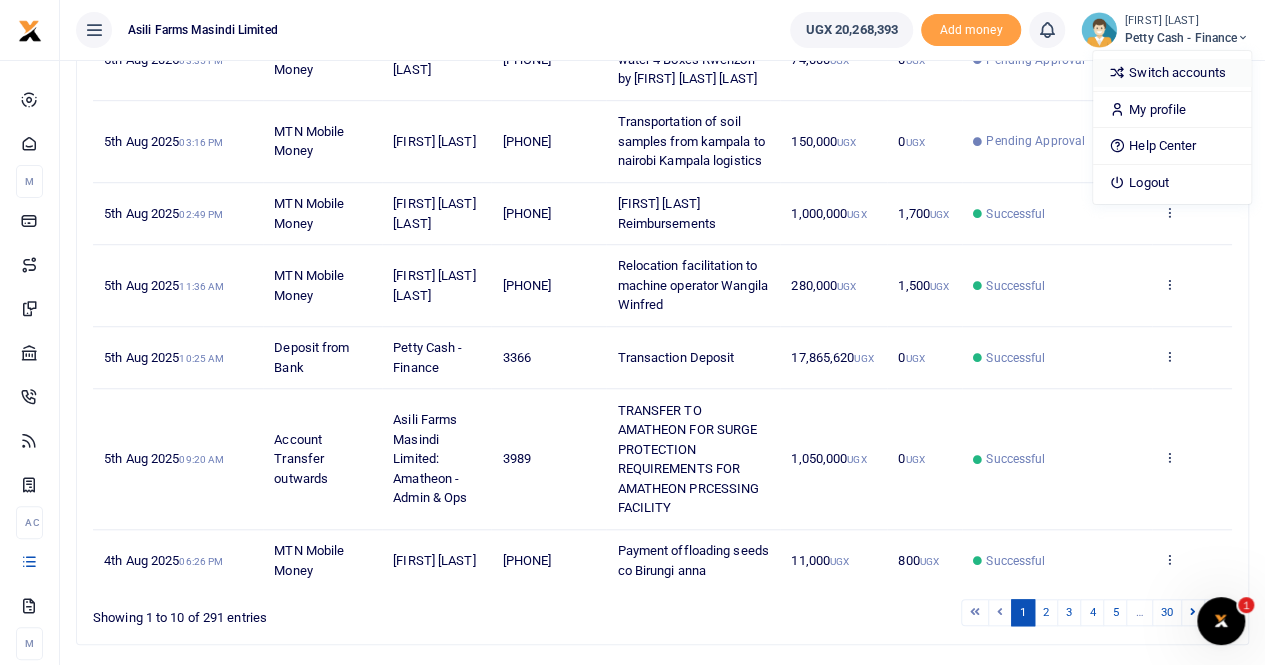click on "Switch accounts" at bounding box center [1172, 73] 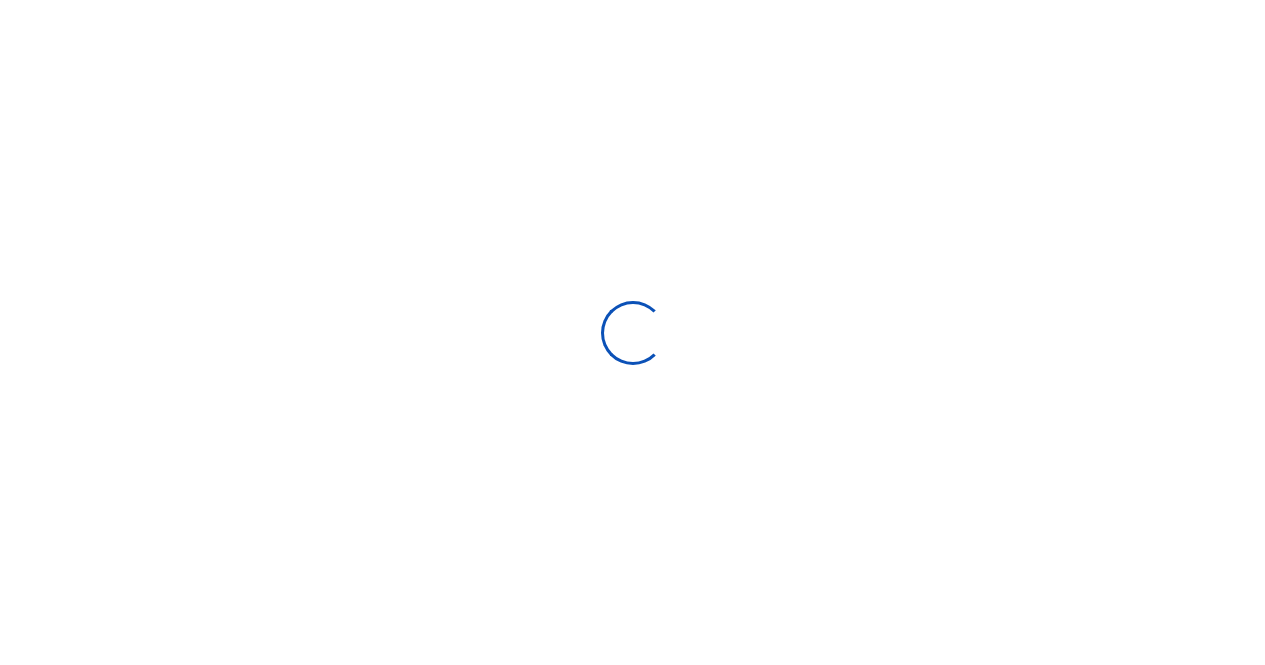 scroll, scrollTop: 0, scrollLeft: 0, axis: both 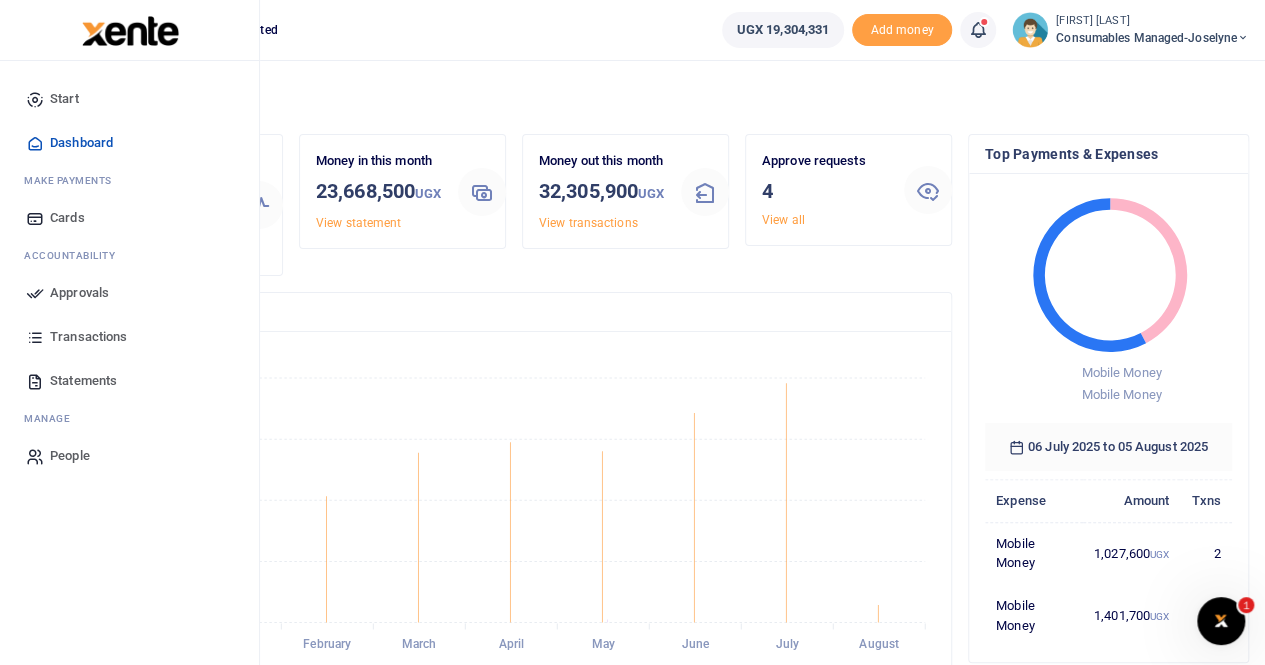 click on "Transactions" at bounding box center [88, 337] 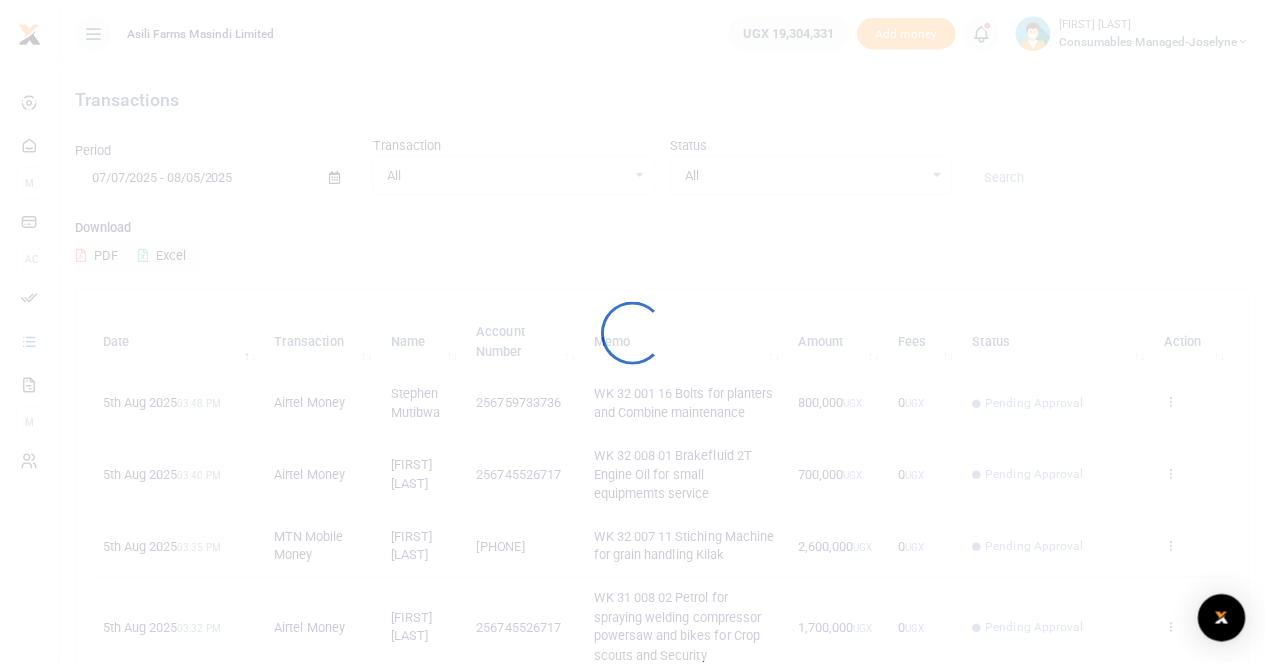 scroll, scrollTop: 0, scrollLeft: 0, axis: both 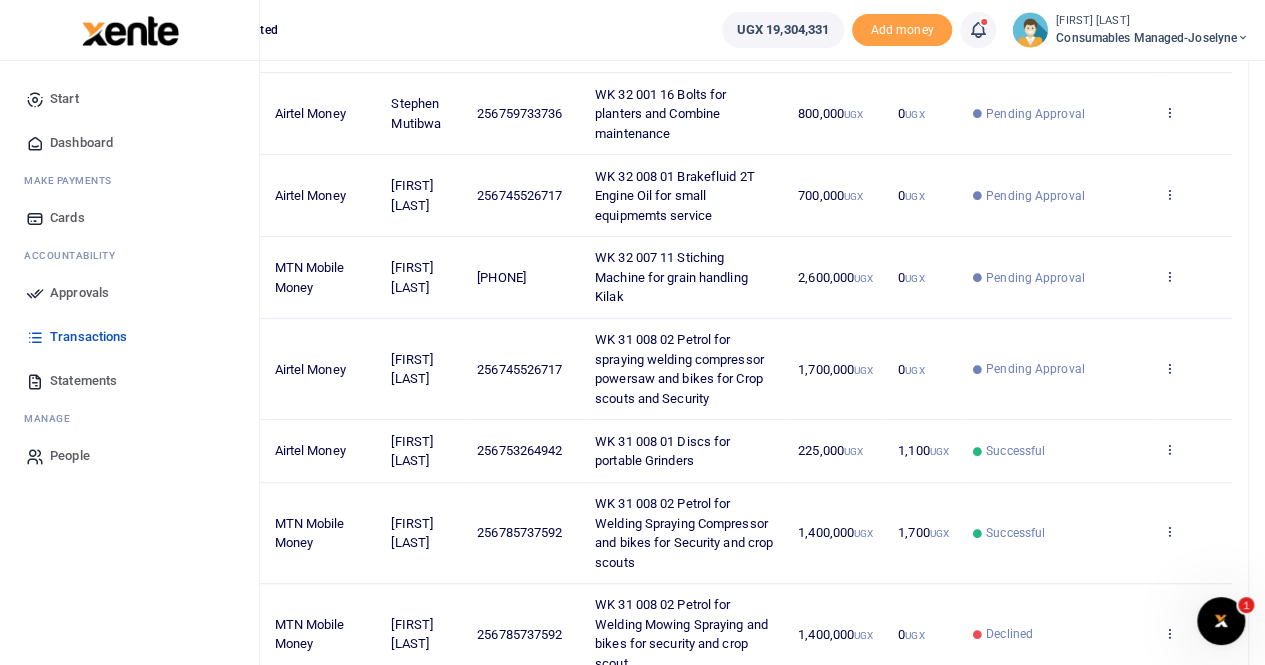 click on "Transactions" at bounding box center [88, 337] 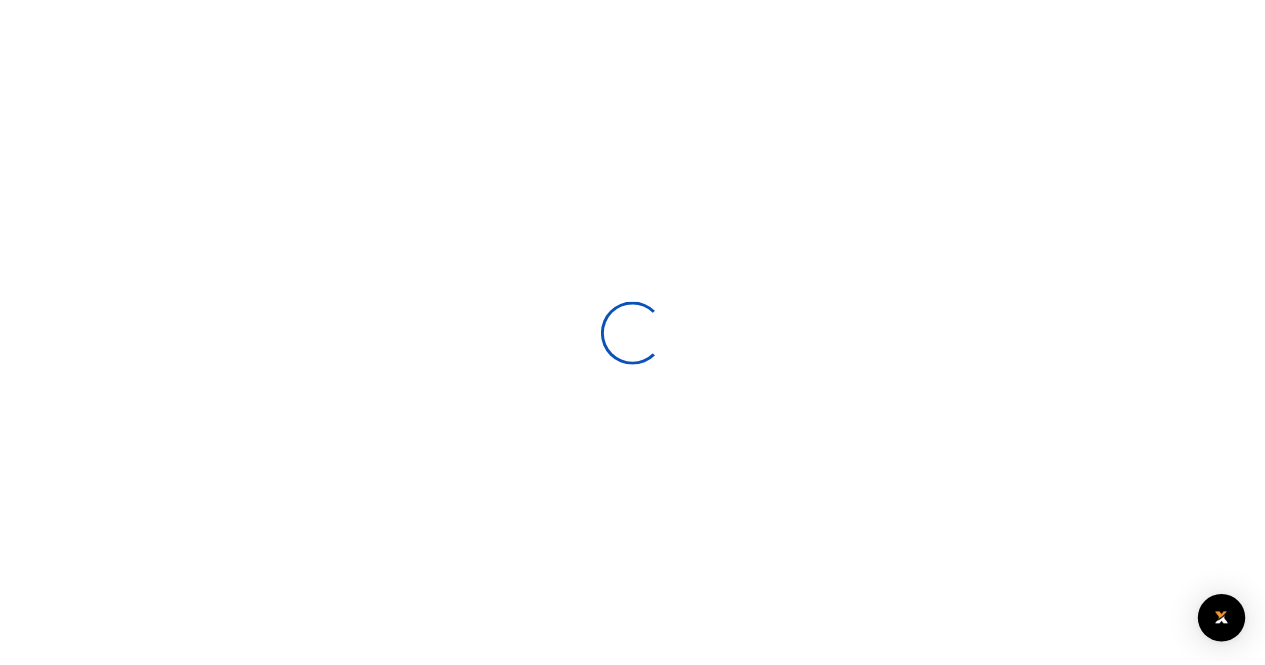 scroll, scrollTop: 0, scrollLeft: 0, axis: both 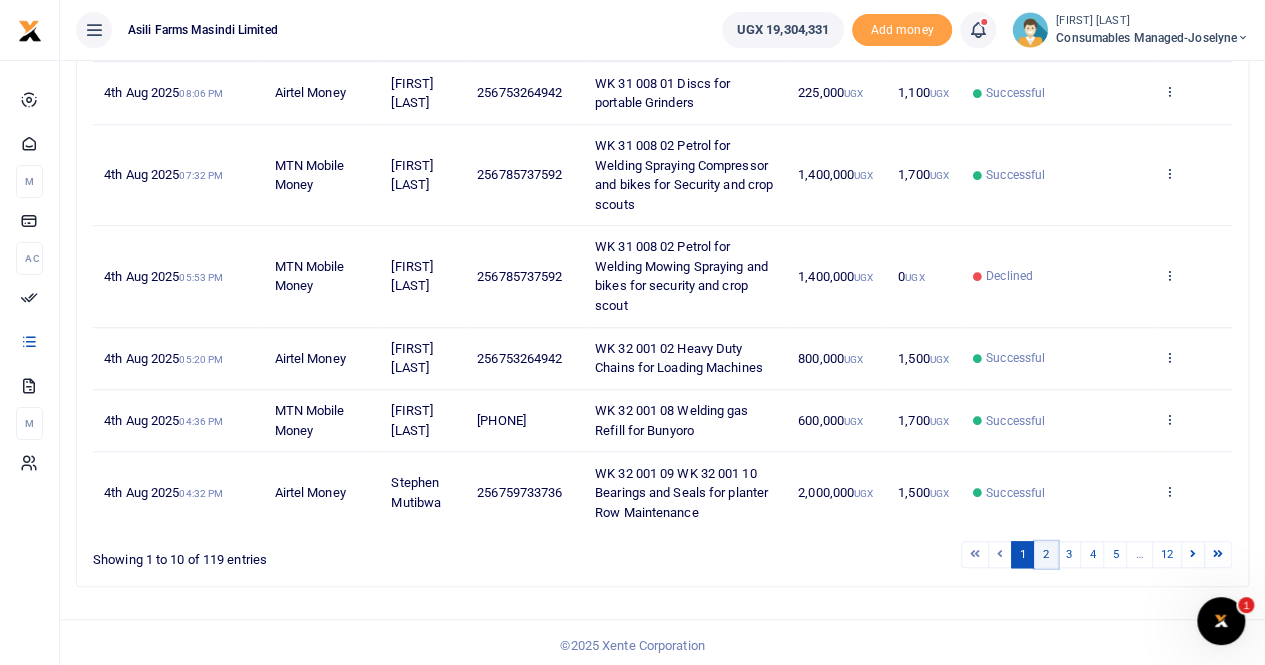 click on "2" at bounding box center [1046, 554] 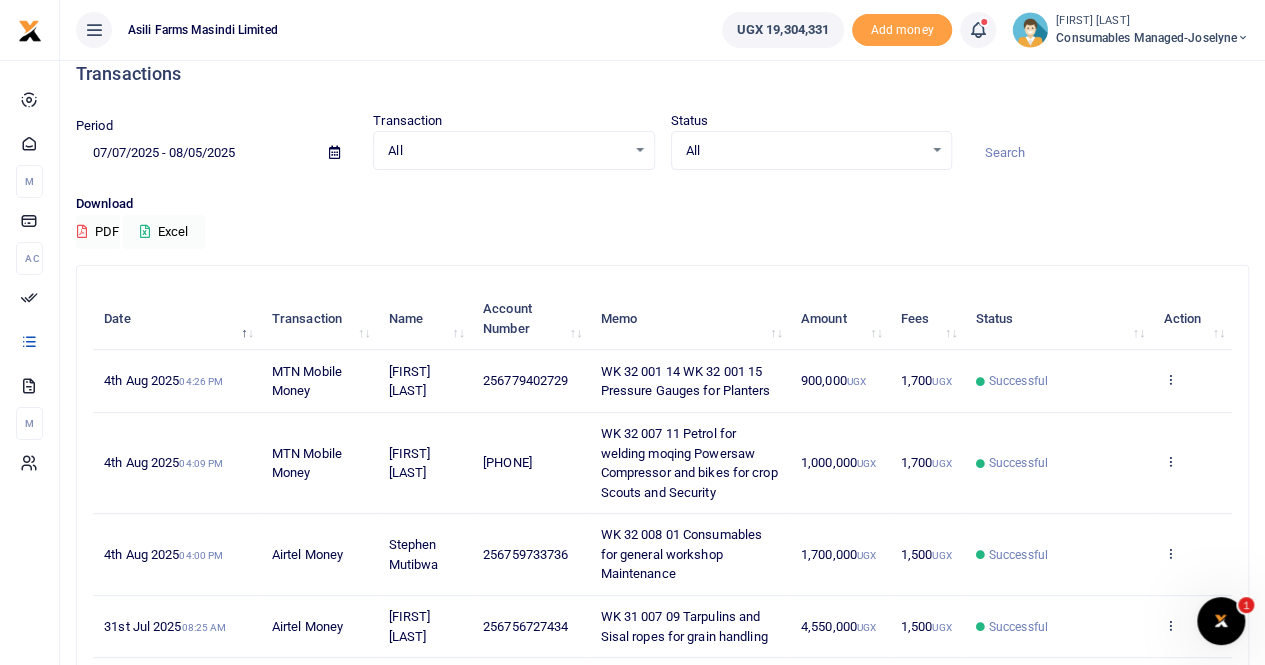 scroll, scrollTop: 19, scrollLeft: 0, axis: vertical 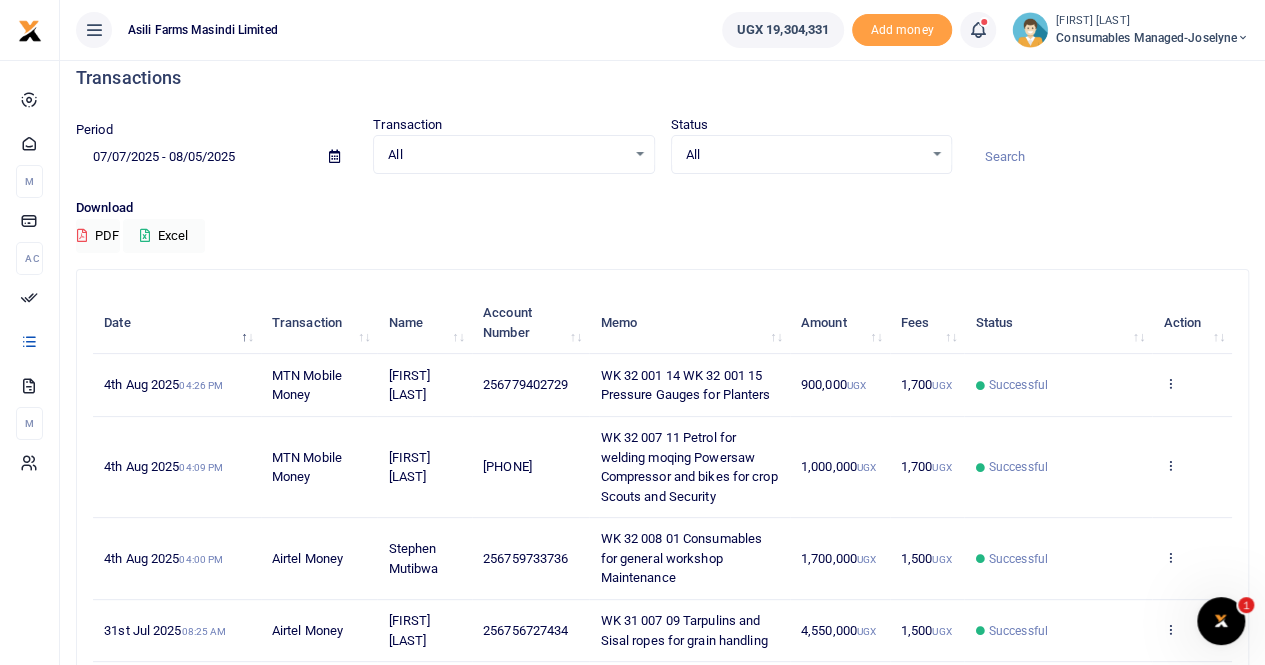 click at bounding box center (1169, 383) 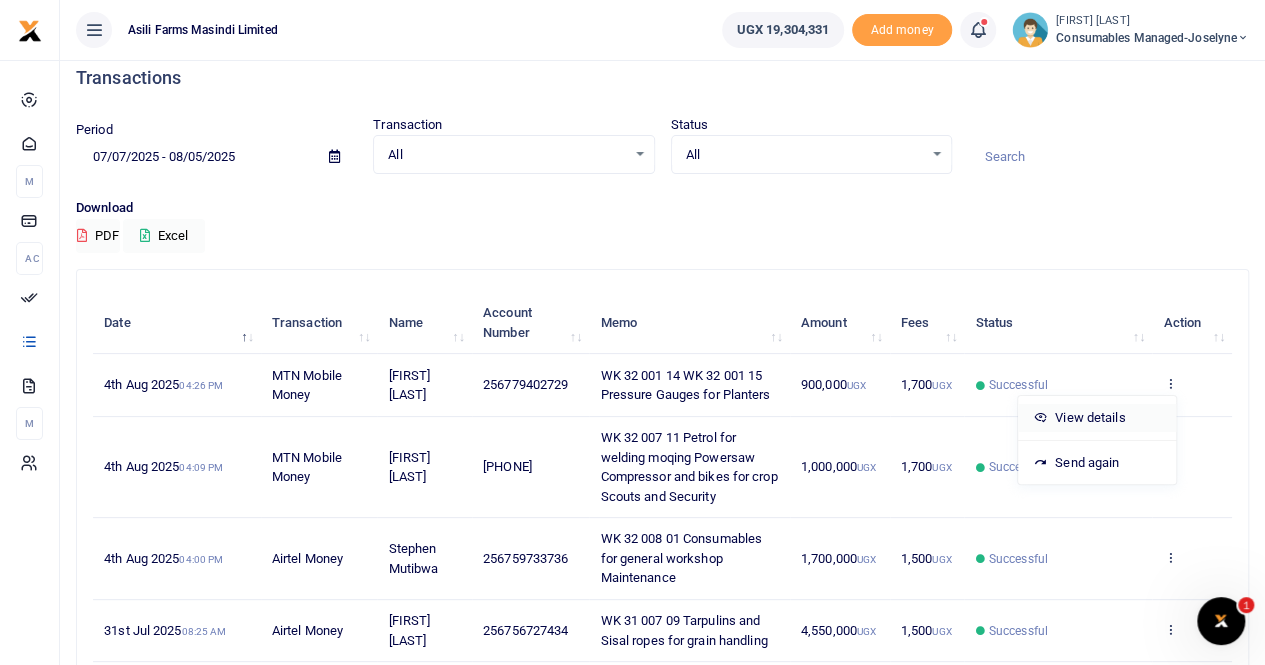click on "View details" at bounding box center [1097, 418] 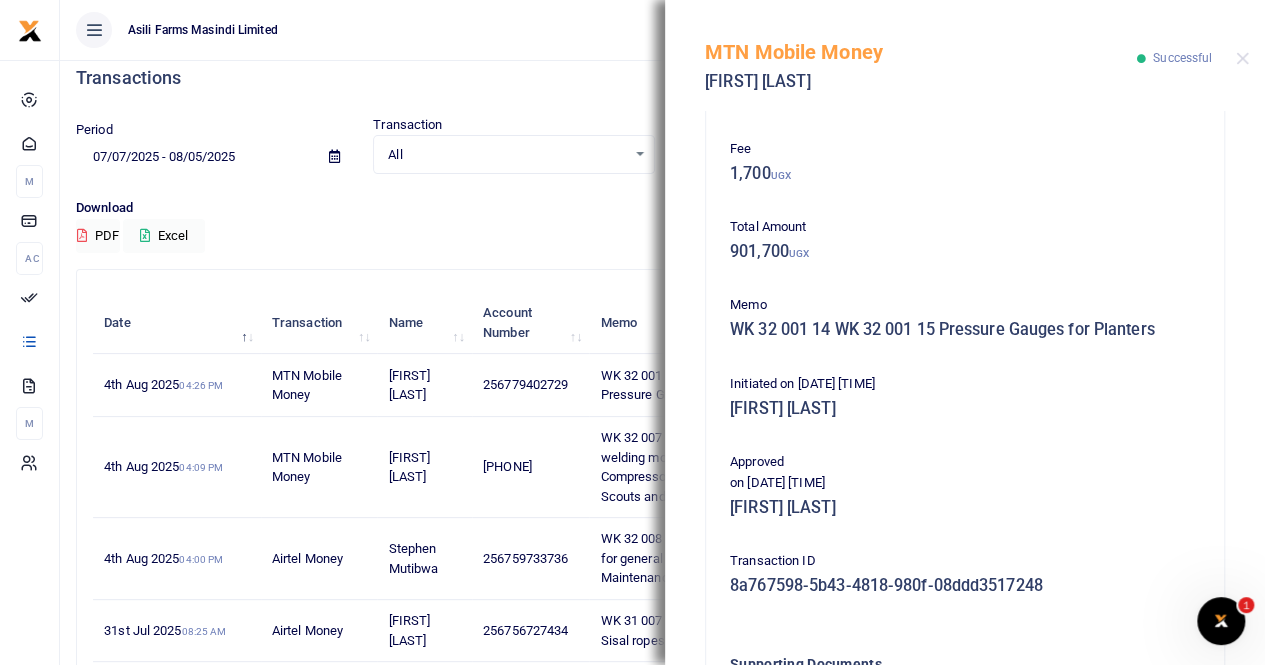 scroll, scrollTop: 397, scrollLeft: 0, axis: vertical 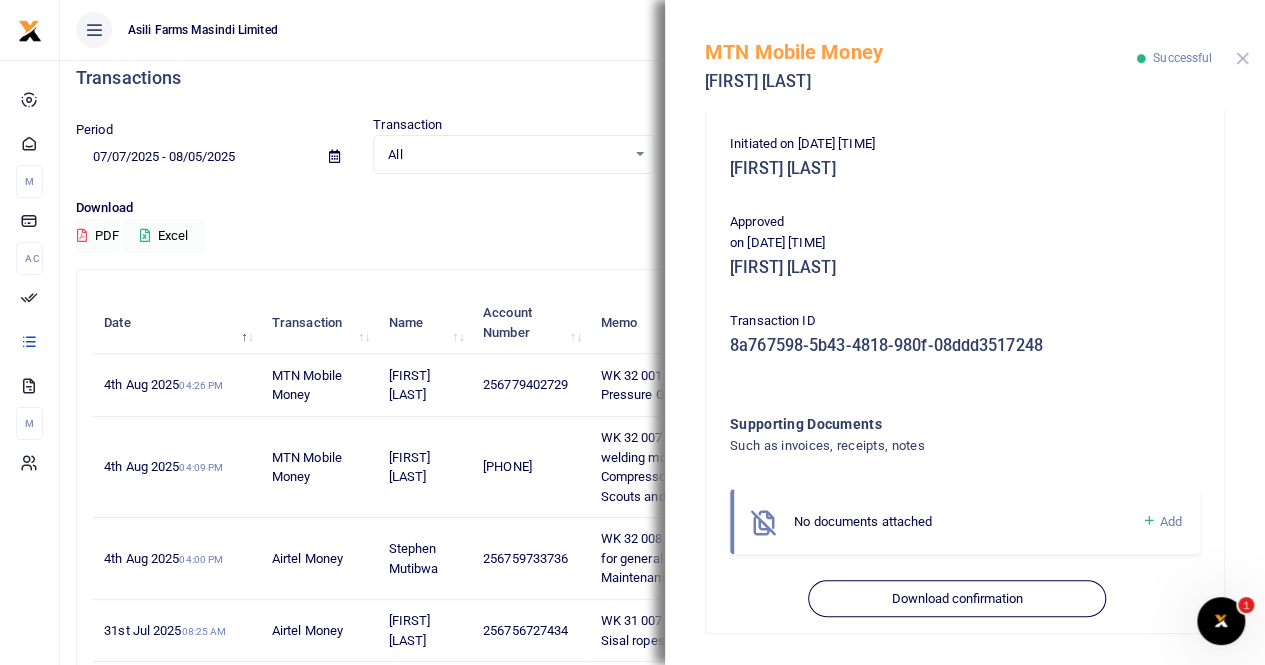 click at bounding box center [1242, 58] 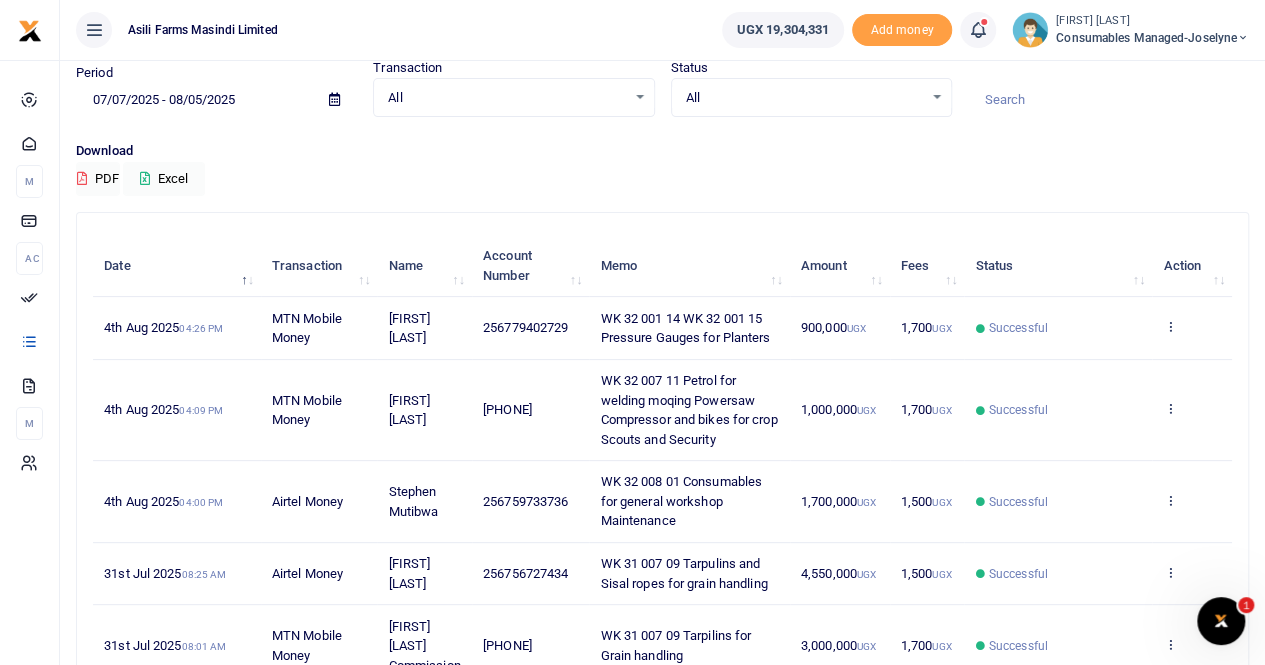 scroll, scrollTop: 119, scrollLeft: 0, axis: vertical 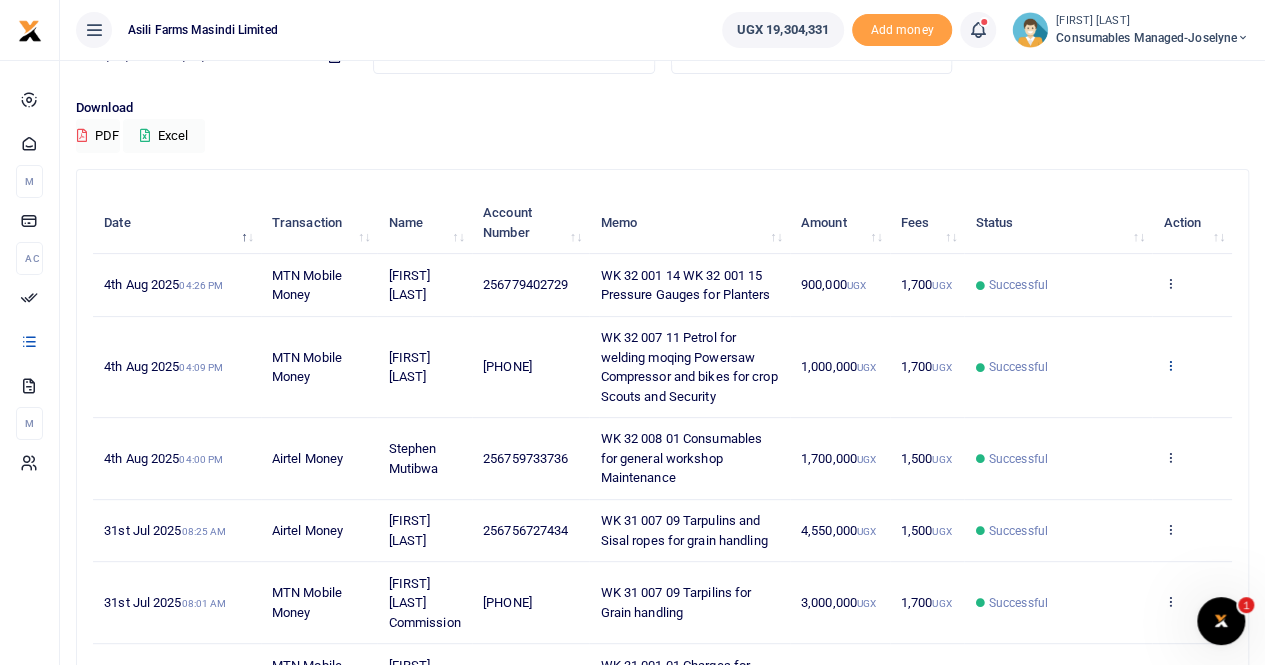 click at bounding box center [1169, 365] 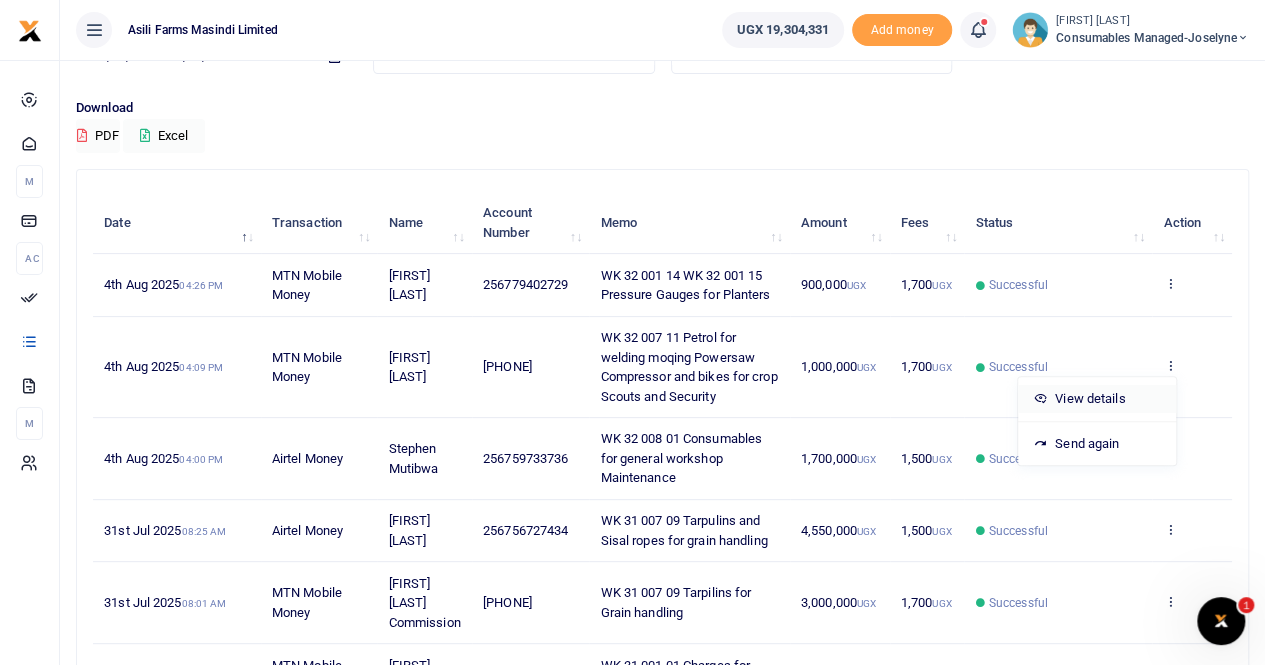 click on "View details" at bounding box center [1097, 399] 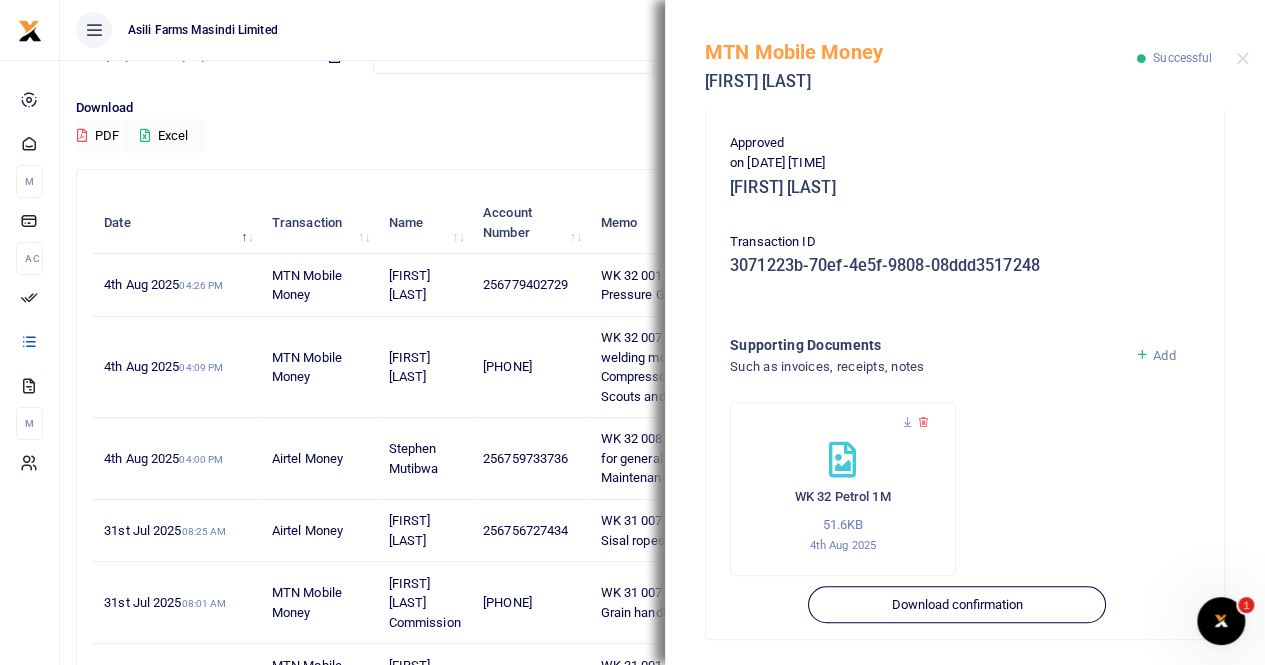 scroll, scrollTop: 501, scrollLeft: 0, axis: vertical 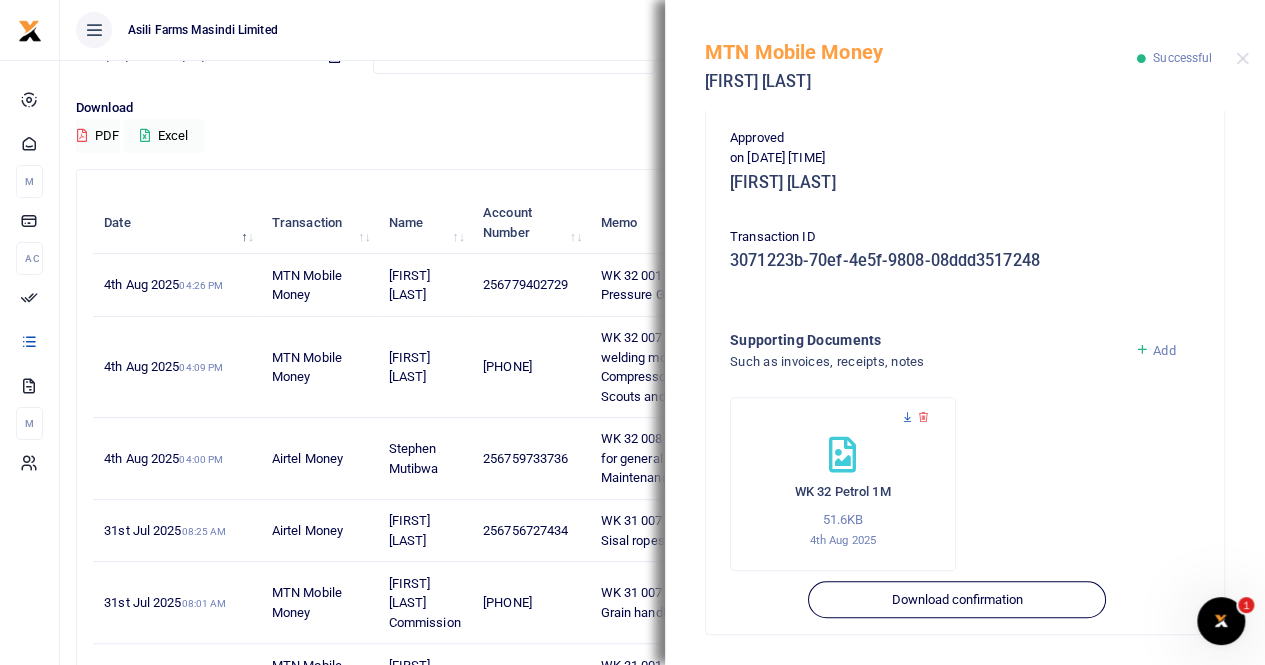 click at bounding box center (907, 417) 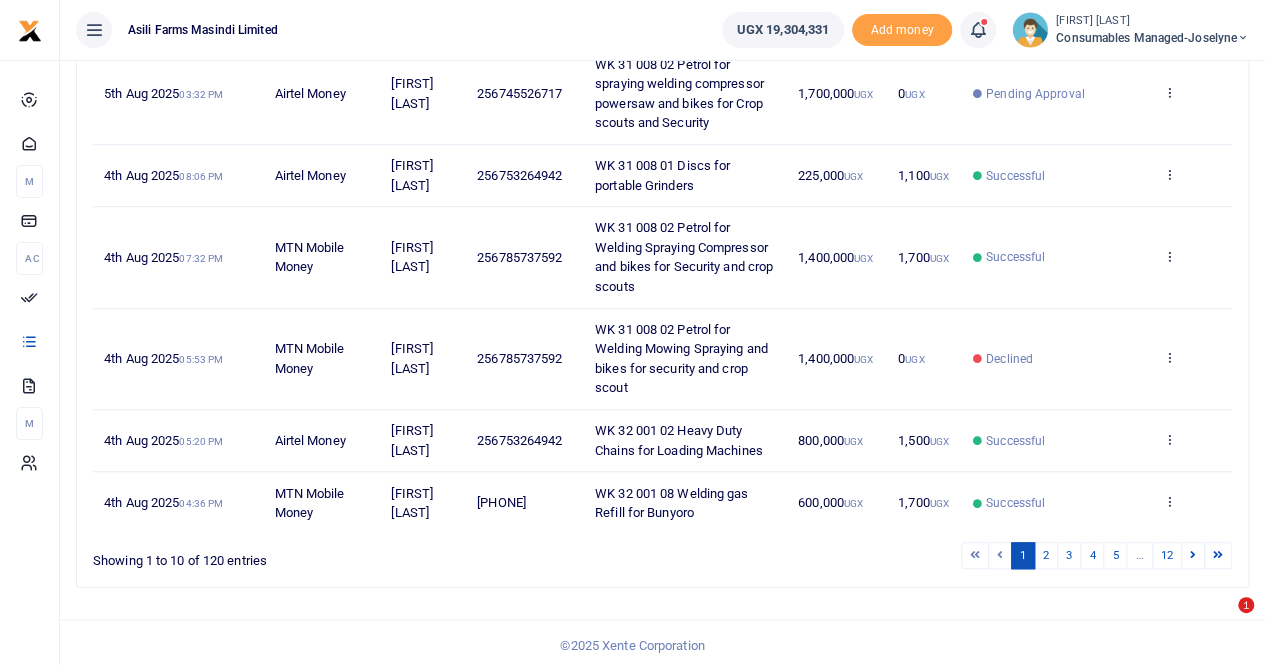 scroll, scrollTop: 538, scrollLeft: 0, axis: vertical 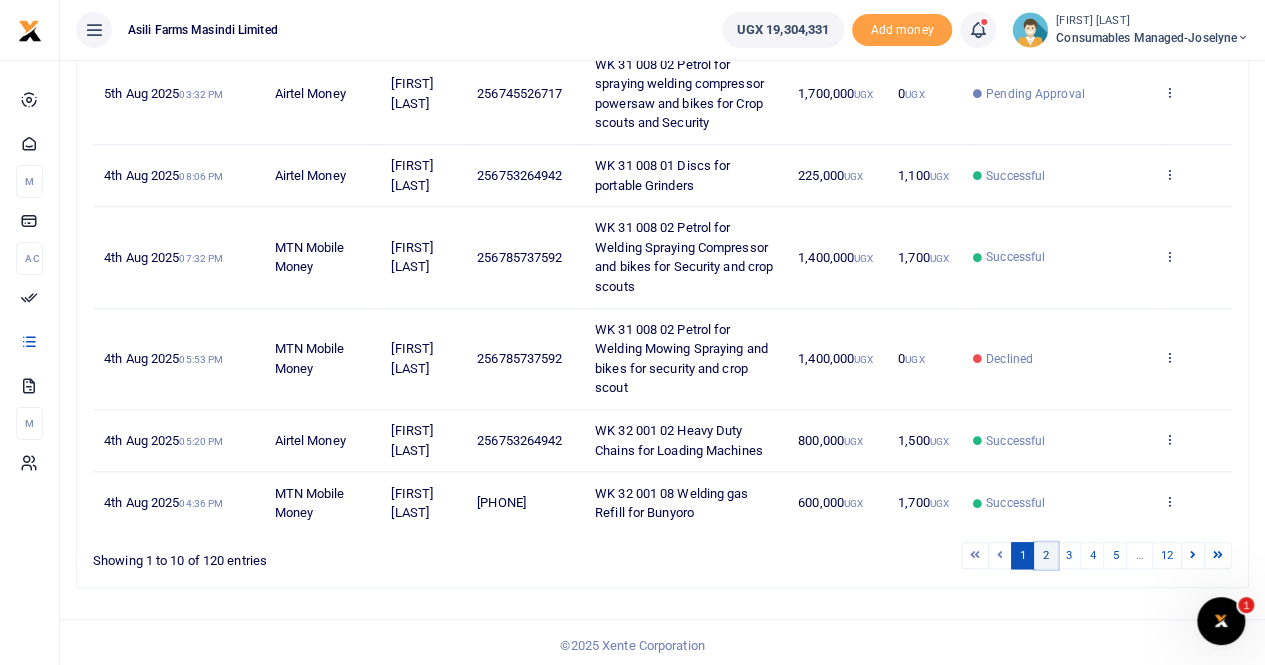 click on "2" at bounding box center [1046, 555] 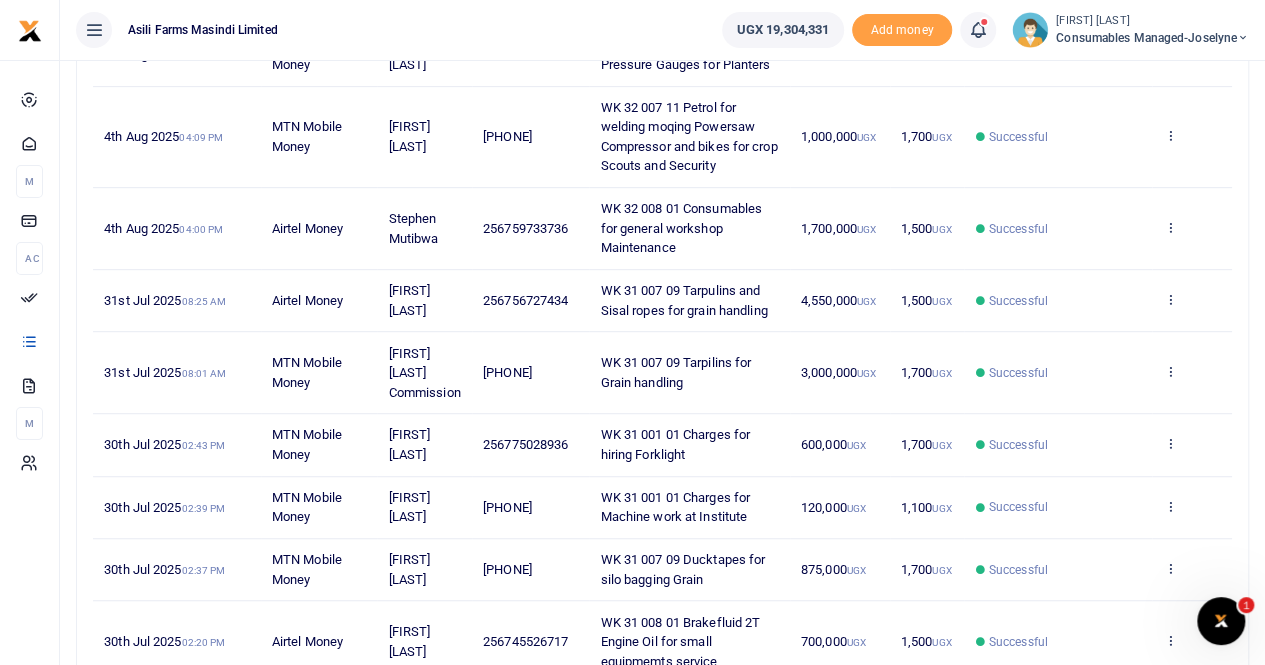 scroll, scrollTop: 200, scrollLeft: 0, axis: vertical 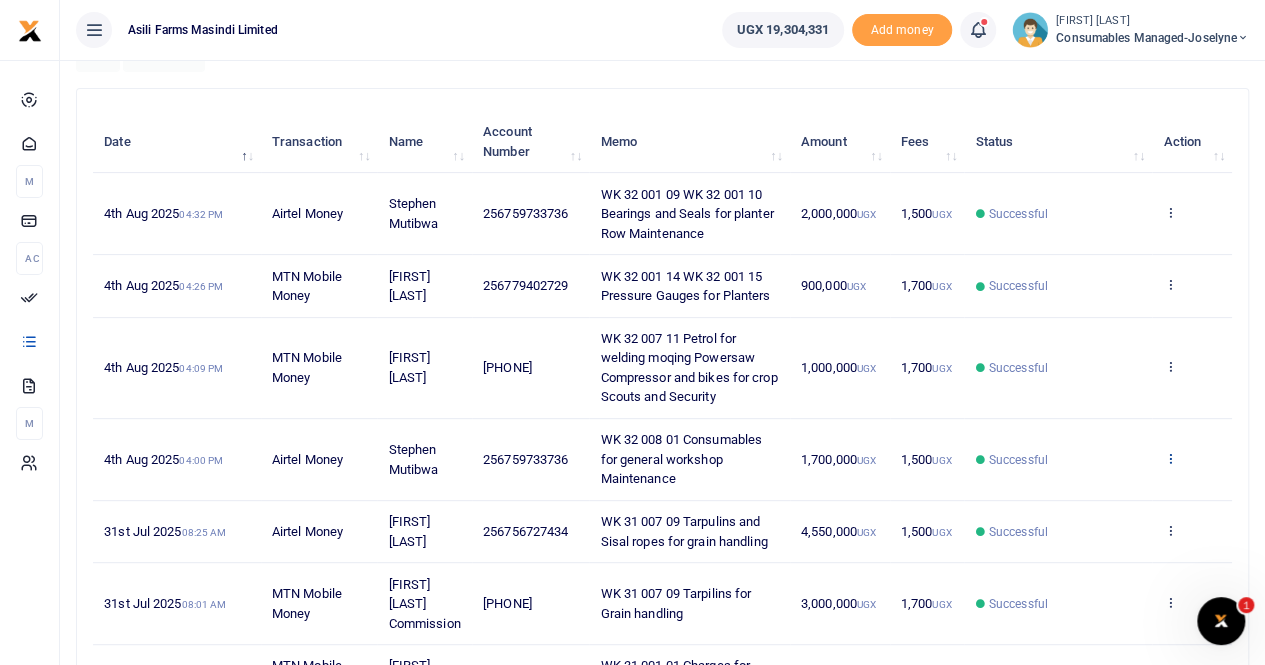 click at bounding box center [1169, 458] 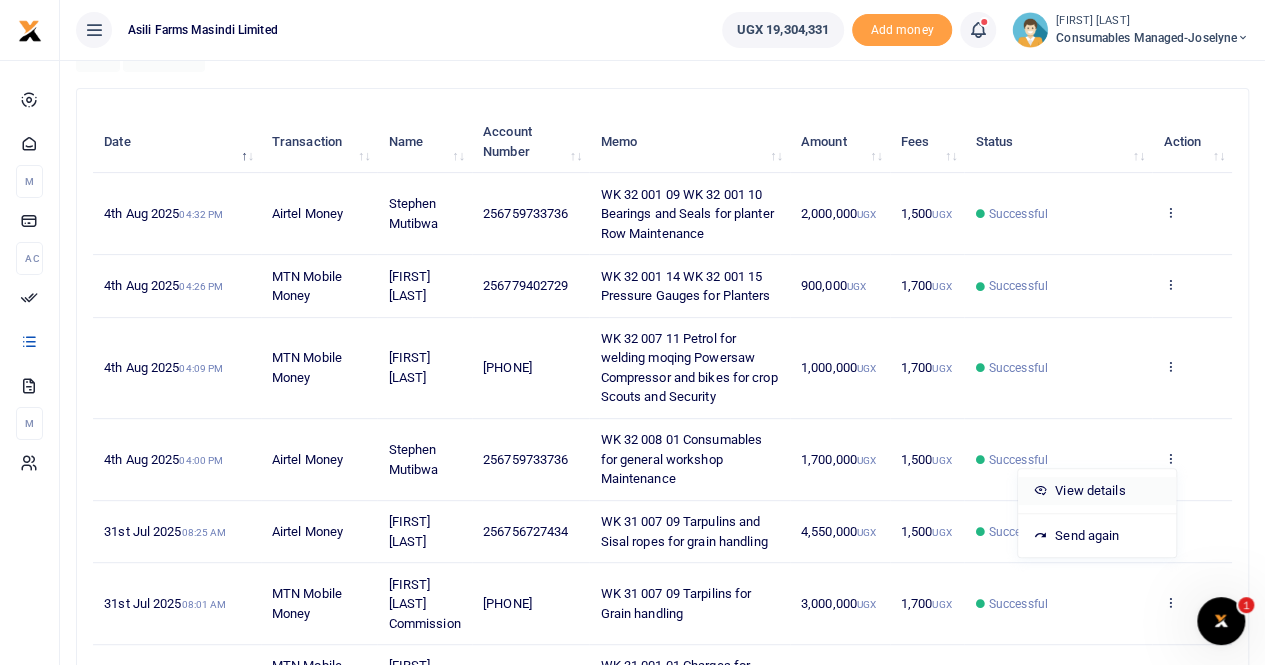 click on "View details" at bounding box center [1097, 491] 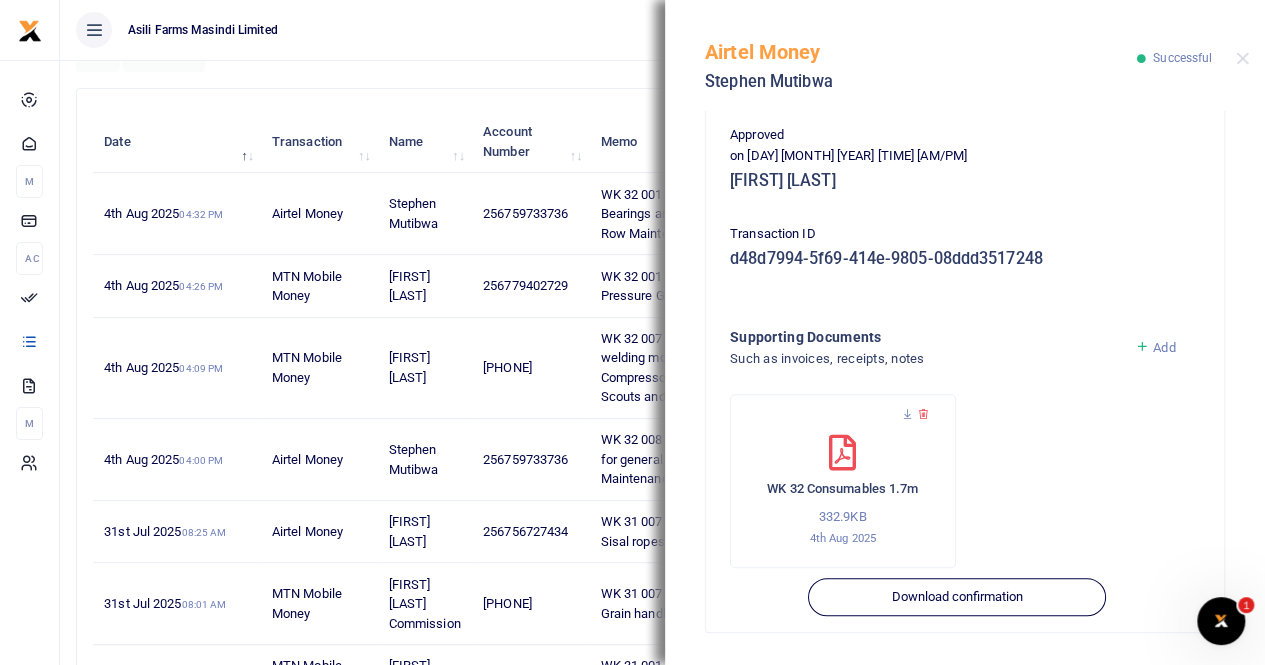 scroll, scrollTop: 501, scrollLeft: 0, axis: vertical 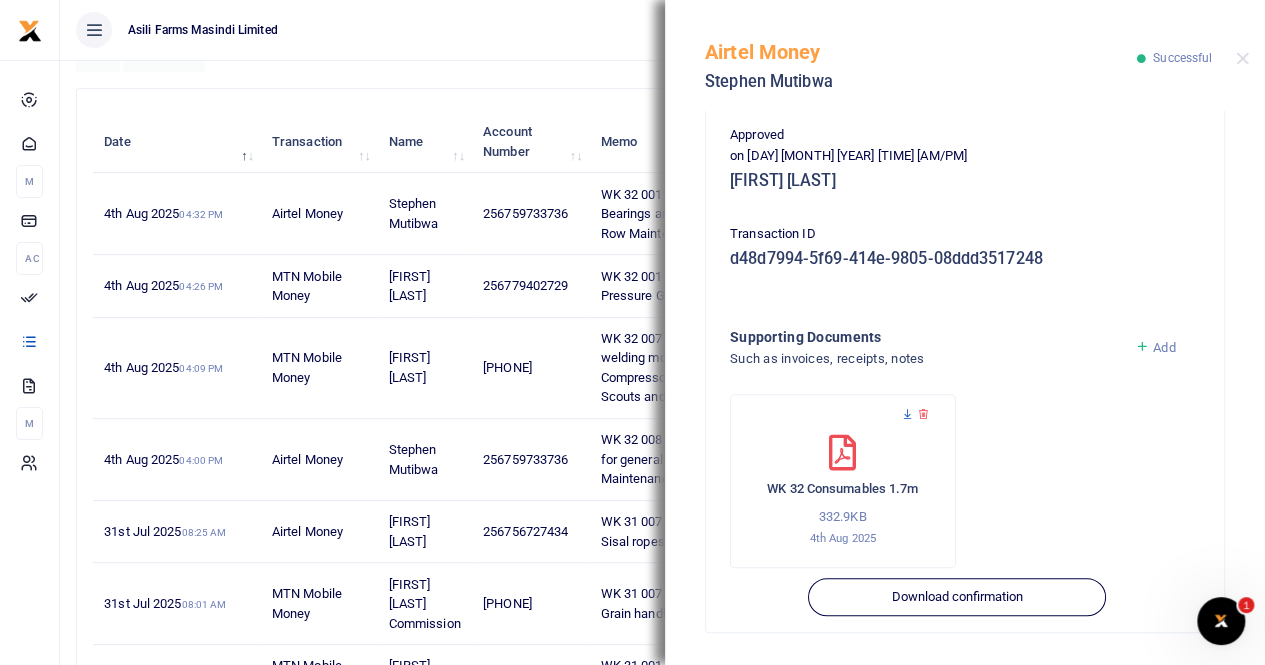 click at bounding box center (907, 414) 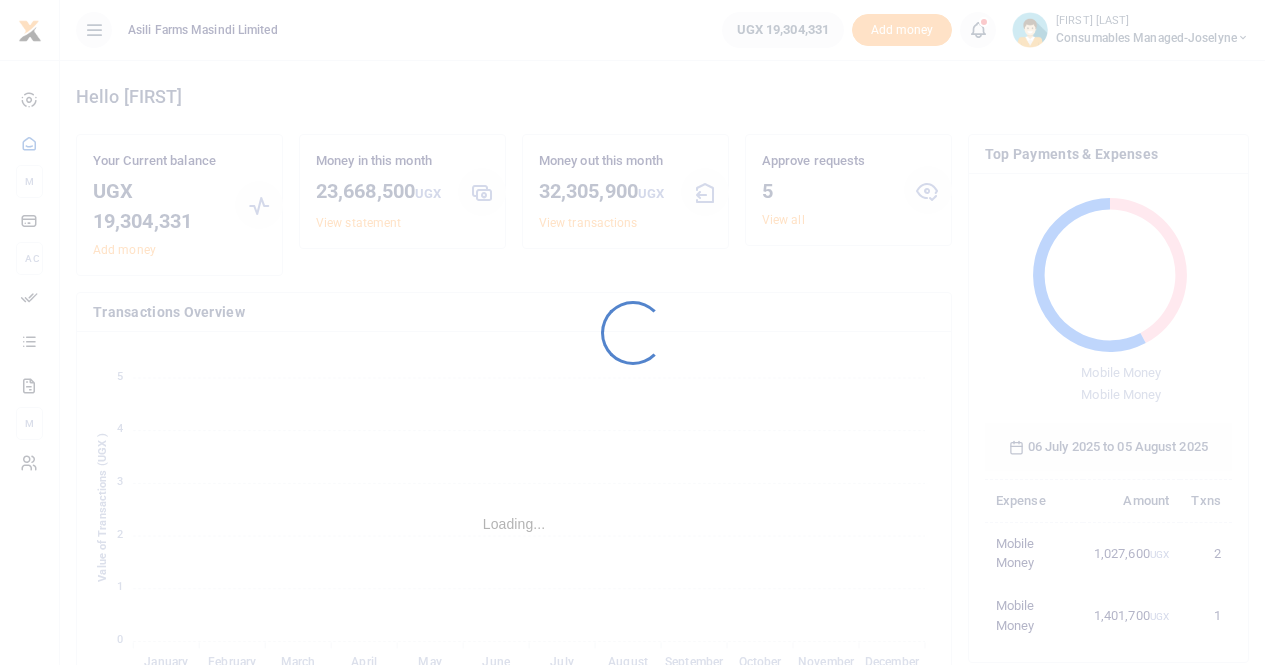 scroll, scrollTop: 0, scrollLeft: 0, axis: both 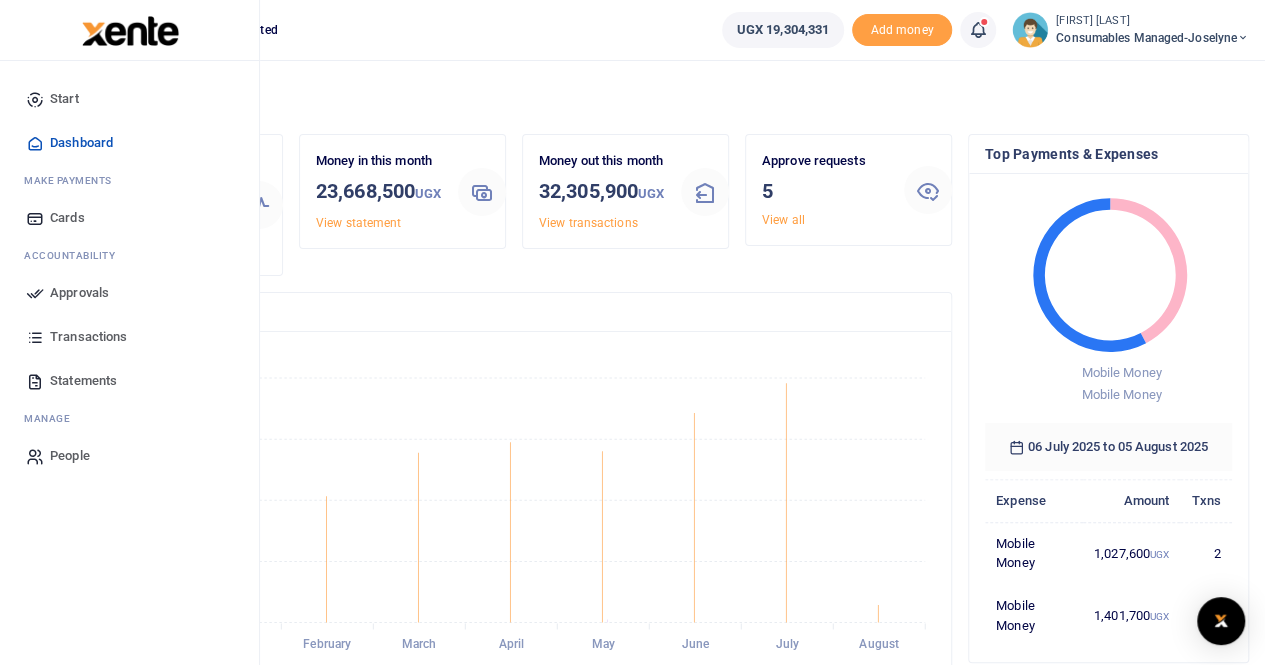 click on "Approvals" at bounding box center [79, 293] 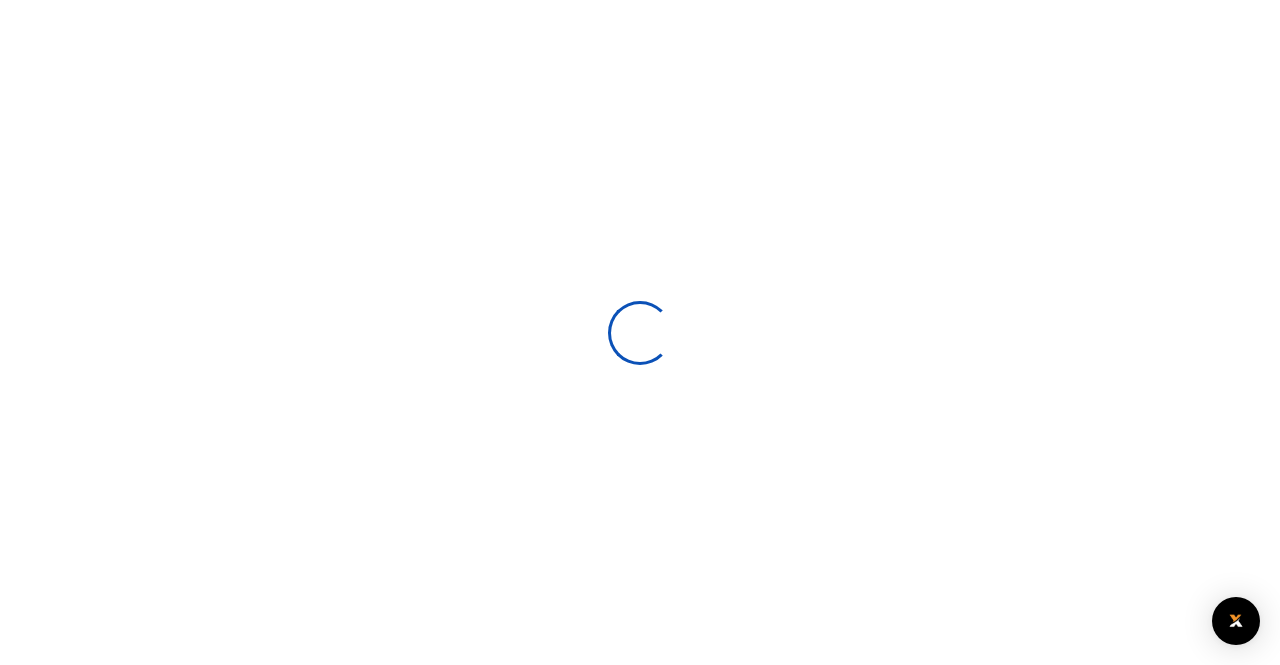 scroll, scrollTop: 0, scrollLeft: 0, axis: both 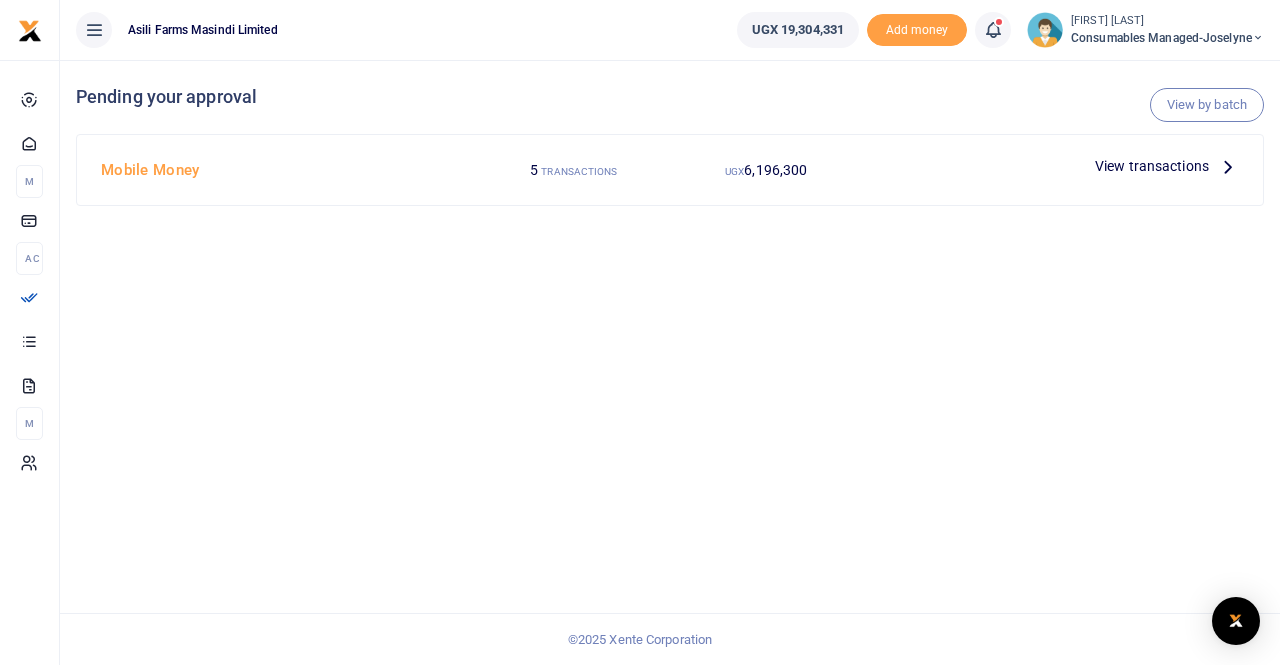 click on "View transactions" at bounding box center (1152, 166) 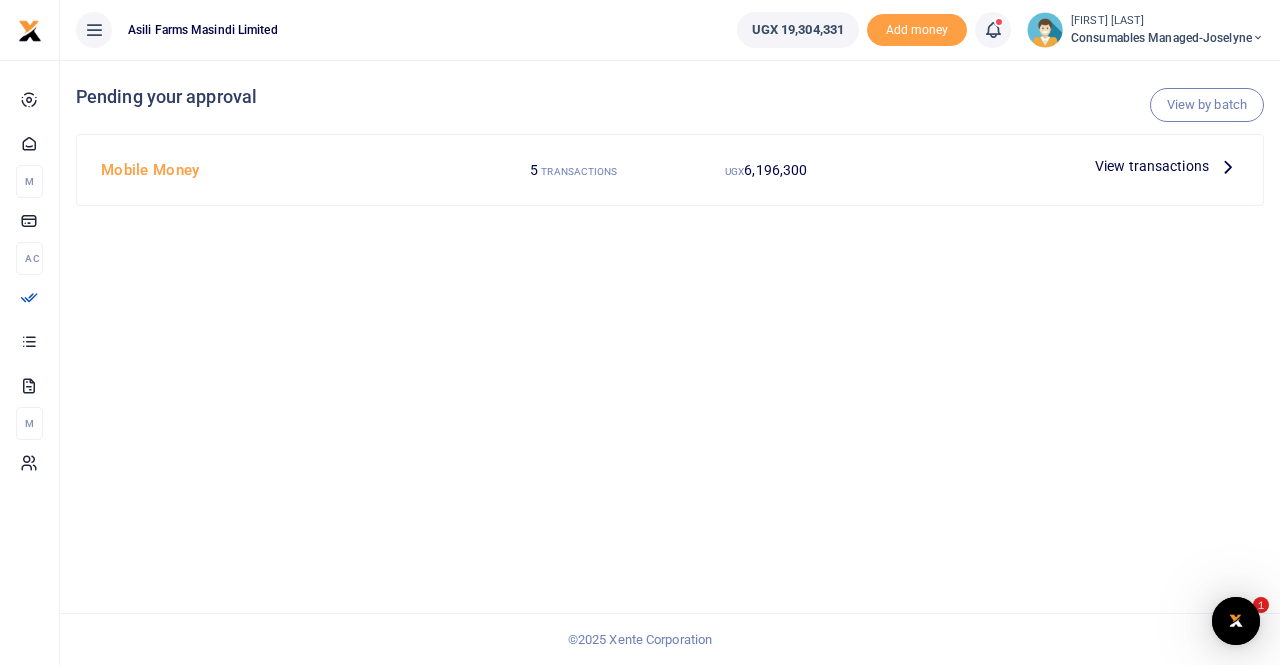 scroll, scrollTop: 0, scrollLeft: 0, axis: both 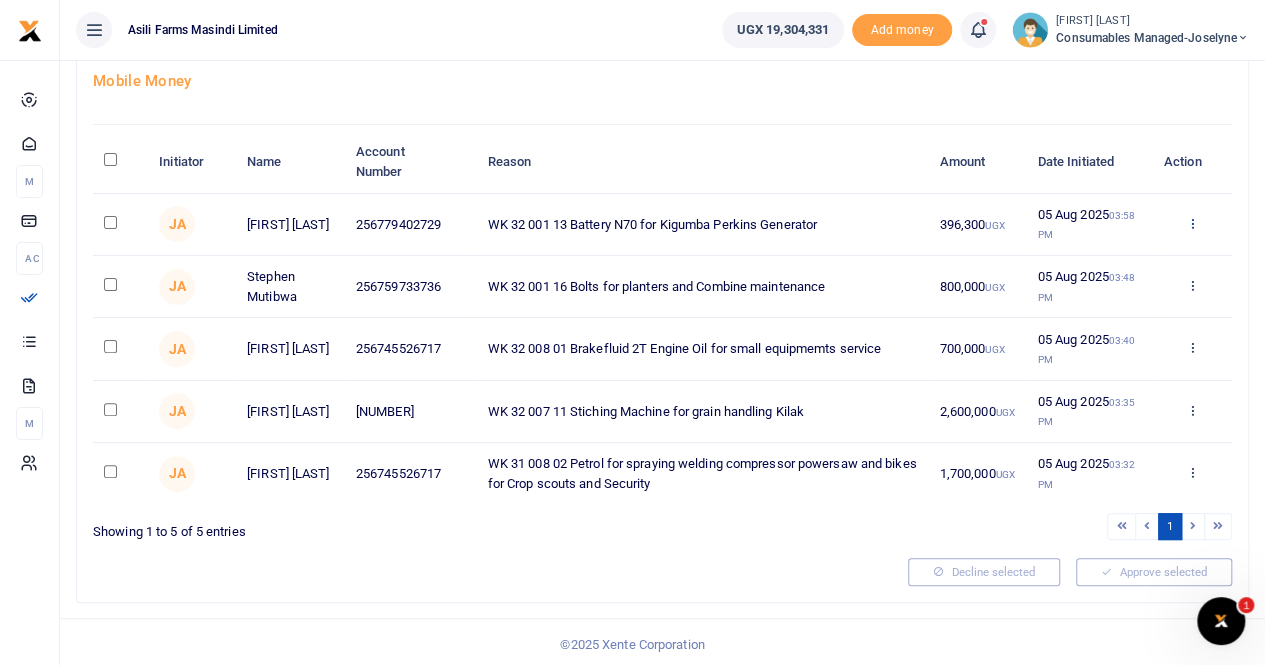click at bounding box center [1191, 223] 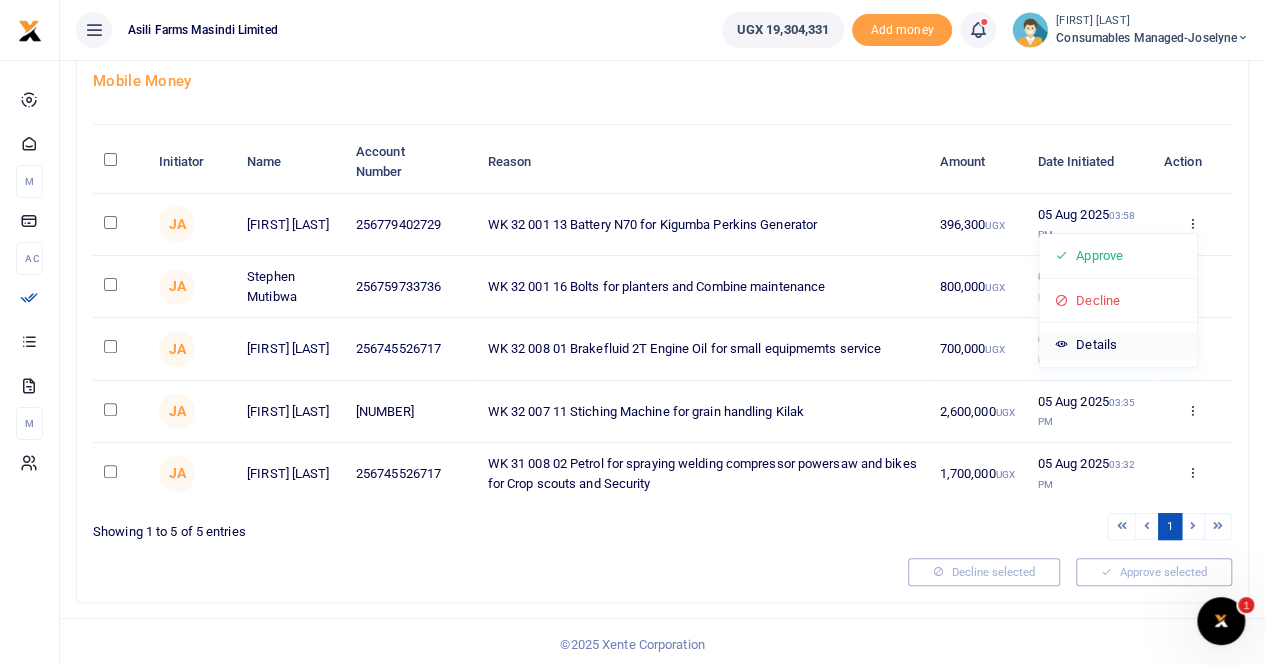 click on "Details" at bounding box center [1118, 345] 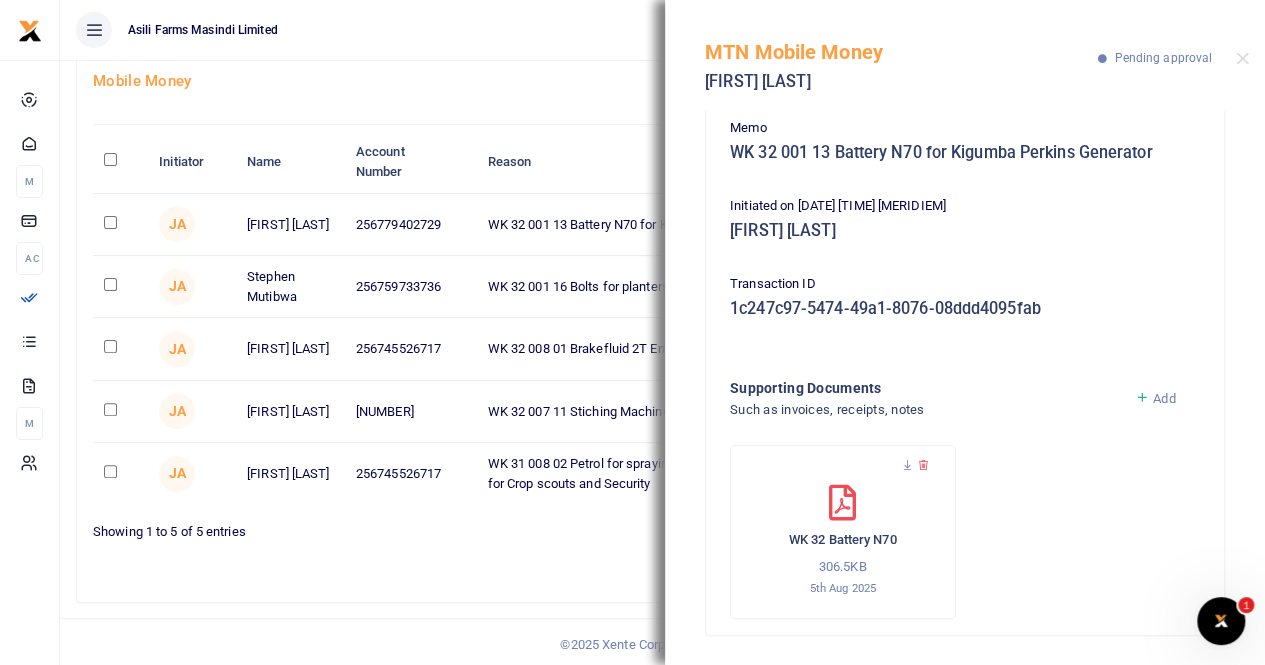 scroll, scrollTop: 179, scrollLeft: 0, axis: vertical 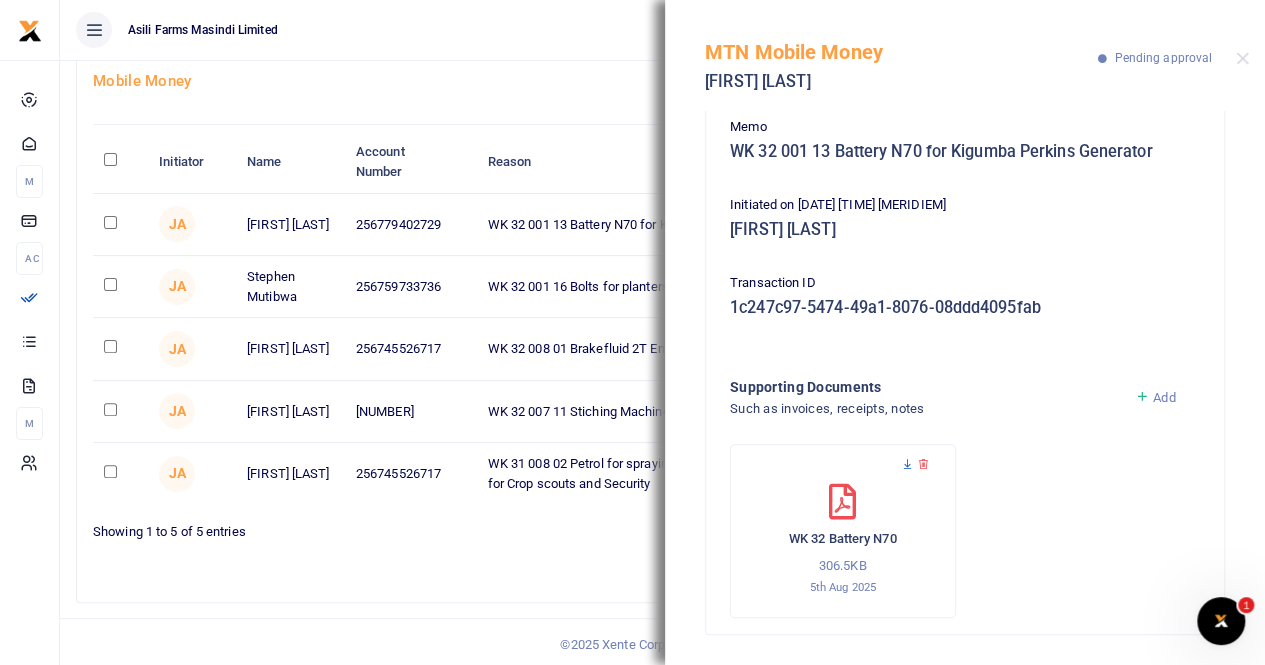 click at bounding box center (907, 464) 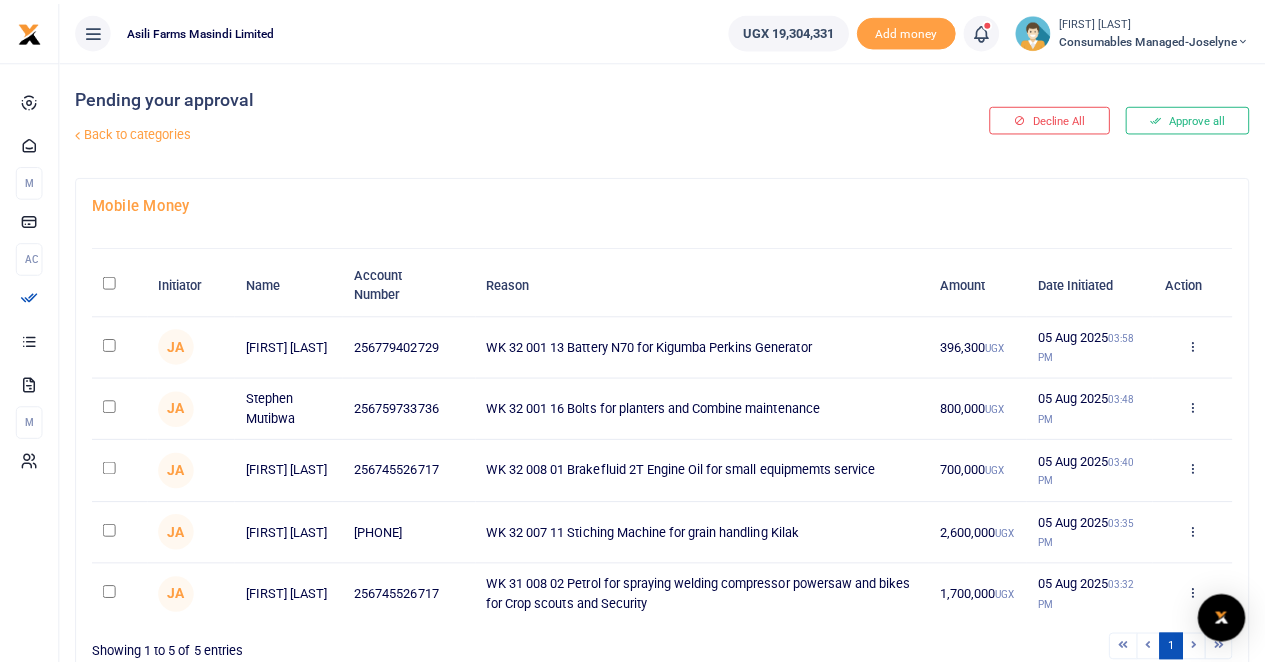 scroll, scrollTop: 0, scrollLeft: 0, axis: both 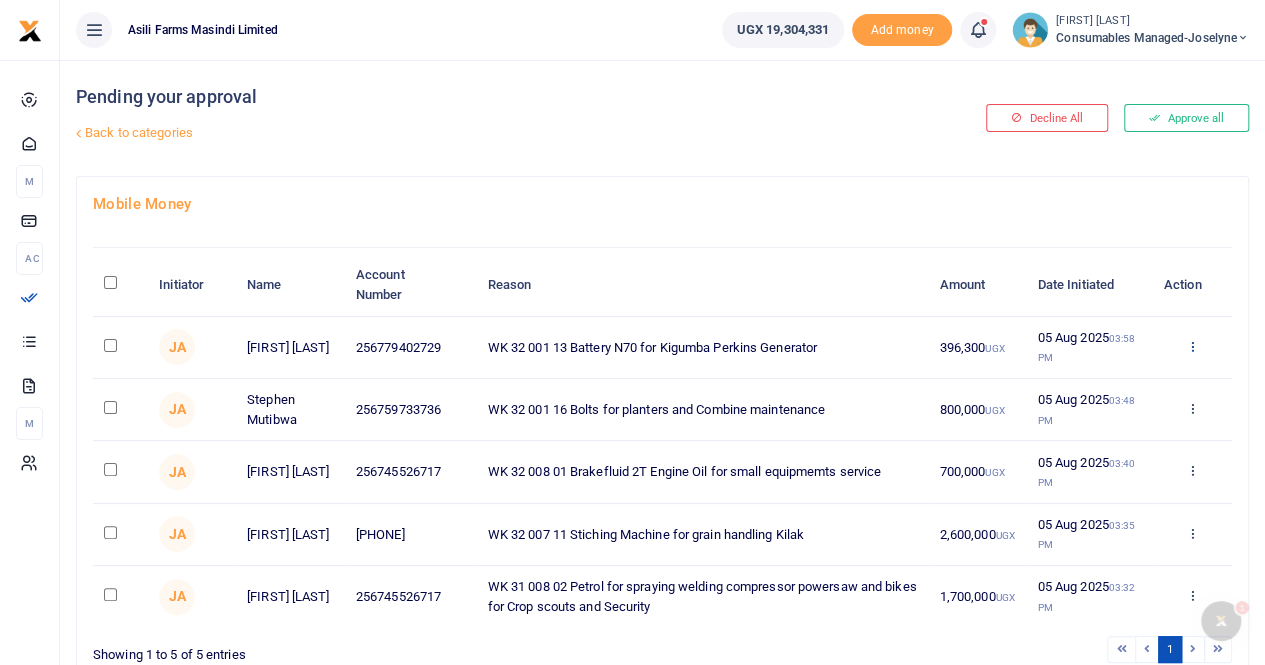 click at bounding box center (1191, 346) 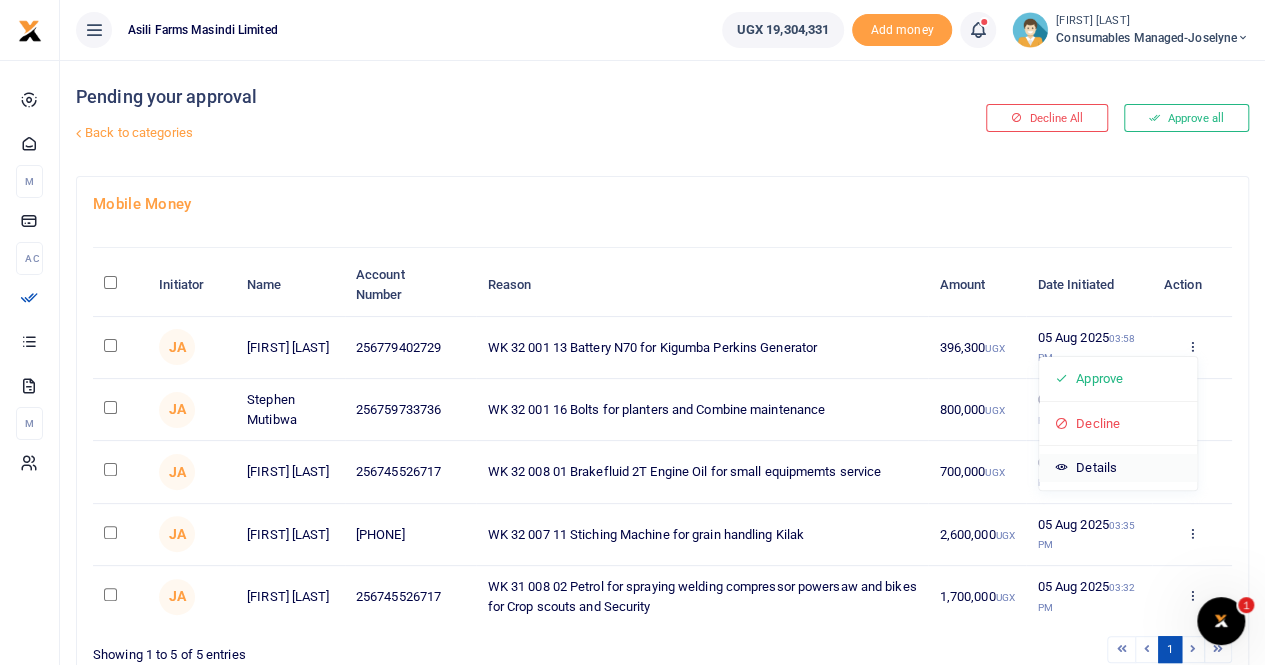 click on "Details" at bounding box center (1118, 468) 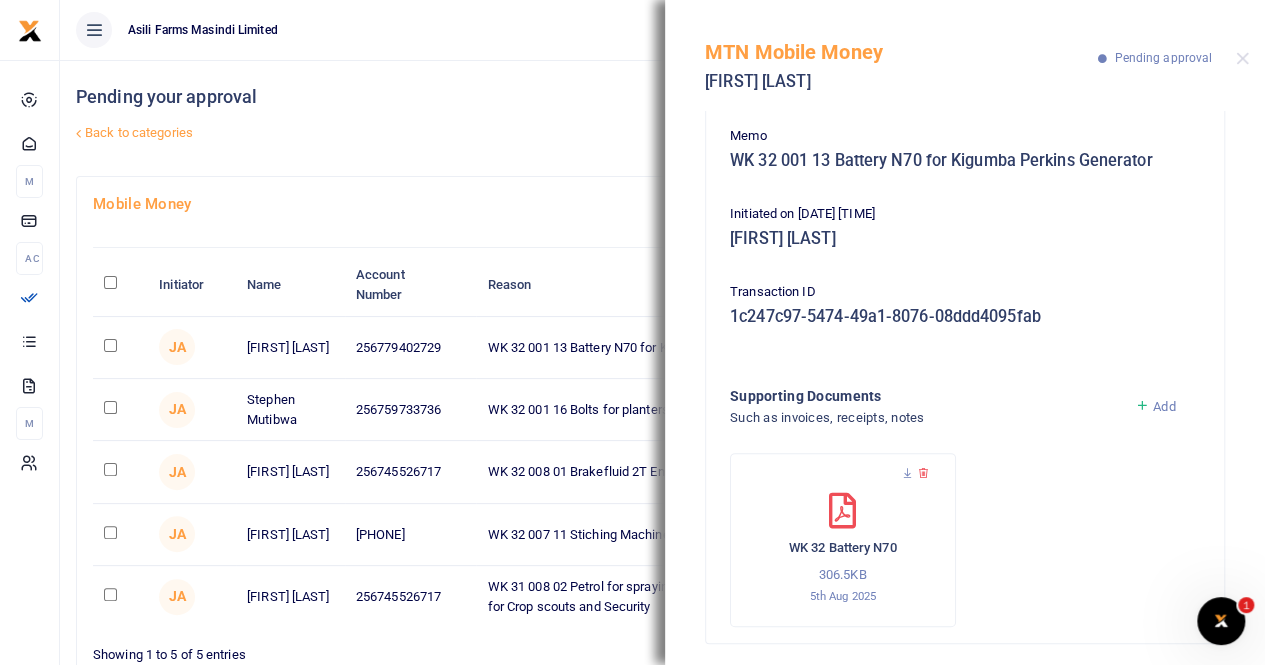 scroll, scrollTop: 179, scrollLeft: 0, axis: vertical 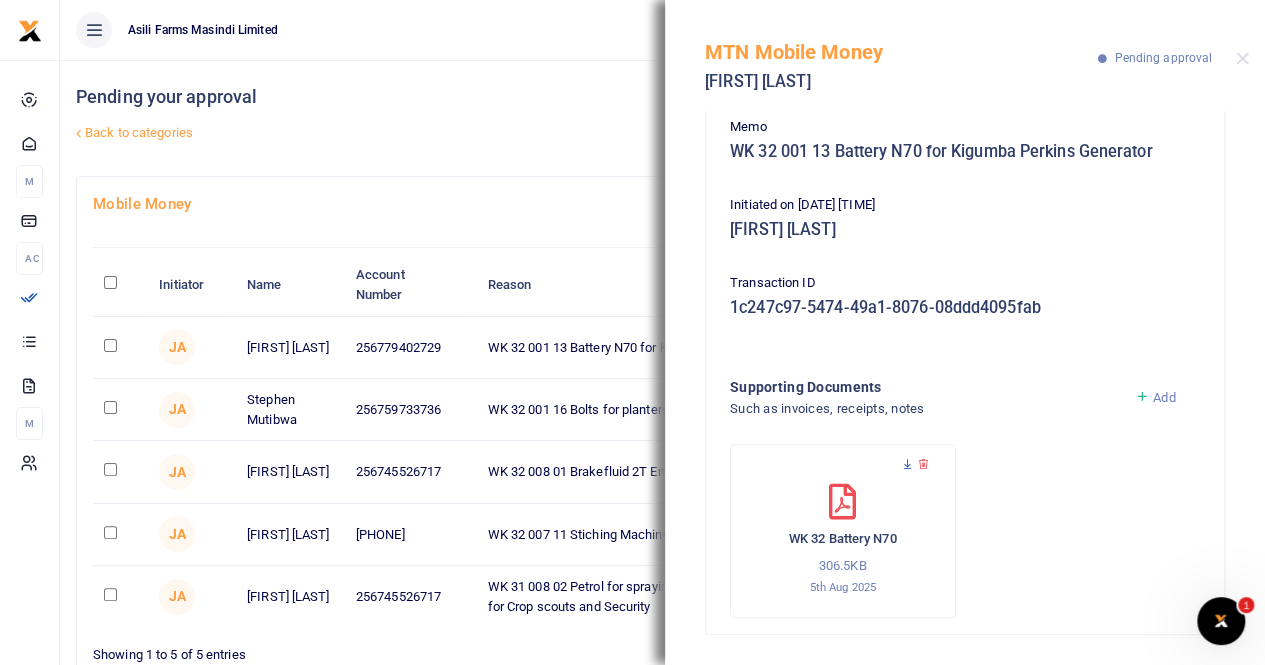 click at bounding box center (907, 464) 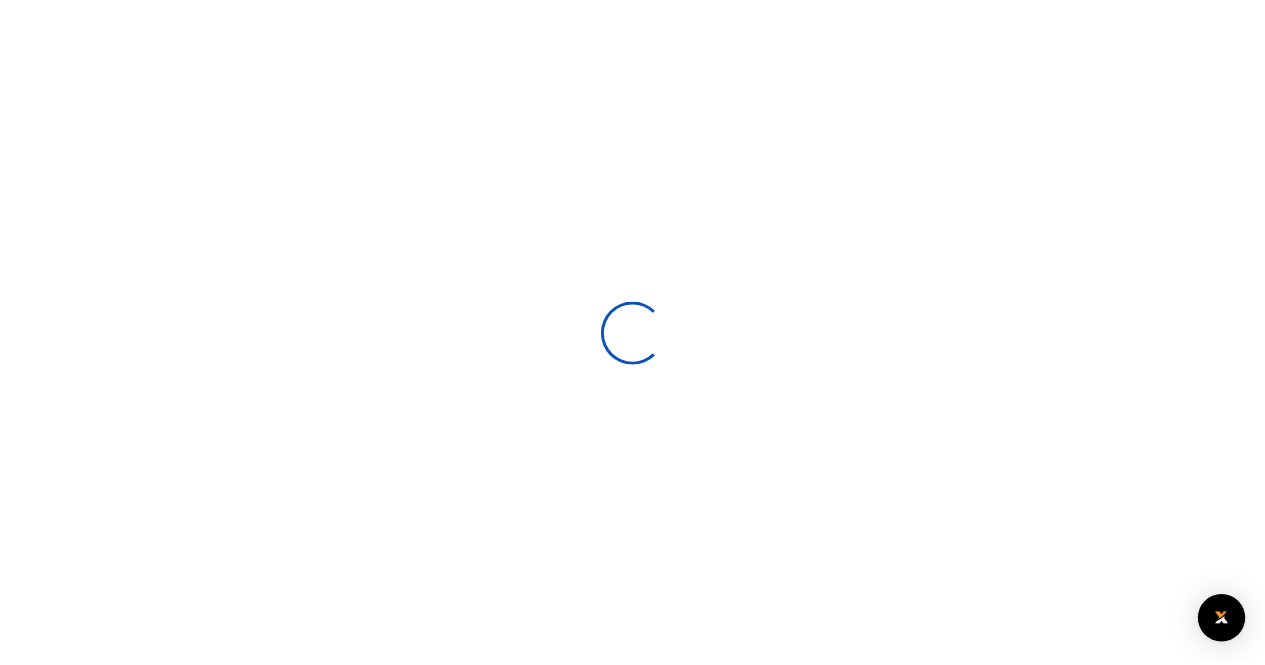 scroll, scrollTop: 0, scrollLeft: 0, axis: both 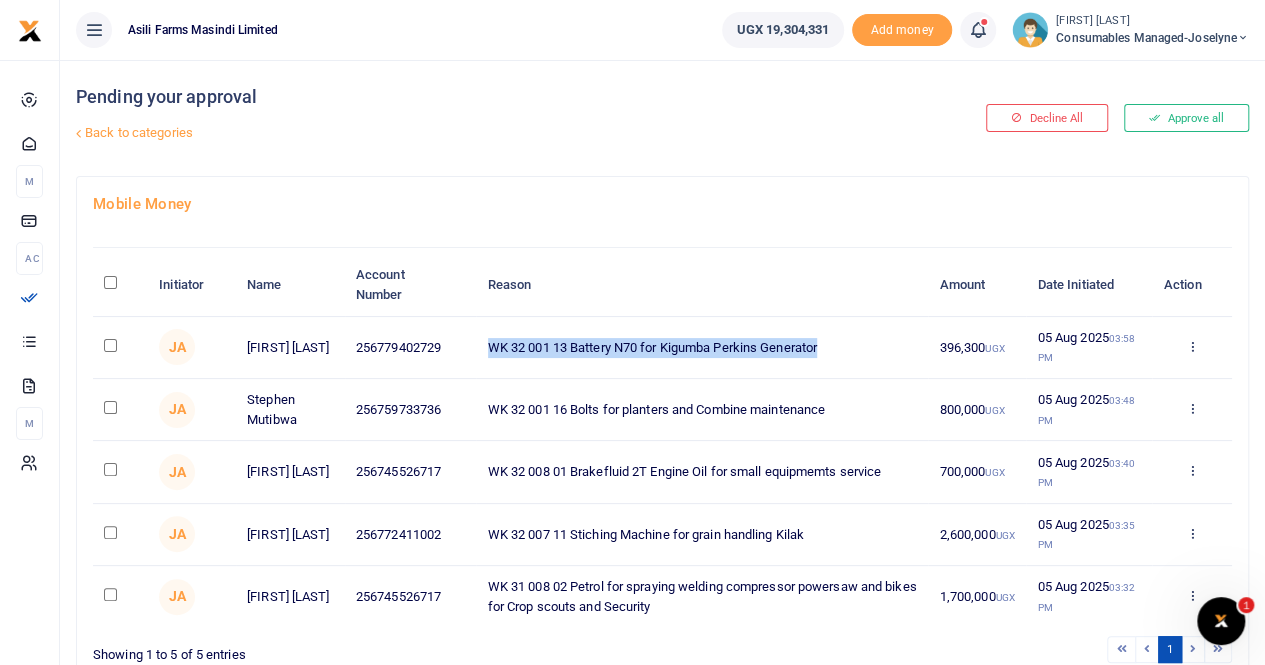 drag, startPoint x: 486, startPoint y: 344, endPoint x: 833, endPoint y: 346, distance: 347.00577 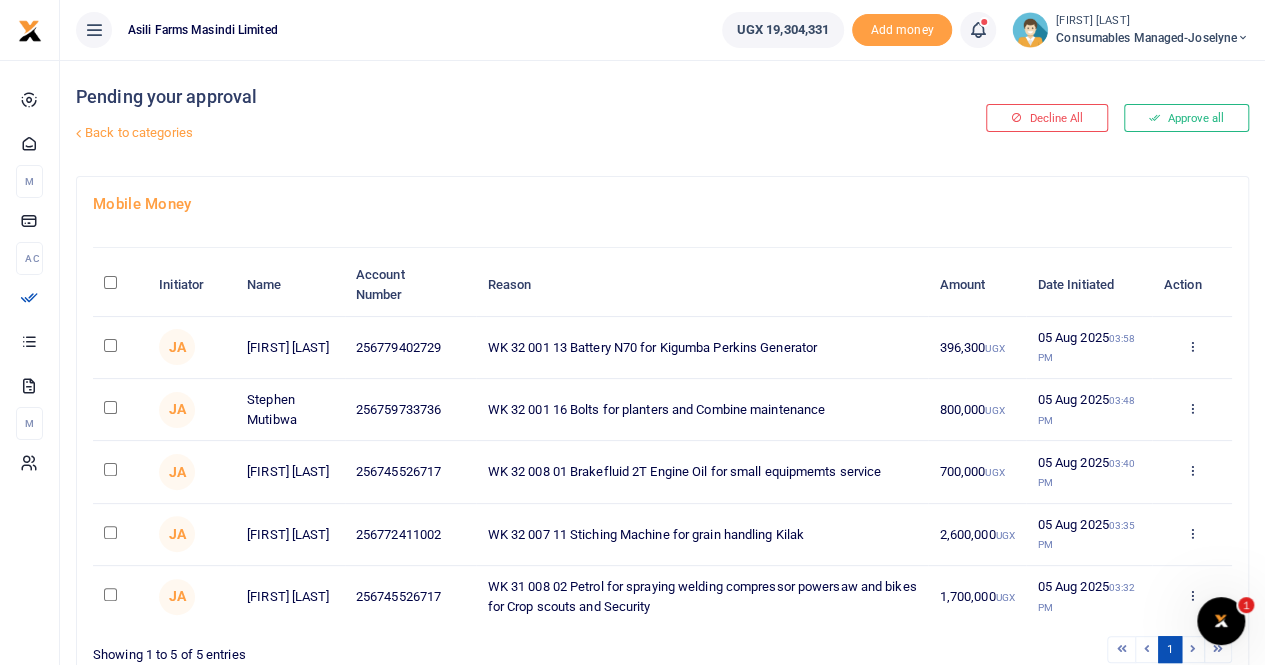 click on "Mobile Money
Initiator Name Account Number Reason Amount Date Initiated Action
JA
[FIRST] [LAST] [PHONE] WK 32 001 13 Battery N70 for Kigumba Perkins Generator 396,300  UGX  [DATE]  [TIME]
Approve
Decline
Details" at bounding box center (662, 450) 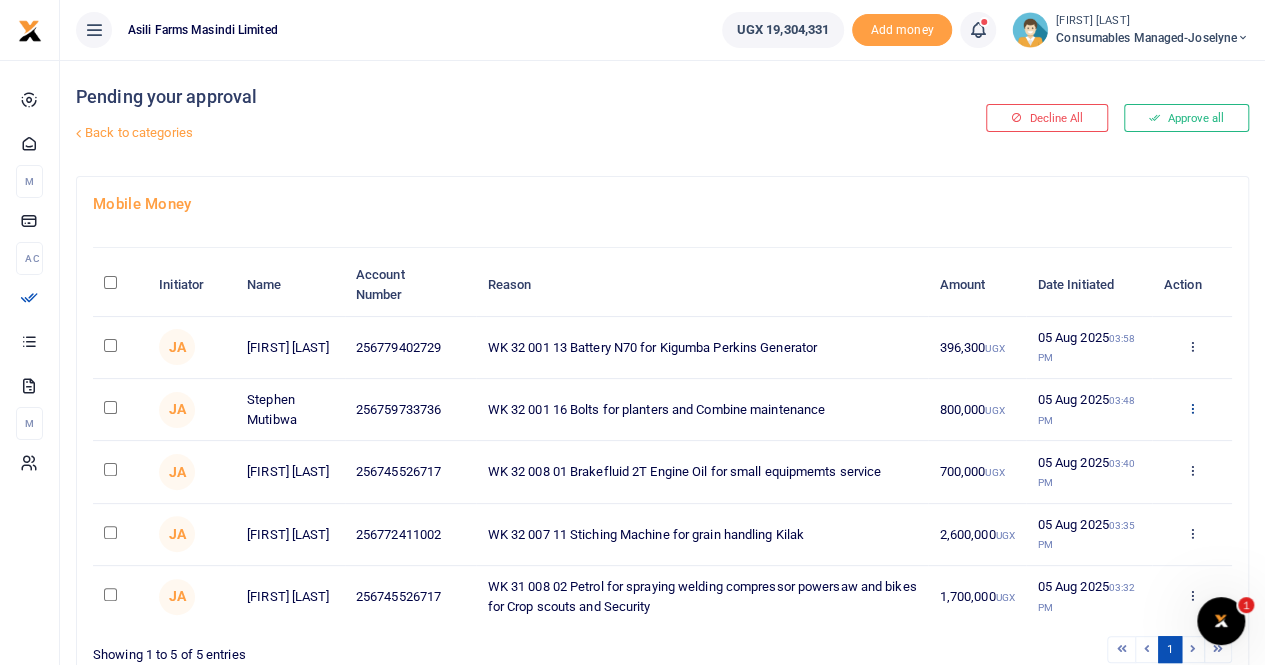 click at bounding box center (1191, 408) 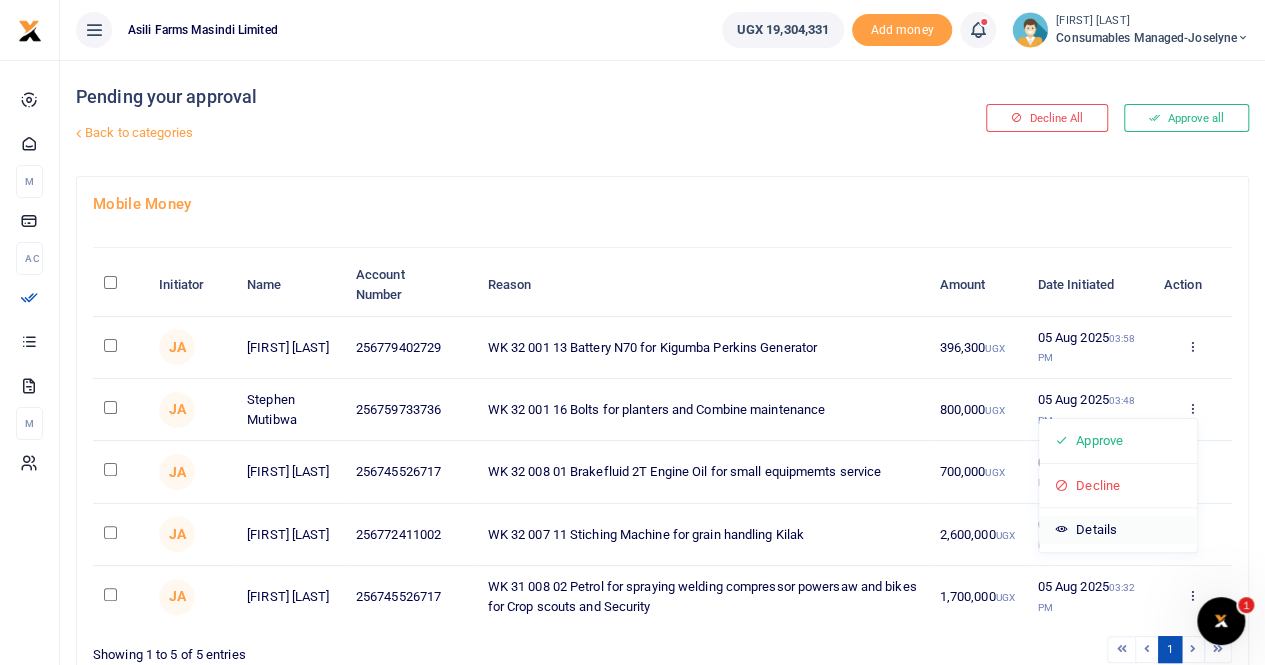 click on "Details" at bounding box center (1118, 530) 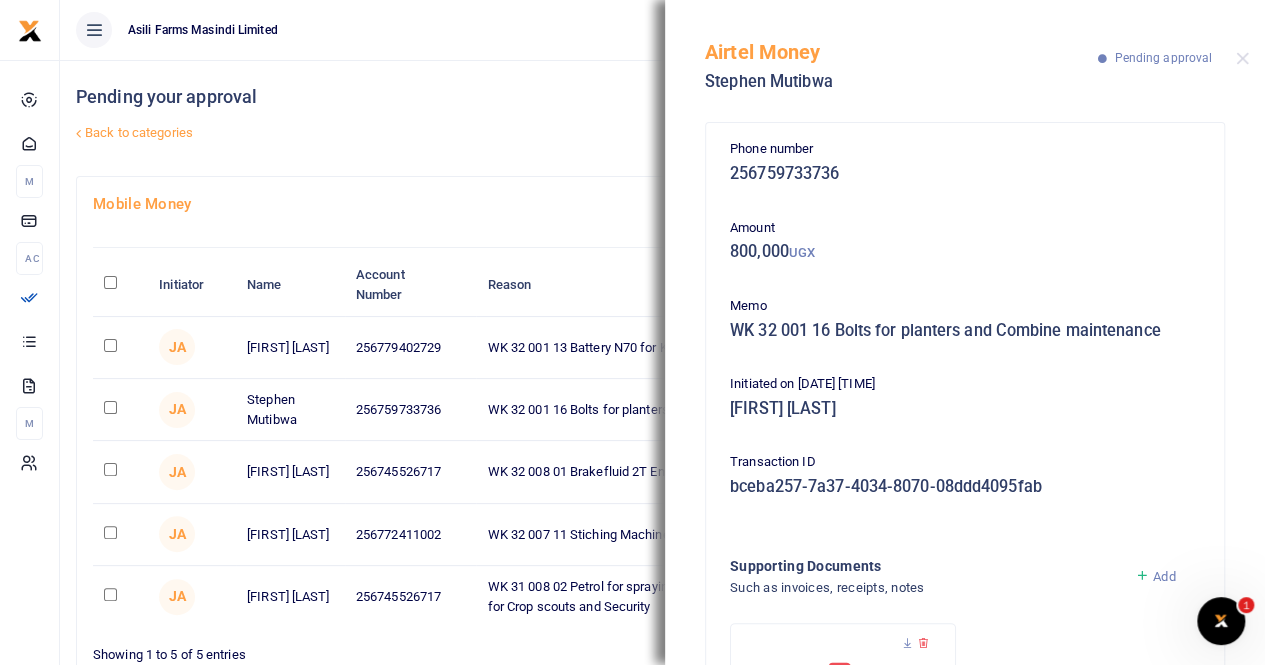scroll, scrollTop: 179, scrollLeft: 0, axis: vertical 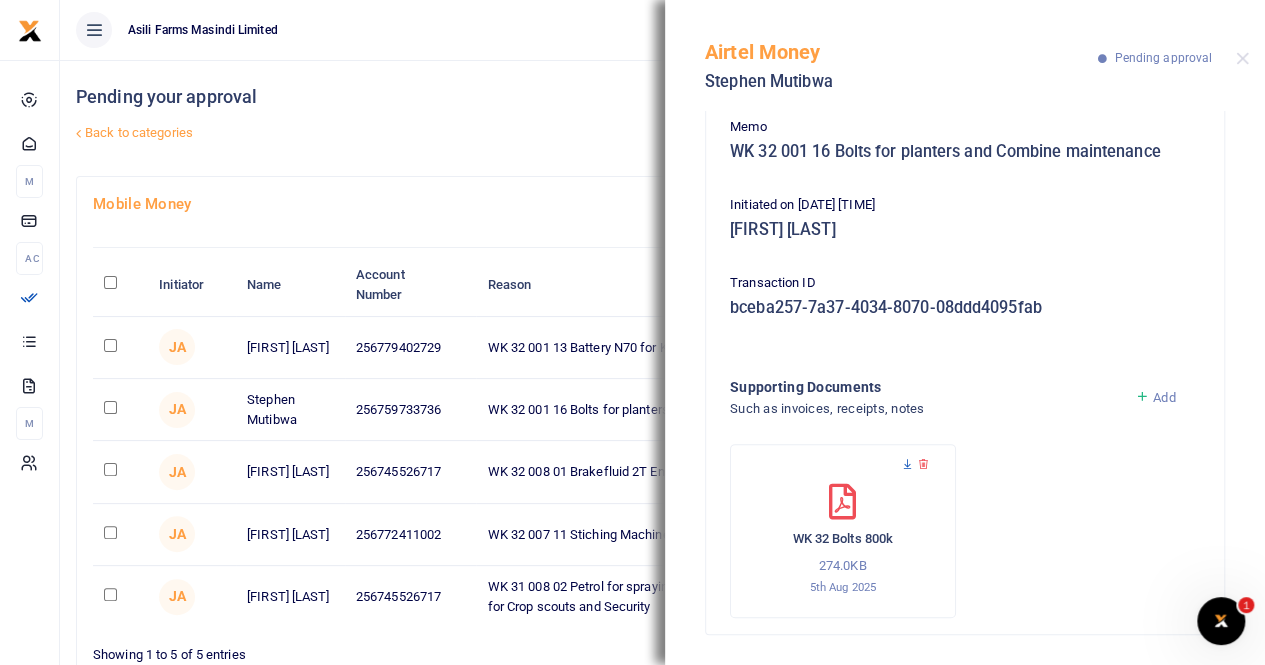 click at bounding box center [907, 464] 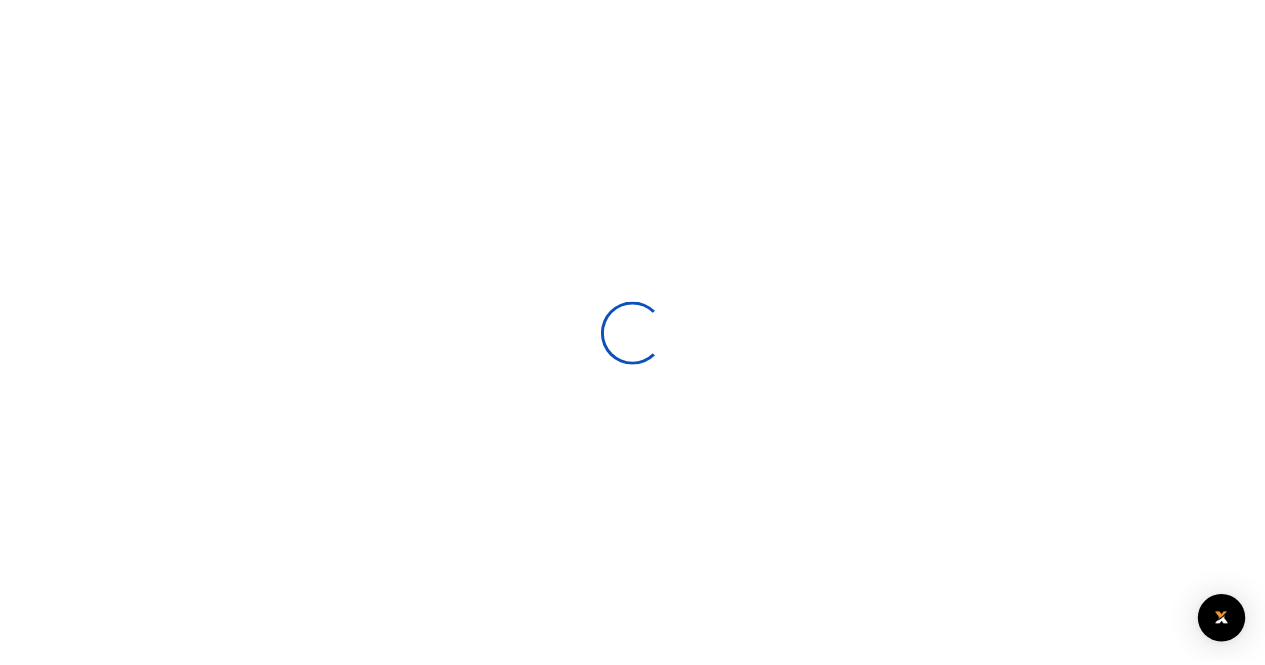 scroll, scrollTop: 0, scrollLeft: 0, axis: both 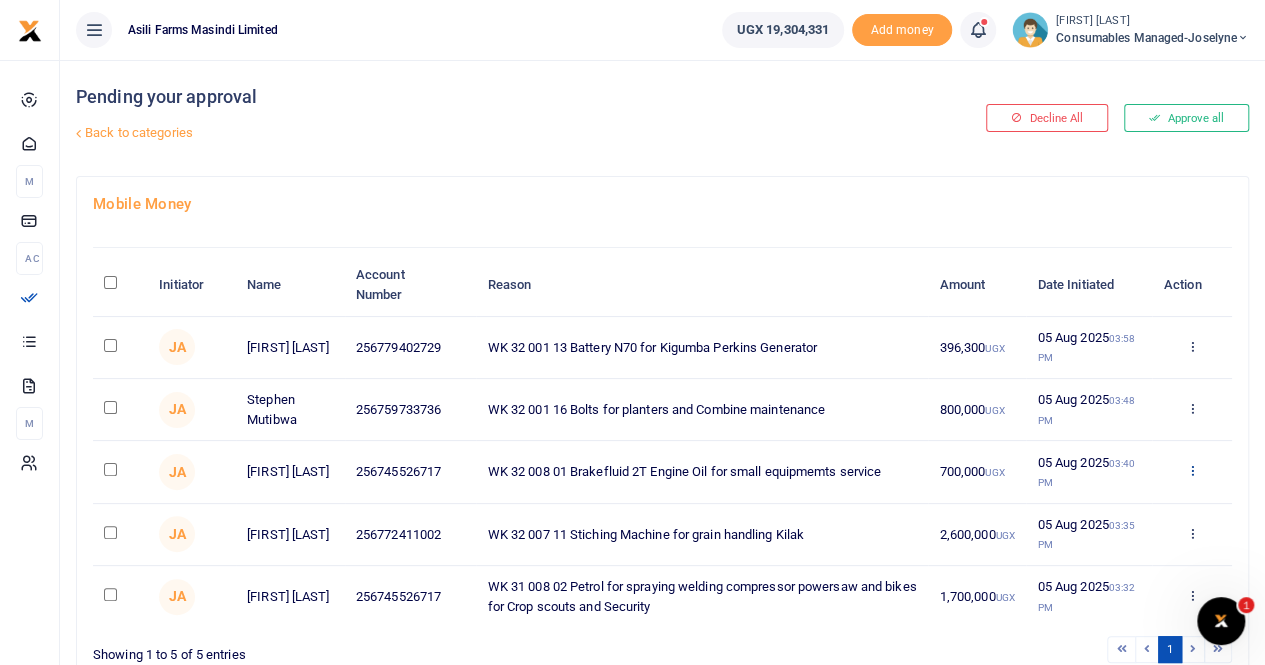 click at bounding box center (1191, 470) 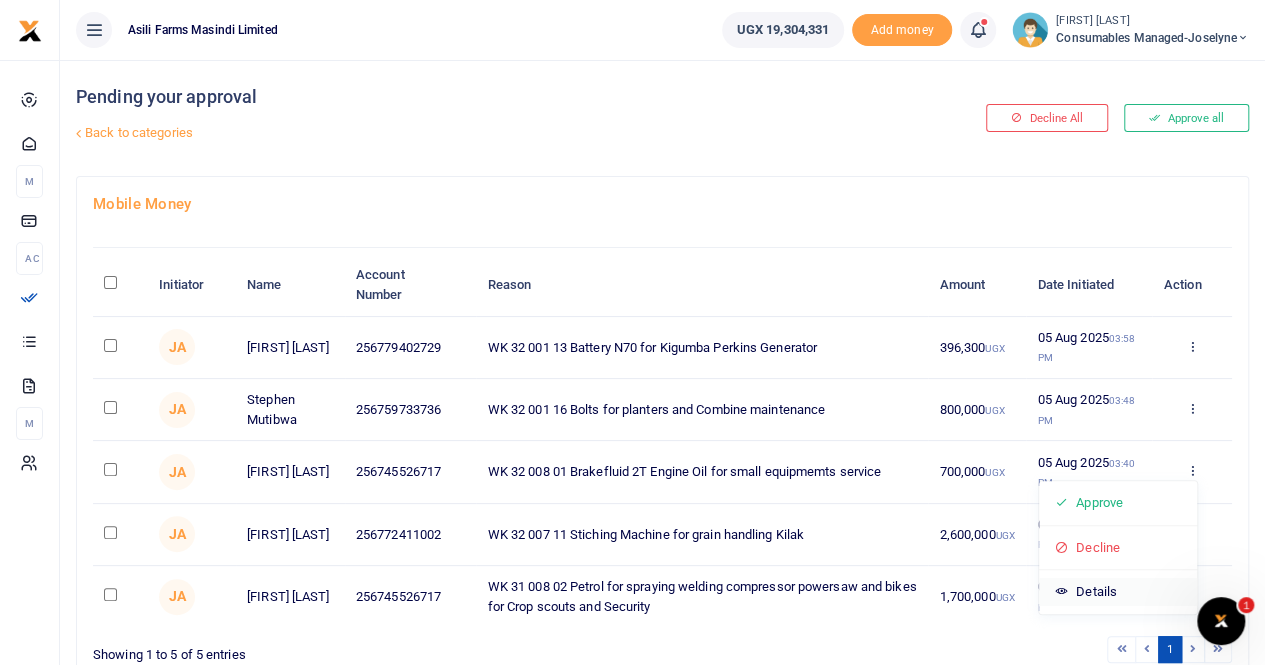 click on "Details" at bounding box center (1118, 592) 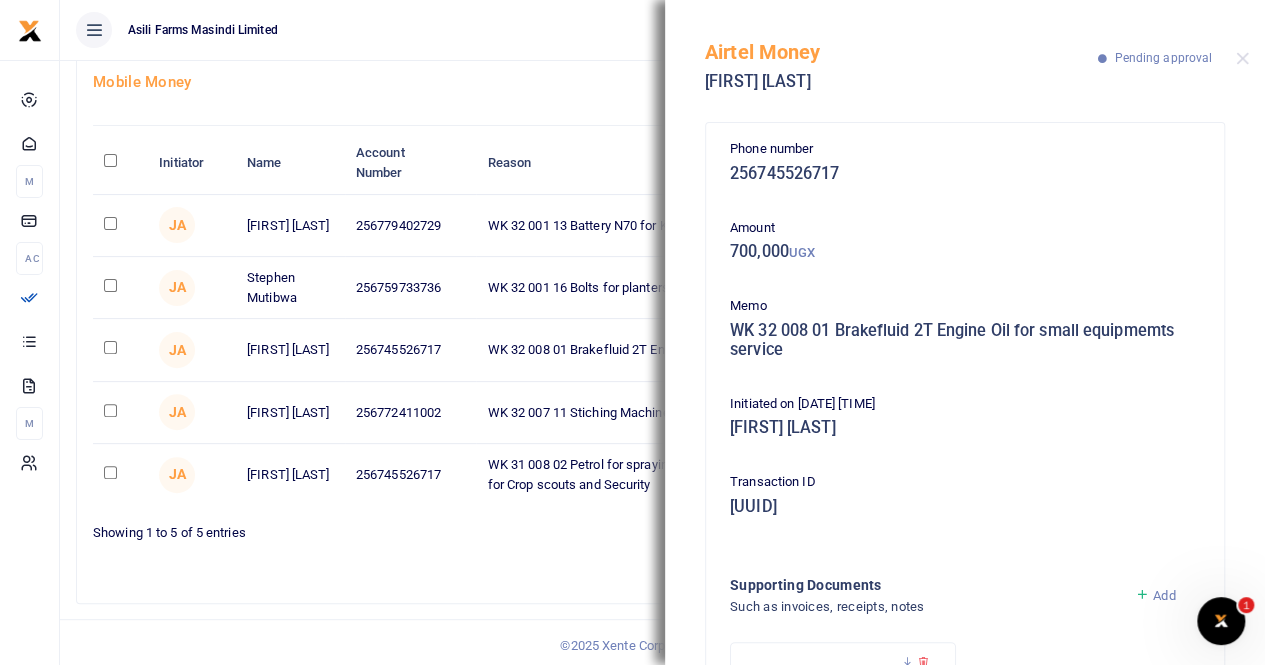 scroll, scrollTop: 123, scrollLeft: 0, axis: vertical 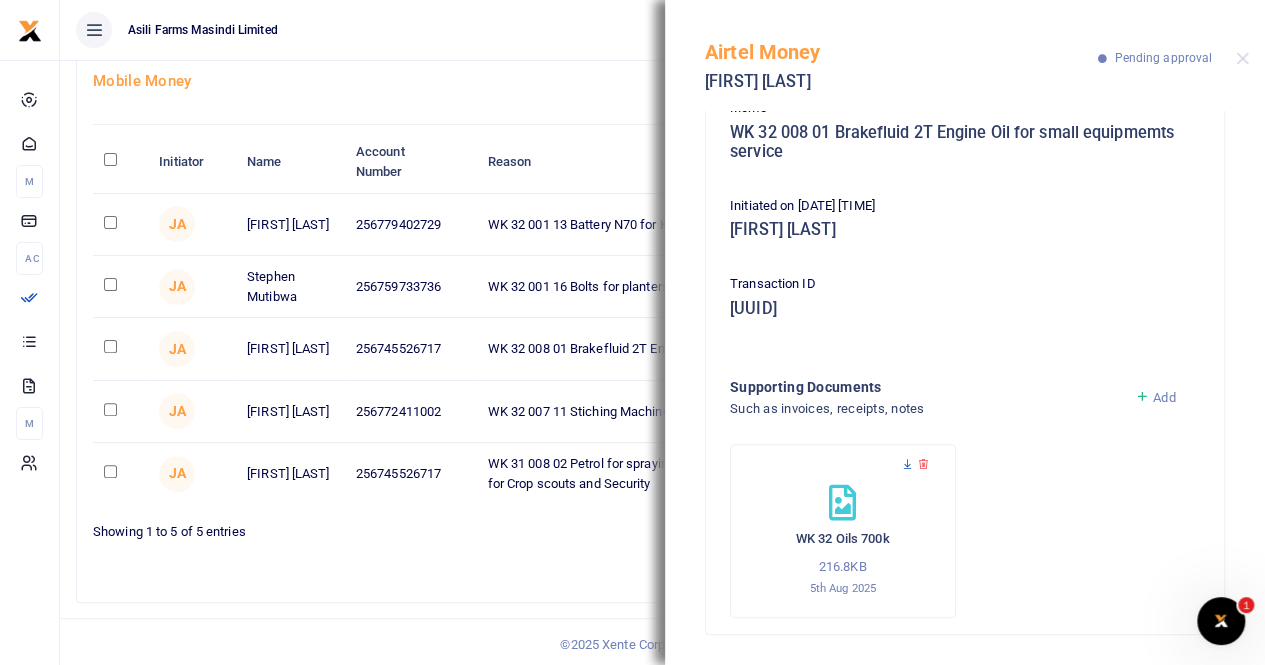click at bounding box center (907, 464) 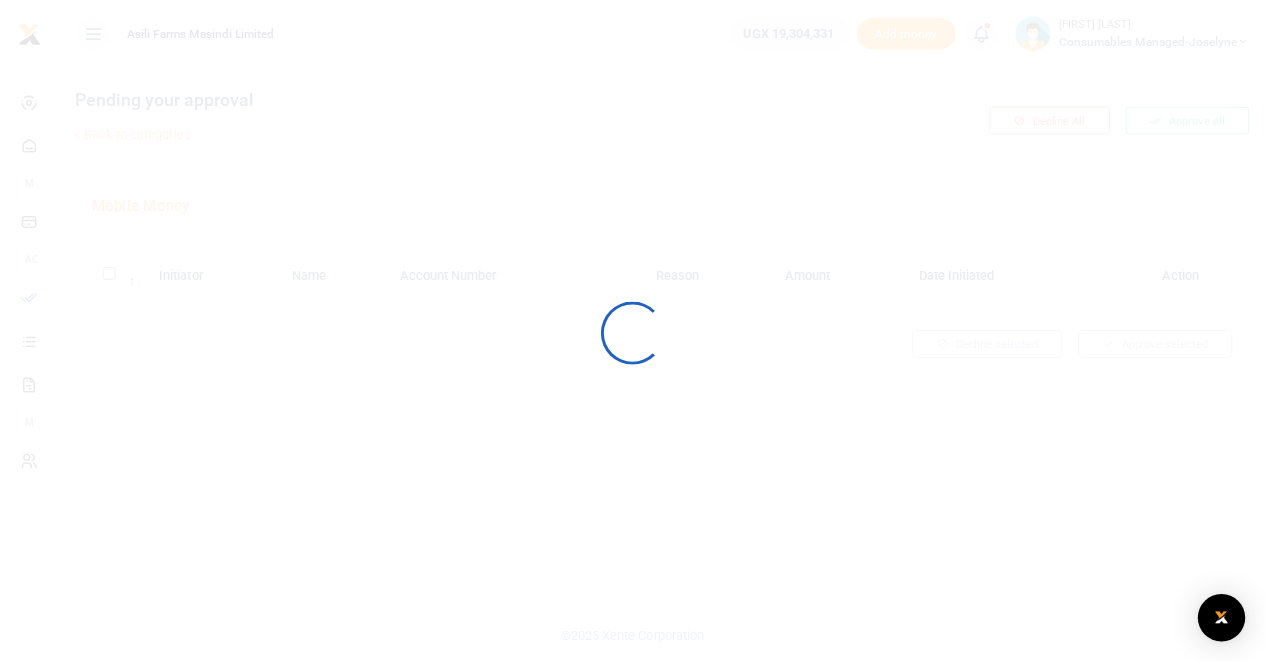 scroll, scrollTop: 0, scrollLeft: 0, axis: both 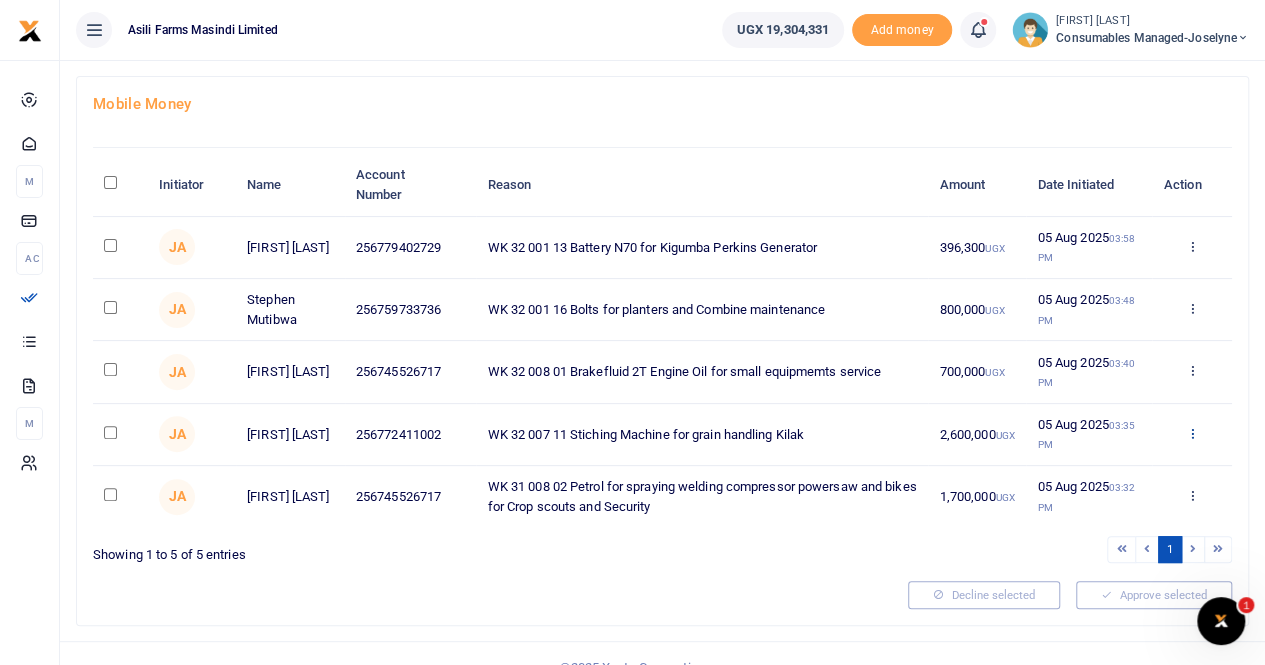click at bounding box center (1191, 433) 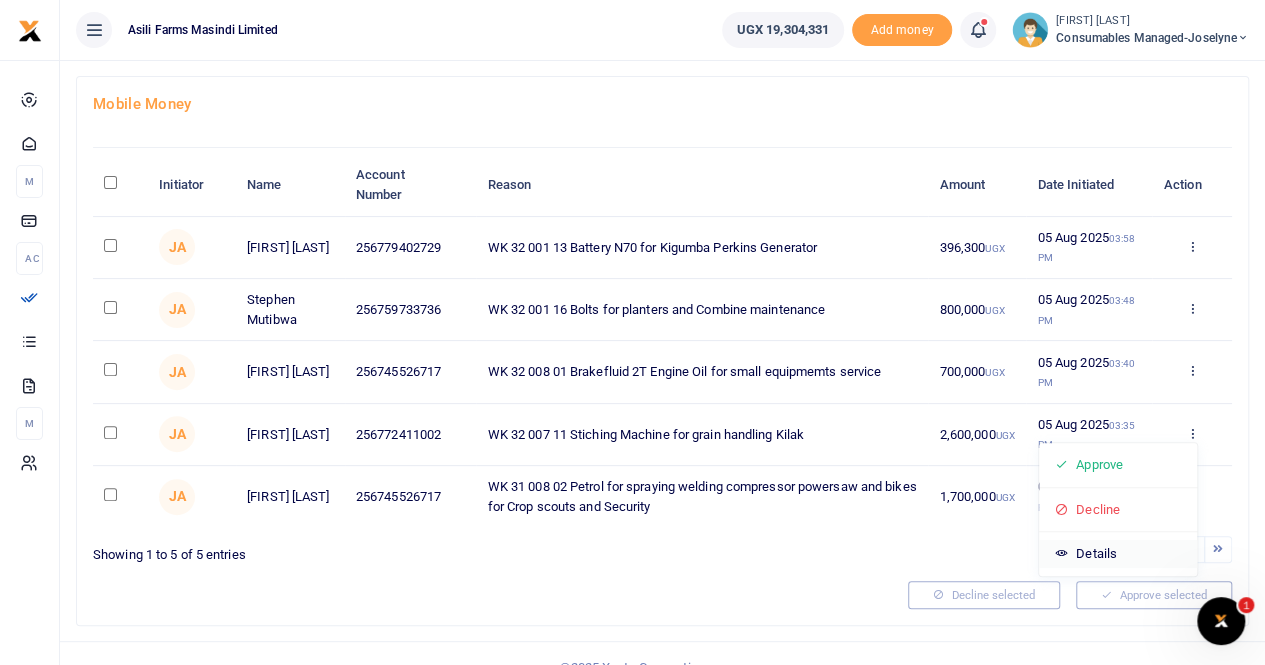 click on "Details" at bounding box center [1118, 554] 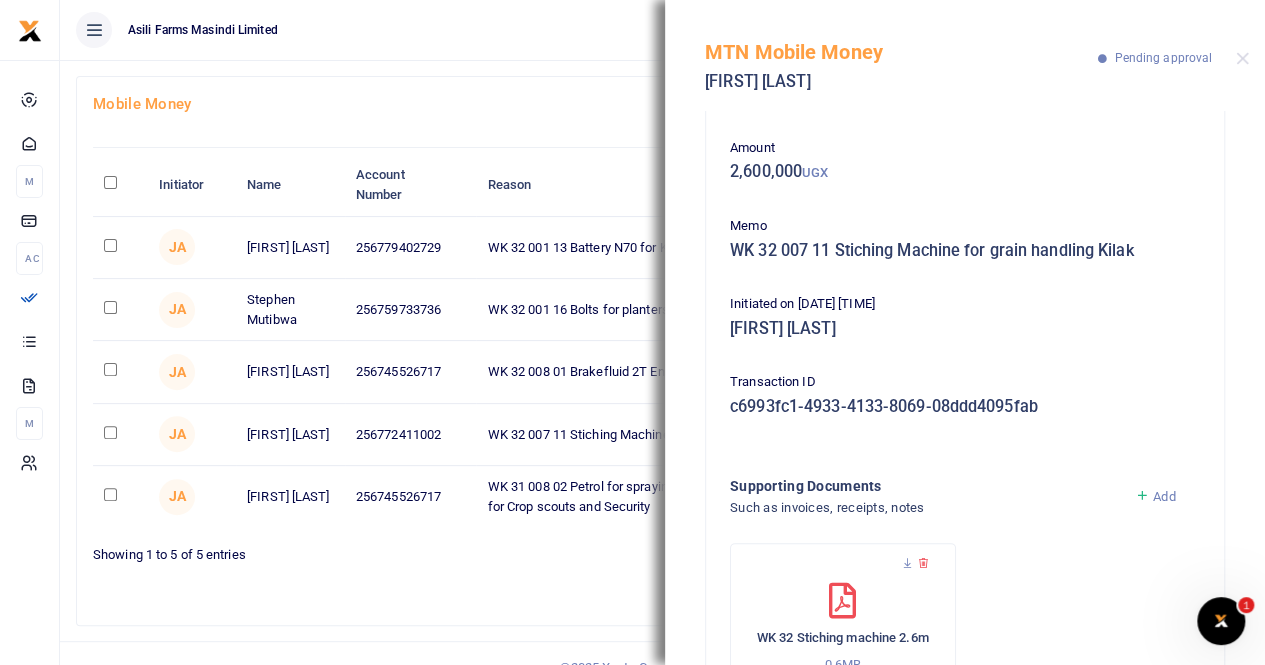 scroll, scrollTop: 179, scrollLeft: 0, axis: vertical 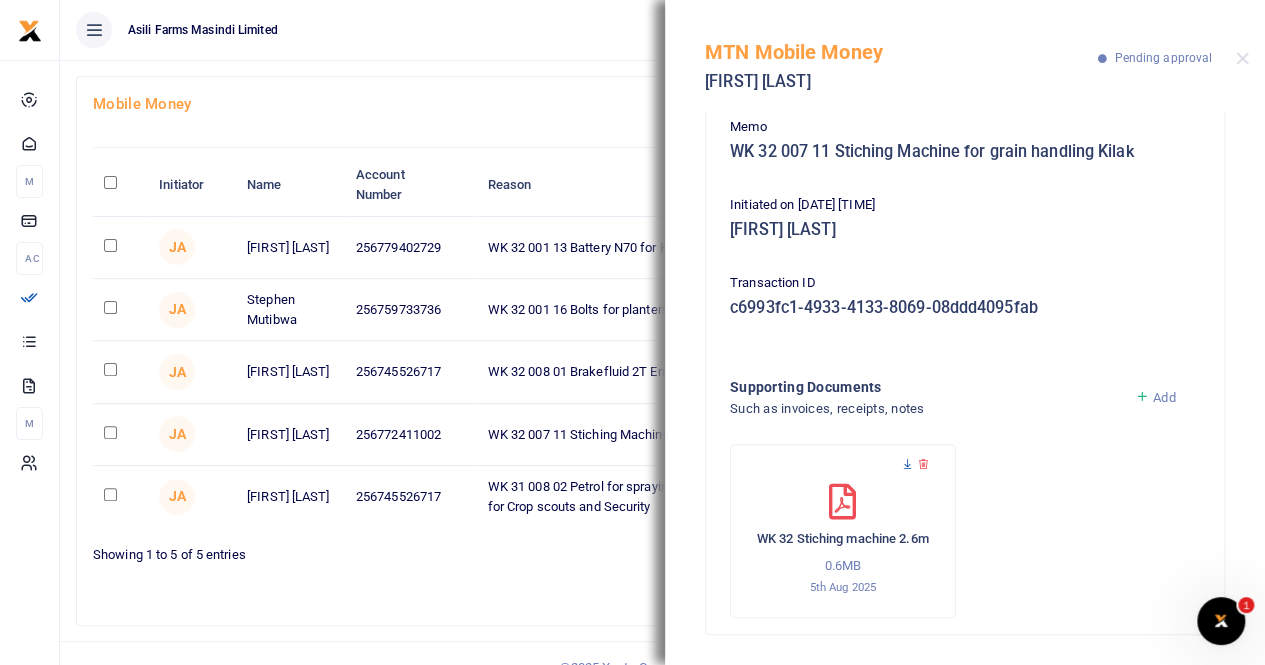 click at bounding box center [907, 464] 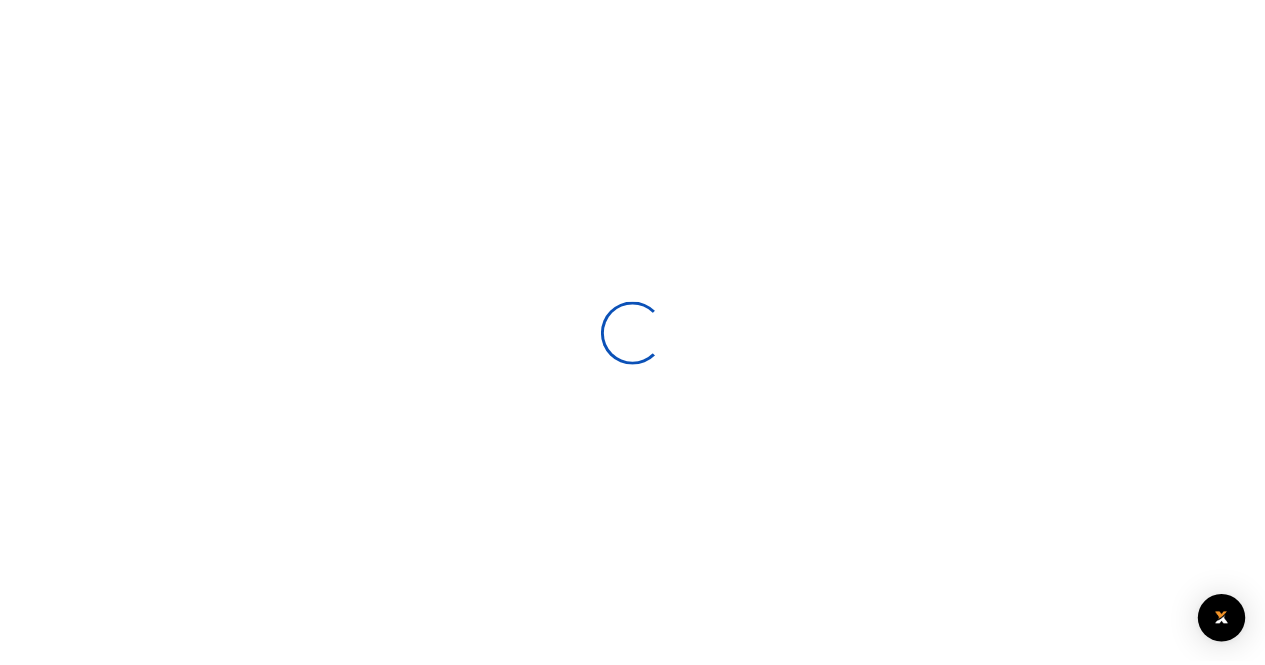 scroll, scrollTop: 0, scrollLeft: 0, axis: both 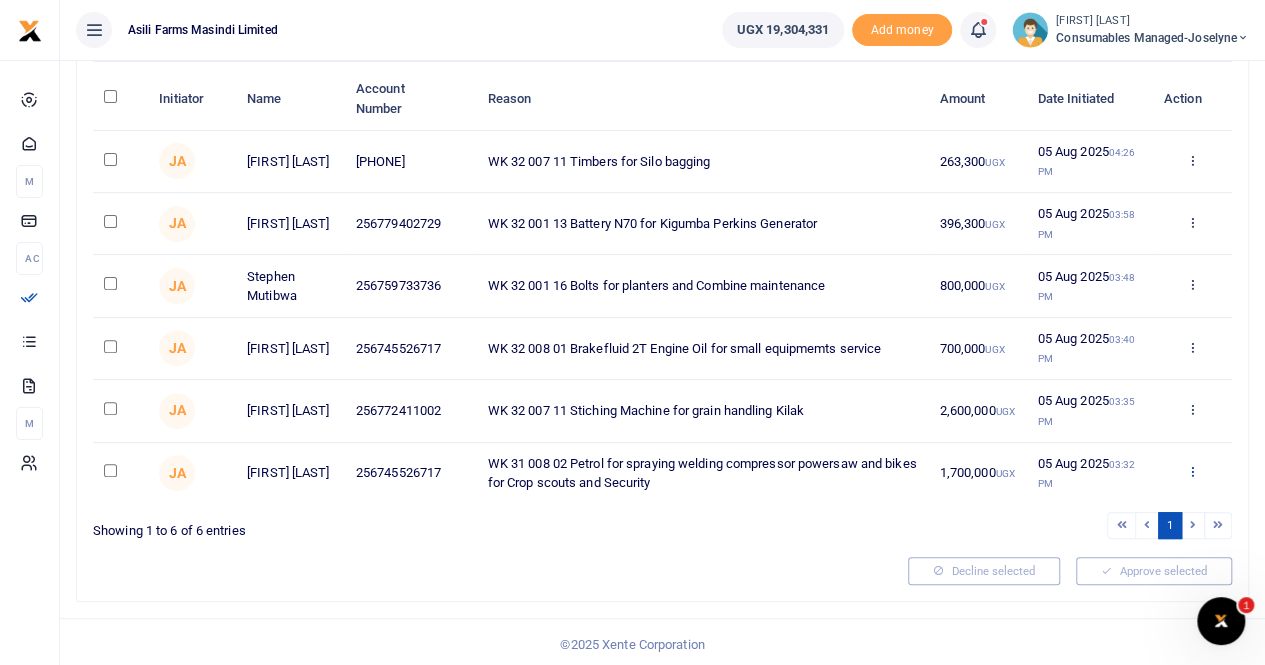click at bounding box center (1191, 471) 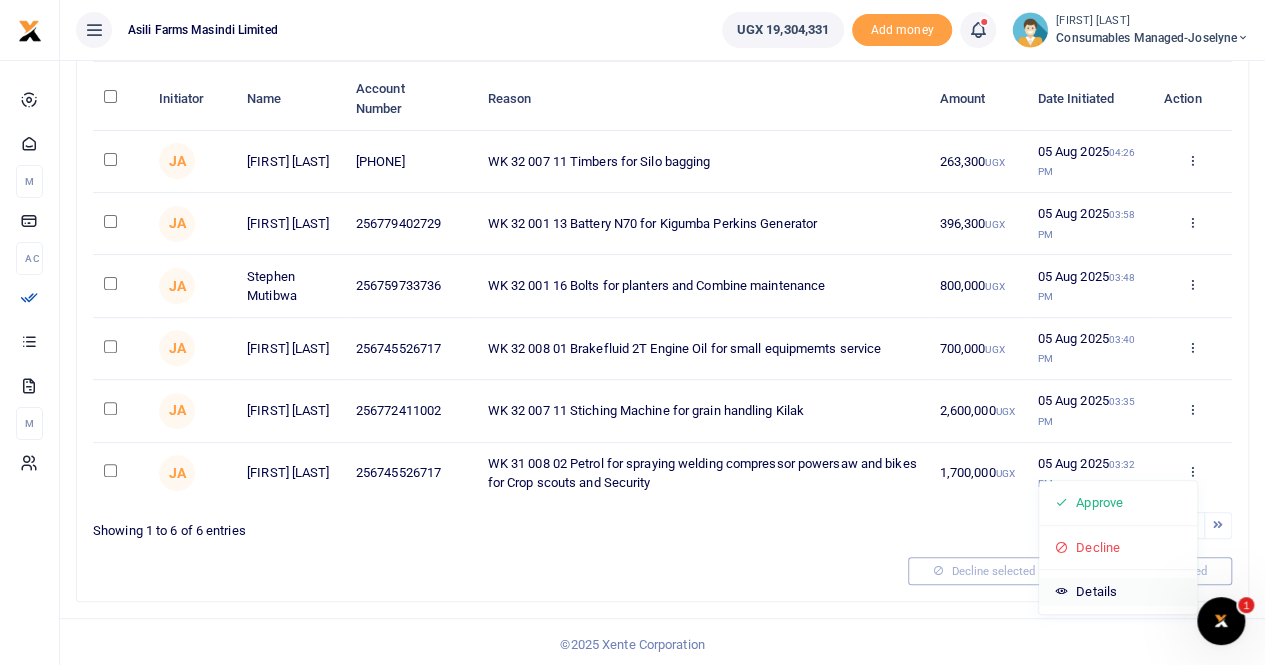 click on "Details" at bounding box center [1118, 592] 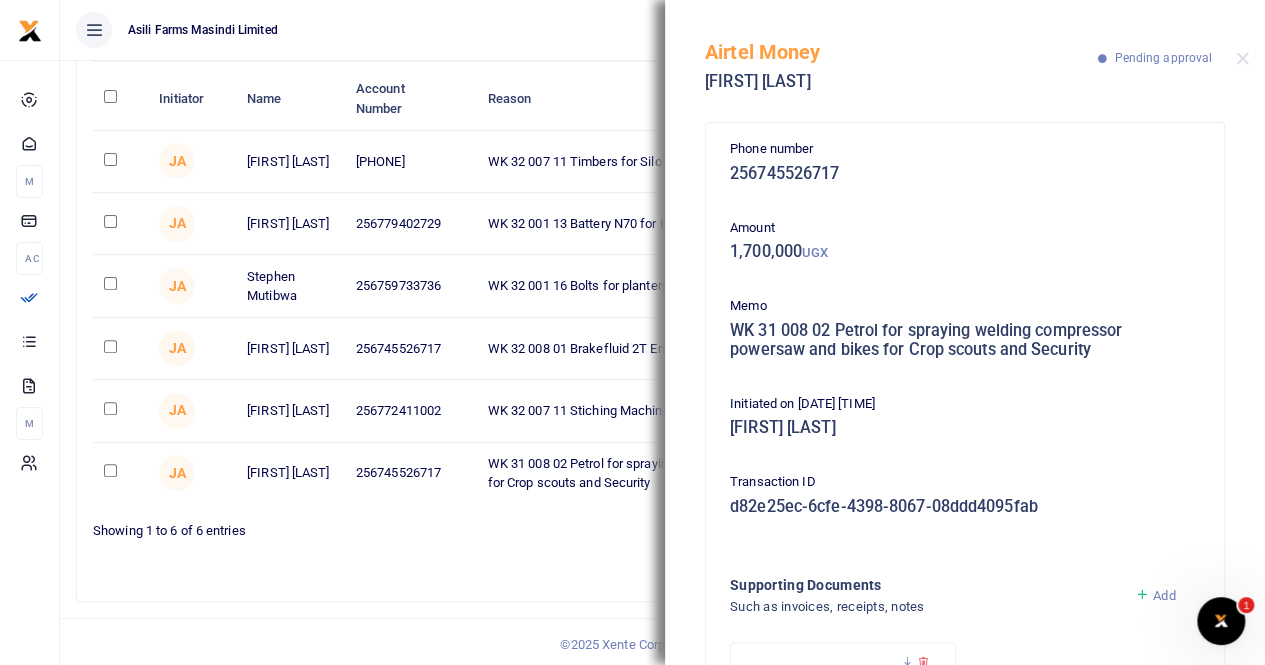 scroll, scrollTop: 198, scrollLeft: 0, axis: vertical 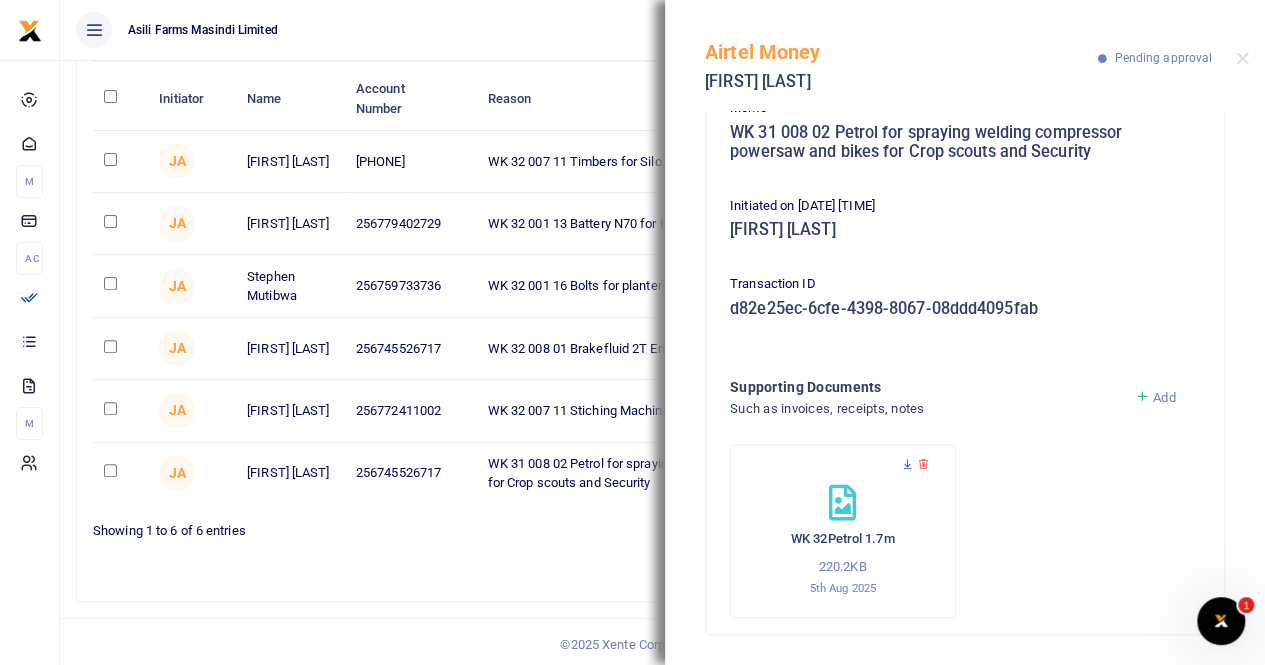 click at bounding box center (907, 464) 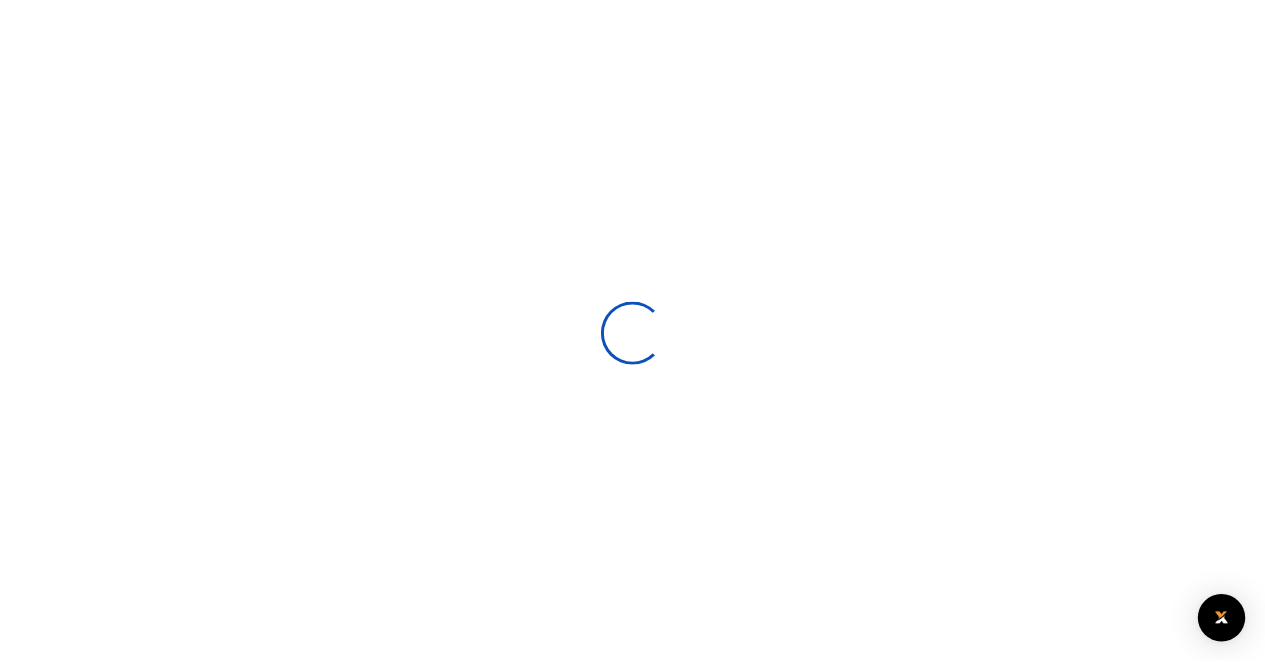 scroll, scrollTop: 0, scrollLeft: 0, axis: both 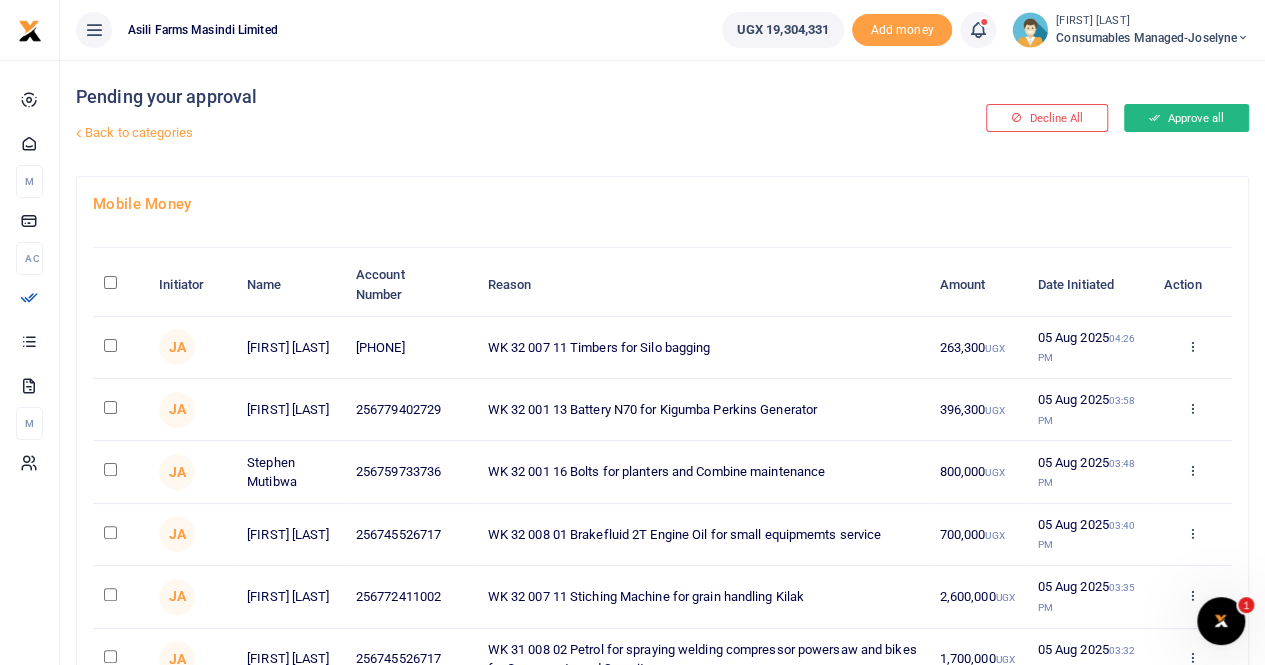 click at bounding box center [1154, 118] 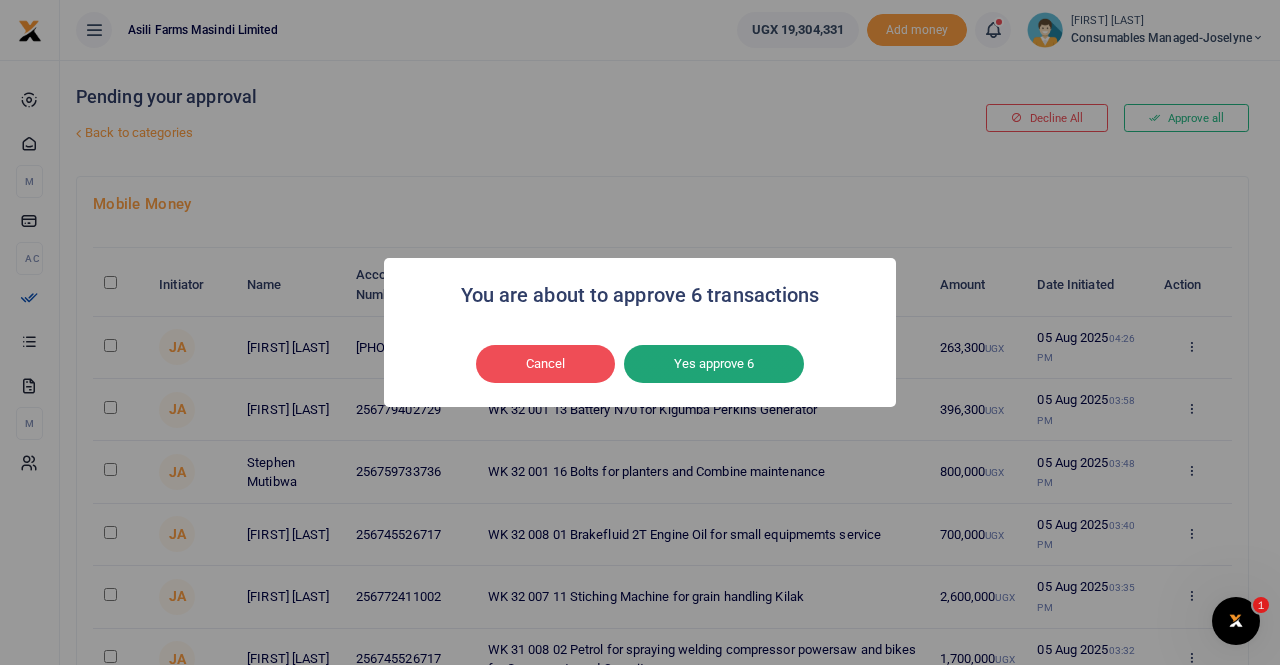 click on "Yes approve 6" at bounding box center [714, 364] 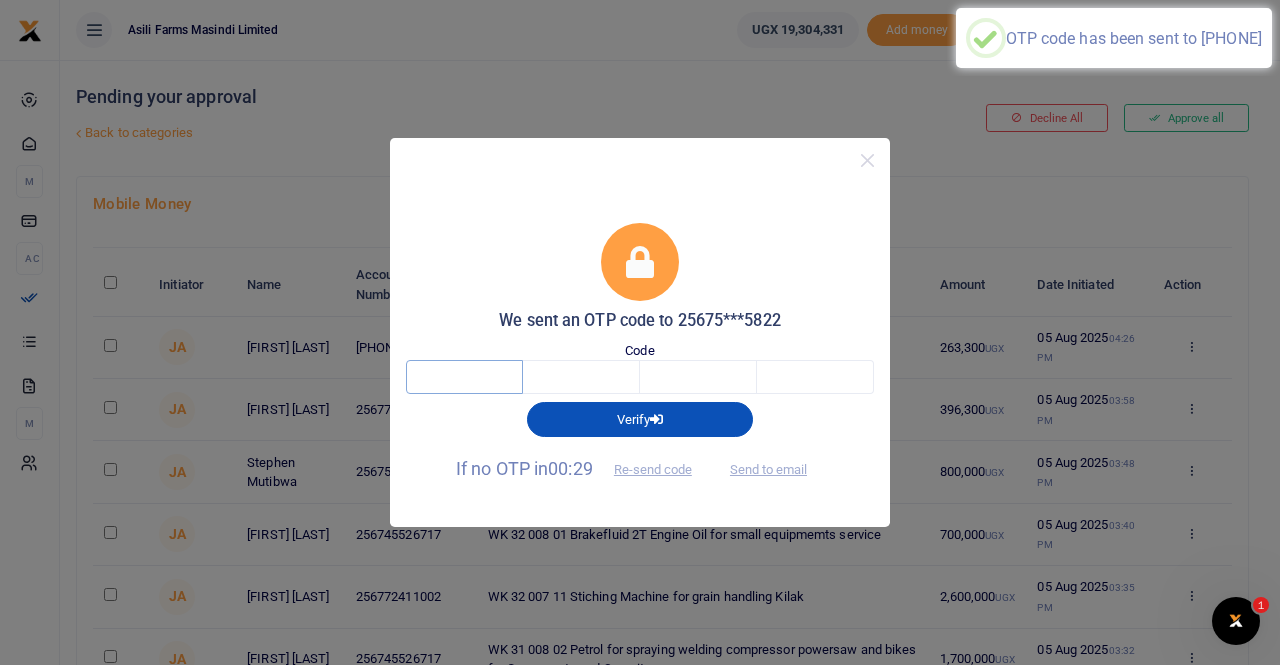 click at bounding box center [464, 377] 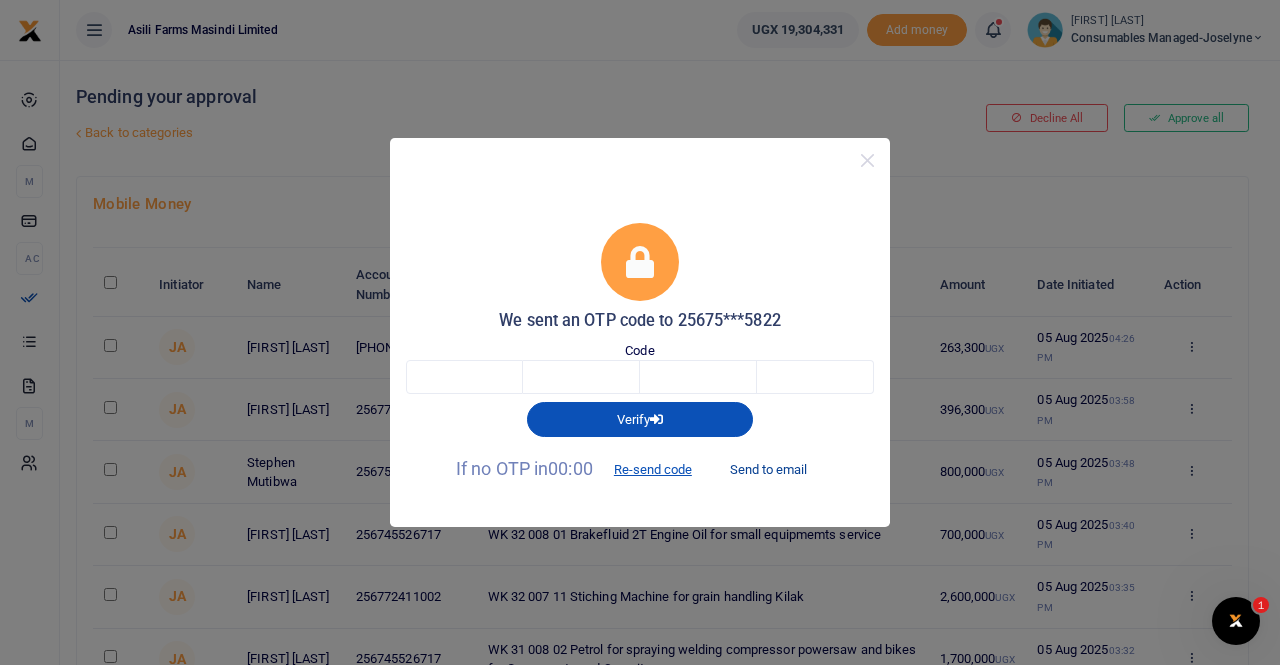 click on "Send to email" at bounding box center (768, 470) 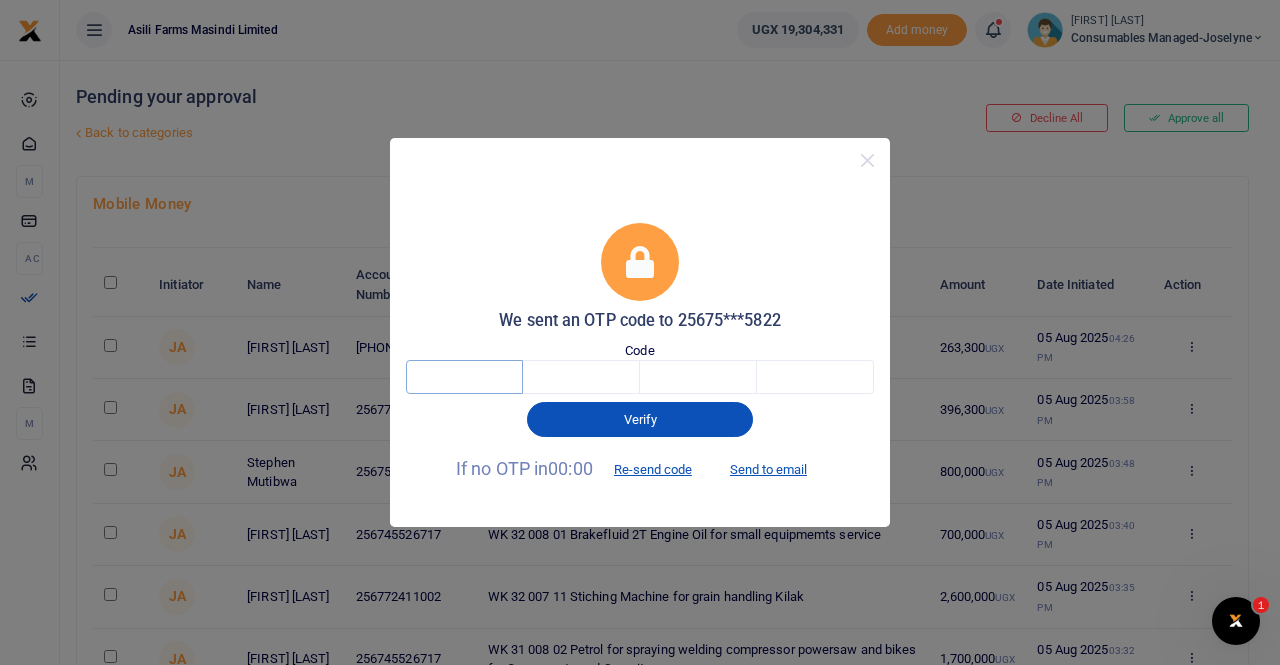 click at bounding box center (464, 377) 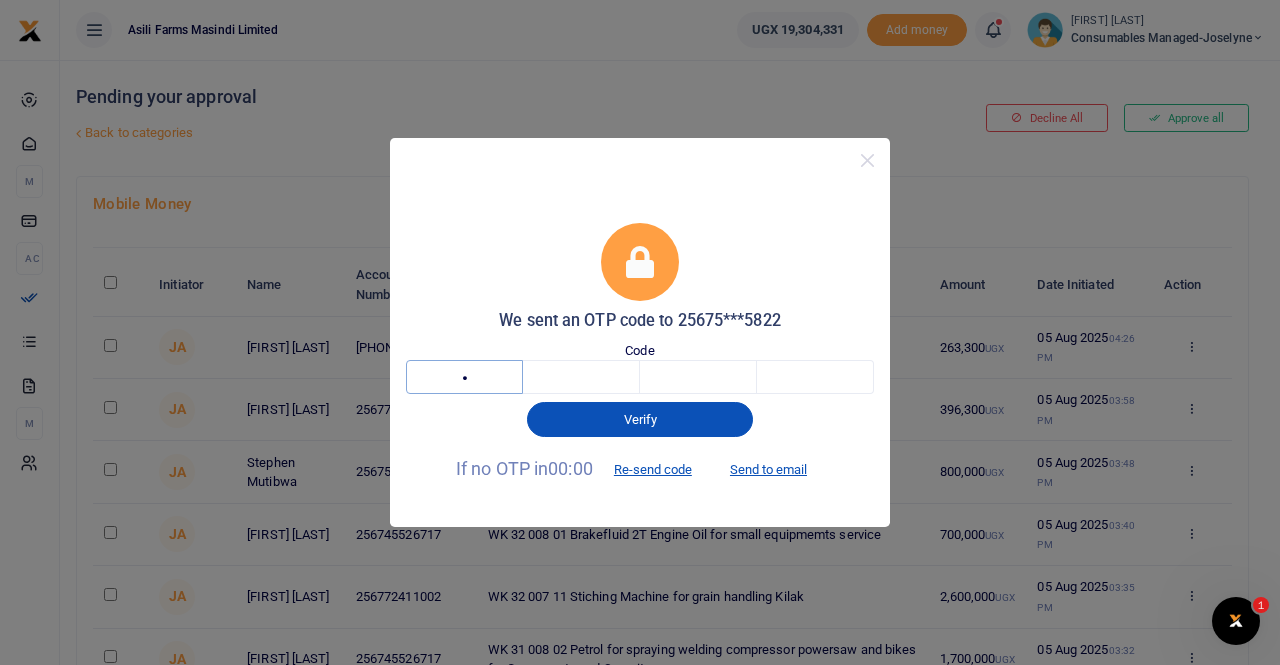 type on "7" 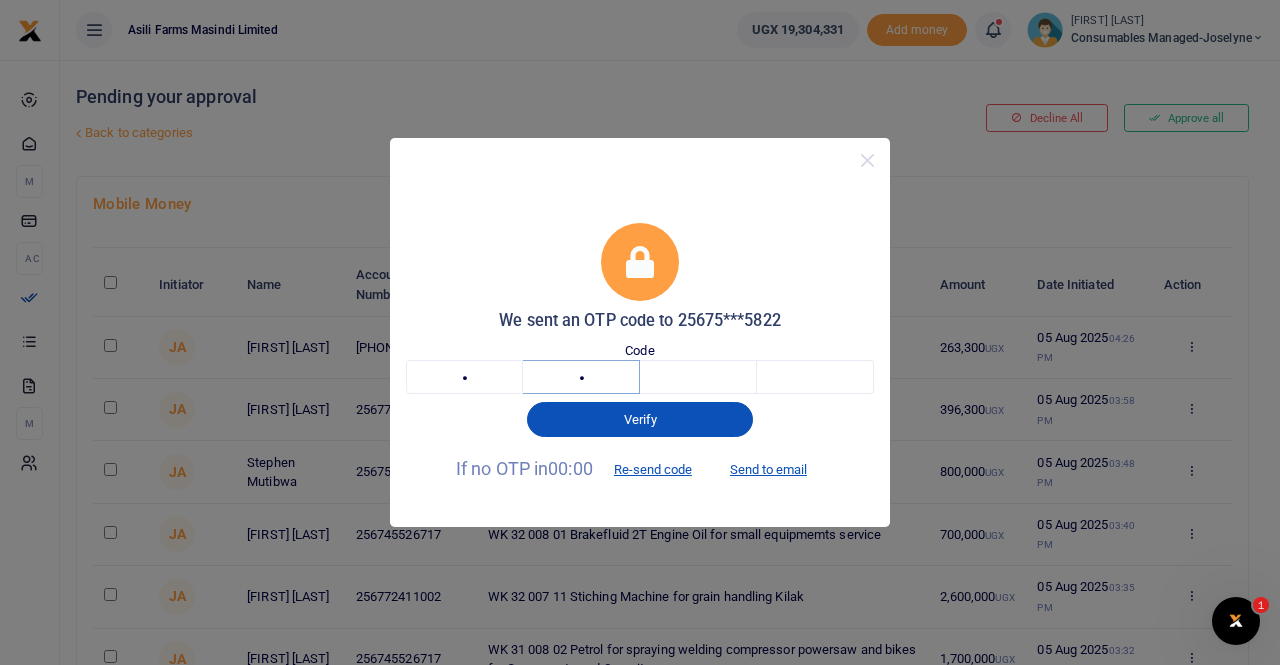 type on "9" 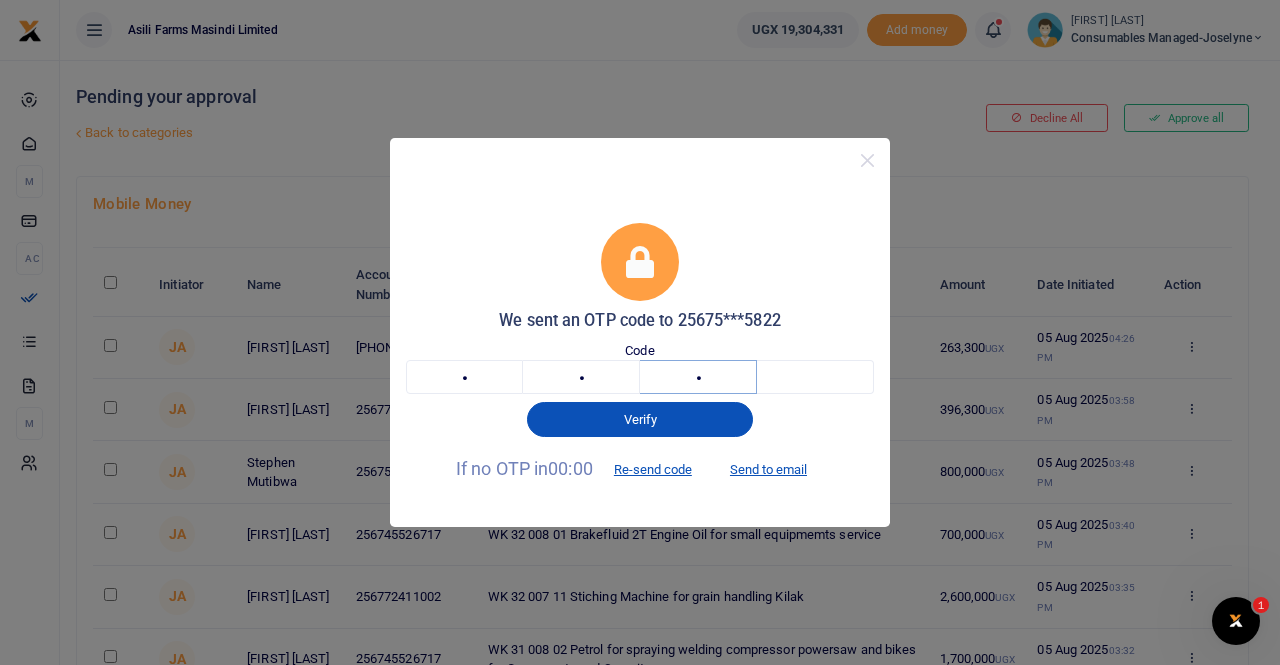 type on "0" 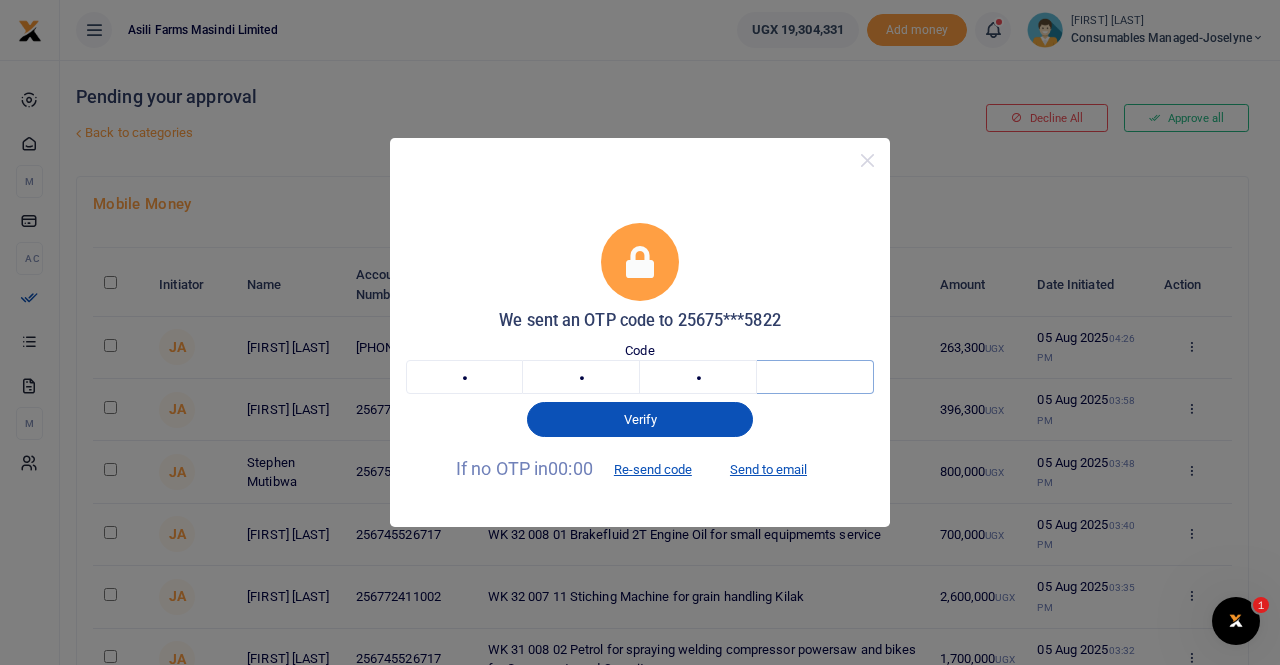 type on "7" 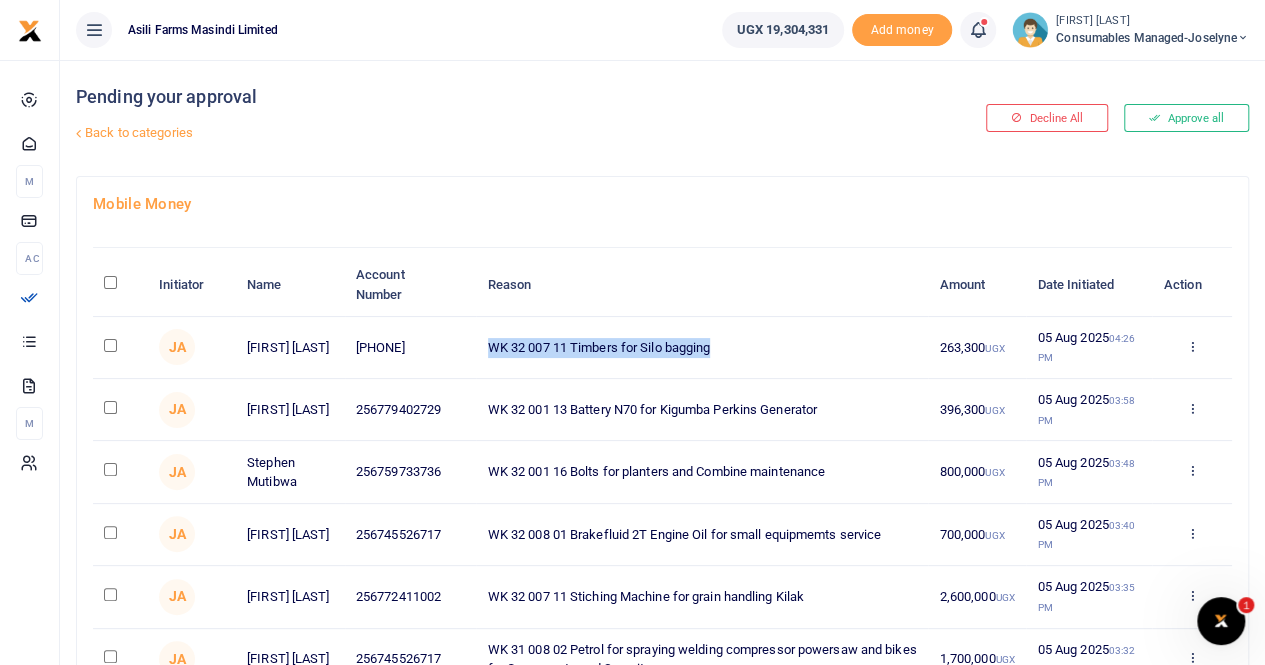 drag, startPoint x: 484, startPoint y: 339, endPoint x: 722, endPoint y: 343, distance: 238.03362 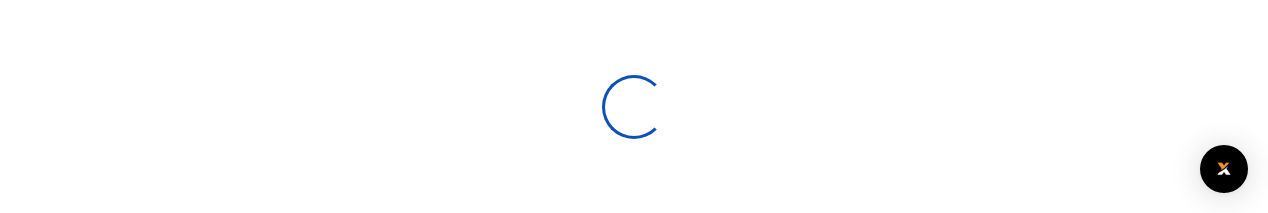 scroll, scrollTop: 0, scrollLeft: 0, axis: both 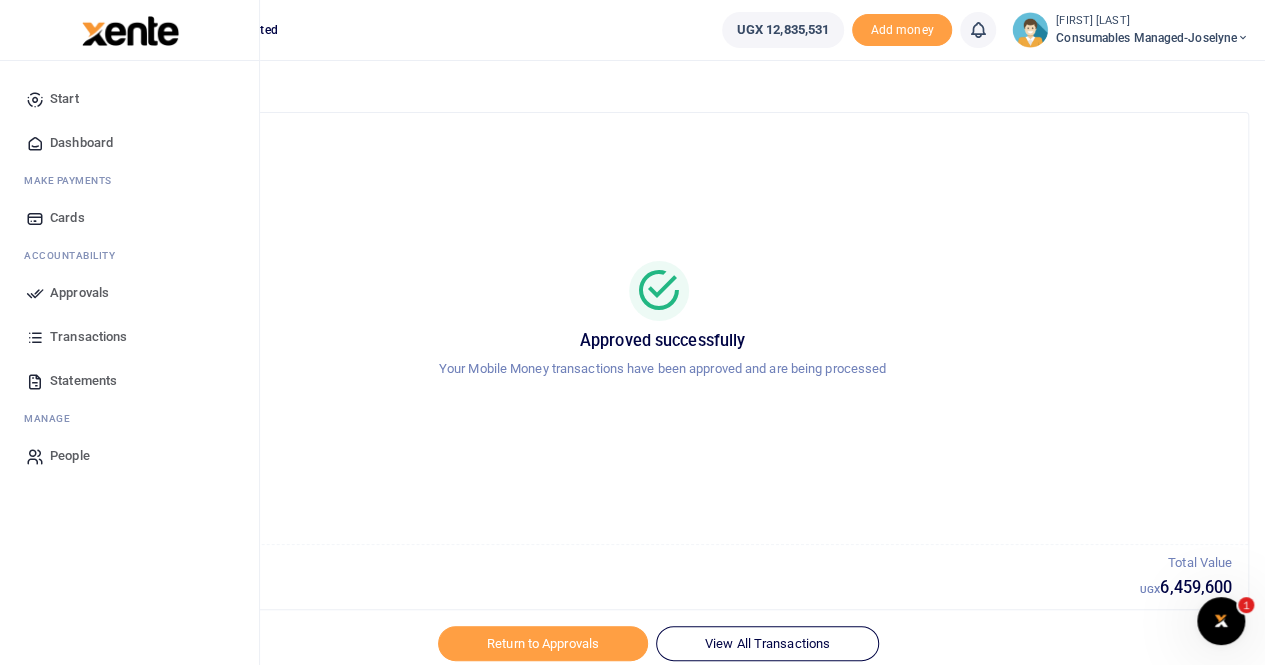 click on "Statements" at bounding box center [83, 381] 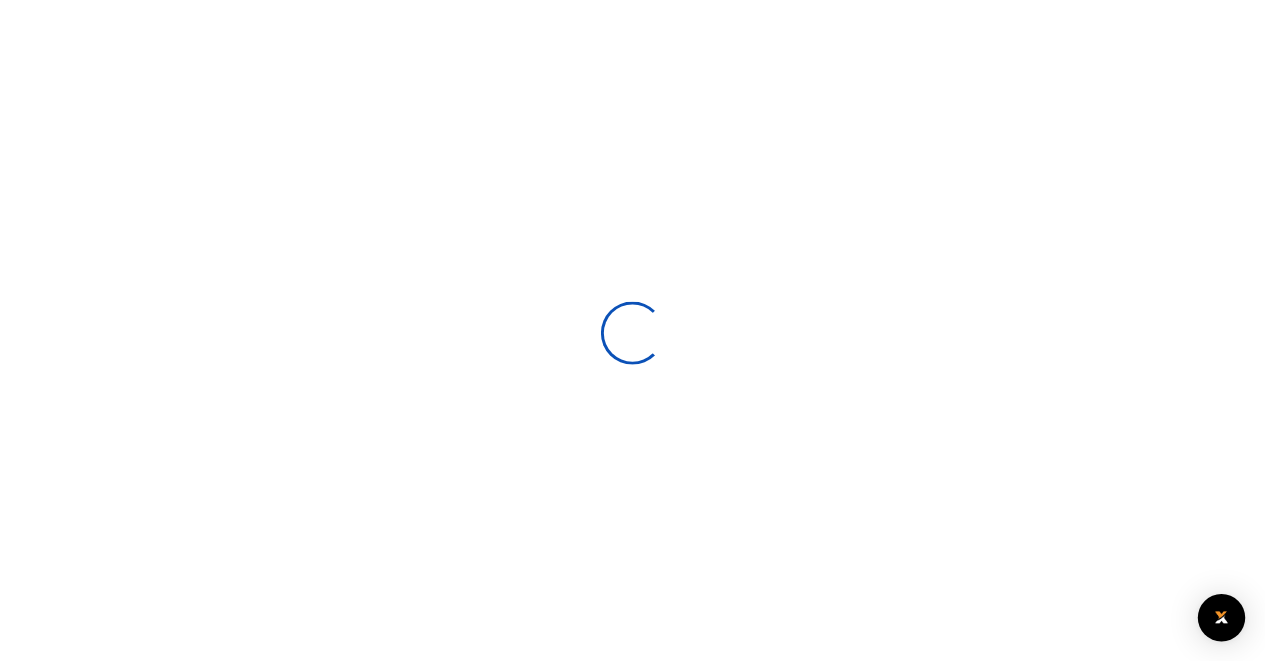 scroll, scrollTop: 0, scrollLeft: 0, axis: both 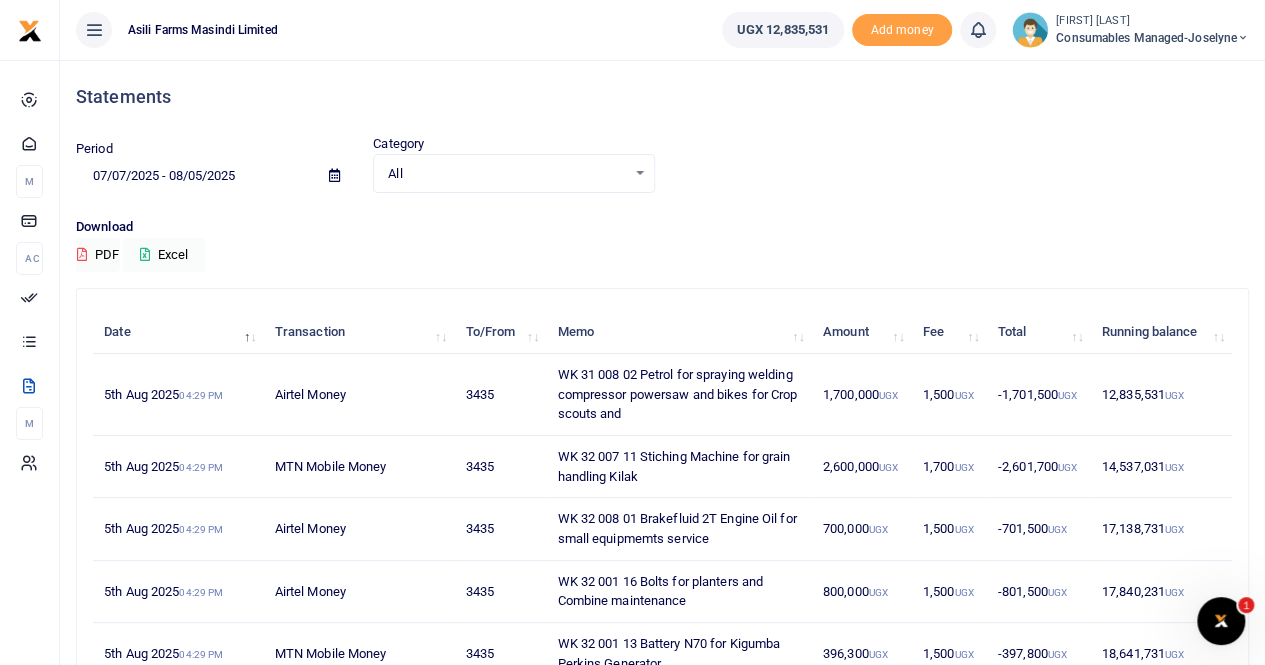click at bounding box center (334, 175) 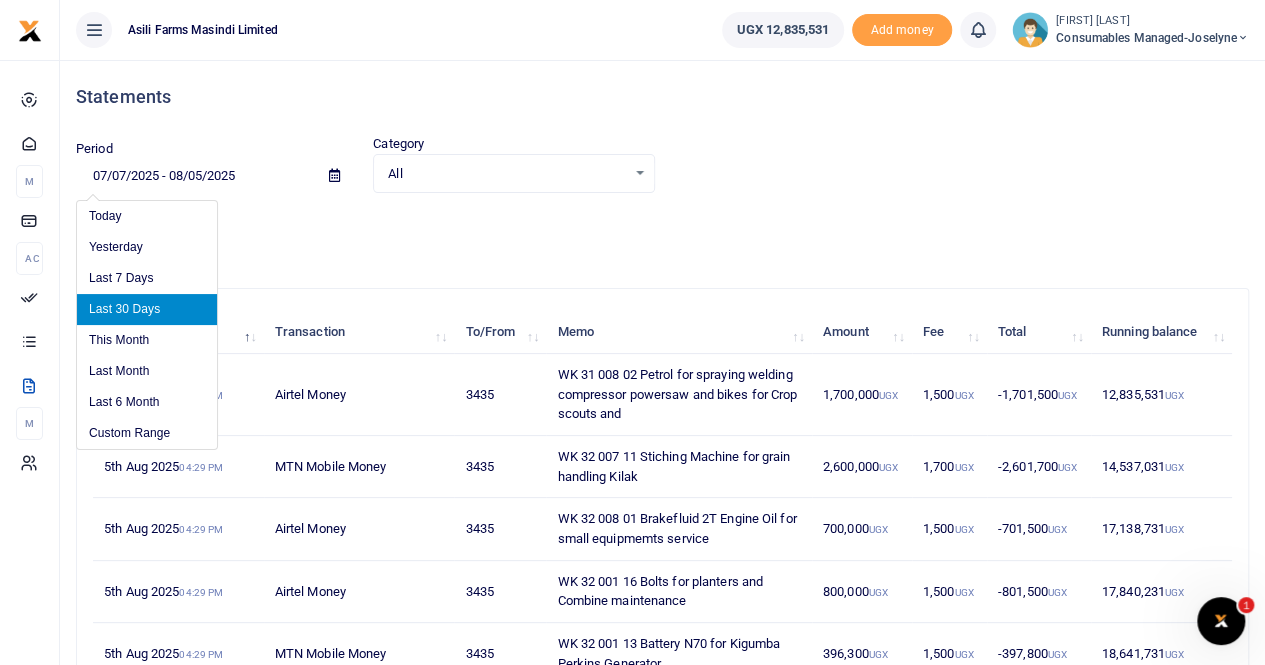 click on "Last 30 Days" at bounding box center (147, 309) 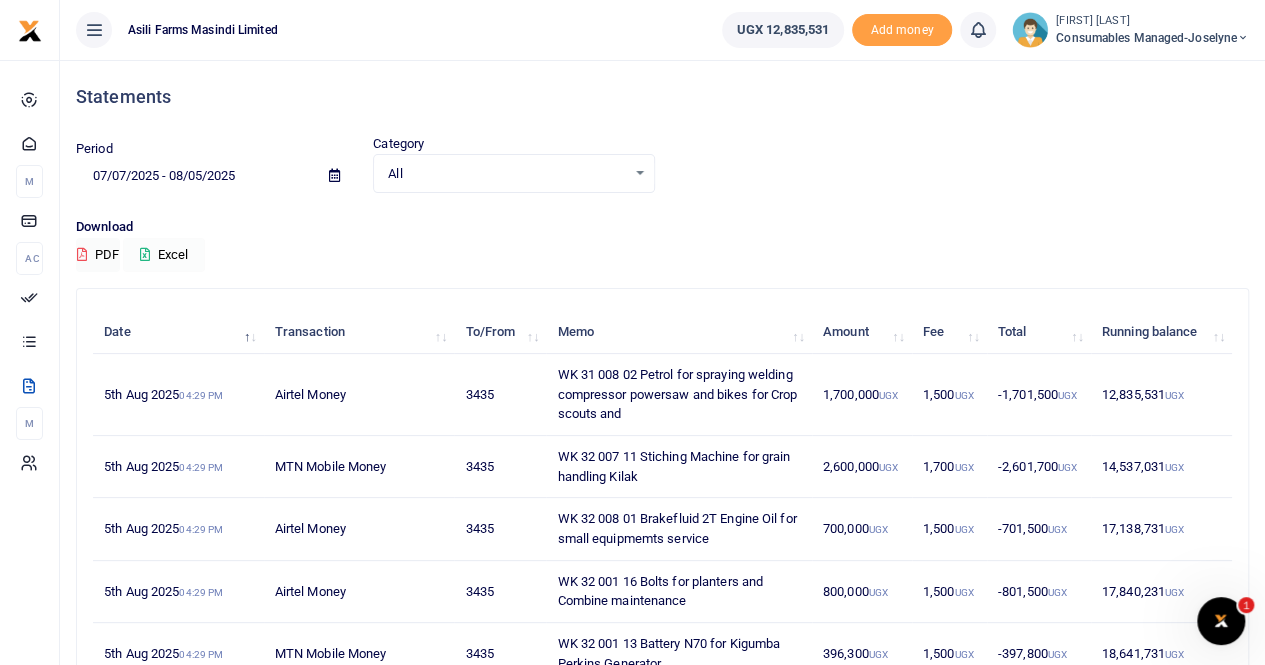 click on "Excel" at bounding box center [164, 255] 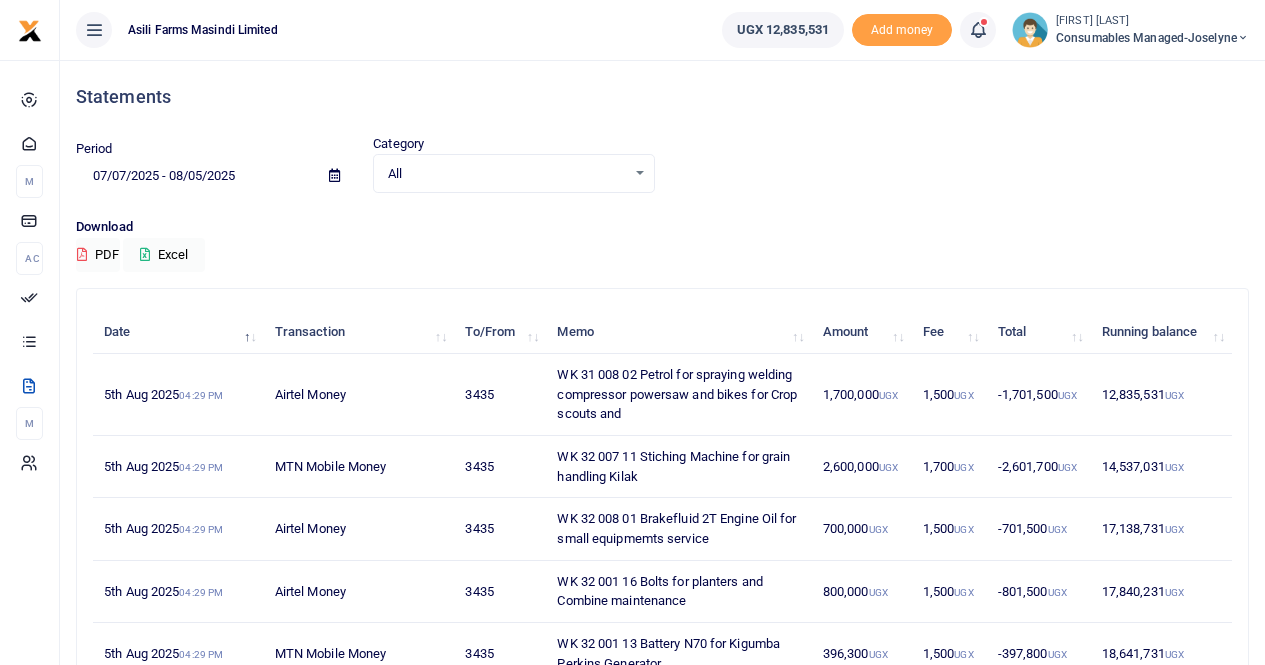 scroll, scrollTop: 0, scrollLeft: 0, axis: both 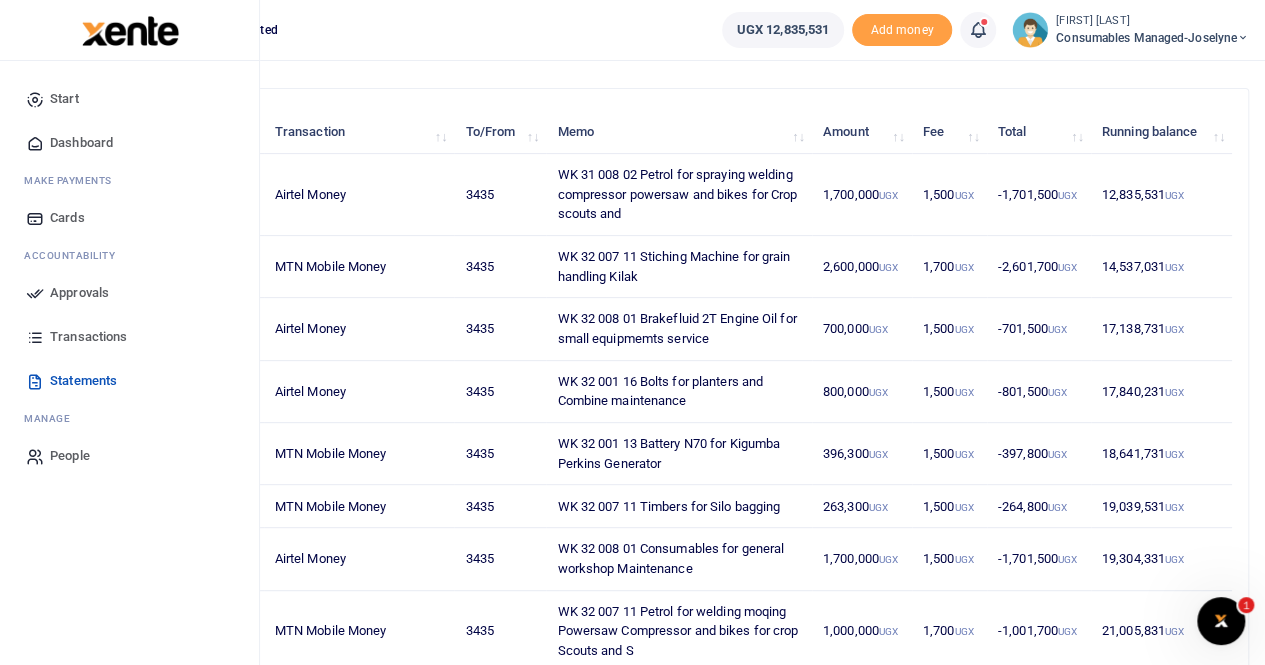 click on "Transactions" at bounding box center [88, 337] 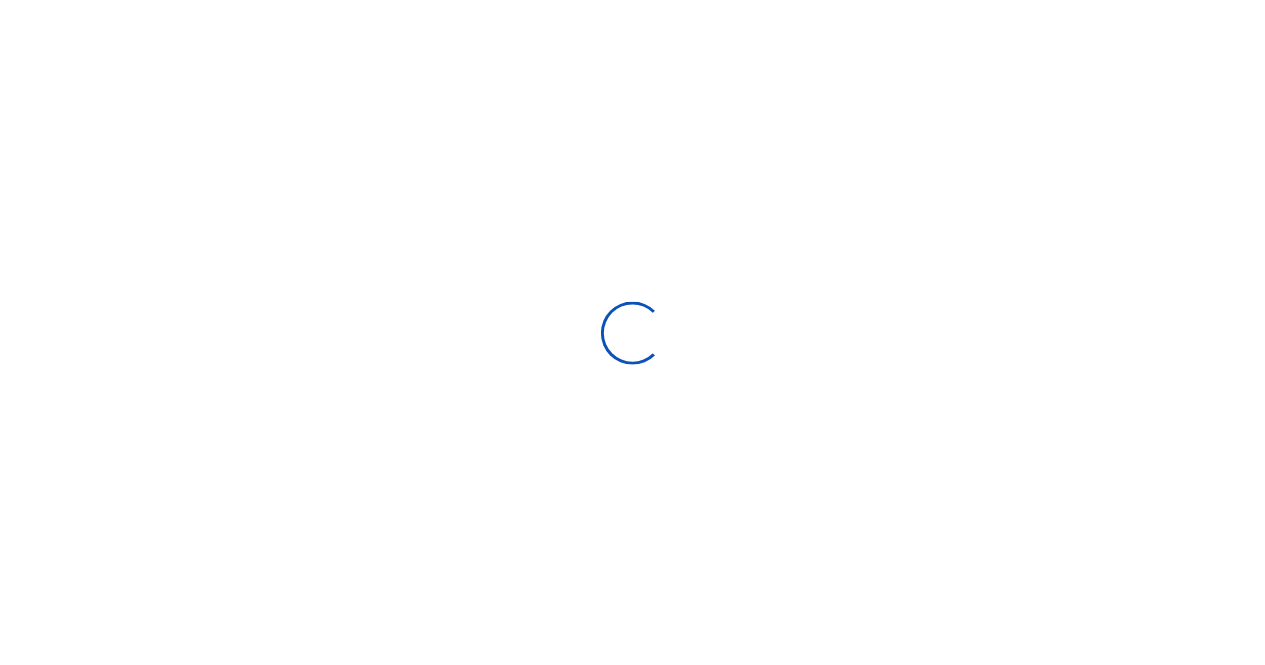scroll, scrollTop: 0, scrollLeft: 0, axis: both 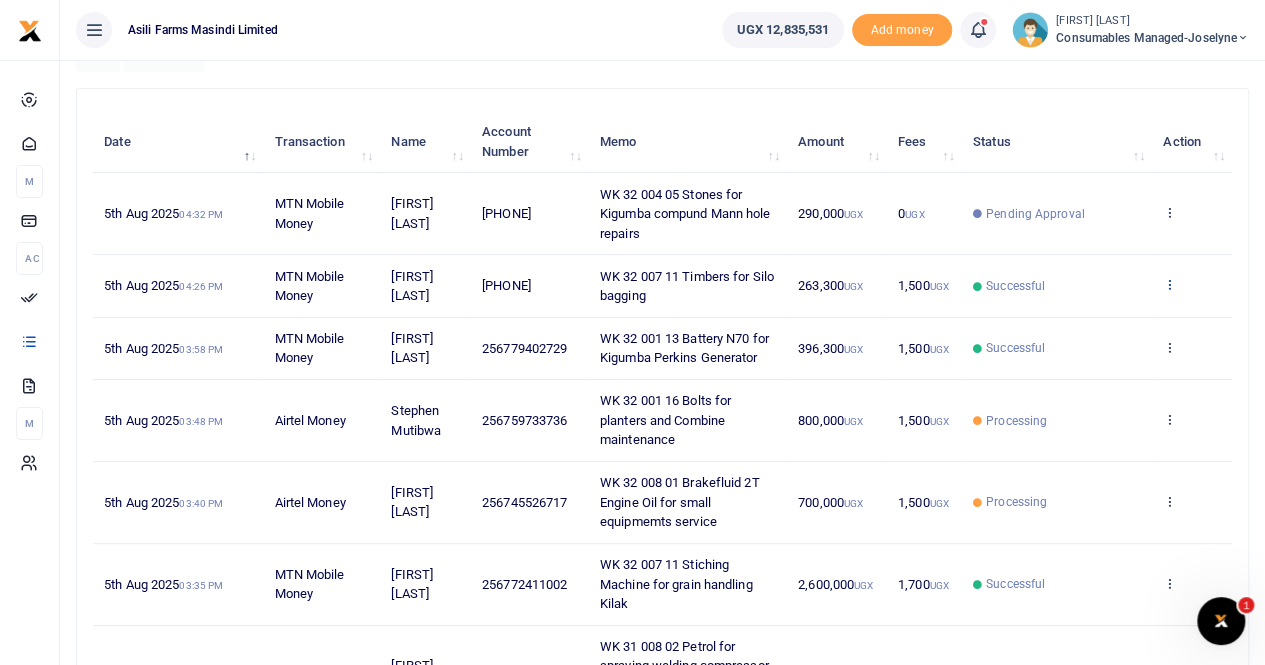 click at bounding box center [1169, 284] 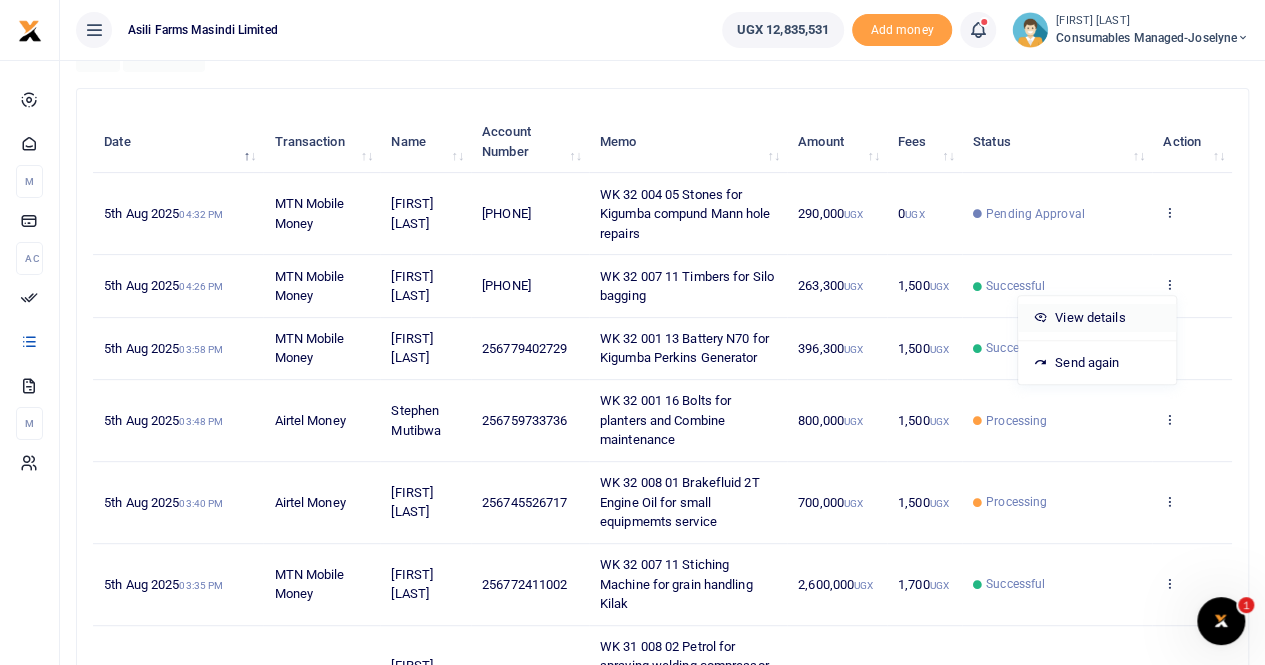 click on "View details" at bounding box center (1097, 318) 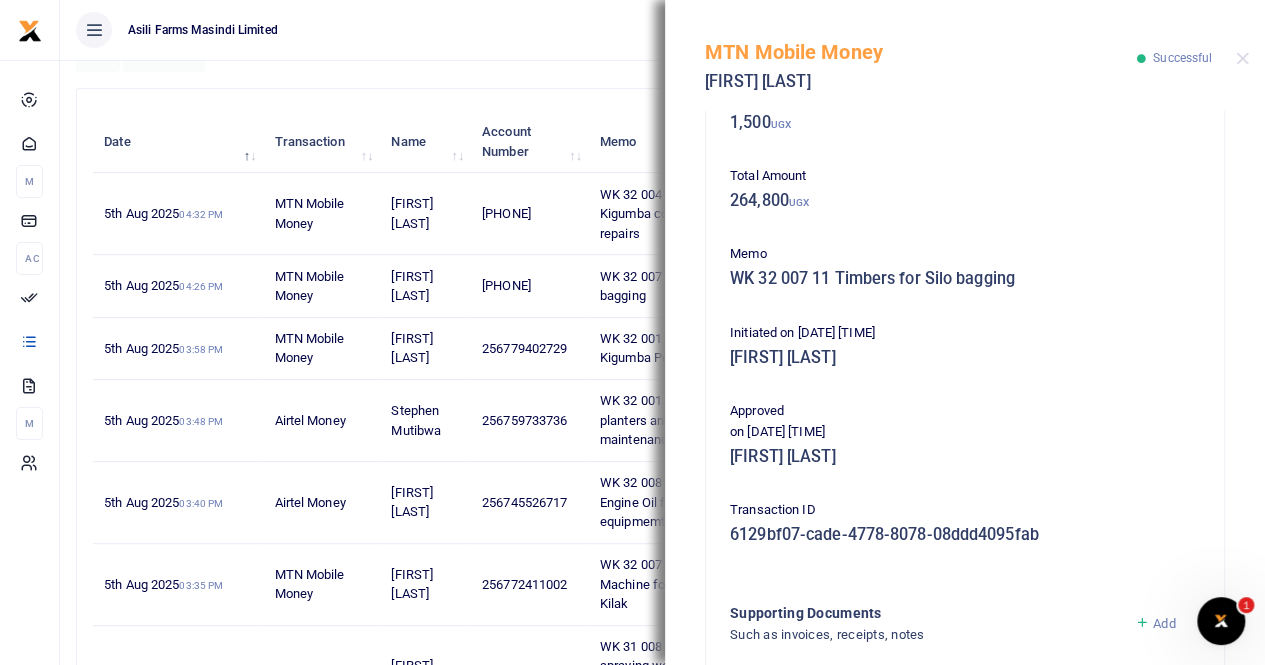 scroll, scrollTop: 400, scrollLeft: 0, axis: vertical 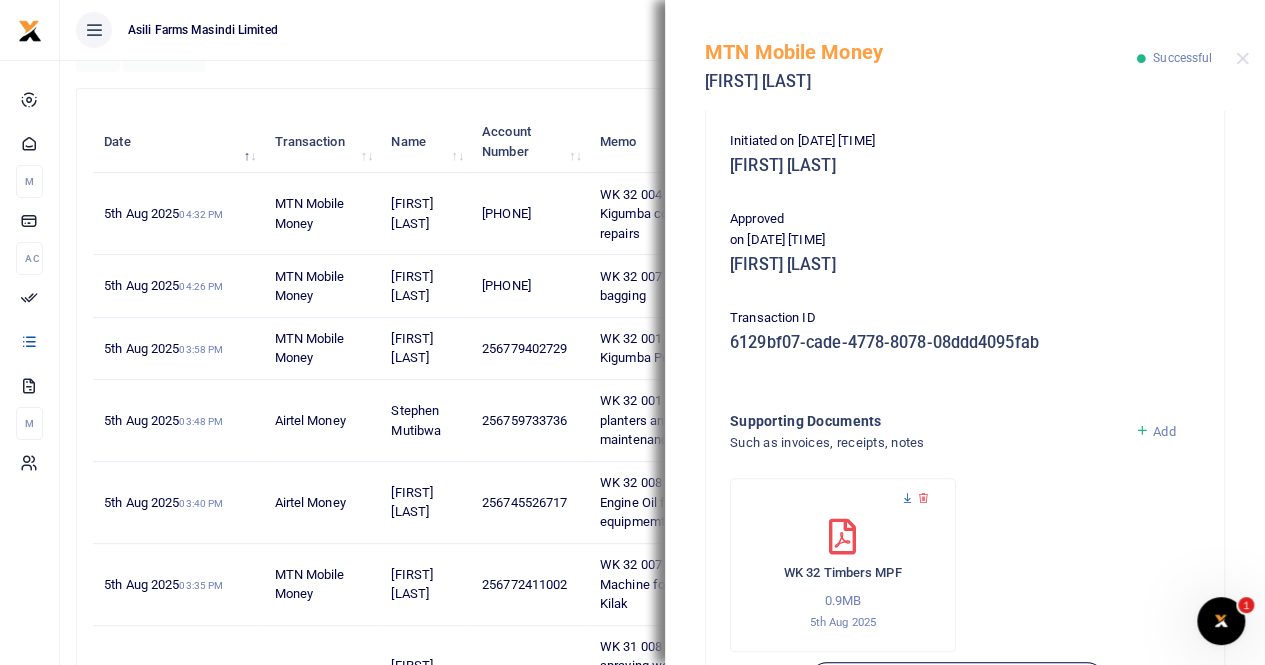 click at bounding box center (907, 498) 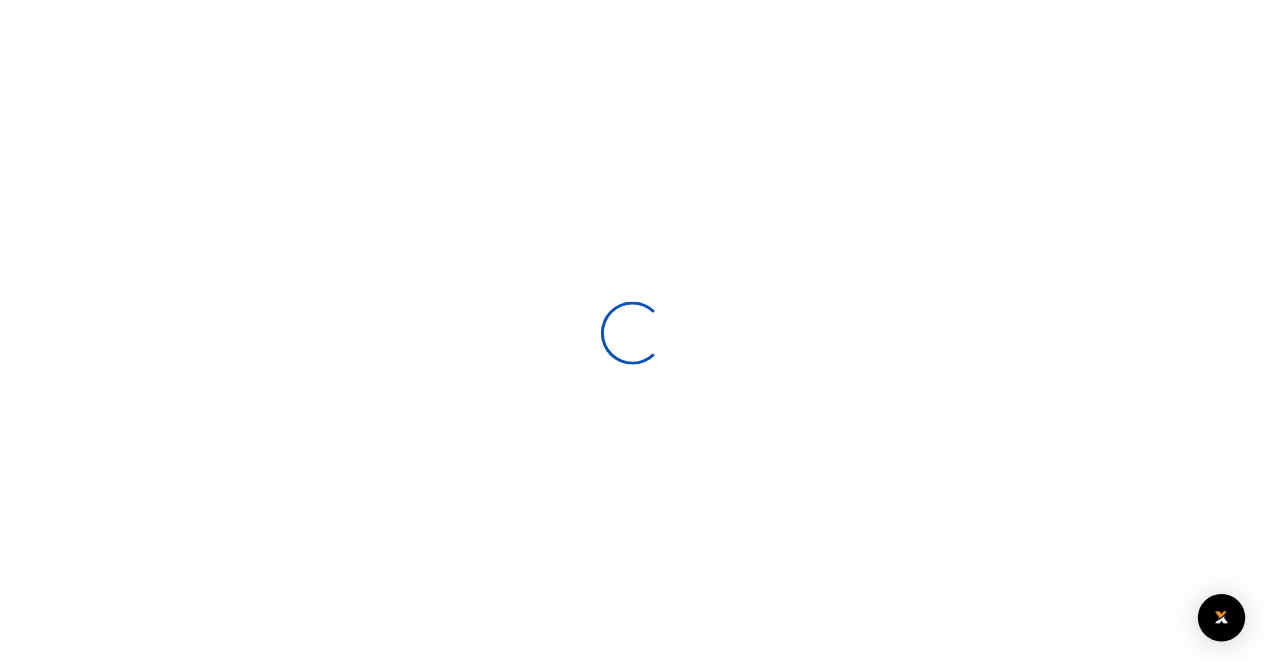 scroll, scrollTop: 0, scrollLeft: 0, axis: both 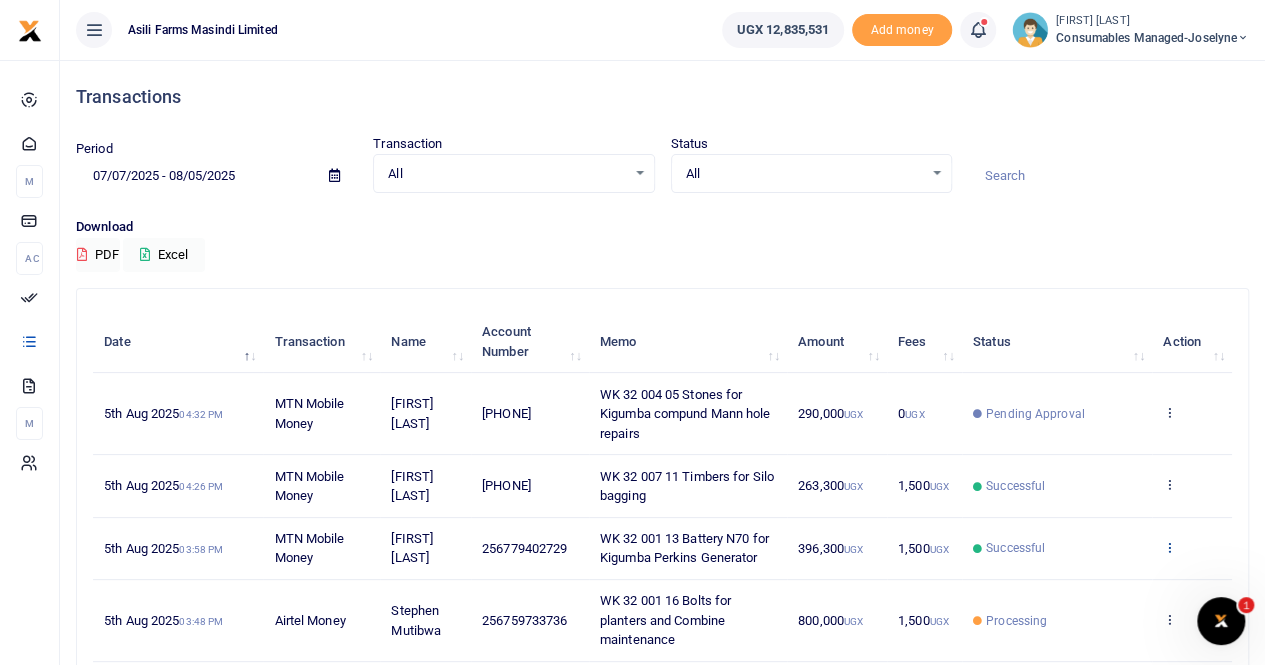 click at bounding box center (1169, 547) 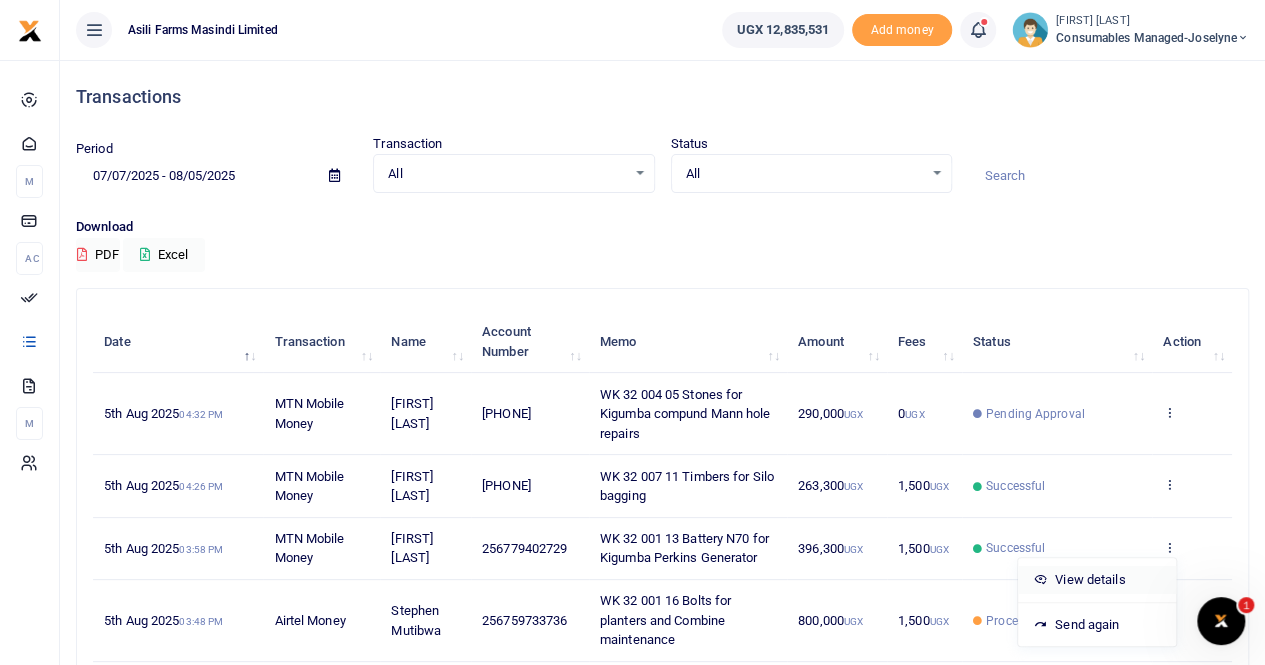 click on "View details" at bounding box center (1097, 580) 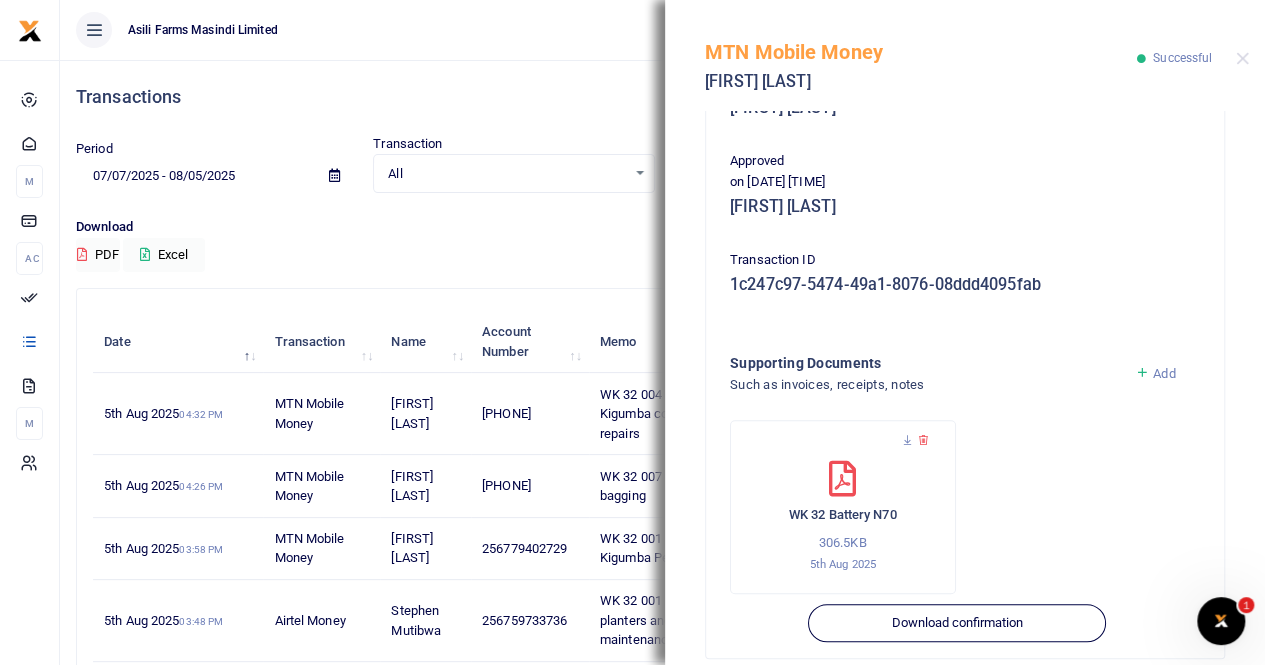scroll, scrollTop: 482, scrollLeft: 0, axis: vertical 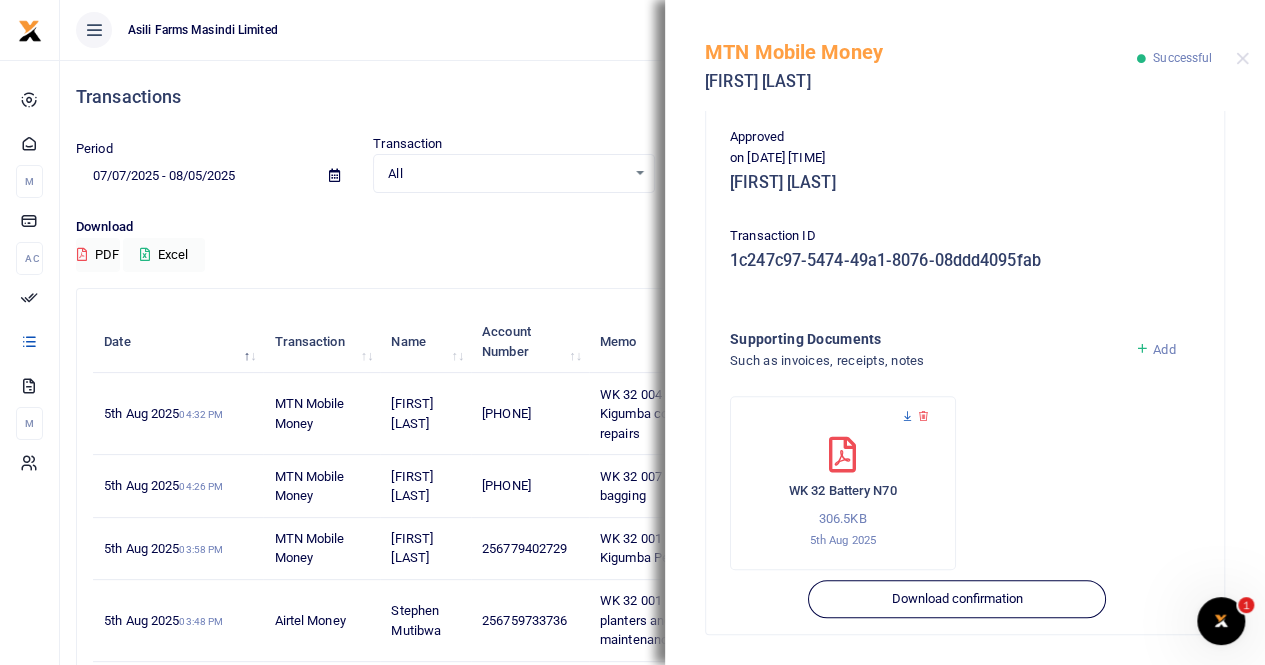 click at bounding box center (907, 416) 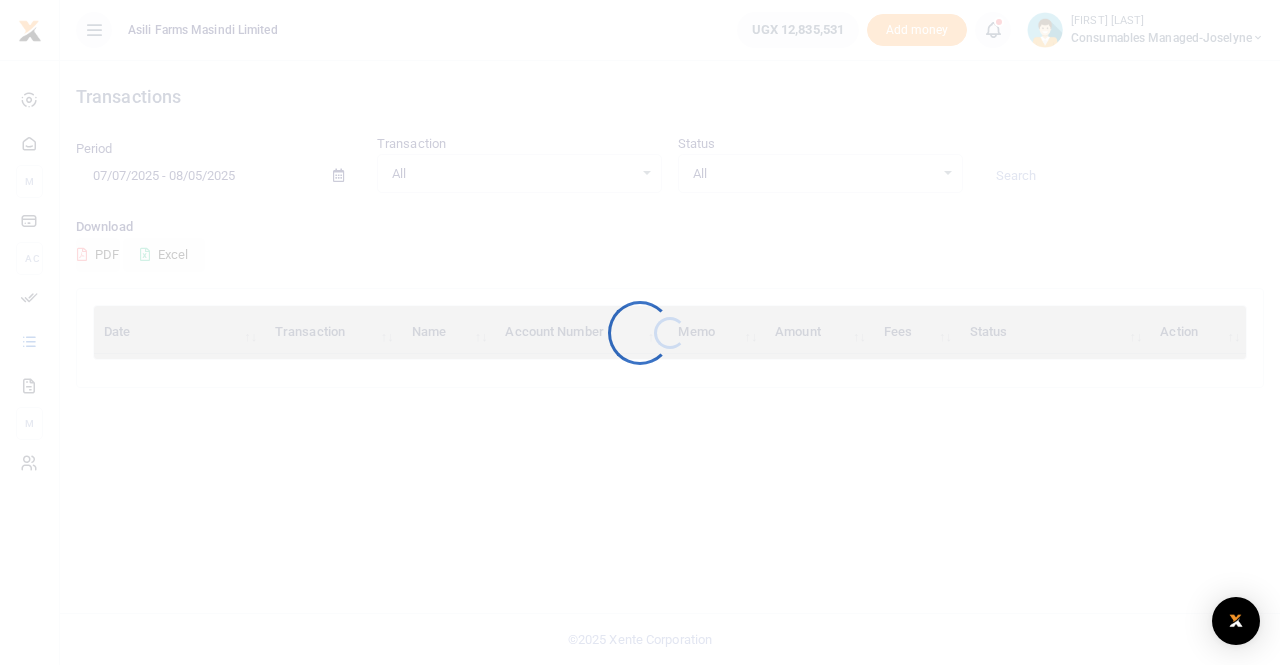 scroll, scrollTop: 0, scrollLeft: 0, axis: both 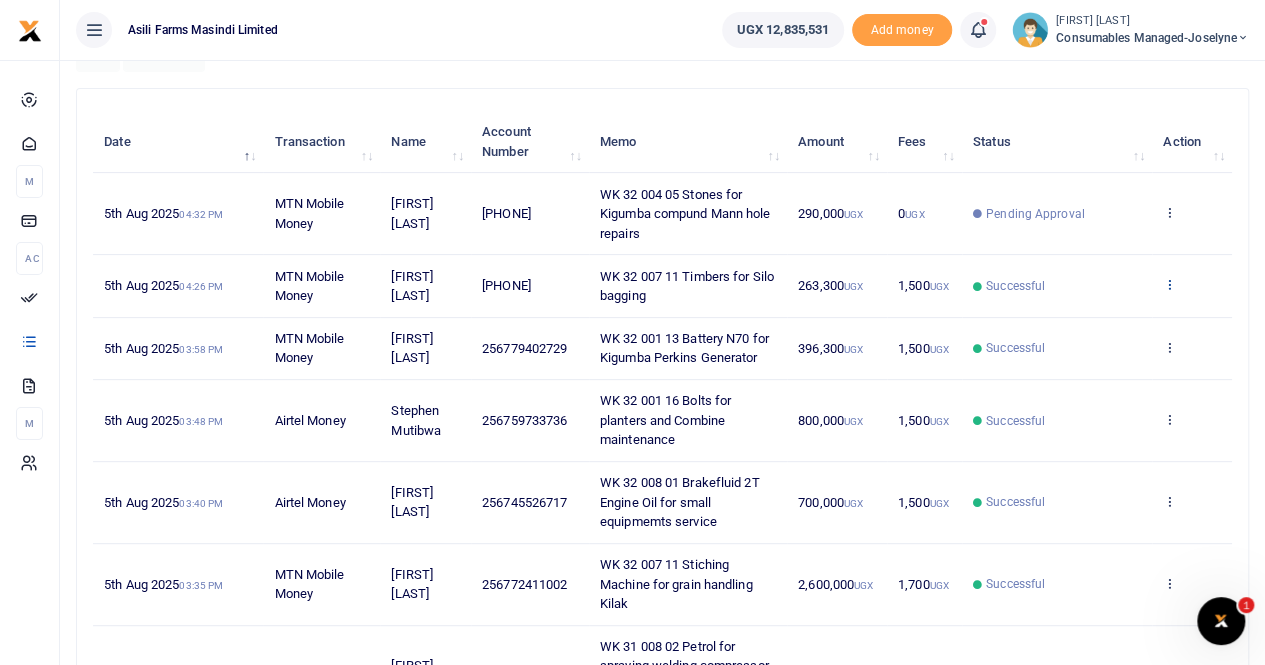 click at bounding box center (1169, 284) 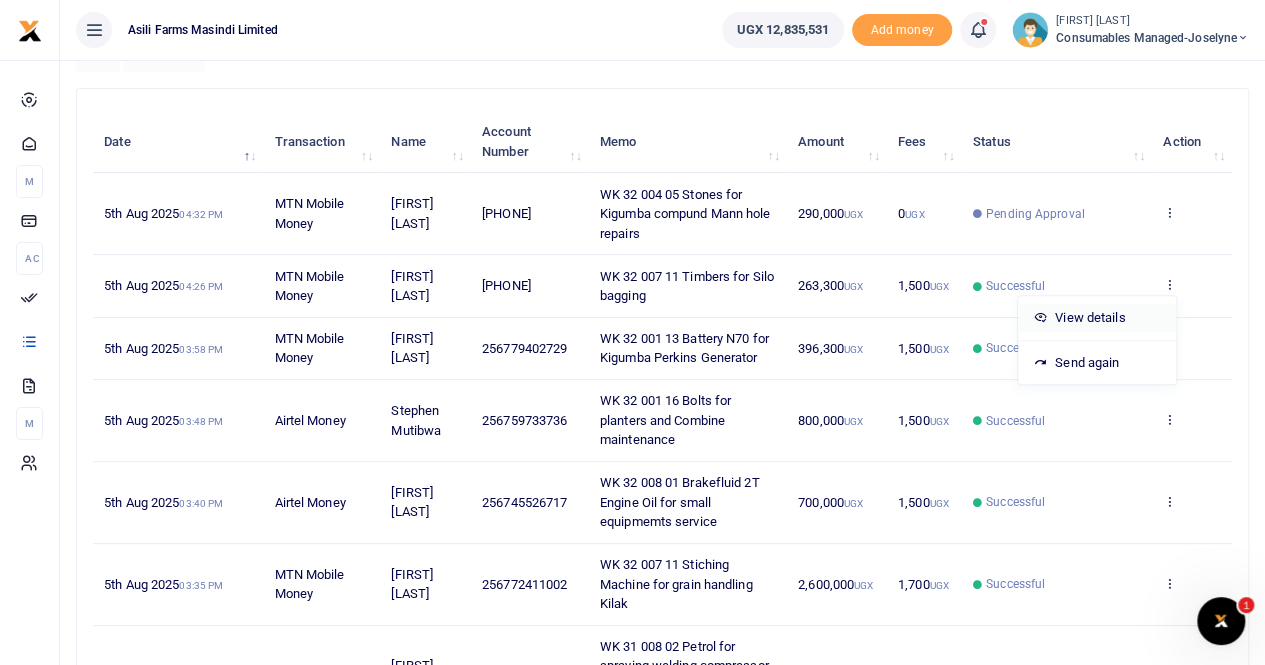 click on "View details" at bounding box center (1097, 318) 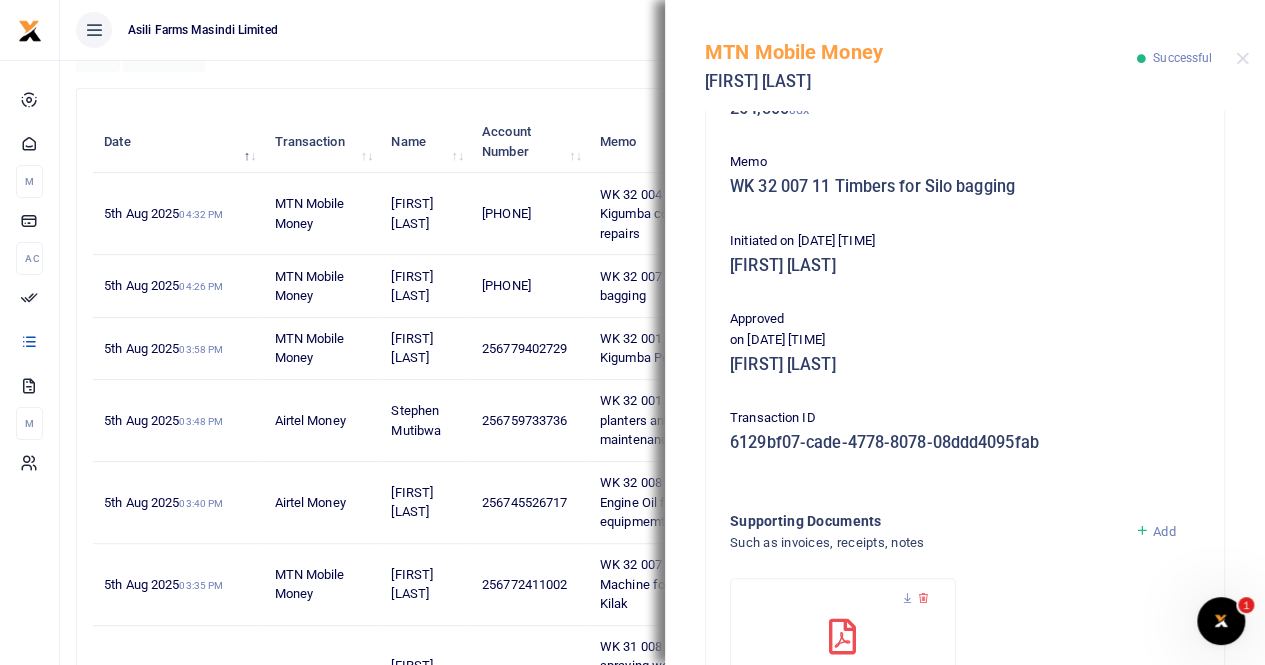 scroll, scrollTop: 482, scrollLeft: 0, axis: vertical 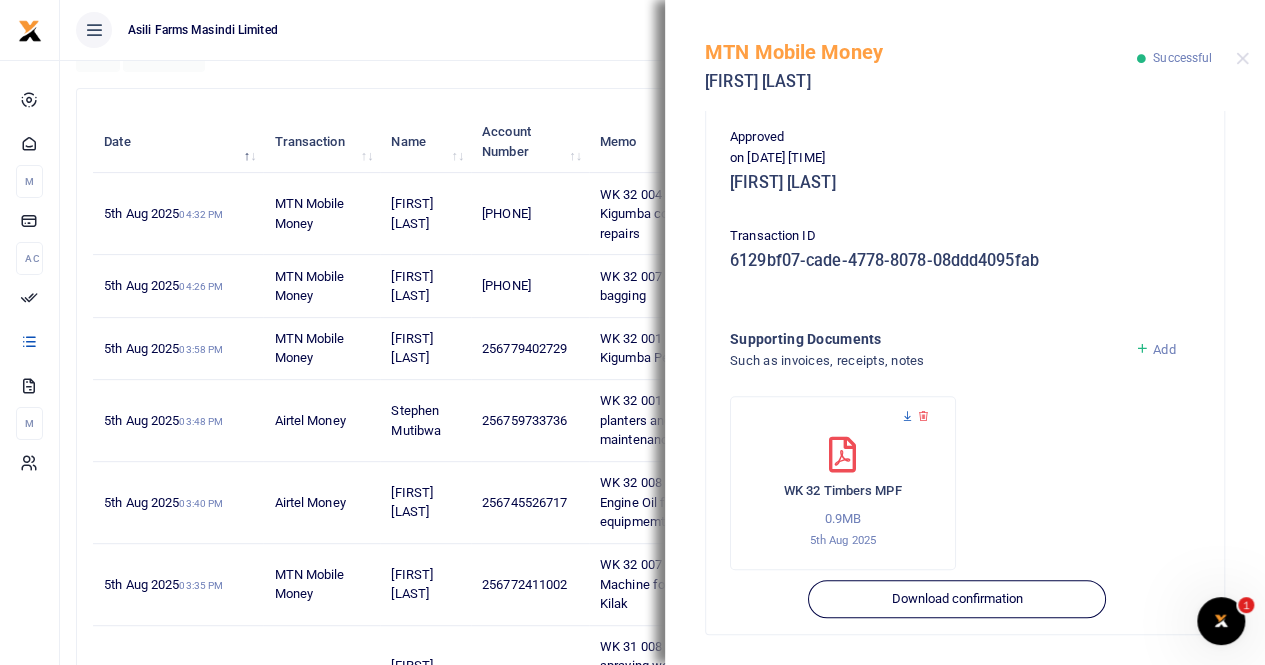 click at bounding box center [907, 416] 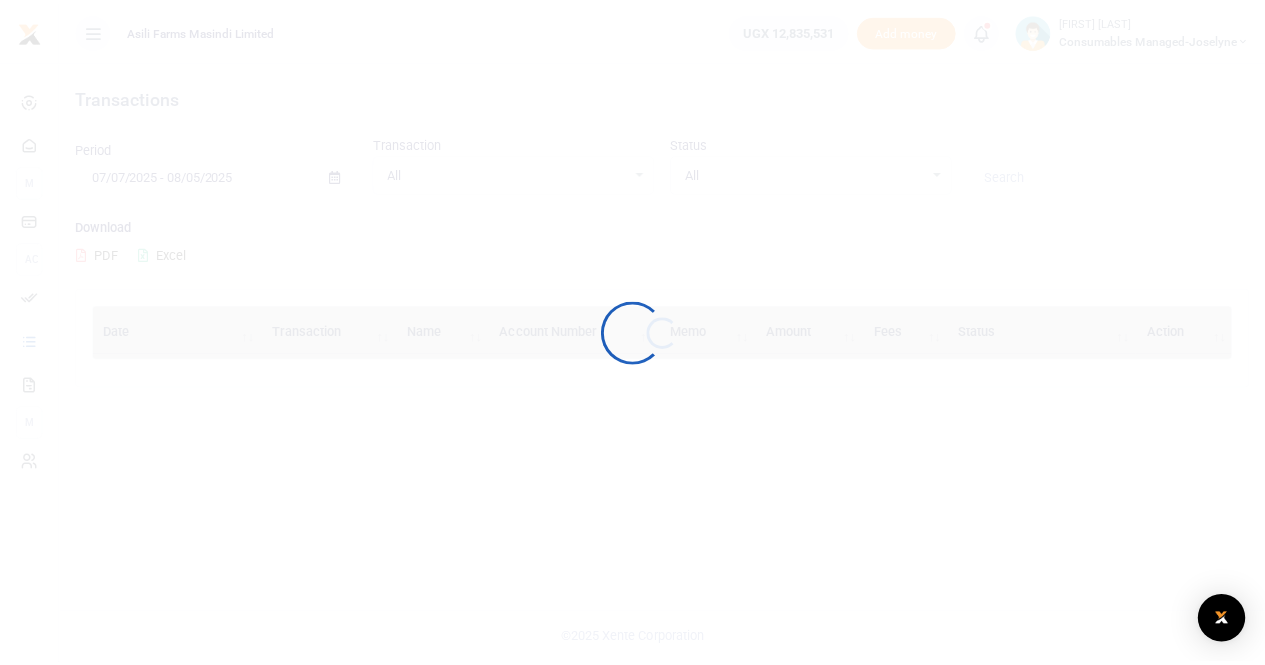 scroll, scrollTop: 0, scrollLeft: 0, axis: both 